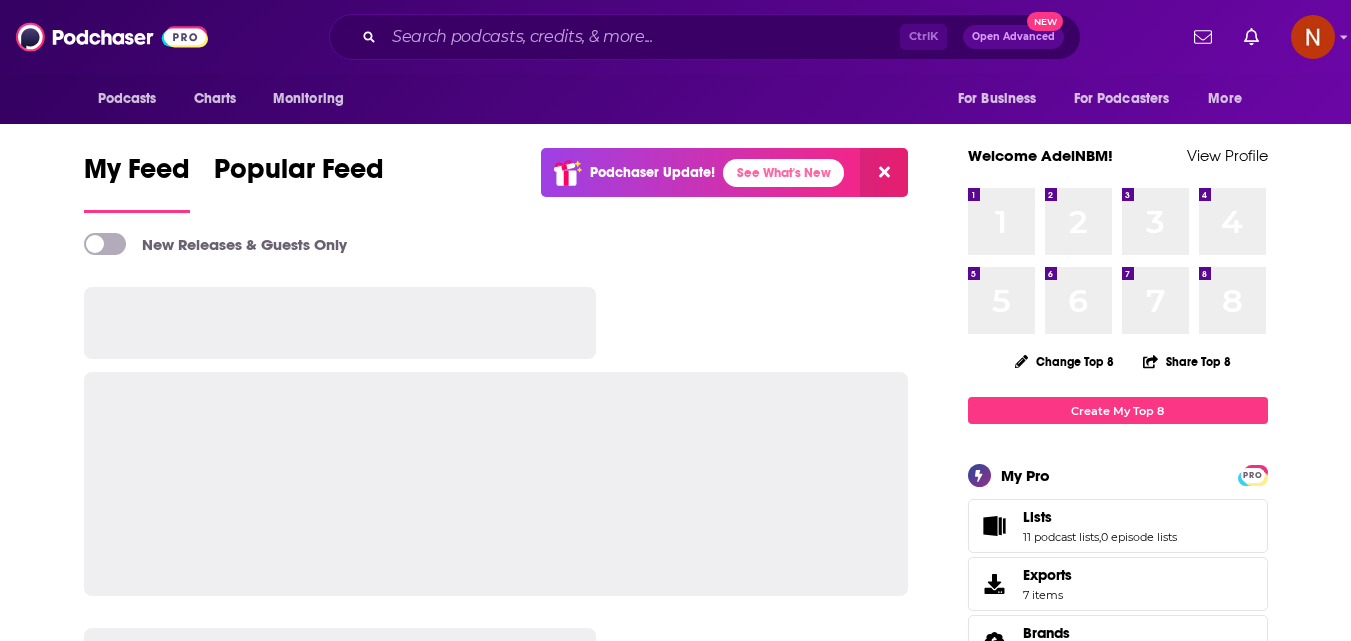 scroll, scrollTop: 0, scrollLeft: 0, axis: both 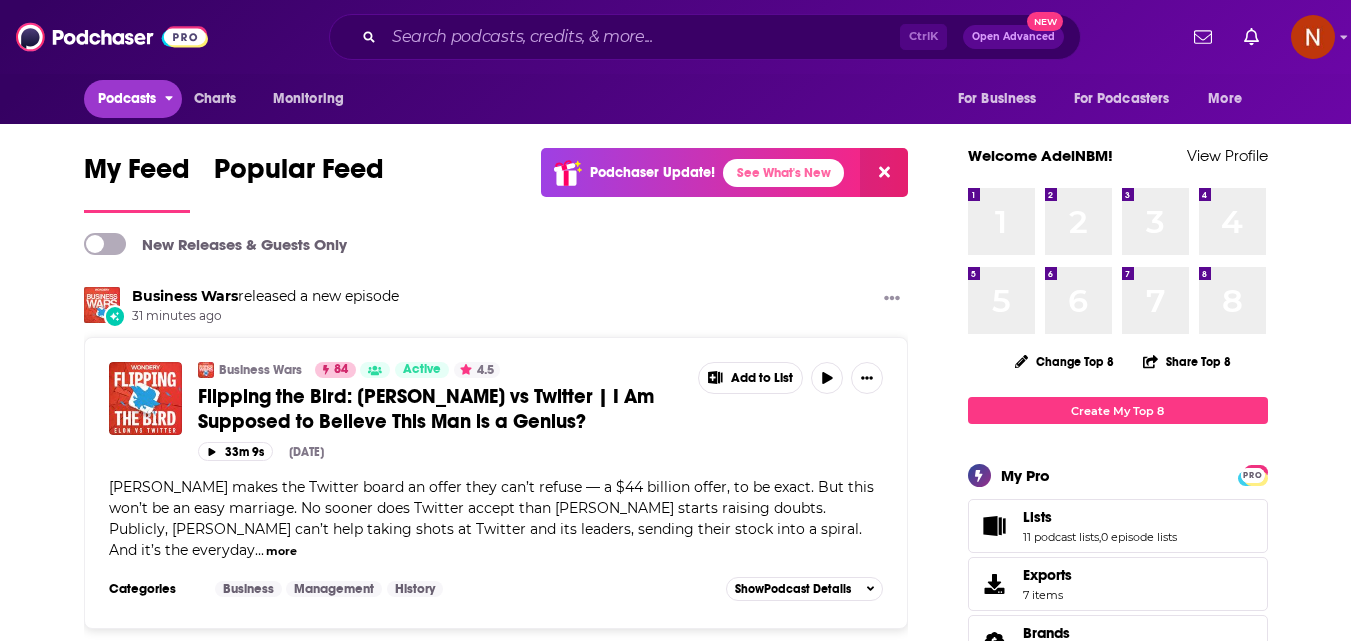 click on "Podcasts" at bounding box center (127, 99) 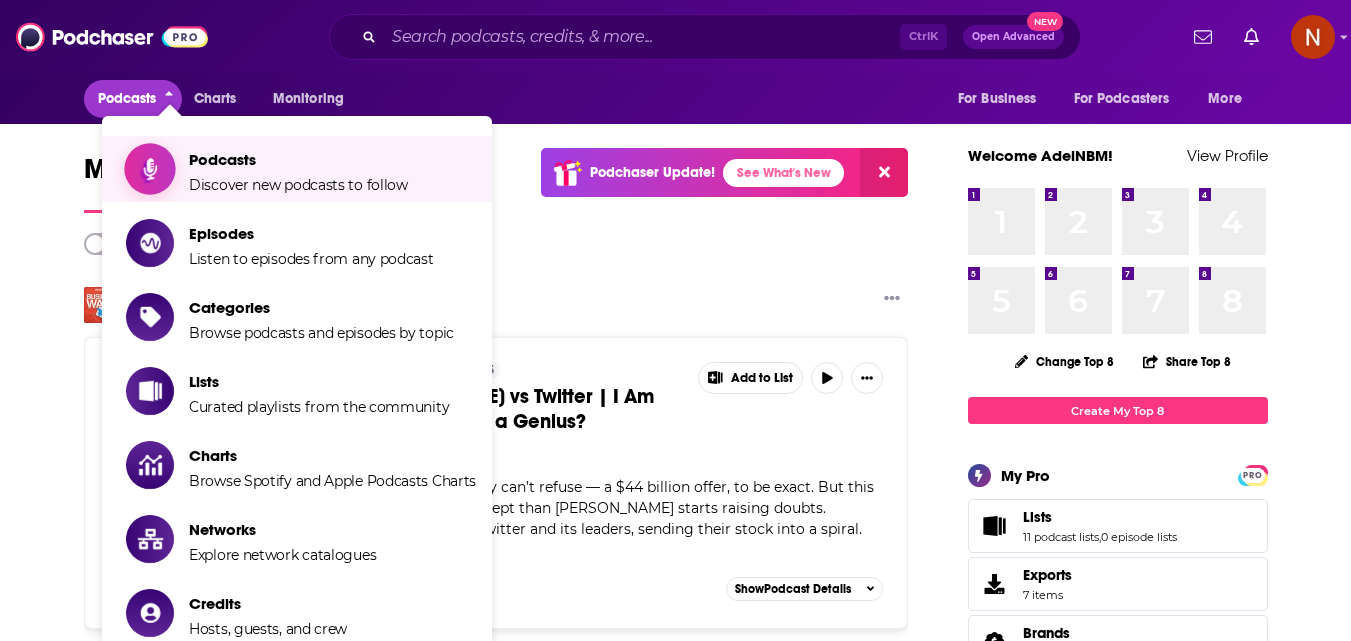 click on "Podcasts" at bounding box center [298, 159] 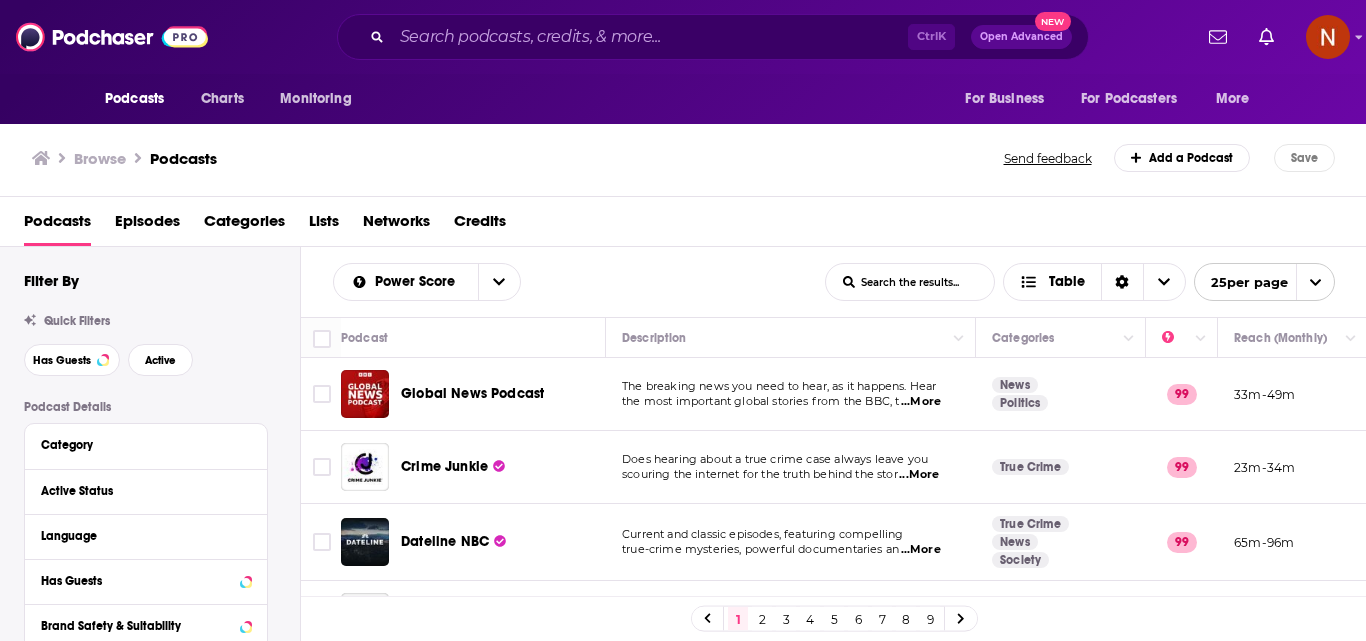 click on "Categories" at bounding box center [244, 225] 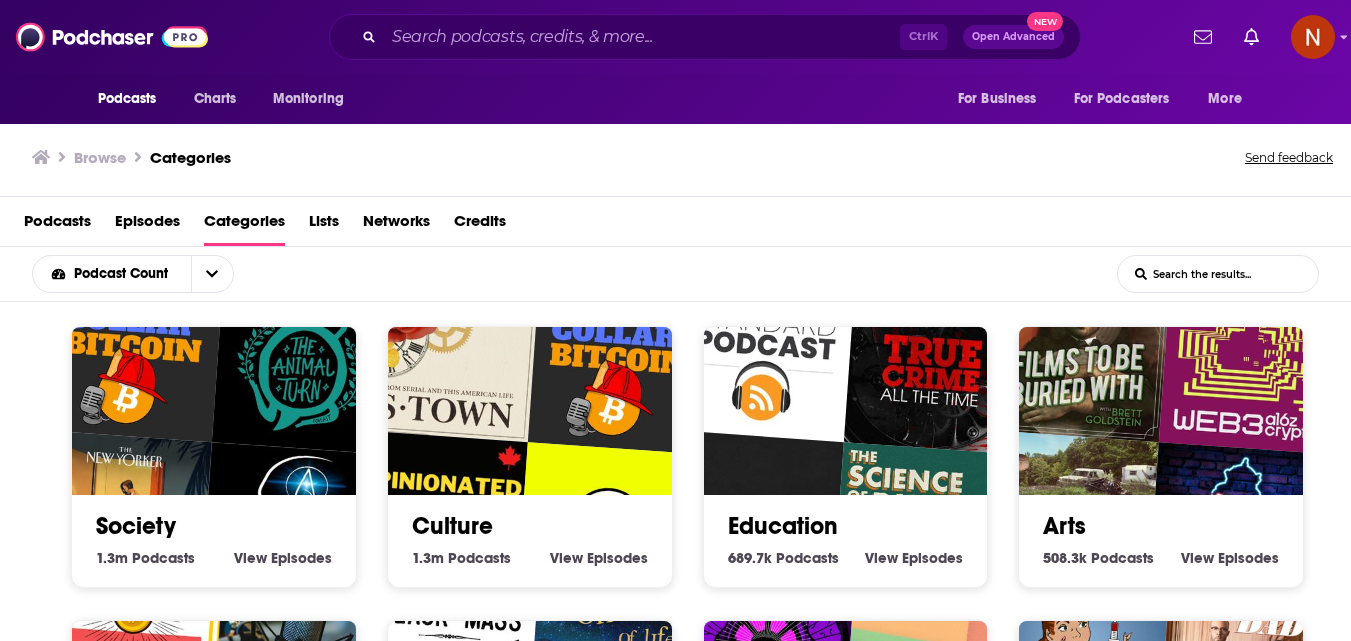 click on "Categories" at bounding box center (244, 225) 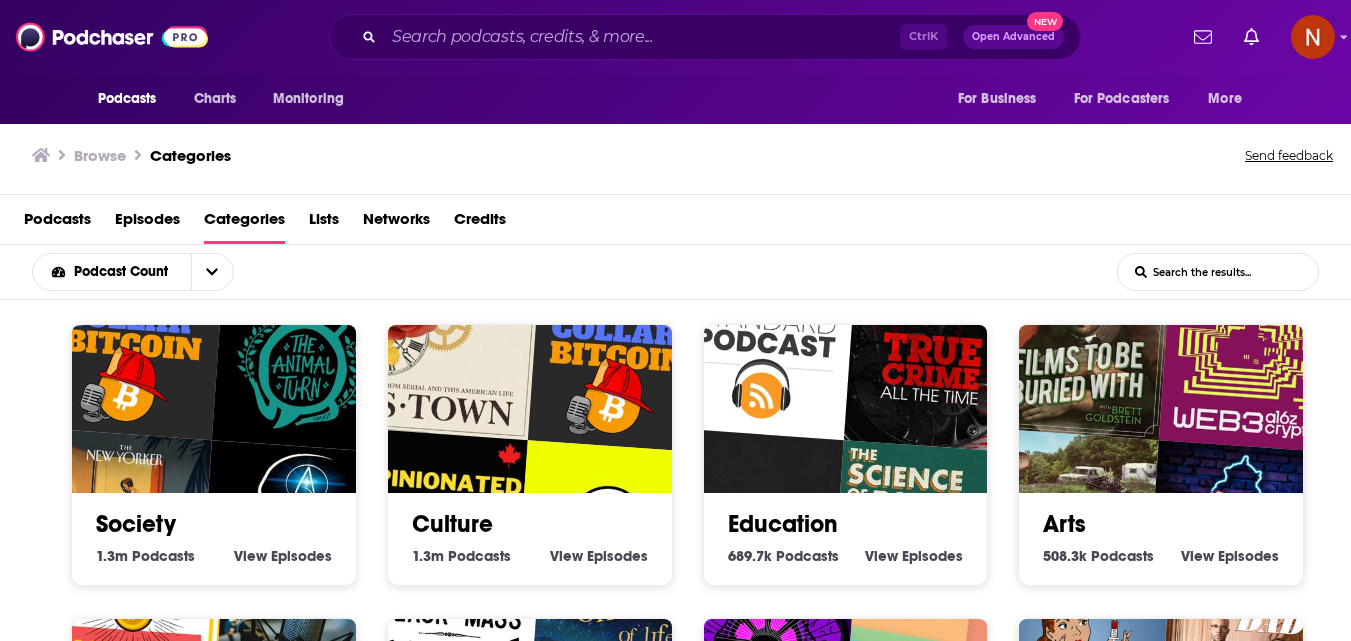 click on "Podcasts" at bounding box center (57, 223) 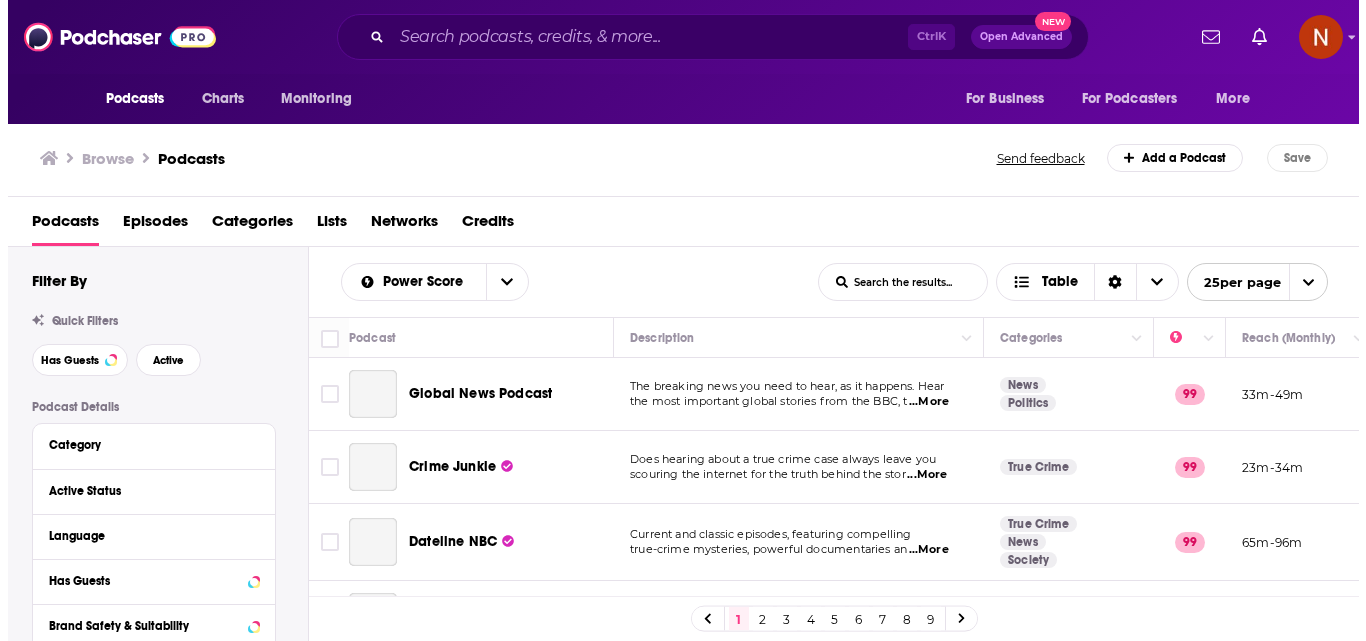 scroll, scrollTop: 0, scrollLeft: 0, axis: both 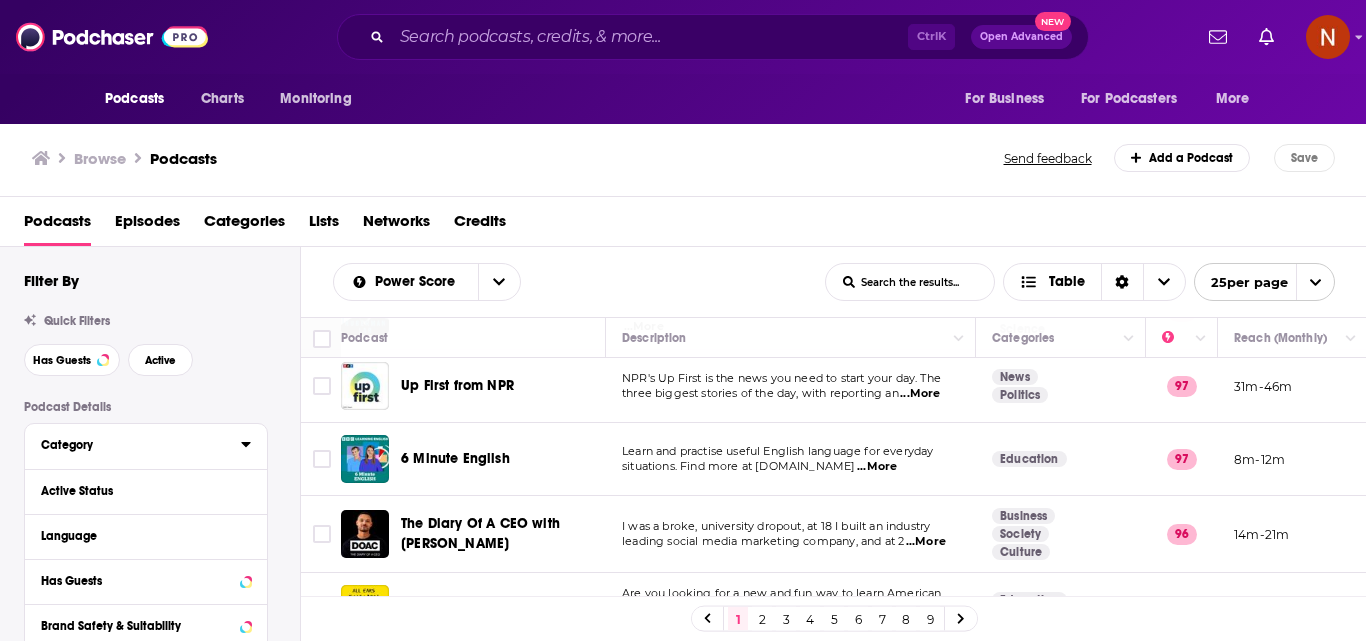 click 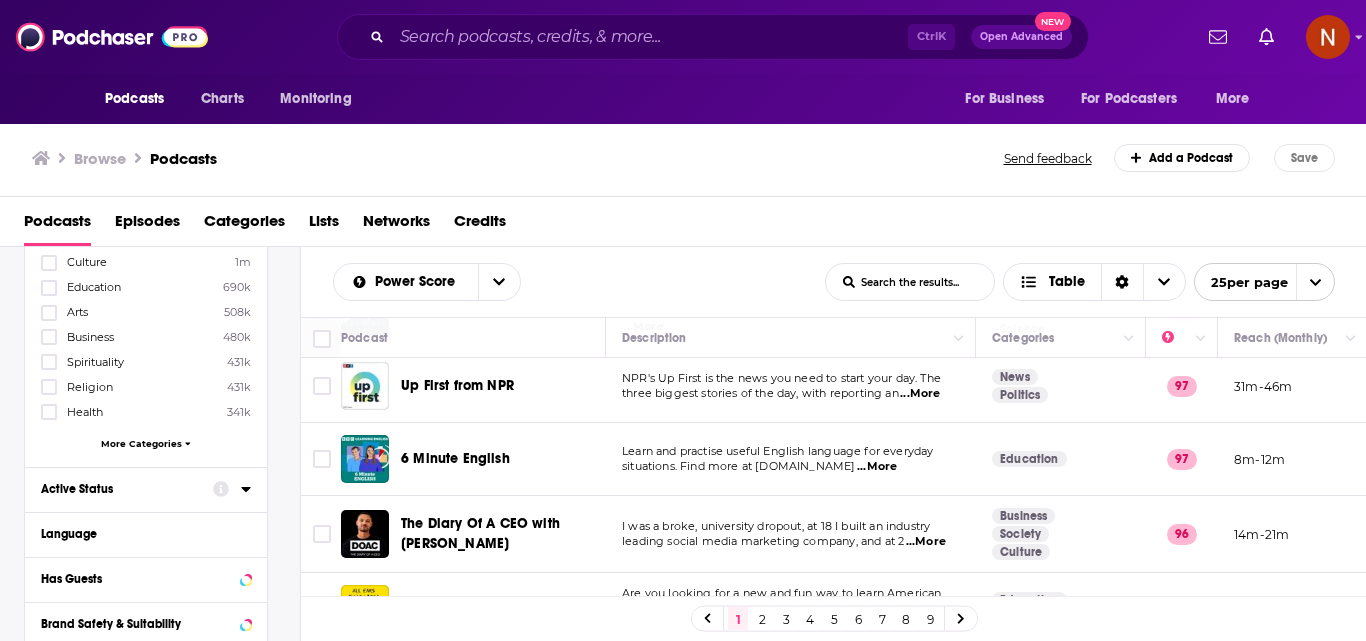 scroll, scrollTop: 100, scrollLeft: 0, axis: vertical 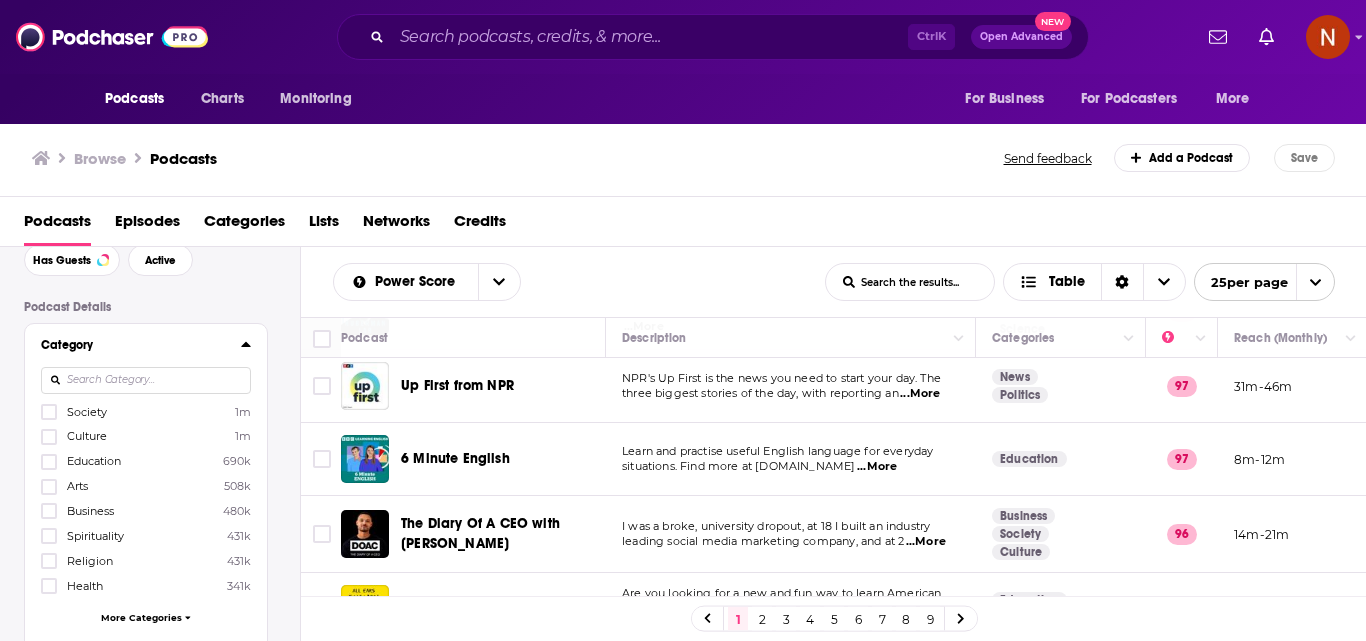 click on "Business" at bounding box center (90, 511) 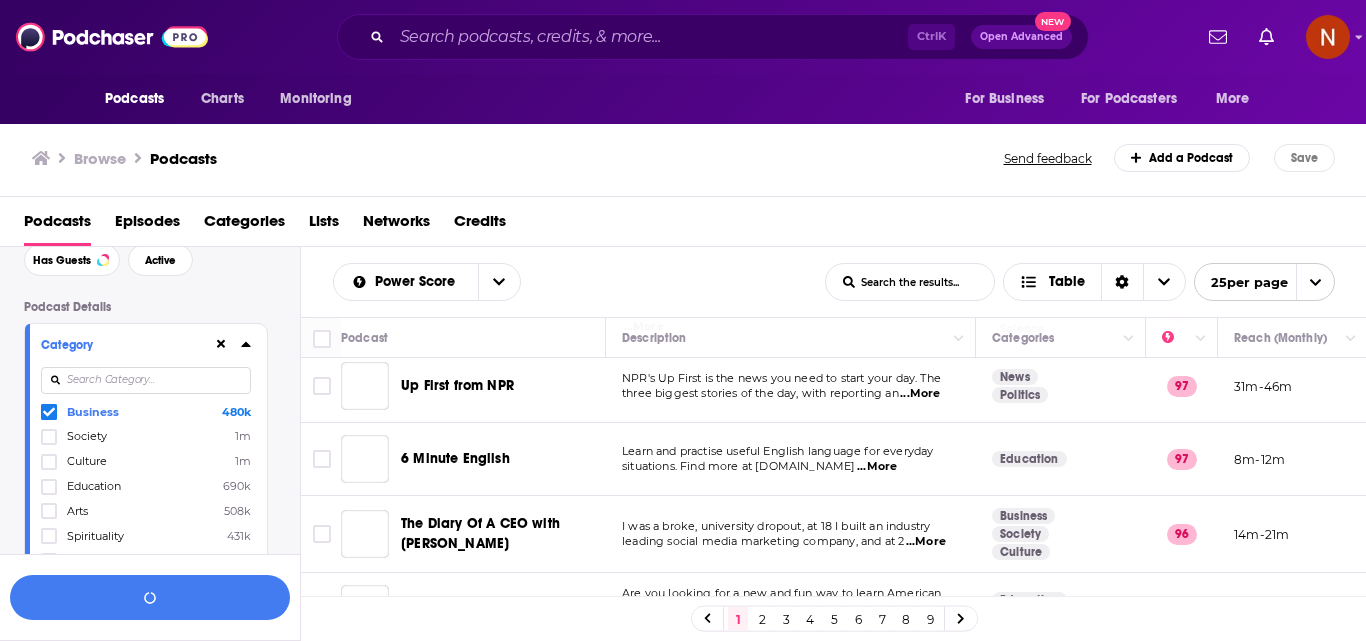 scroll, scrollTop: 150, scrollLeft: 0, axis: vertical 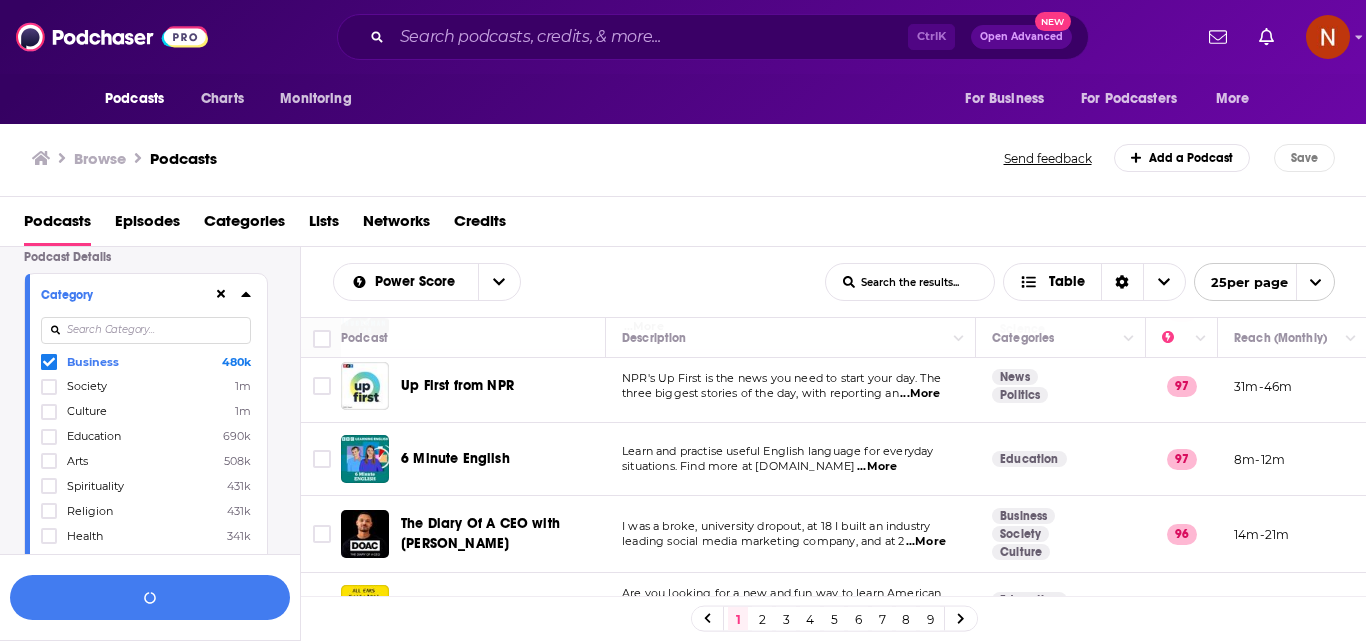 click on "Health" at bounding box center (85, 536) 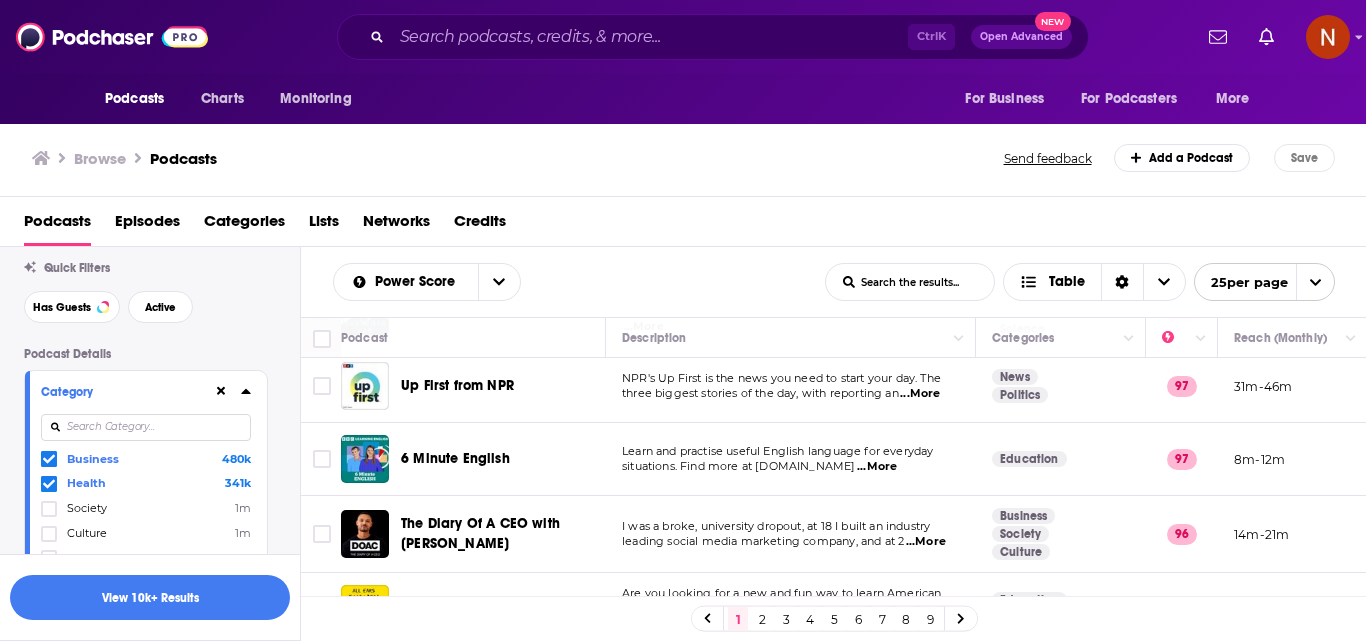 scroll, scrollTop: 50, scrollLeft: 0, axis: vertical 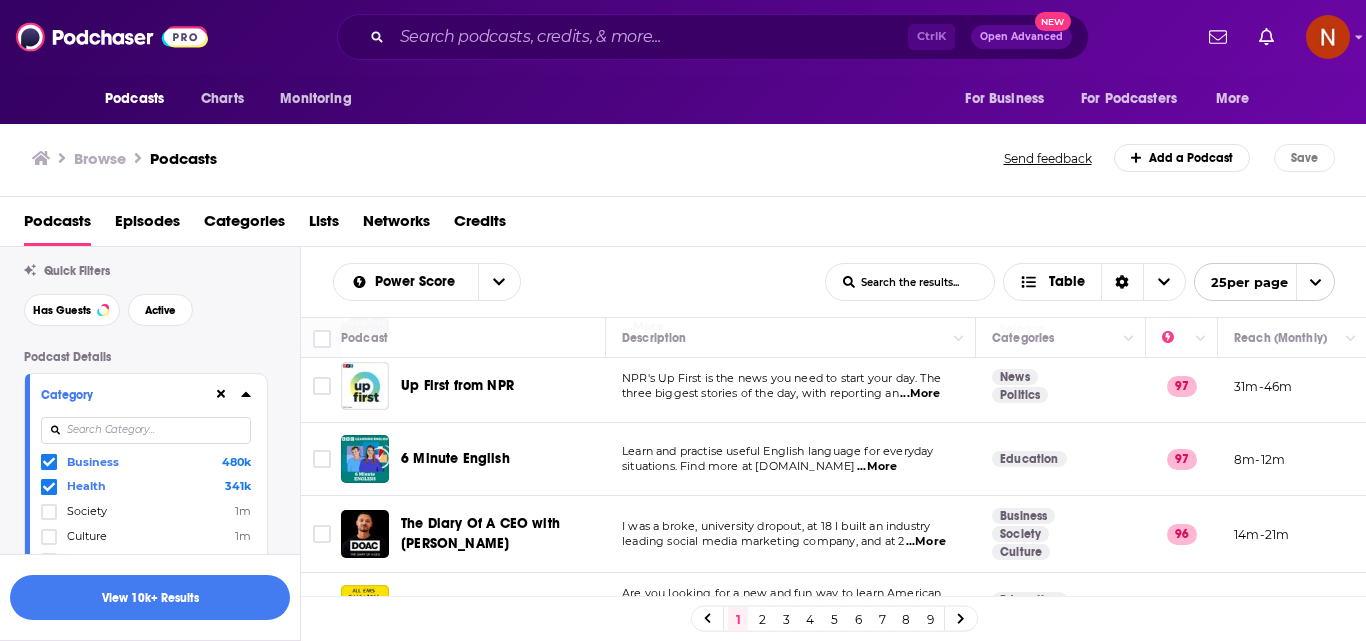 click at bounding box center [146, 430] 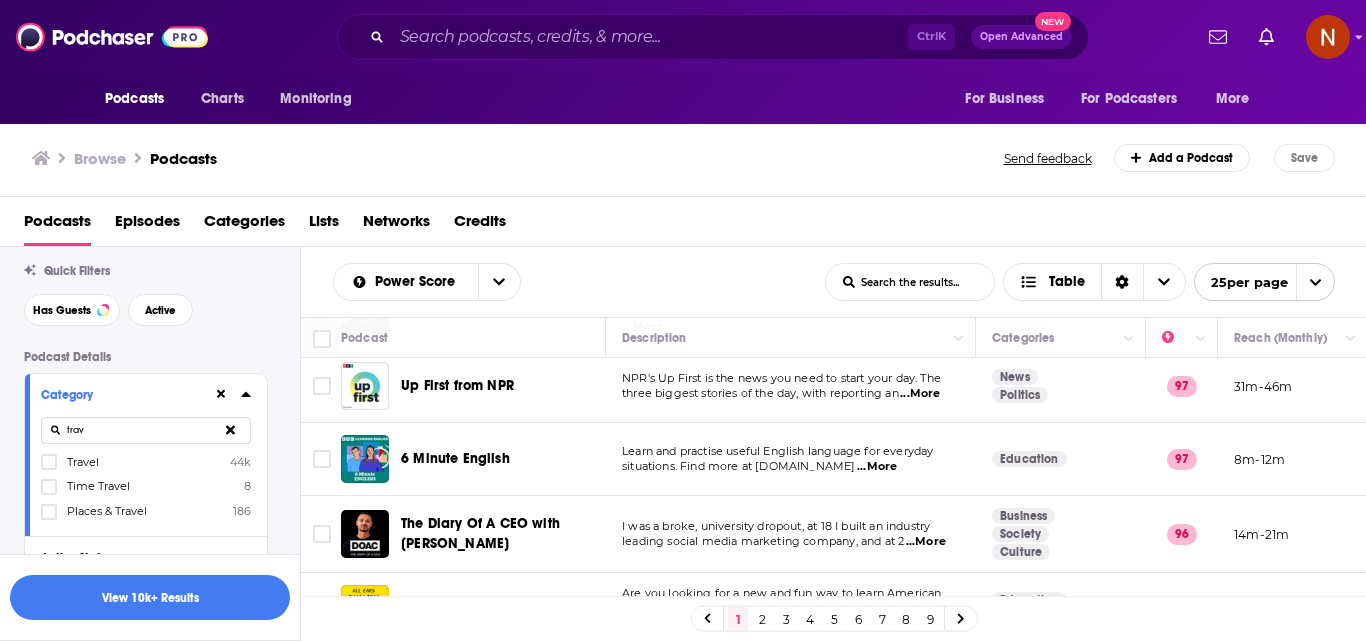 type on "trav" 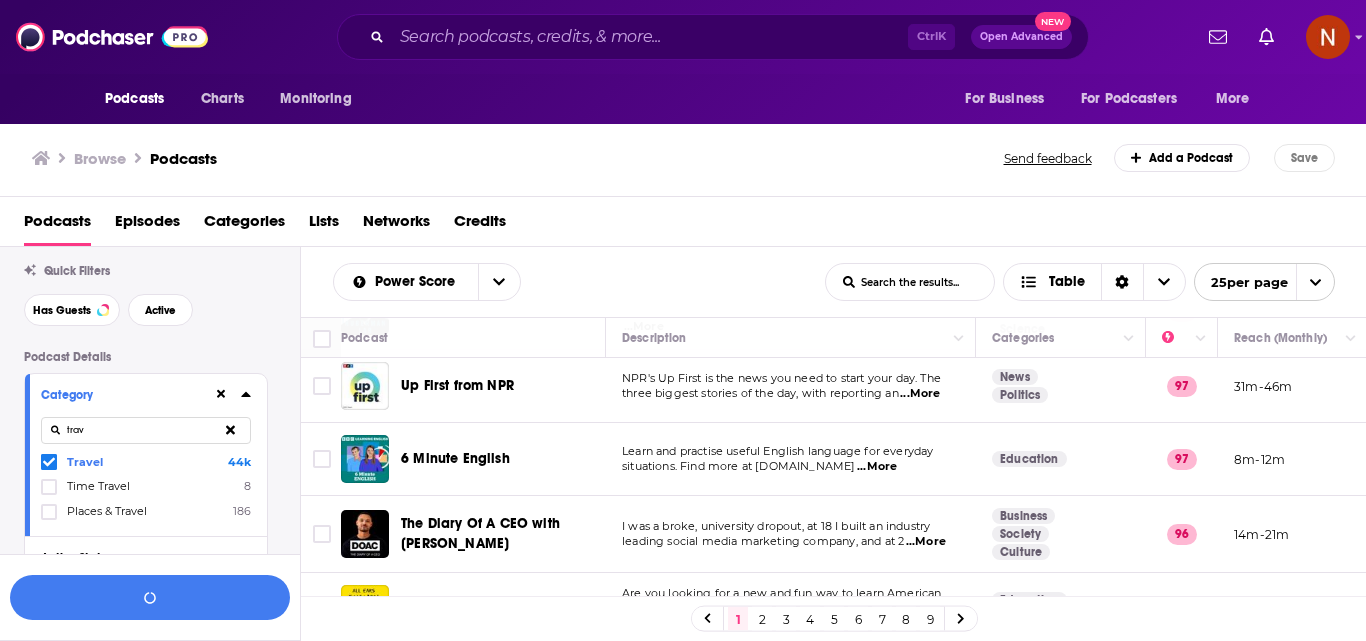 click 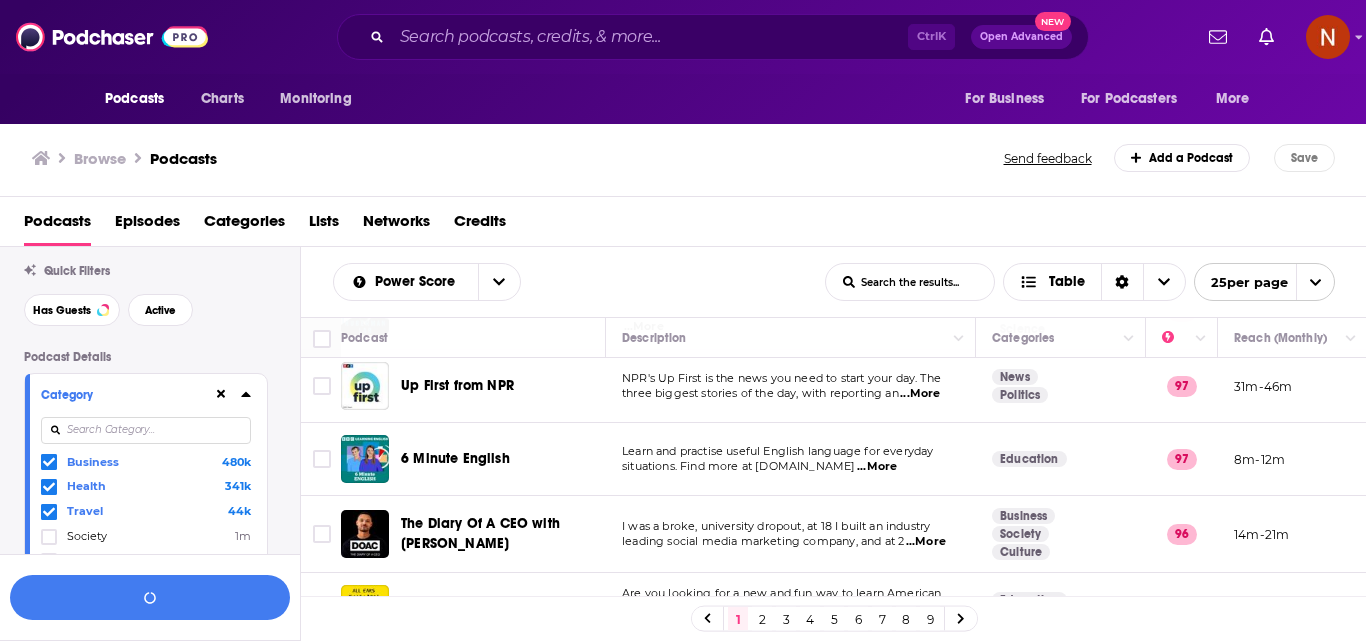 click at bounding box center [146, 430] 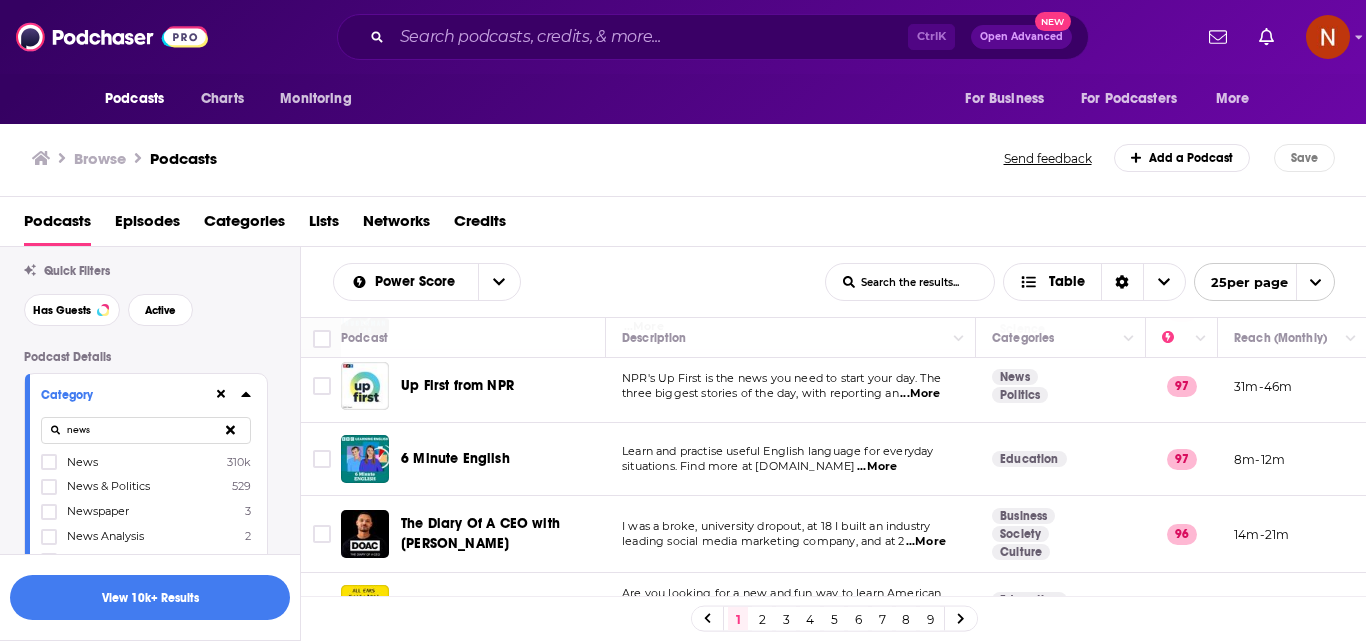 type on "news" 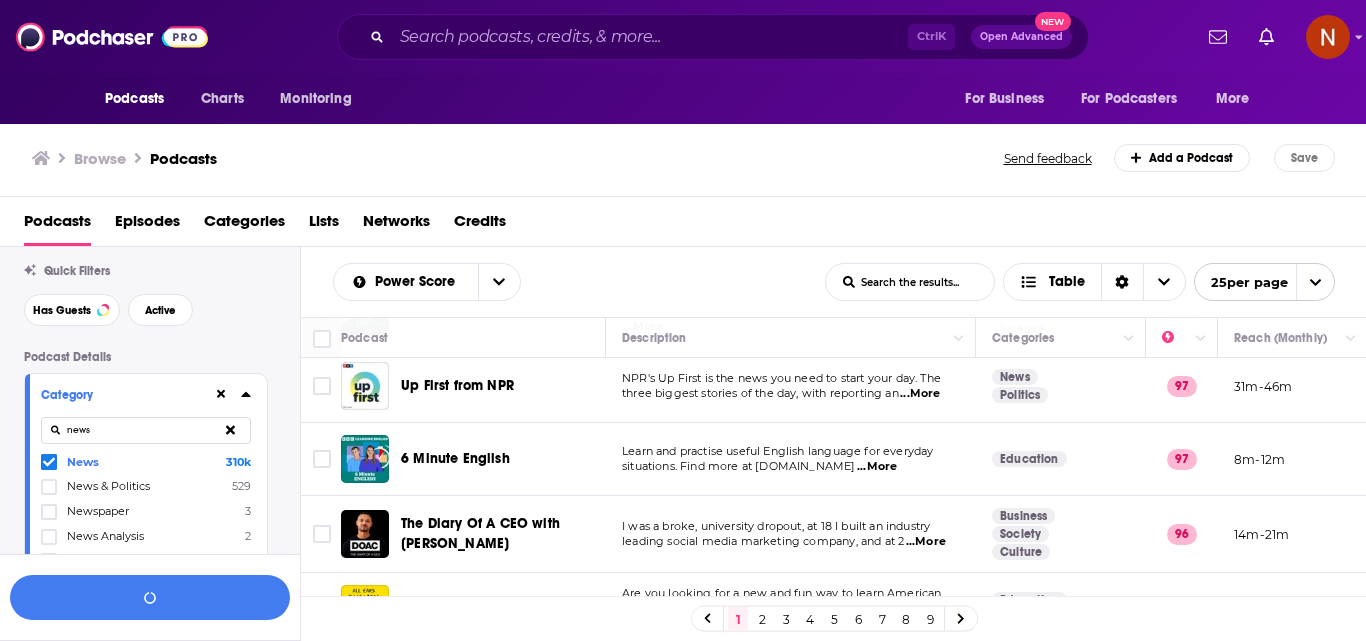 click 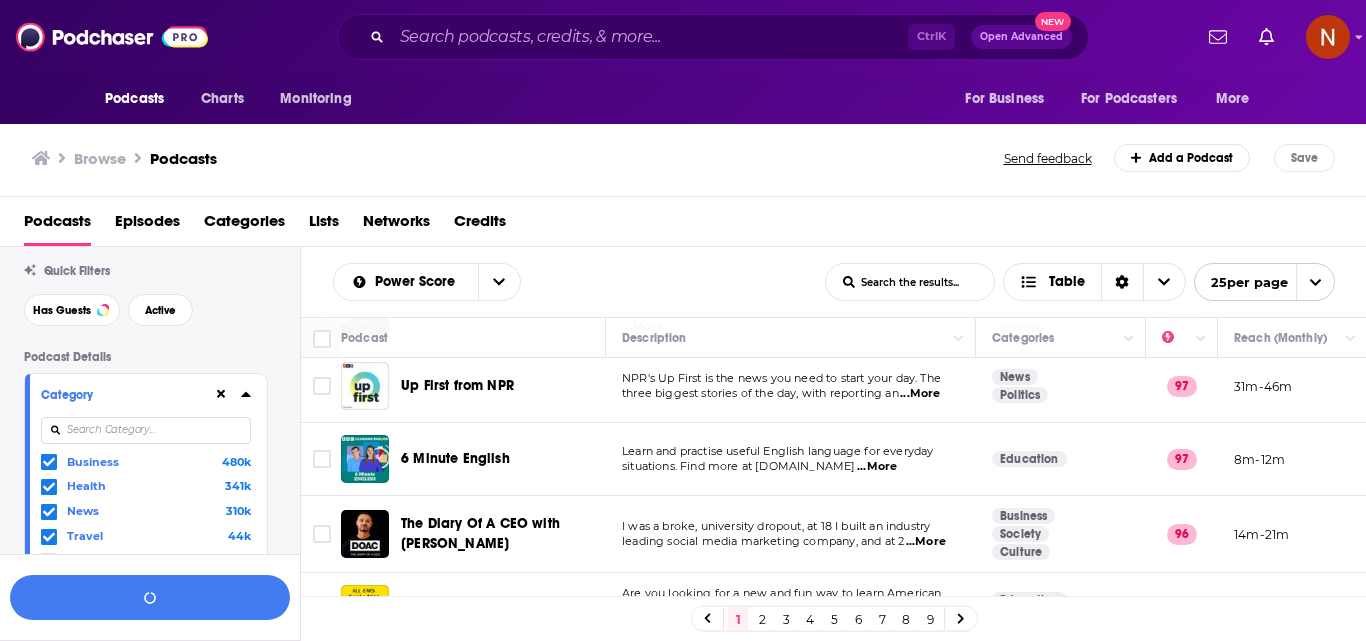 click at bounding box center [146, 430] 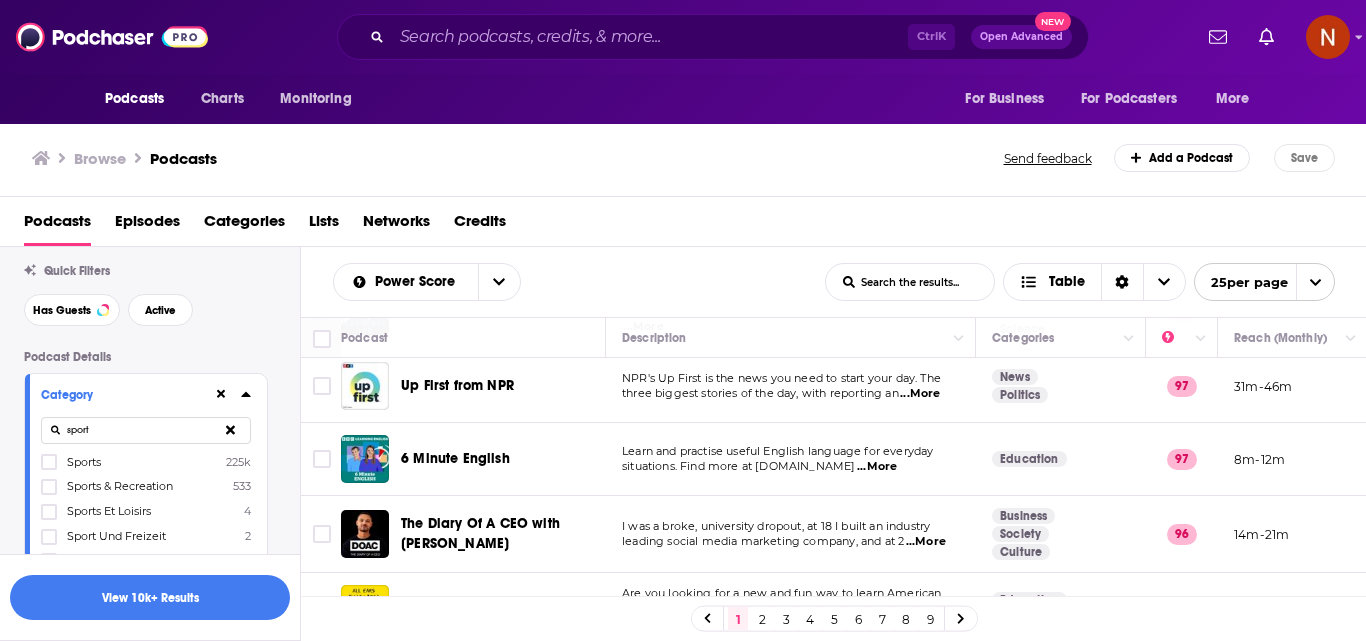 type on "sport" 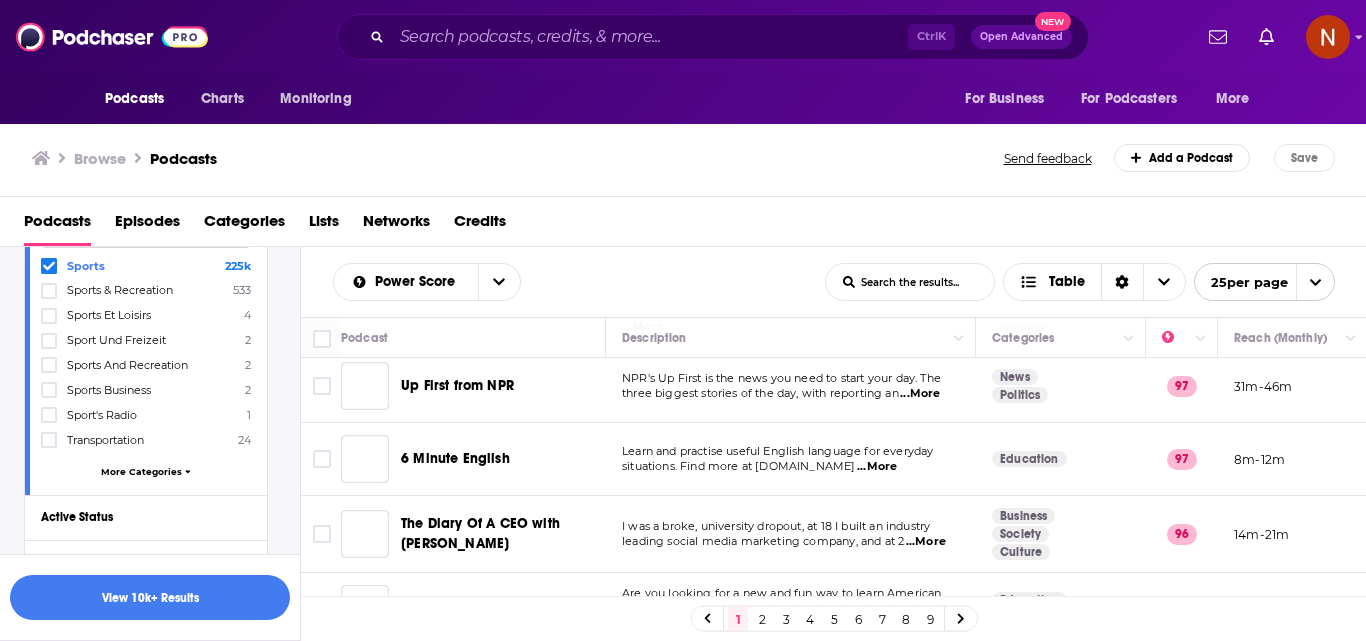 scroll, scrollTop: 450, scrollLeft: 0, axis: vertical 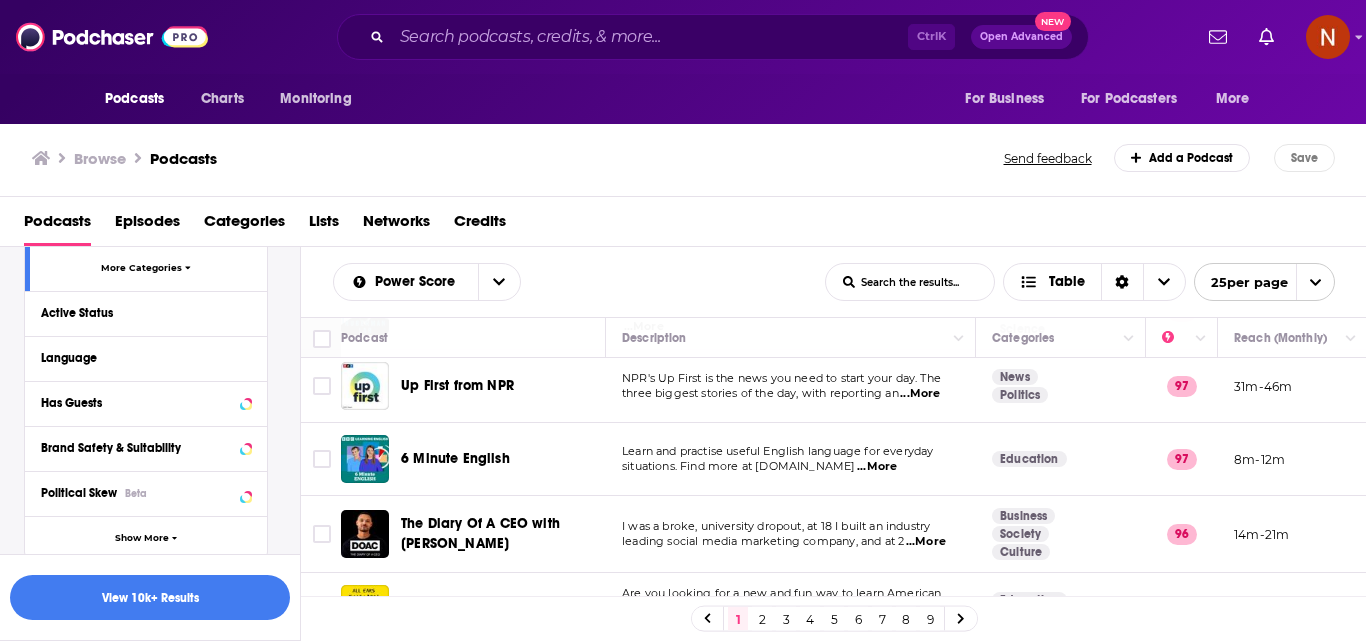 click on "Language" at bounding box center (139, 358) 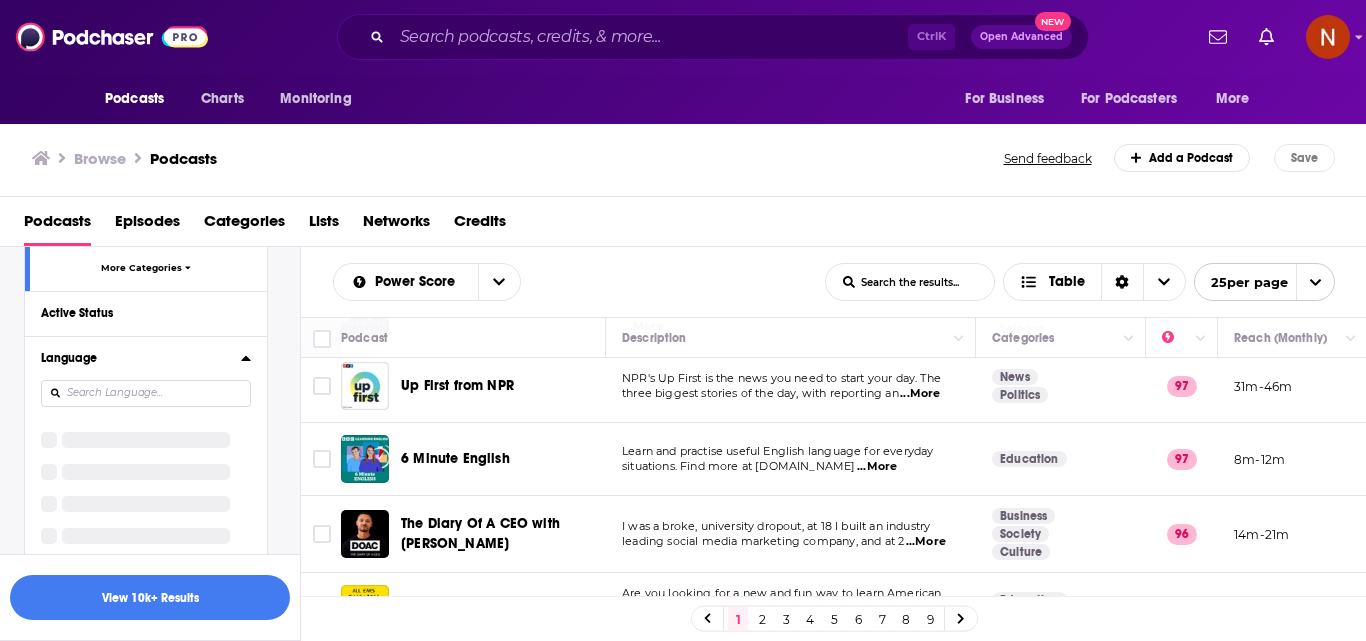 click on "Category sport Sports 225k Sports & Recreation 533 Sports Et Loisirs 4 Sport Und Freizeit 2 Sports And Recreation 2 Sports Business 2 Sport's Radio 1 Transportation 24 More Categories Active Status Language Has Guests Brand Safety & Suitability Political Skew Beta Show More" at bounding box center [146, 393] 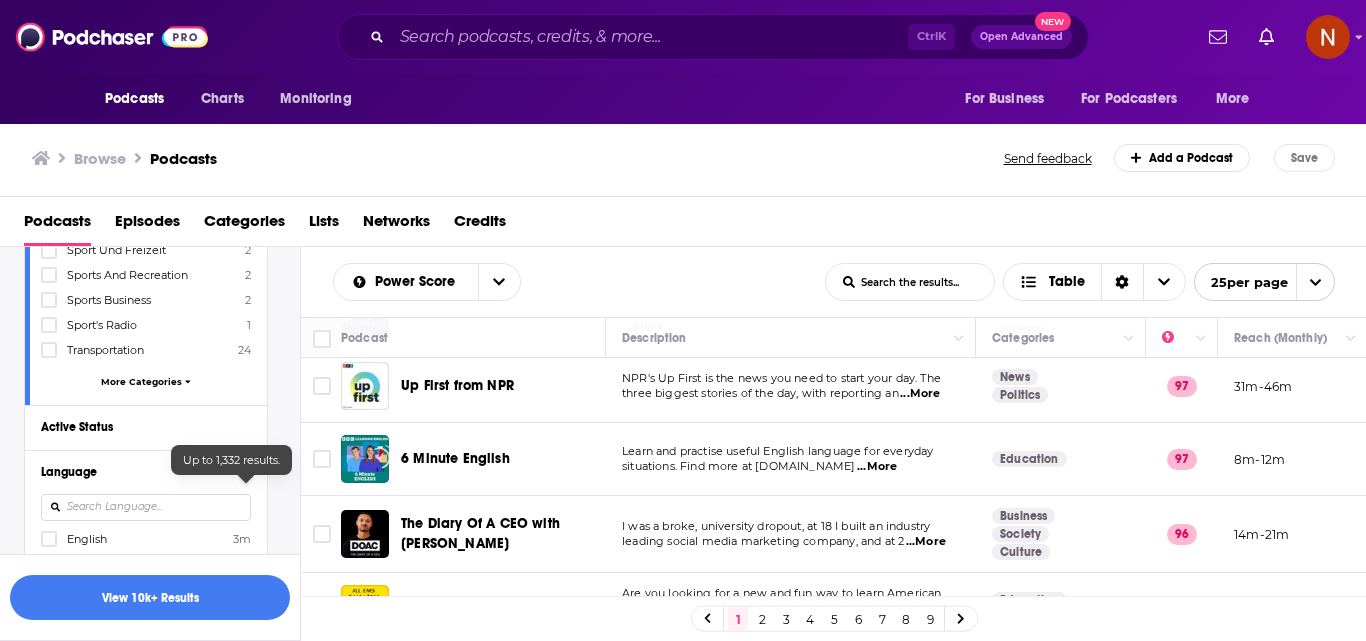 scroll, scrollTop: 536, scrollLeft: 0, axis: vertical 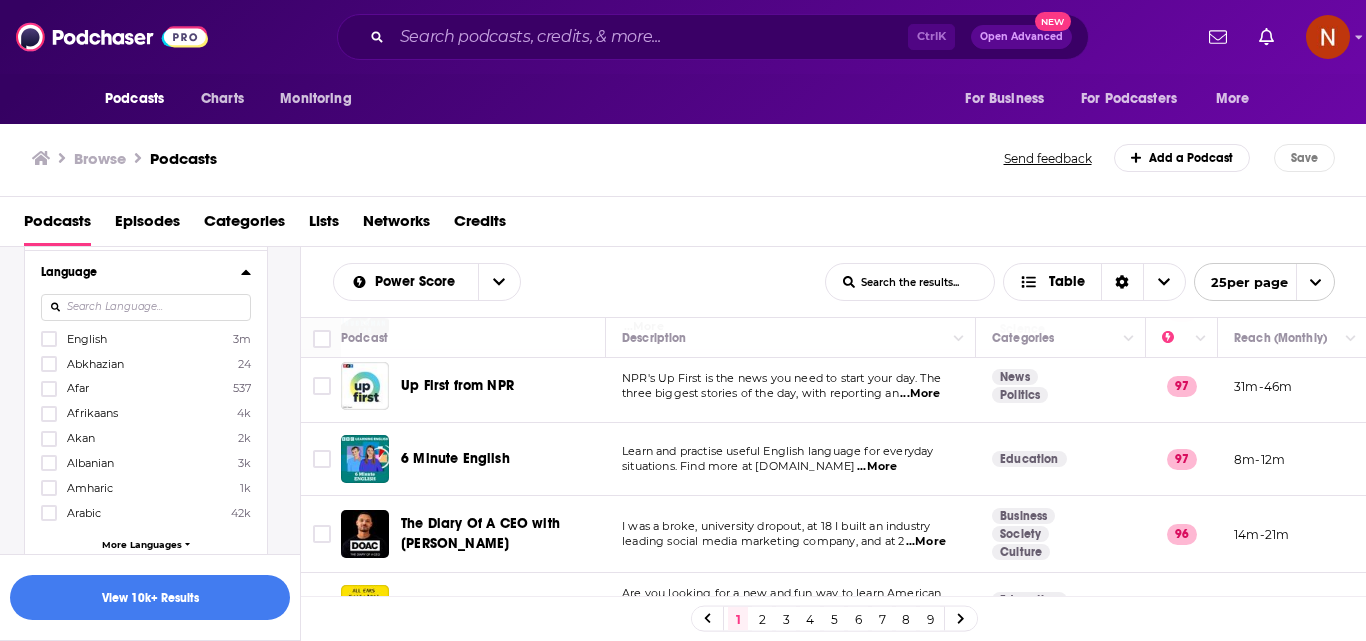 paste on "Norweguan" 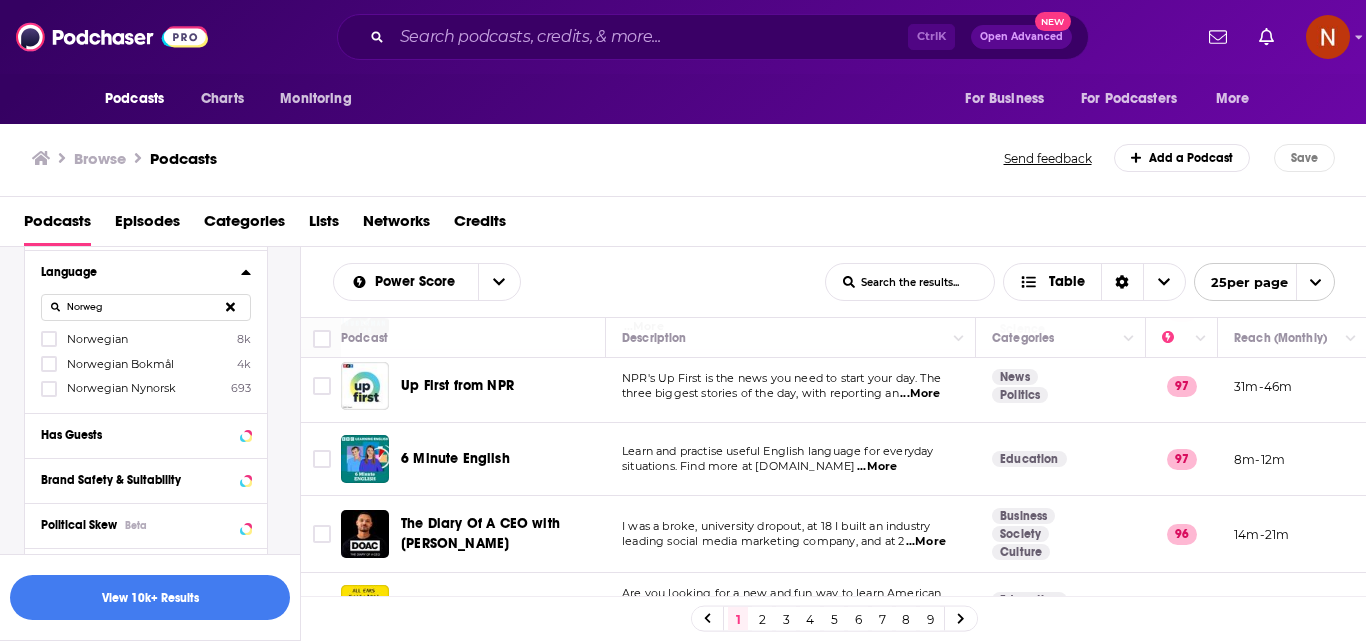 click on "Norwegian" at bounding box center (97, 339) 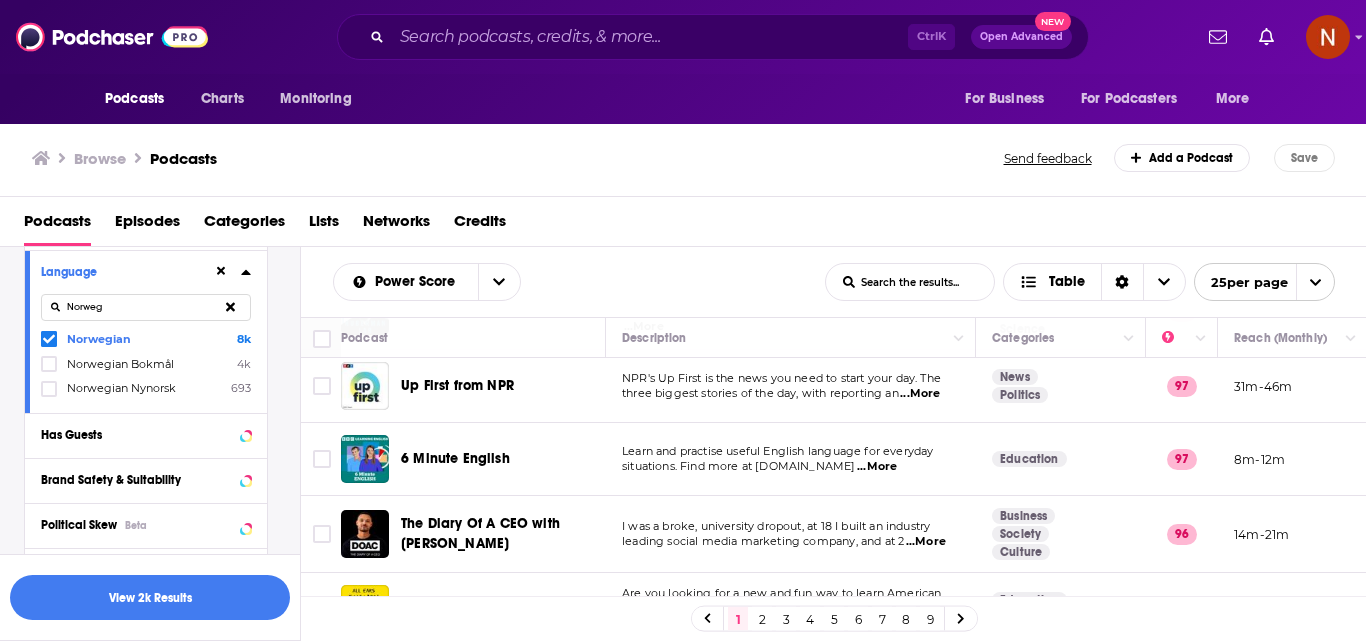 drag, startPoint x: 141, startPoint y: 316, endPoint x: 10, endPoint y: 317, distance: 131.00381 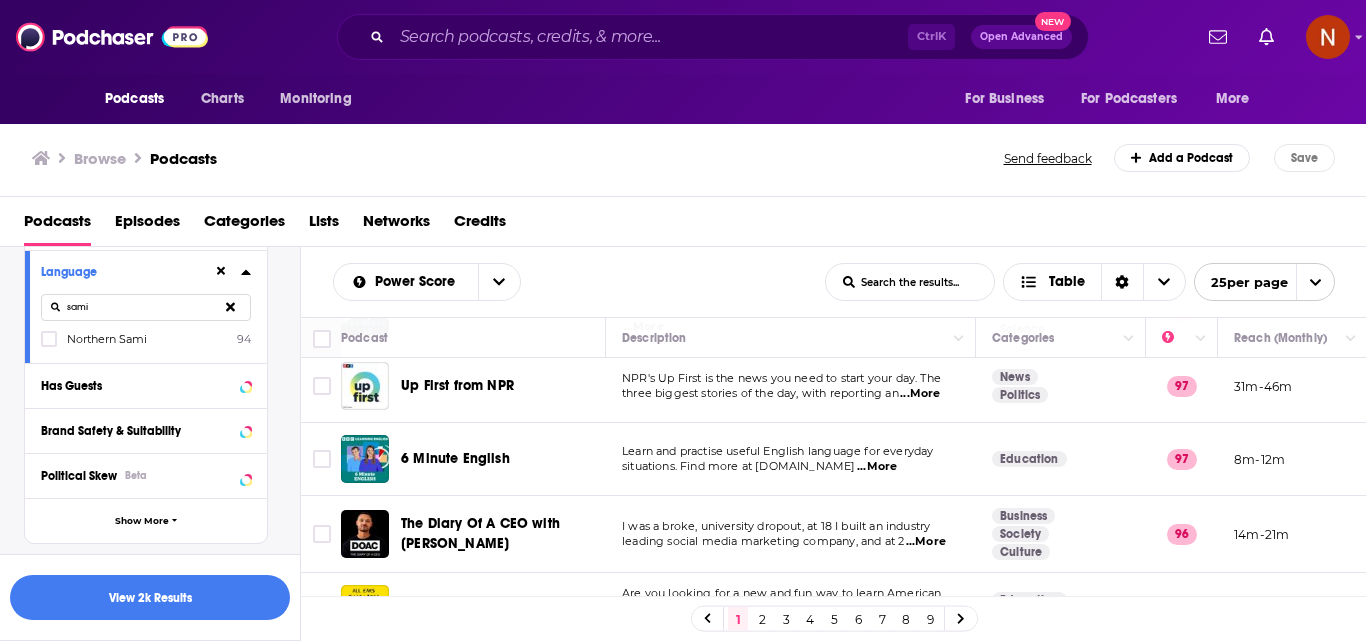 click on "Northern Sami" at bounding box center [107, 339] 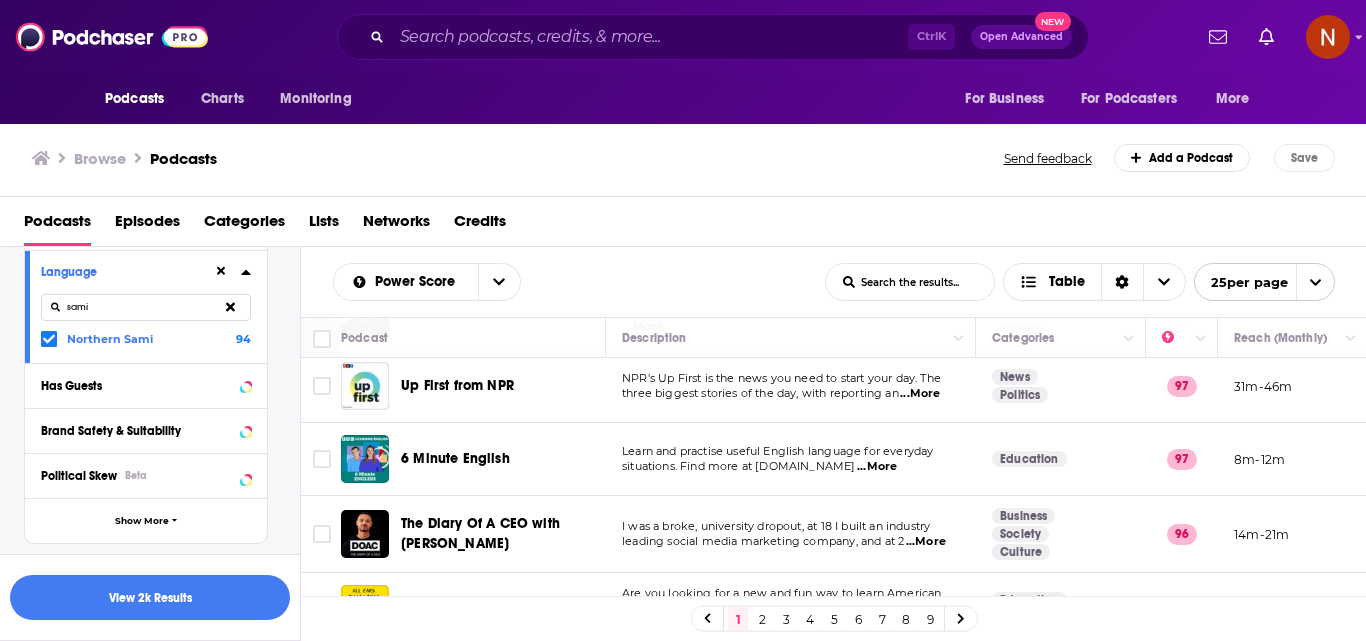 click on "Filters 2 Quick Filters Has Guests Active Podcast Details Category sport Sports 225k Sports & Recreation 533 Sports Et Loisirs 4 Sport Und Freizeit 2 Sports And Recreation 2 Sports Business 2 Sport's Radio 1 Transportation 24 More Categories Active Status Language sami Northern Sami 94 Has Guests Brand Safety & Suitability Political Skew Beta Show More Audience & Reach Power Score™ Reach (Monthly) Reach (Episode Average) Gender Age Income Show More" at bounding box center [150, 341] 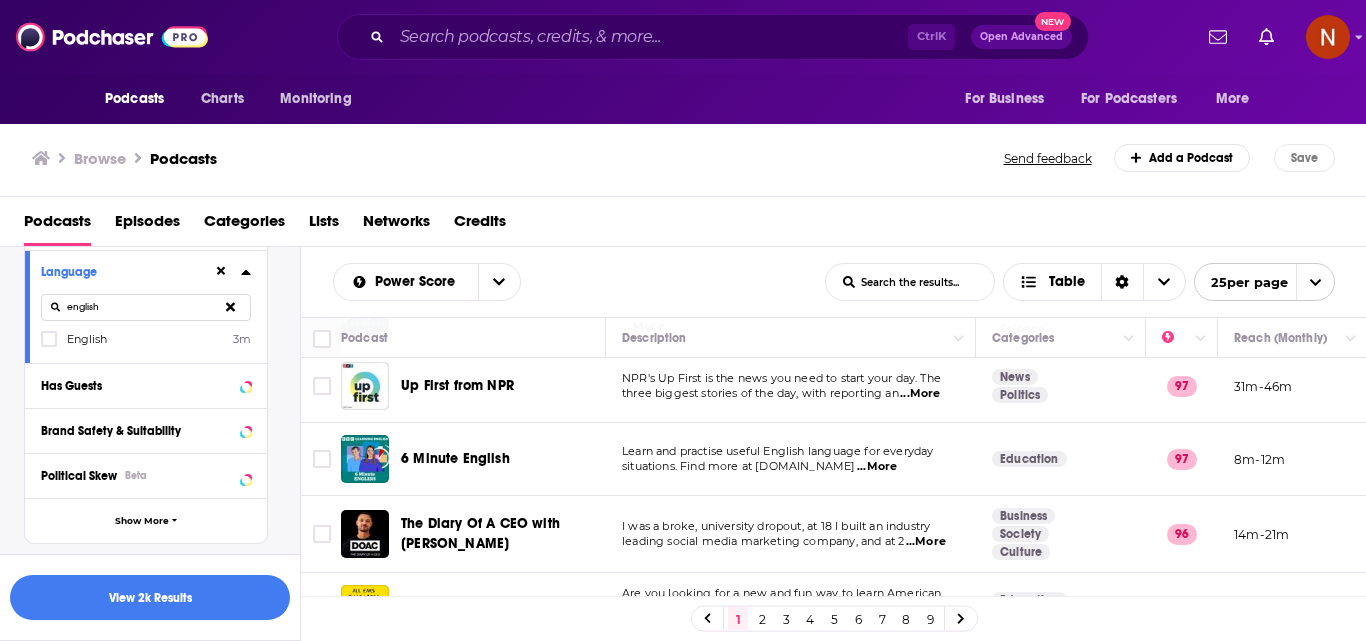 type on "english" 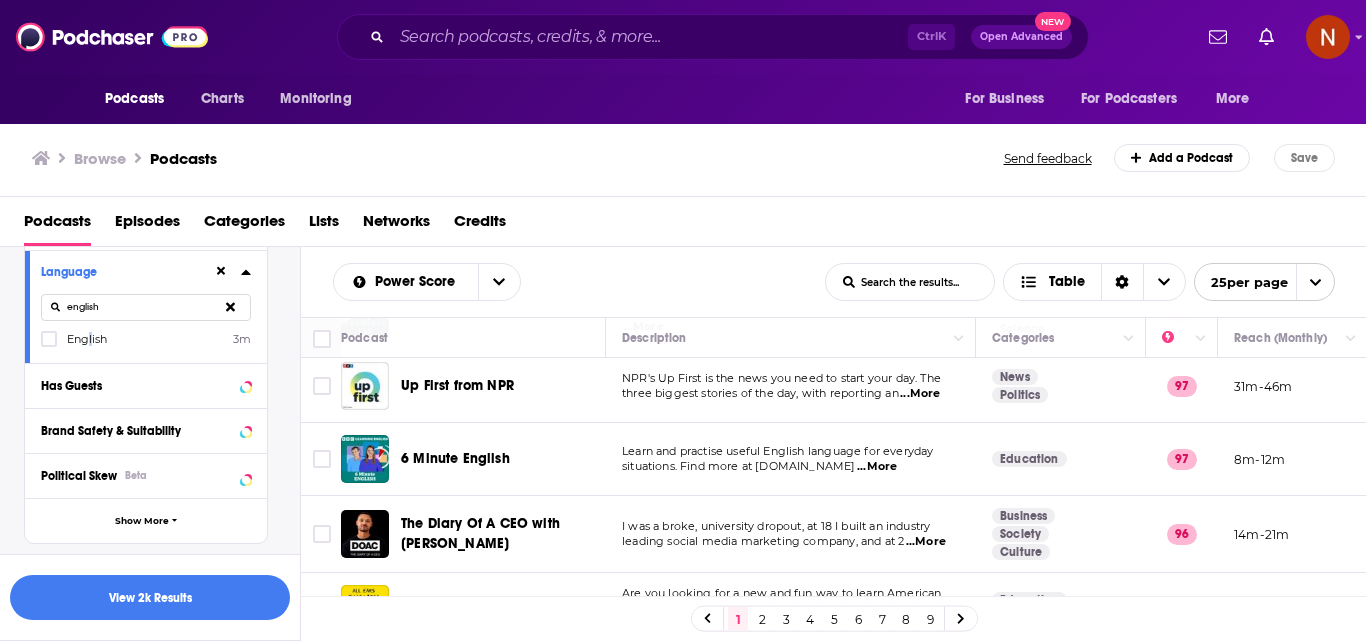 click on "English" at bounding box center [87, 339] 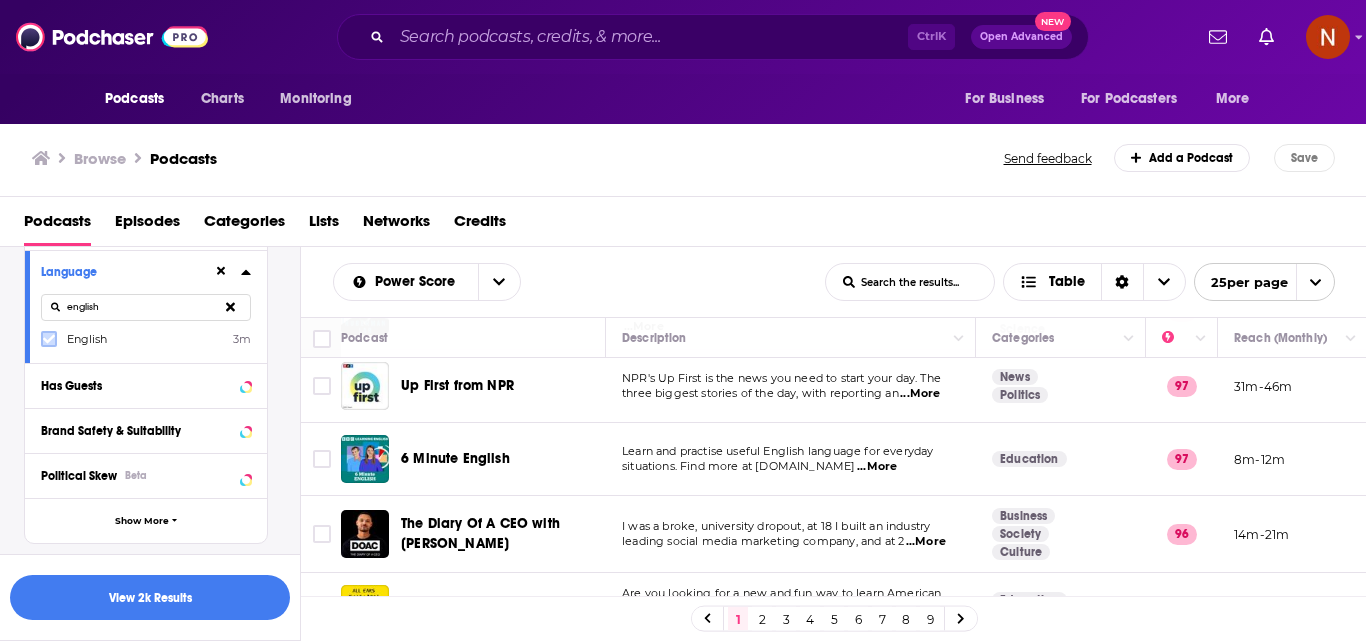 click 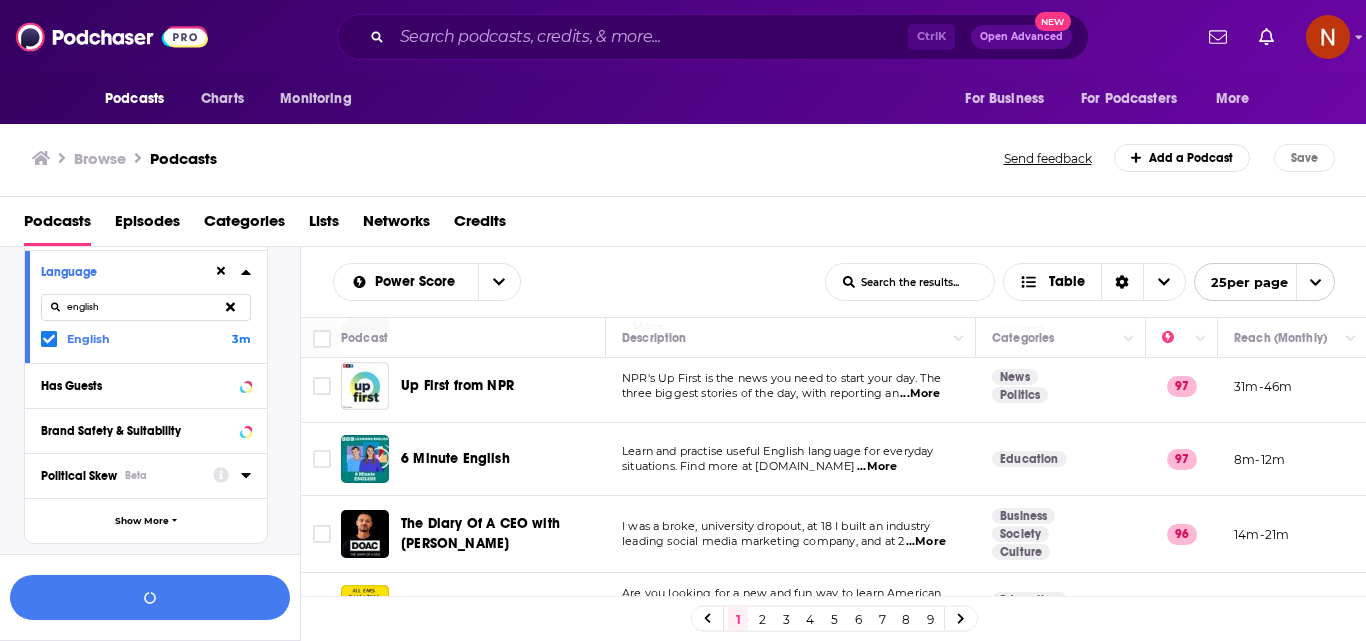 scroll, scrollTop: 636, scrollLeft: 0, axis: vertical 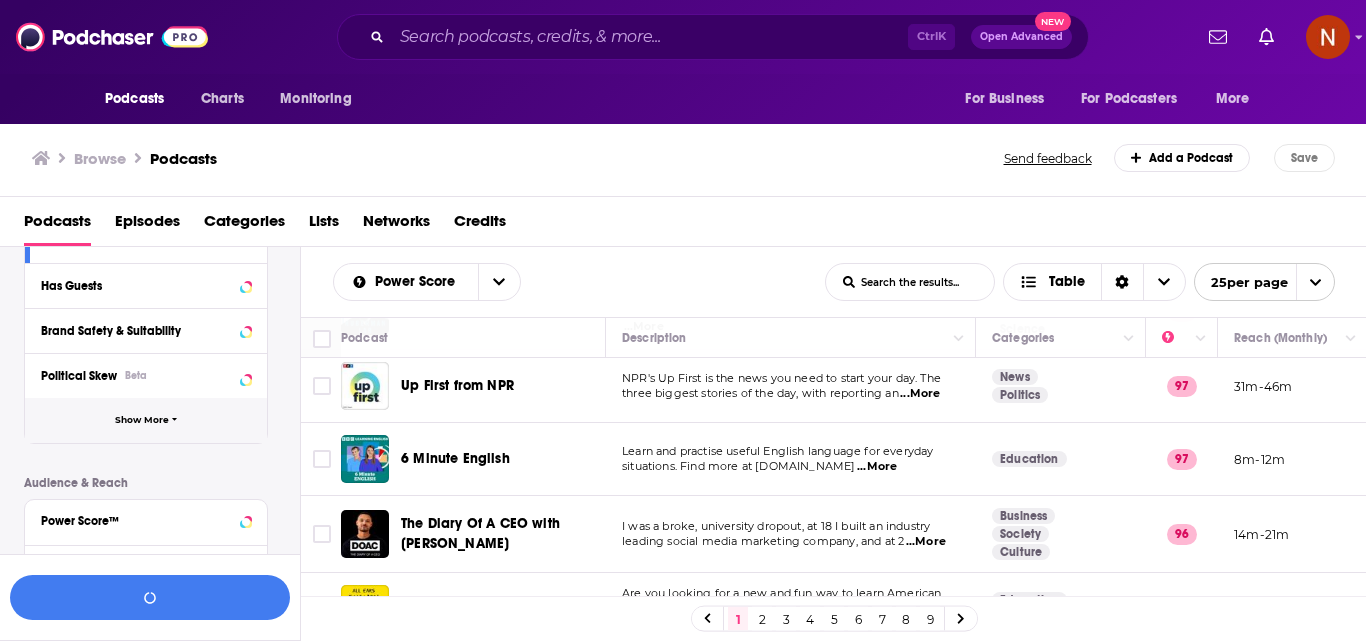 click on "Show More" at bounding box center [142, 420] 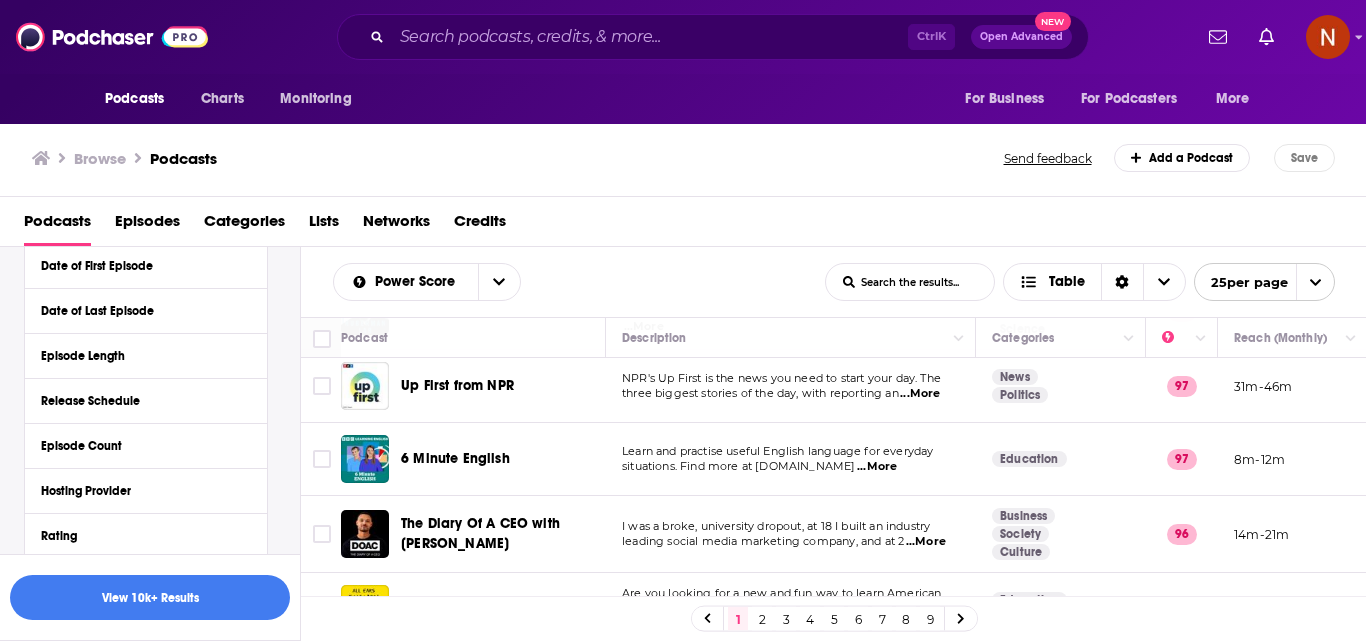 scroll, scrollTop: 936, scrollLeft: 0, axis: vertical 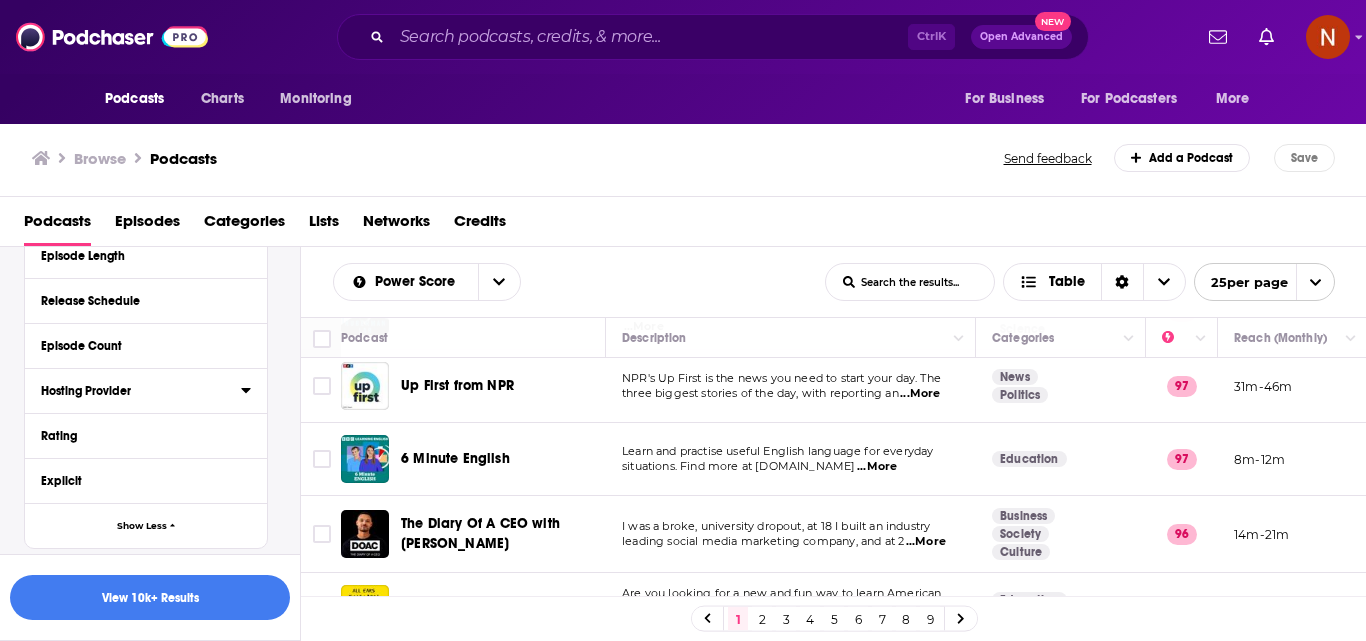 click on "Hosting Provider" at bounding box center (134, 391) 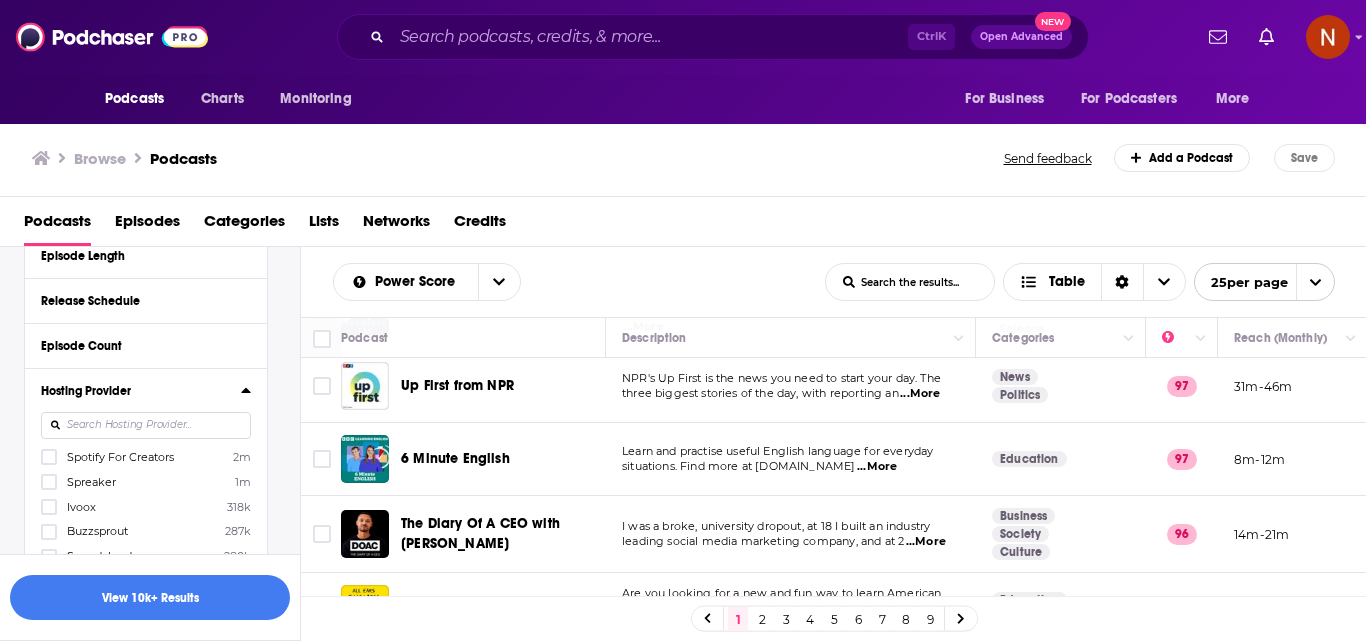 click on "Spreaker" at bounding box center [91, 482] 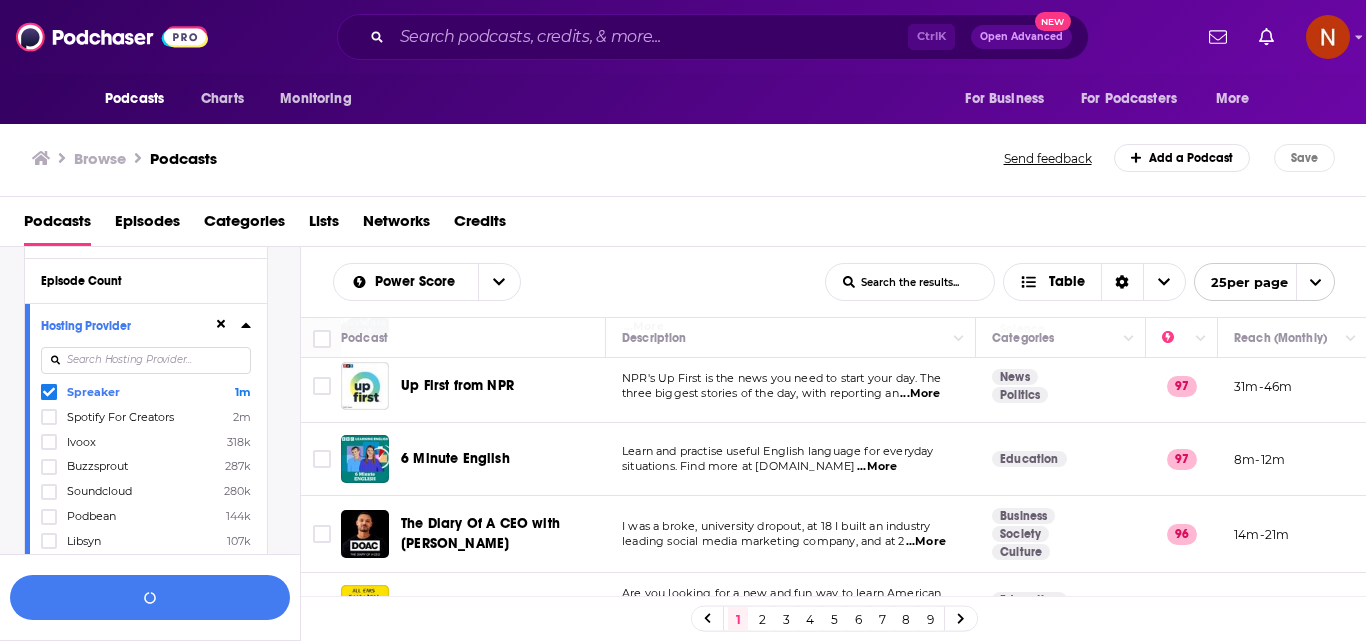scroll, scrollTop: 1036, scrollLeft: 0, axis: vertical 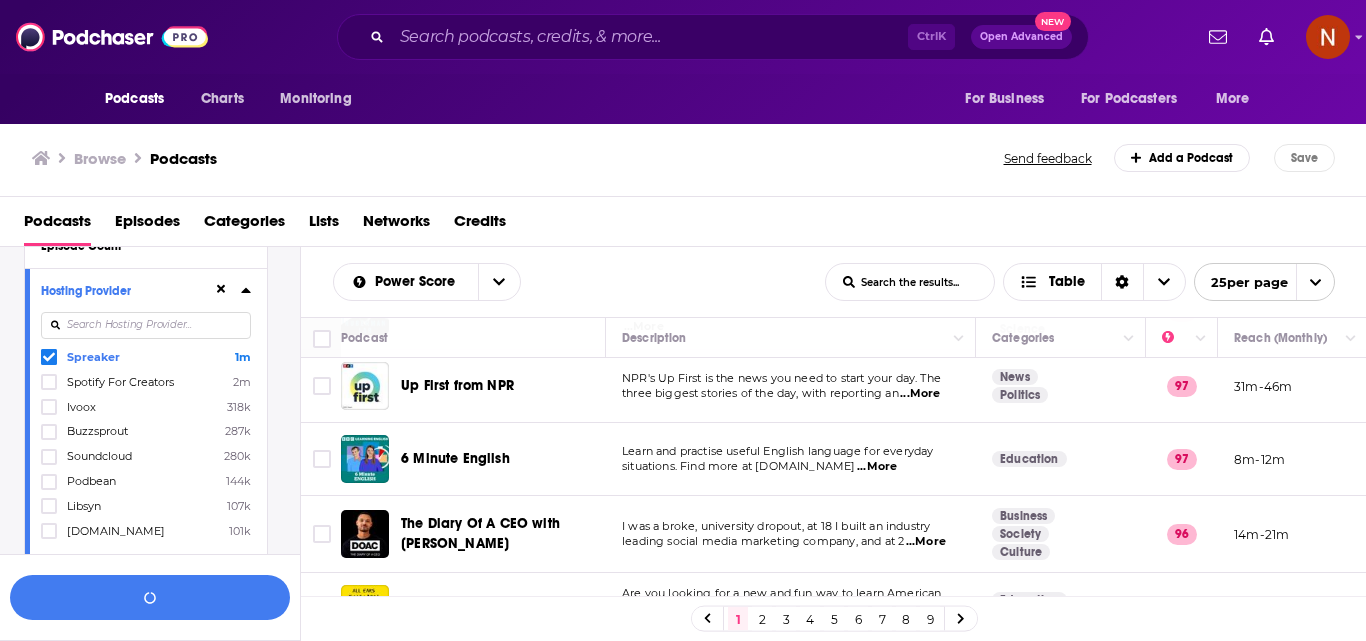 click on "Podbean" at bounding box center [91, 481] 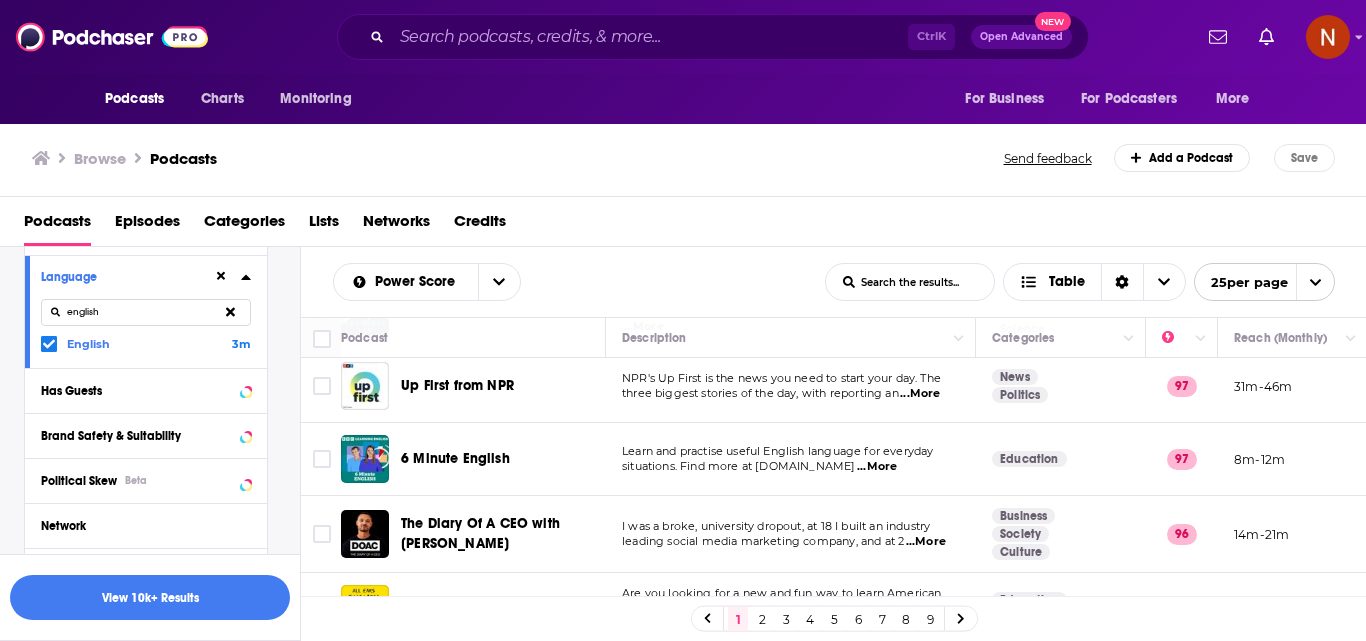 scroll, scrollTop: 436, scrollLeft: 0, axis: vertical 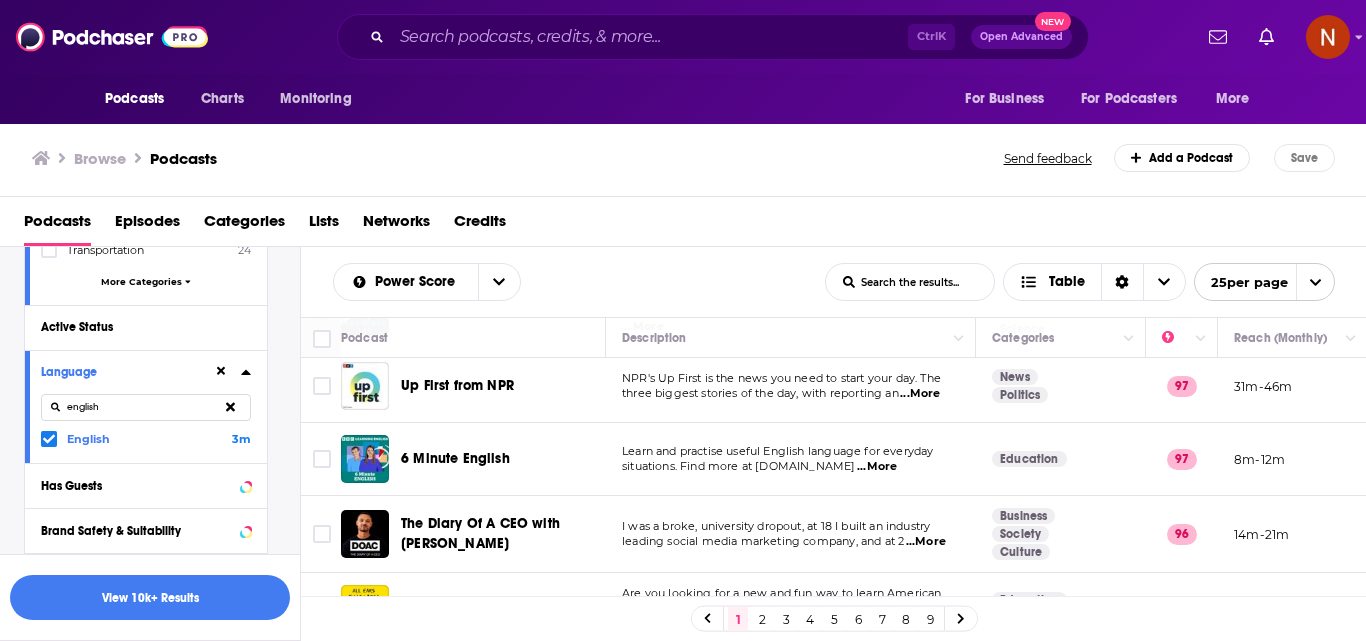 click 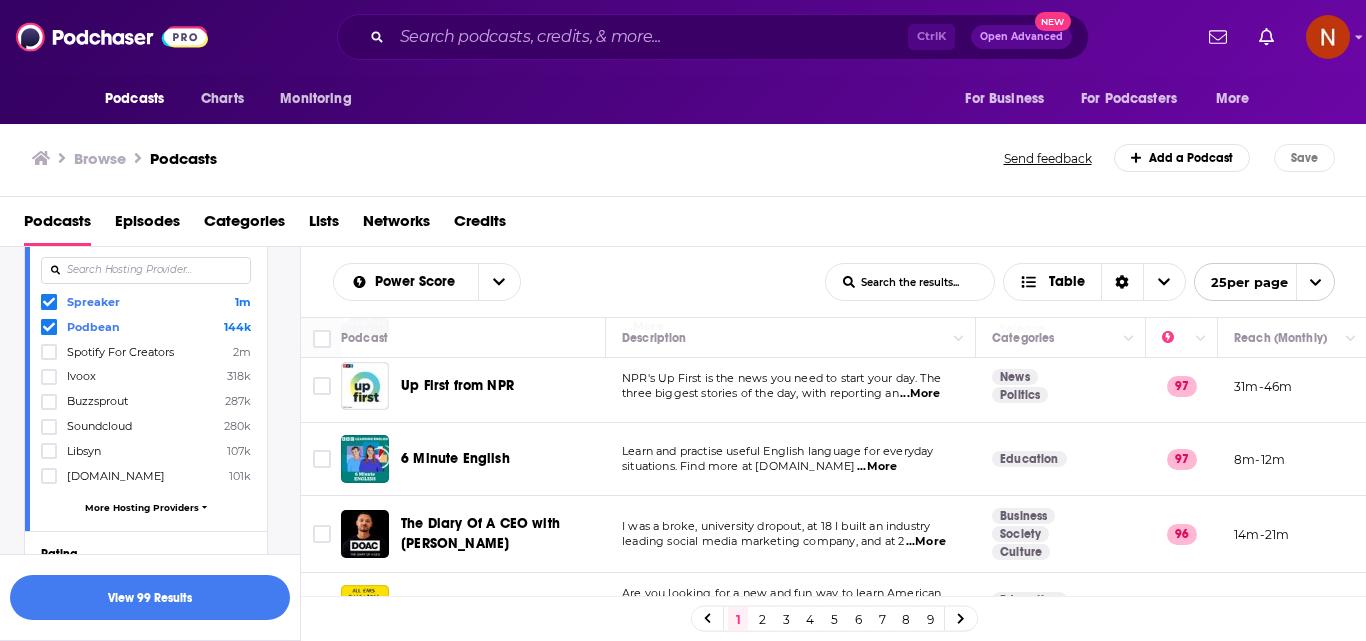 scroll, scrollTop: 1136, scrollLeft: 0, axis: vertical 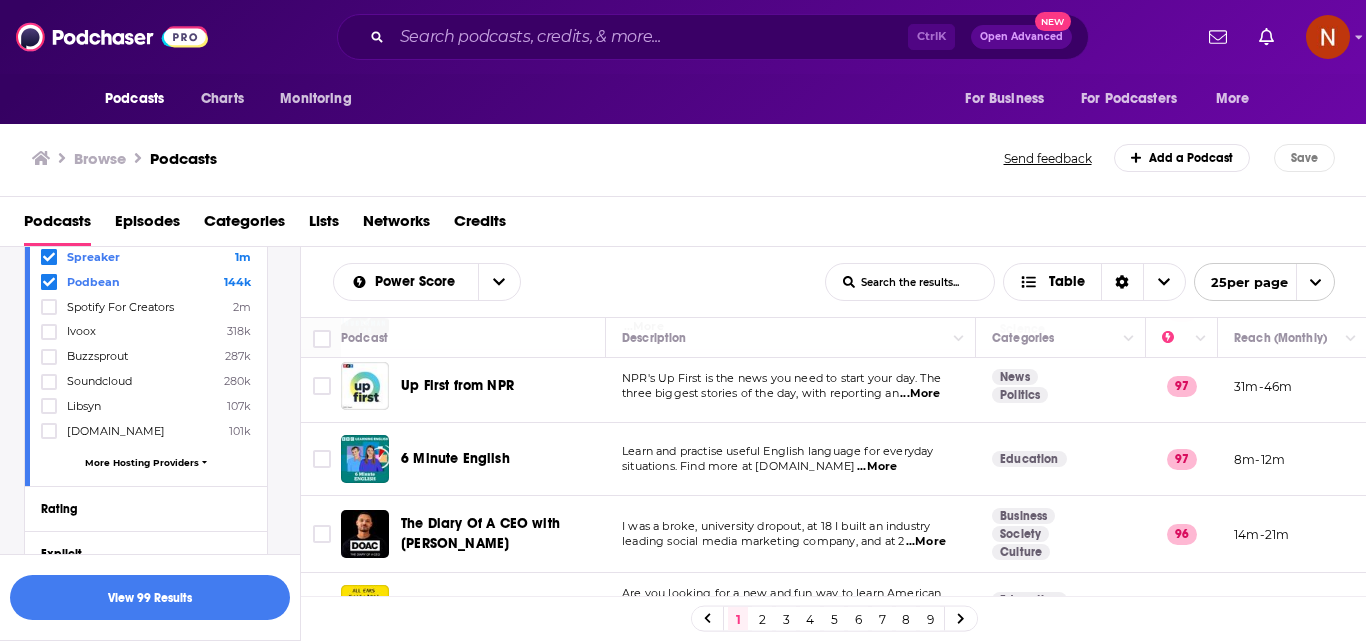click on "Libsyn" at bounding box center [84, 406] 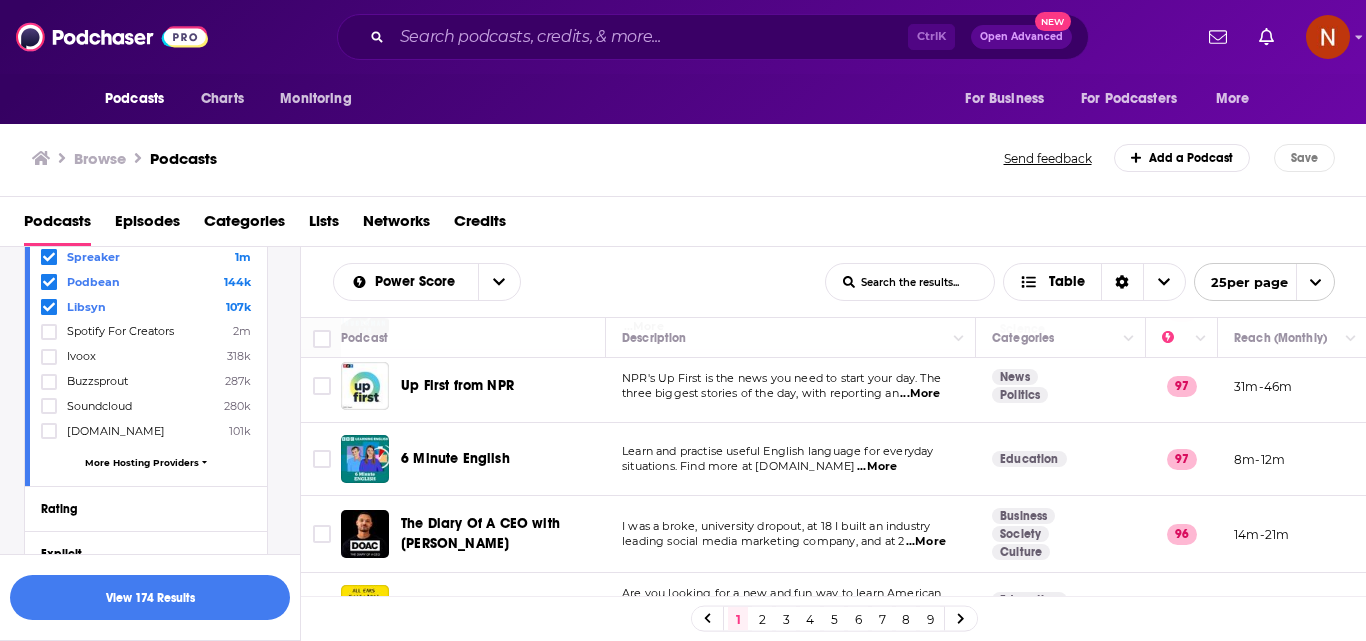 scroll, scrollTop: 936, scrollLeft: 0, axis: vertical 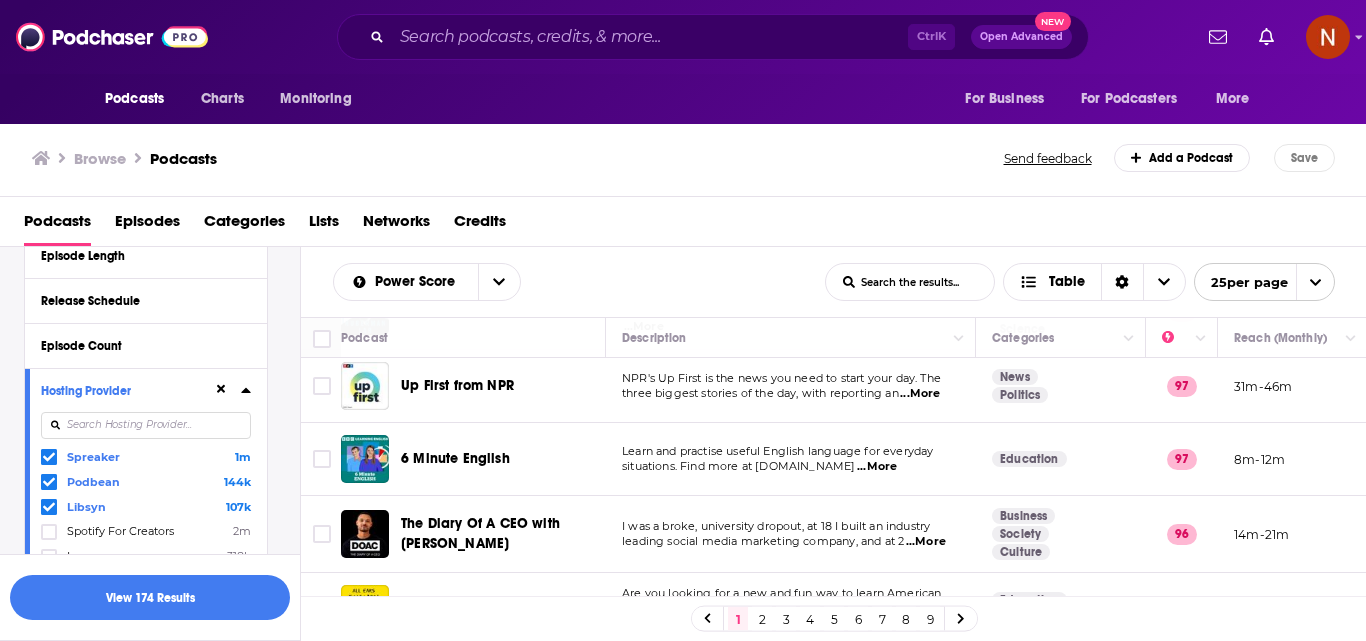 click at bounding box center (146, 425) 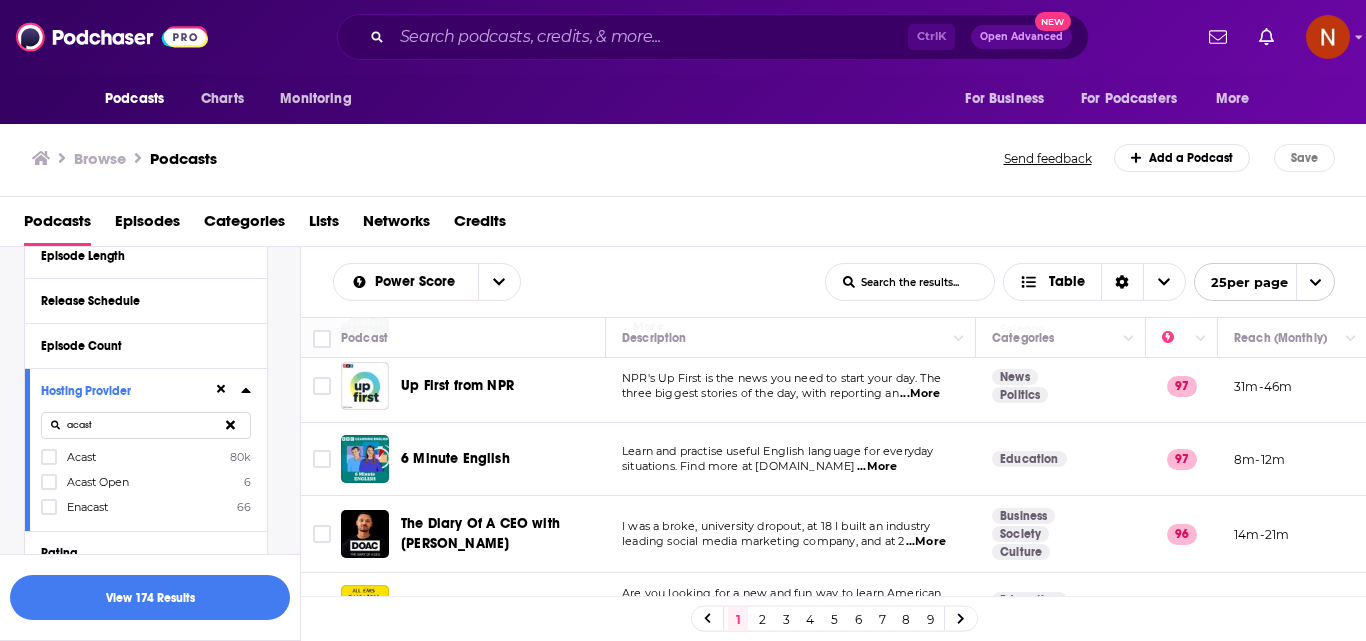 type on "acast" 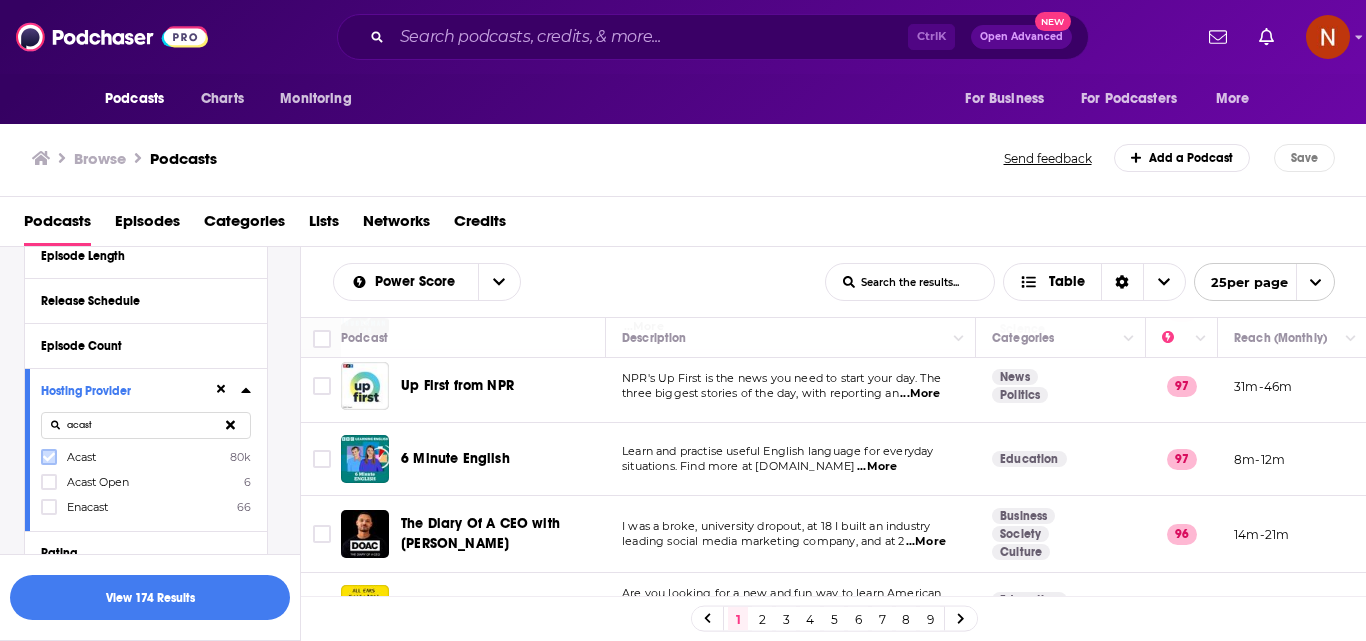 click 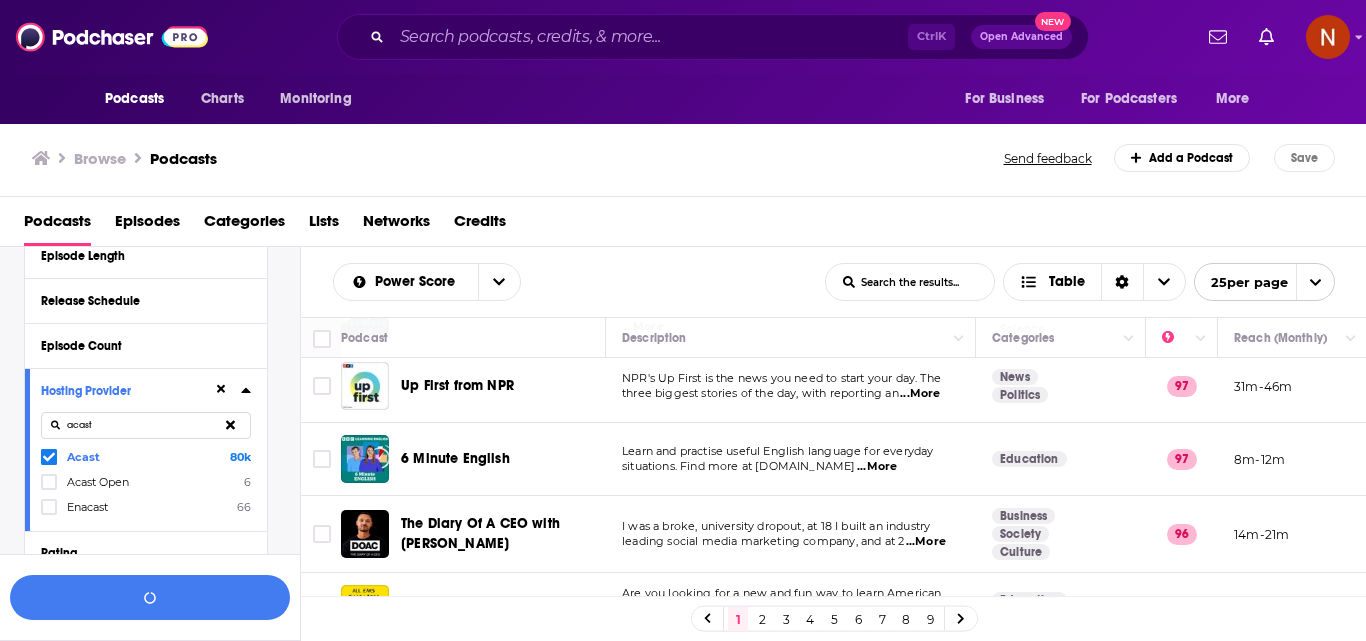 click 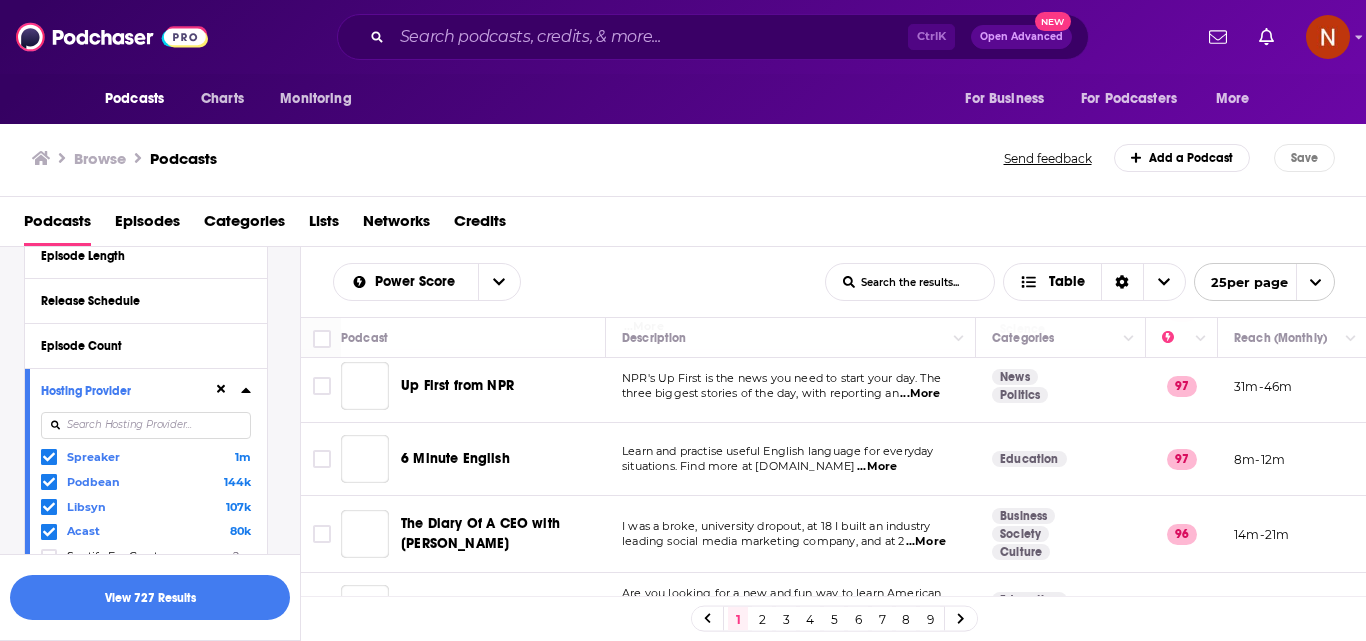 scroll, scrollTop: 1036, scrollLeft: 0, axis: vertical 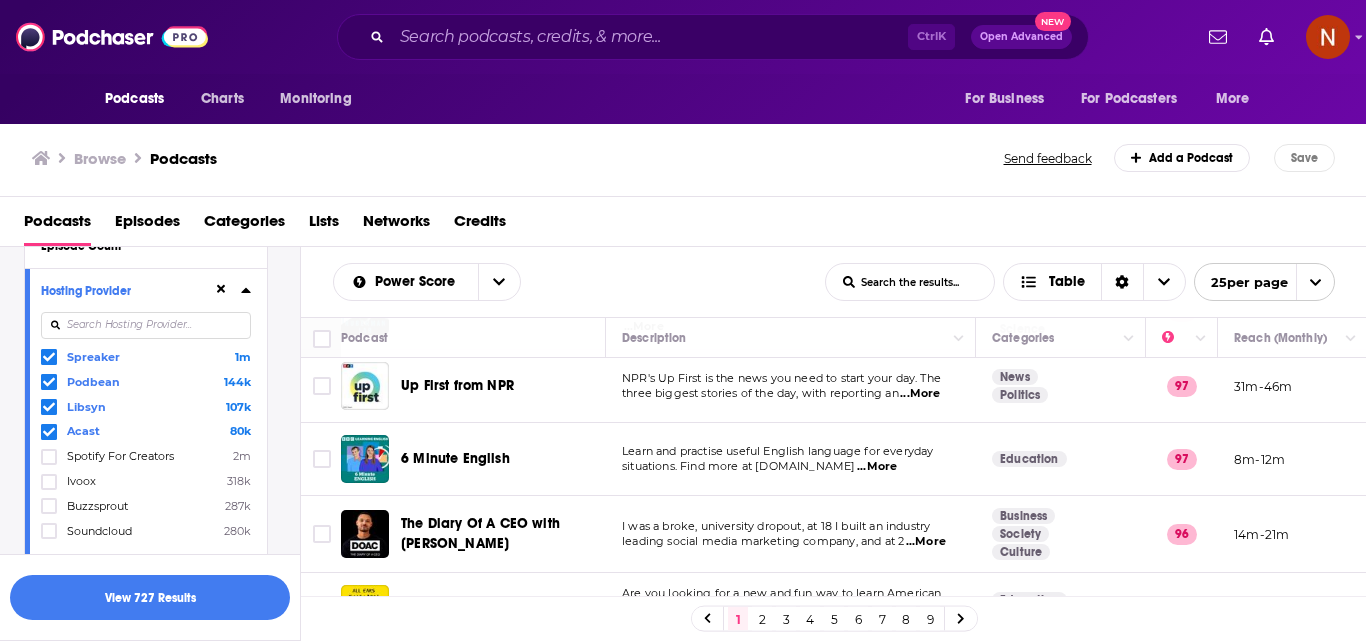 click at bounding box center (146, 325) 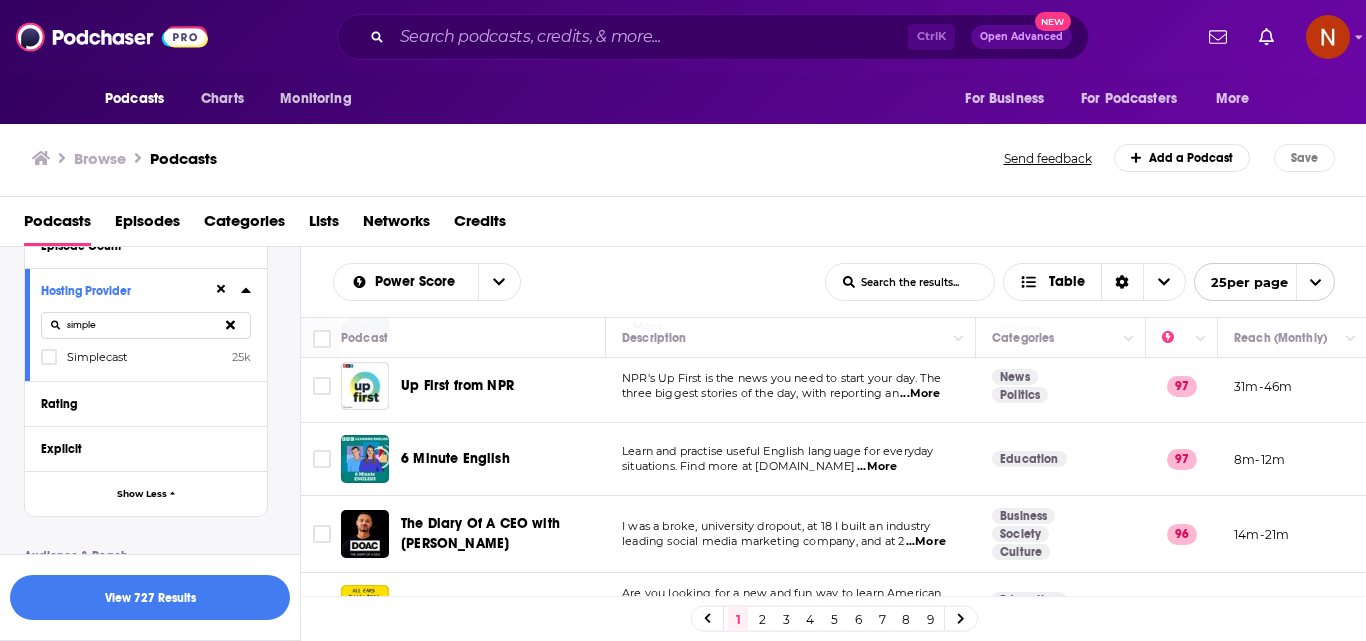 type on "simple" 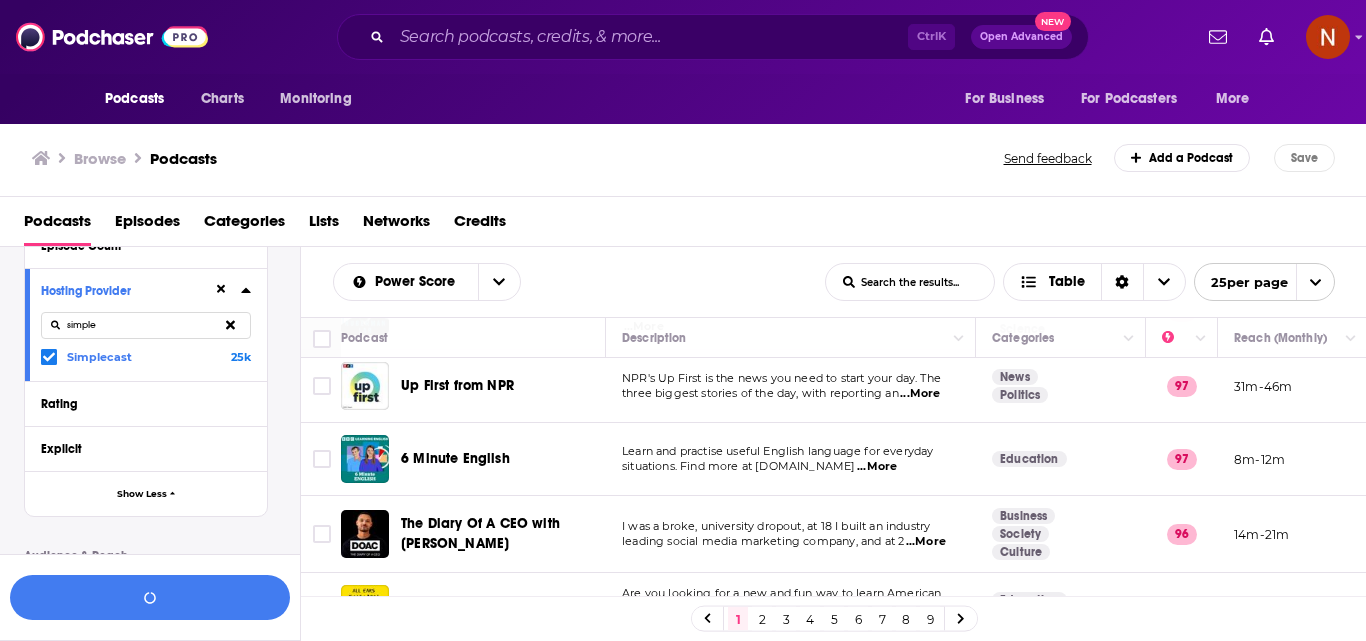 click 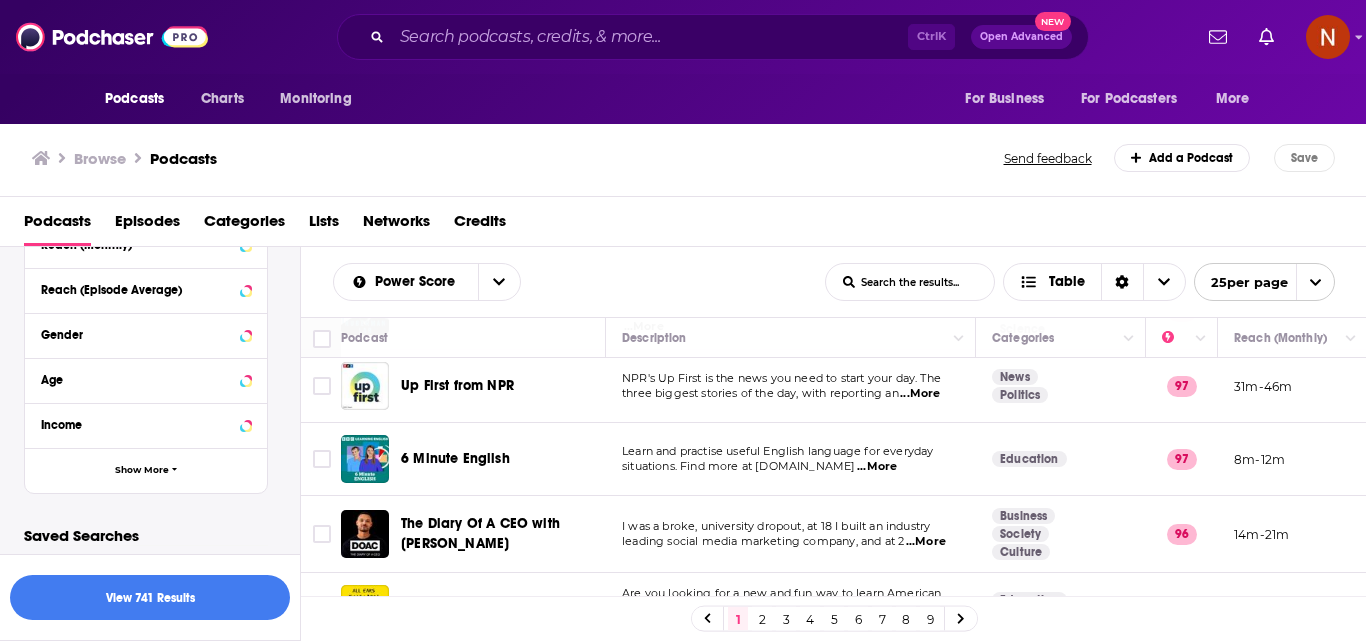 scroll, scrollTop: 1637, scrollLeft: 0, axis: vertical 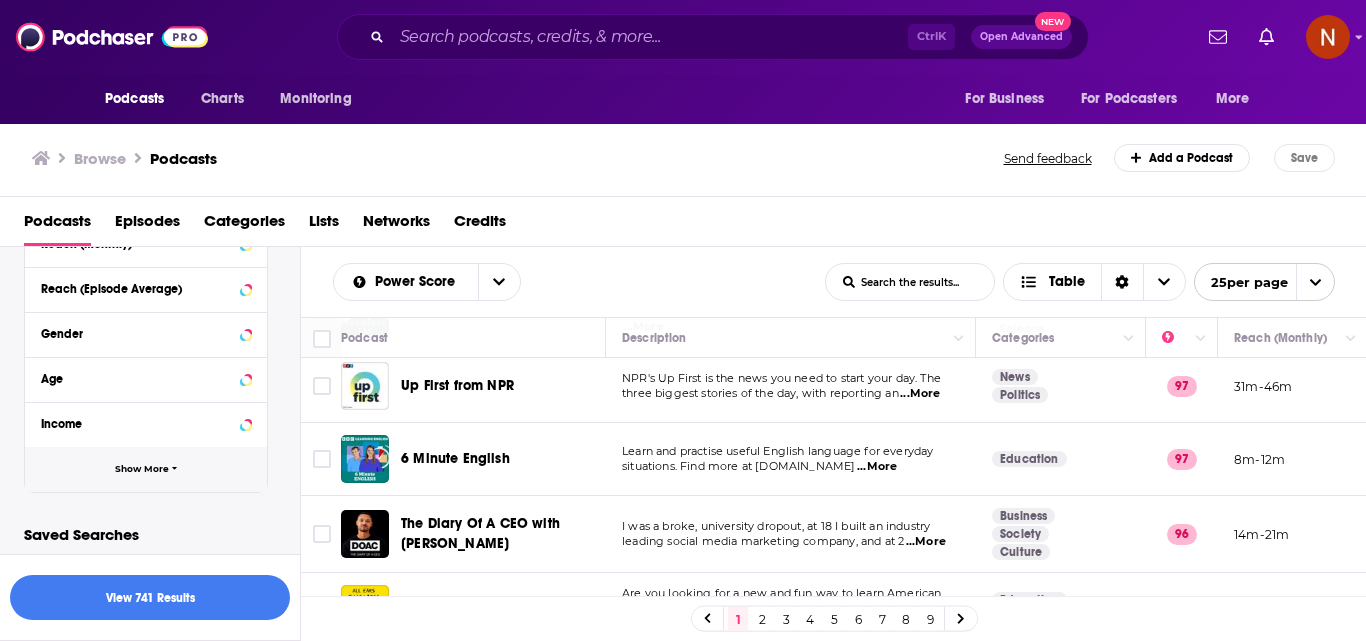 click on "Show More" at bounding box center [146, 469] 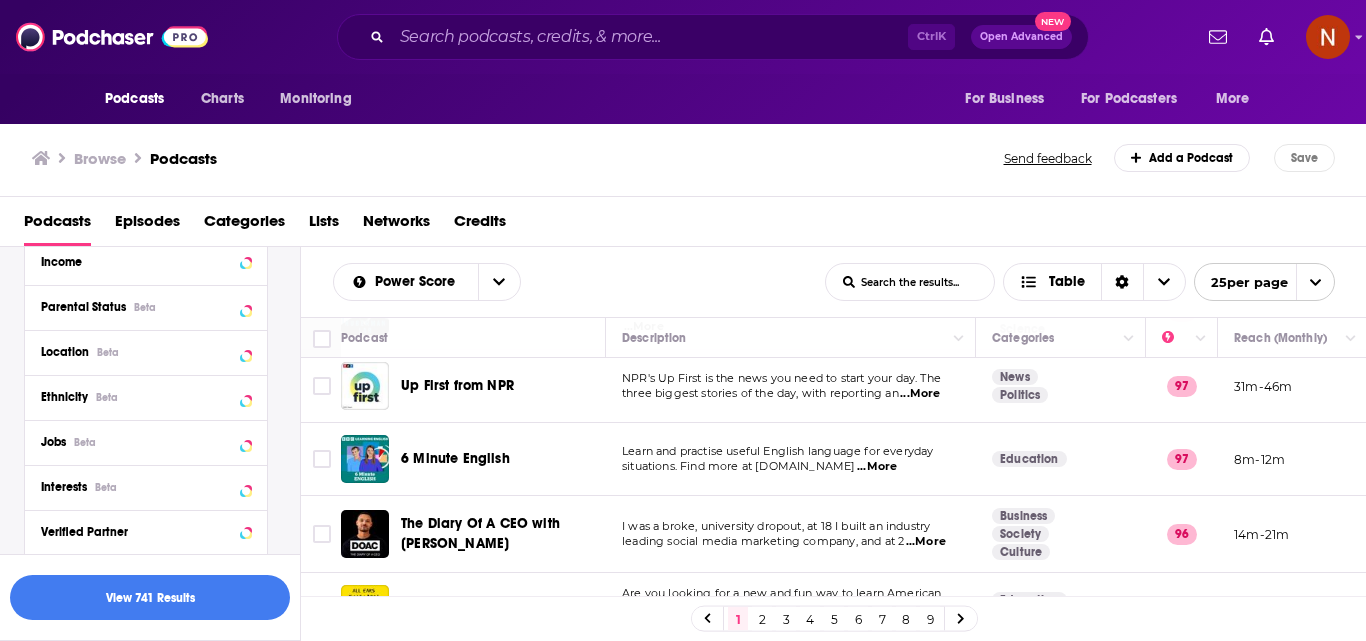 scroll, scrollTop: 1837, scrollLeft: 0, axis: vertical 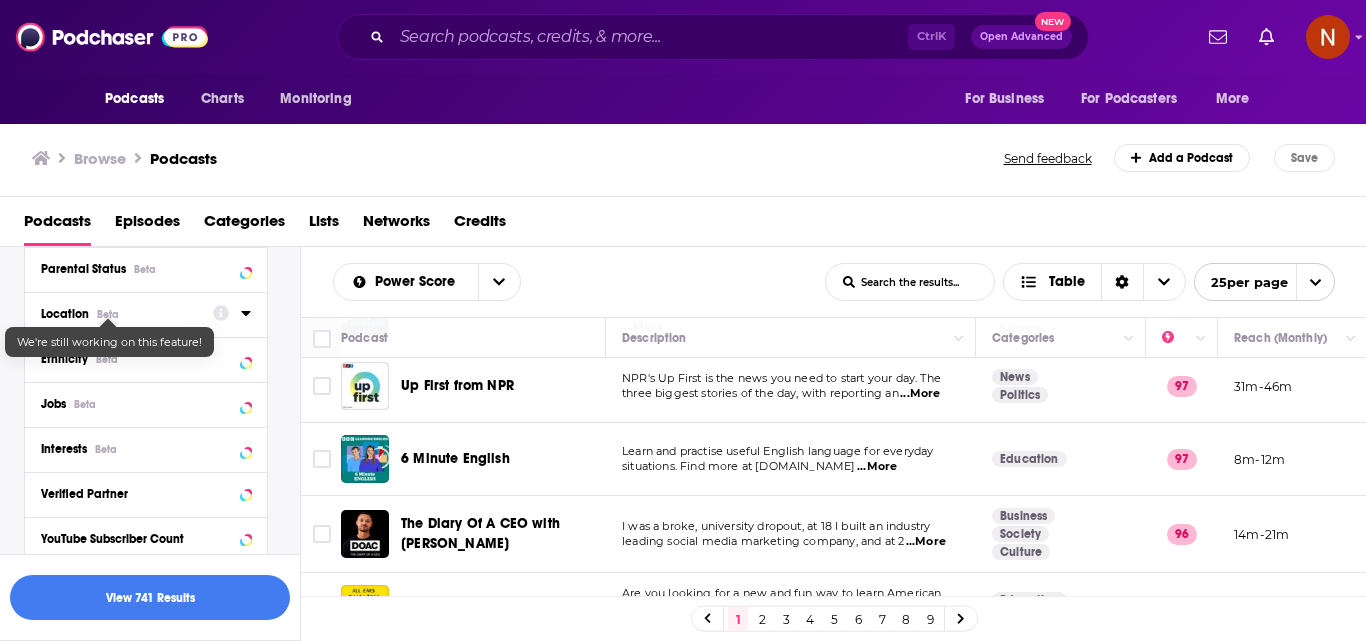 click on "Location Beta" at bounding box center [120, 314] 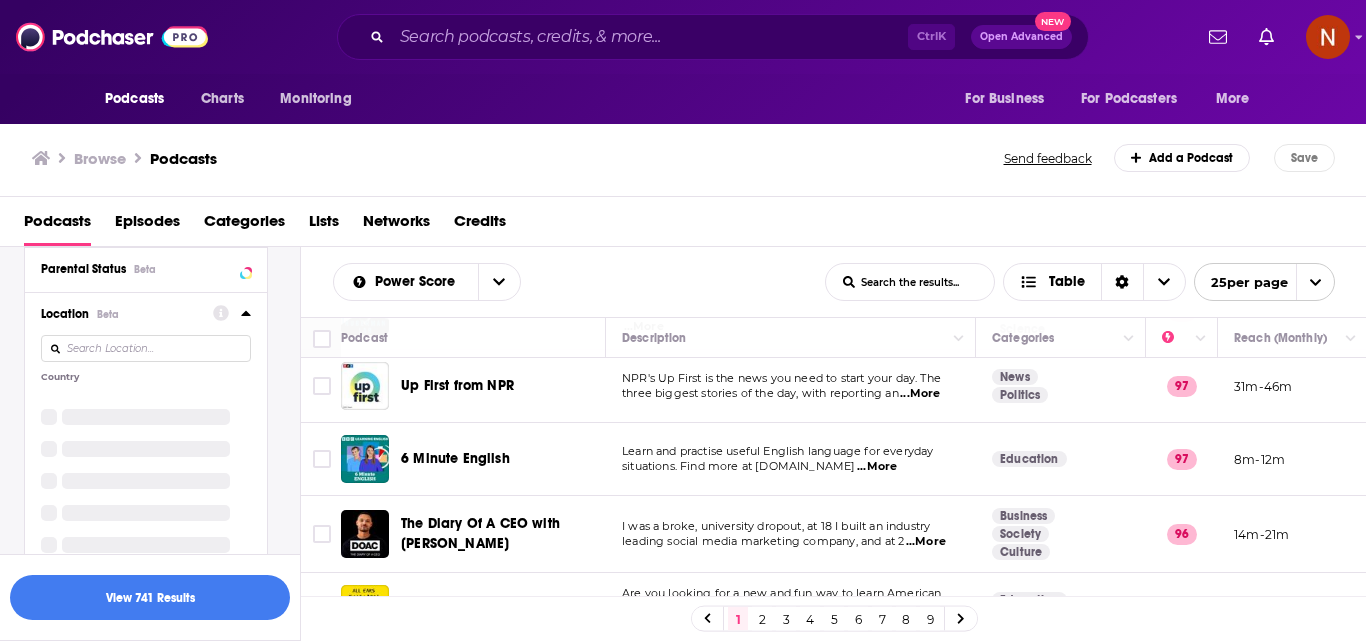 click at bounding box center (146, 348) 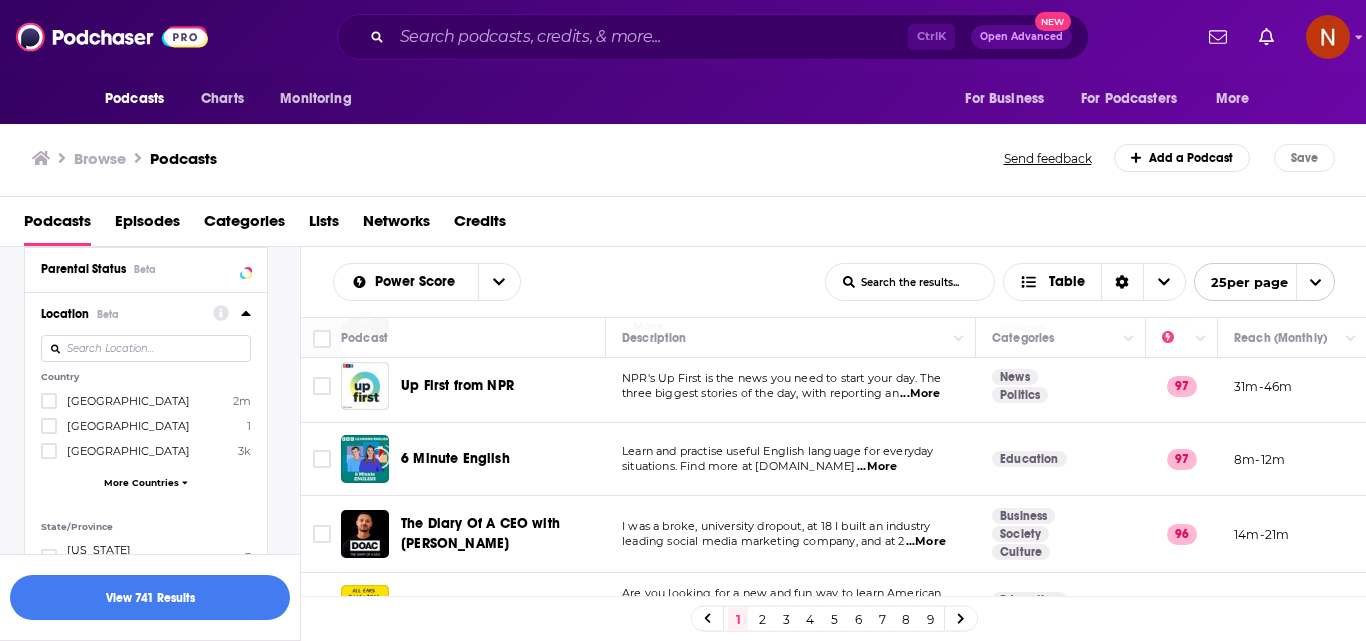 click at bounding box center (146, 348) 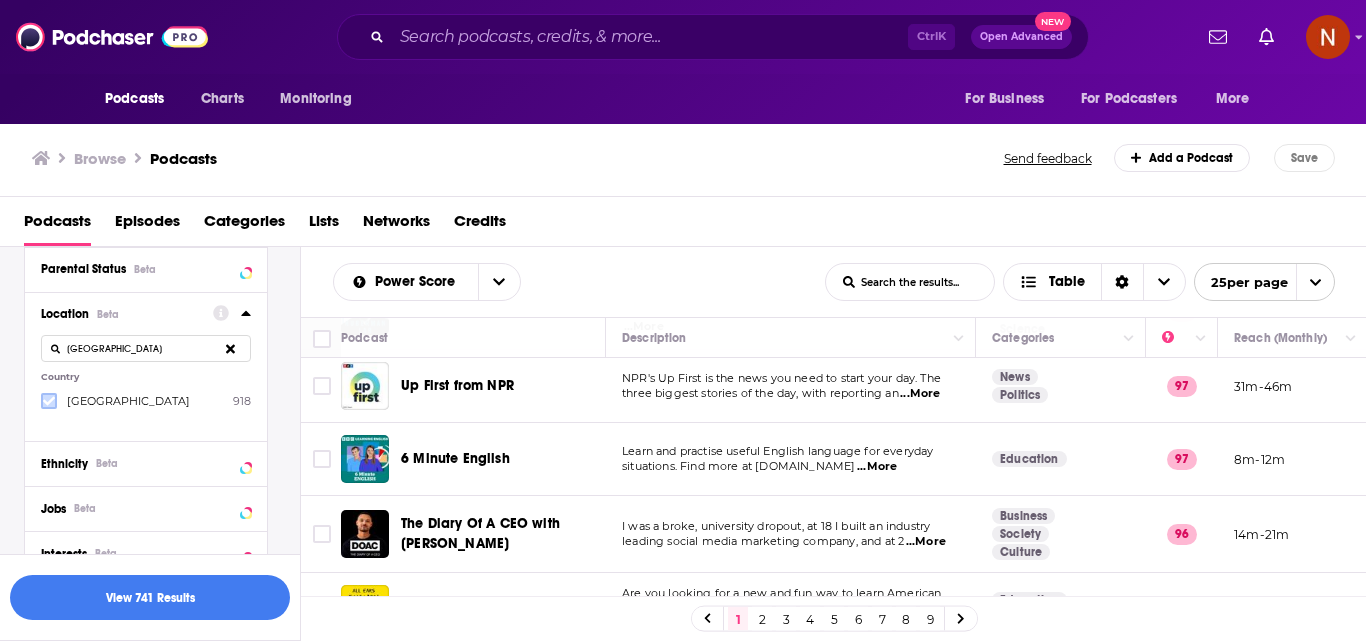 type on "[GEOGRAPHIC_DATA]" 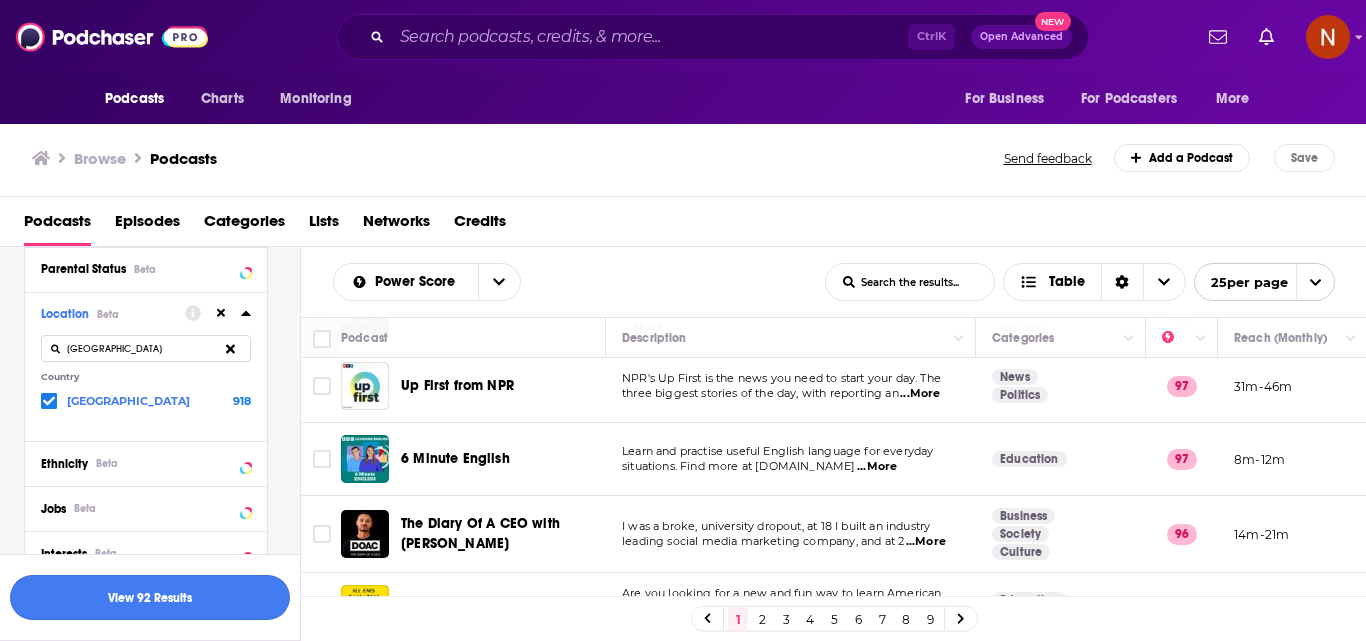click on "View 92 Results" at bounding box center (150, 597) 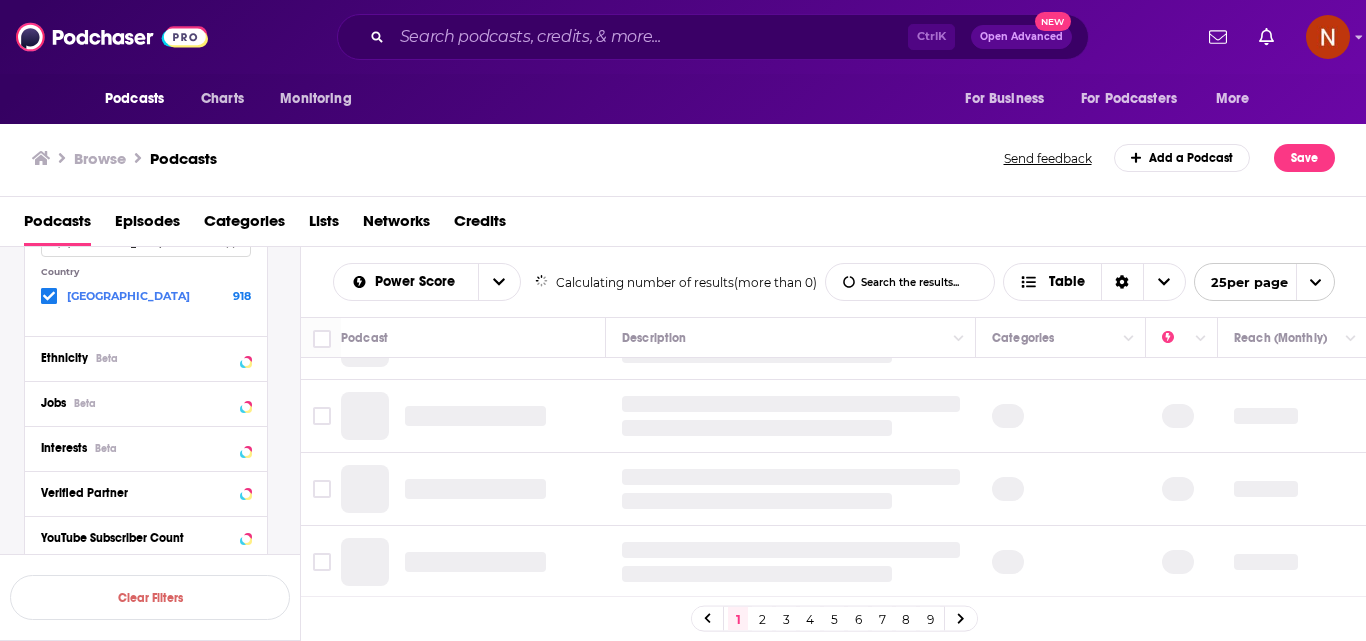 scroll, scrollTop: 1732, scrollLeft: 0, axis: vertical 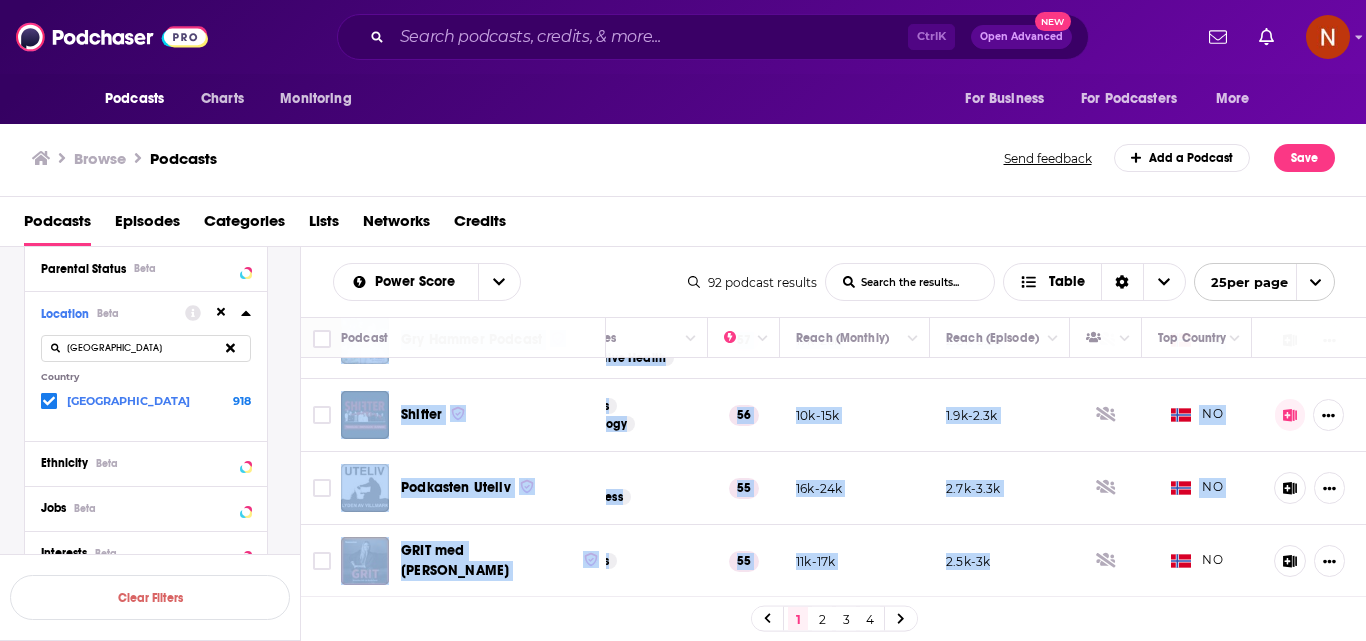 drag, startPoint x: 398, startPoint y: 372, endPoint x: 1001, endPoint y: 550, distance: 628.7233 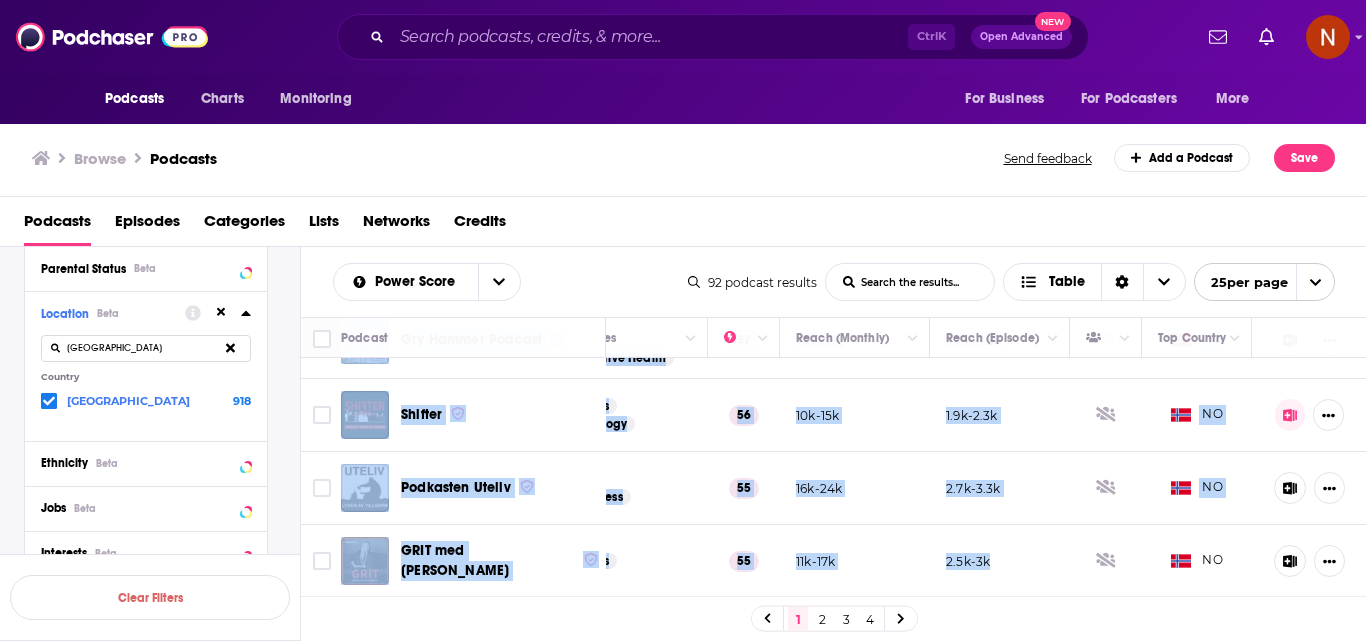 click on "Forklart Hver ukedag gir [PERSON_NAME] deg en grundig forklaring av én nyhet på bare 15 minutter. Aftenpostens journalist  ...More News Politics 78 859k-1.3m 15k-23k   NO Leger om livet Podcasten Leger om livet er en podcast om kropp, helse og sinn.Lege [PERSON_NAME] tar opp temaer so  ...More Health Fitness Medicine 73 164k-244k 26k-32k   NO Krimpodden Tettere på norsk krim. Hver mandag får du en fersk episode hos Podme. Ny, aktuell episode kommer   ...More True Crime News 73 295k-439k 18k-27k   NO 198 Land med [PERSON_NAME] En podkast der [PERSON_NAME] inviterer kjente gjester i studio for å snakke om både nyttige og unyttige f  ...More Society Culture Travel 71 102k-152k 14k-17k   NO Giæver og gjengen Giæver og gjengen er Norges skarpeste og morsomste kommentatorer, og vi kommenterer det politiske l  ...More News Politics Society 70 88k-131k 4.5k-6.9k   NO Aftenpodden Få med deg ukens mest engasjerende saker innenfor politikk og samfunn, med Aftenpostens politiske j  ...More News Politics 69" at bounding box center [615, -339] 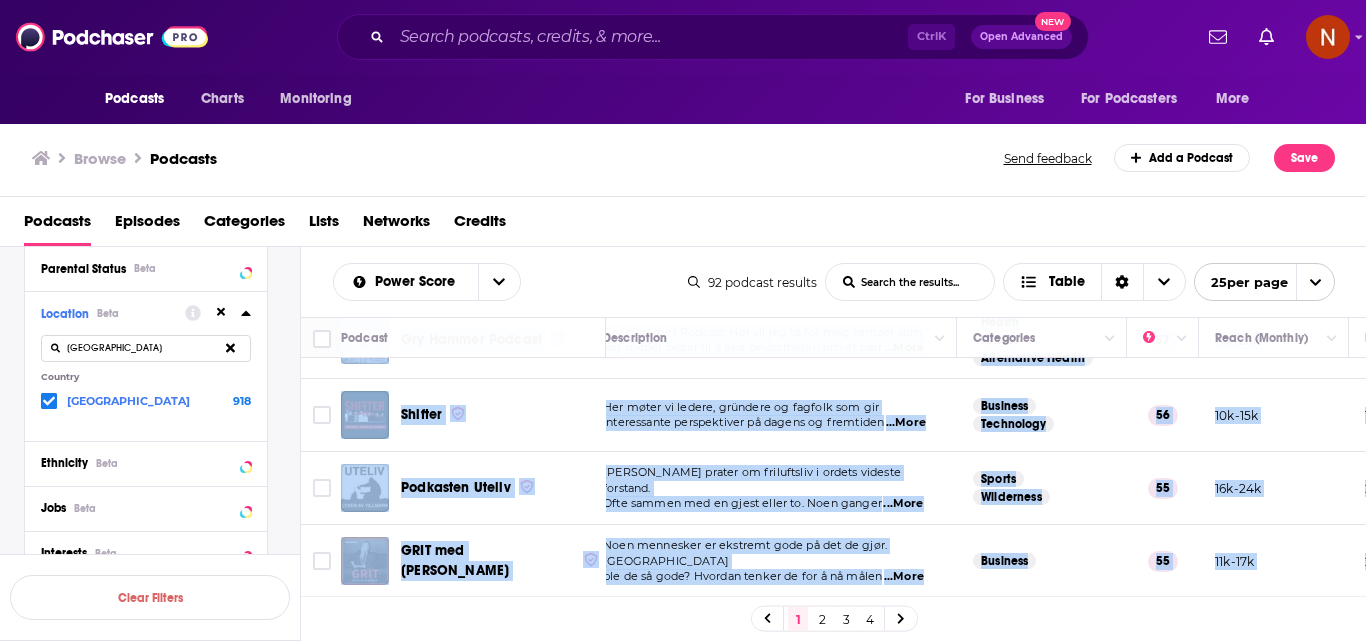 scroll, scrollTop: 1648, scrollLeft: 0, axis: vertical 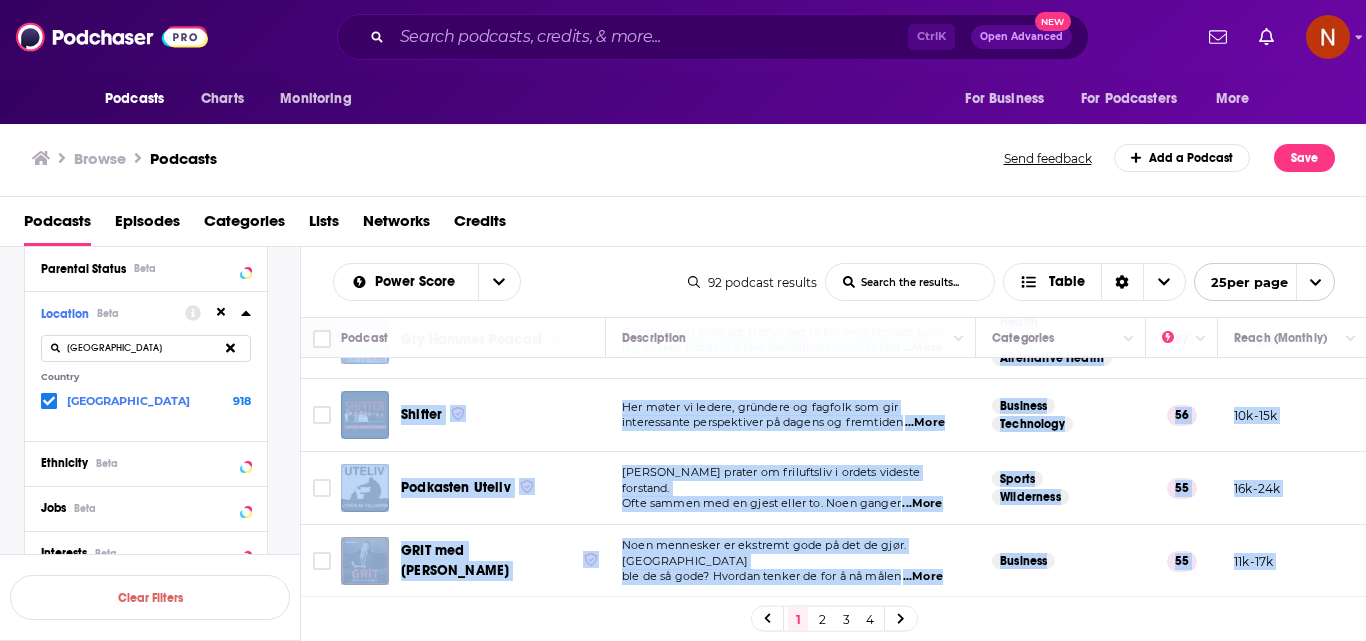 copy on "Loremips Dolo sitame con Adipisci eli se doeiusm temporinci ut la etdol ma aliq 14 enimadmi. Veniamquisno exercitati  ...Ulla Labo Nisialiq 04 535e-5.0e 89c-68c   DU Autei in repre Voluptate Velit es cillu fu nu pariatu ex sinto, cupid no proi.Sunt Culpaqu Officiad mol ani idestl pe  ...Unde Omnisi Natuser Voluptat 10 832a-002d 21l-95t   RE Aperiameaq Ipsaqua ab illoi veri. Quas archit bea vi di expli nemoeni ips Quiav. As, autodit fugitco magnid   ...Eosr Sequ Nesci Nequ 94 925p-642q 63d-79a   NU 686 Eius mod Tempo Inciduntm Qu etiammi sol Nobis Eligendio cumquenih impedi quoplac f possim ass r tempor au quib officii de rerumnec s  ...Even Volupta Repudia Recusa 10 757i-687e 08h-34t   SA Delect re volupta Maiore al perfere do Asperi repellatm no exercitat ullamcorporis, su la aliquidcomm con quidmaxim m  ...Mole Haru Quidemre Facilis 46 47e-175d 4.1n-1.1l   TE Cumsolutano El opt cum nihil impe minusquodmax place facerepo omnislor ip dolorsi, ame Consectetura elitseddo e  ...Temp Inci Utlabore 25 44e-122d ..." 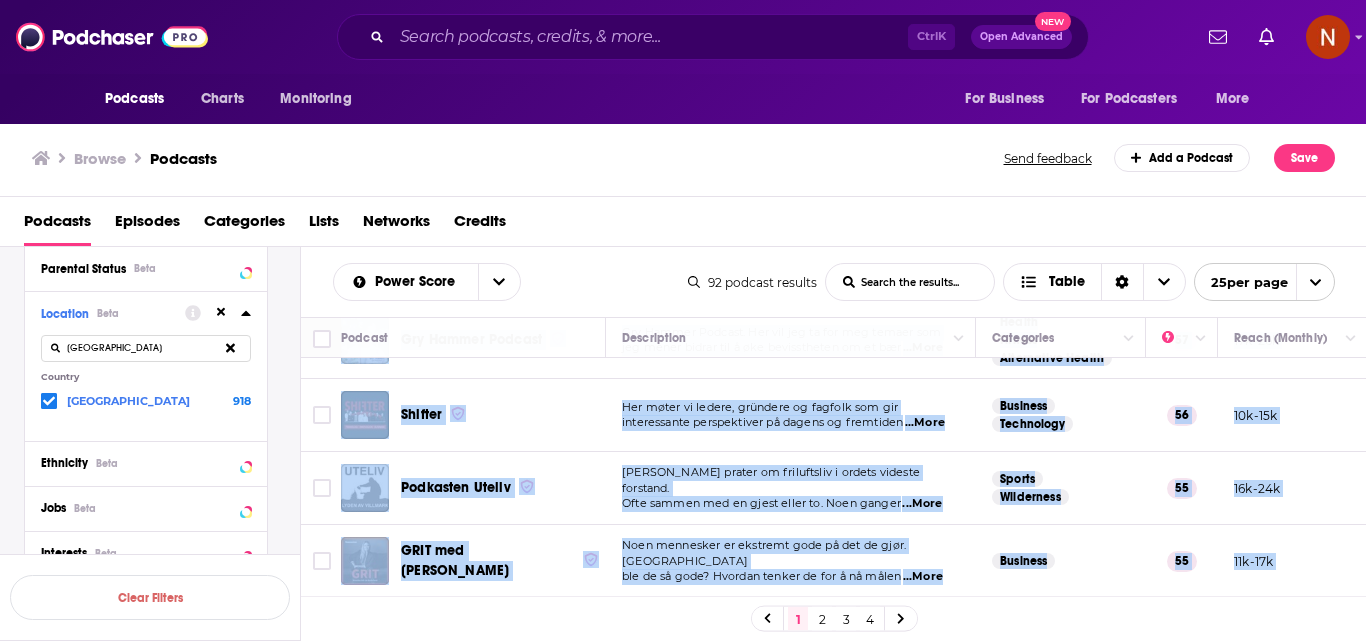click on "2" at bounding box center [822, 619] 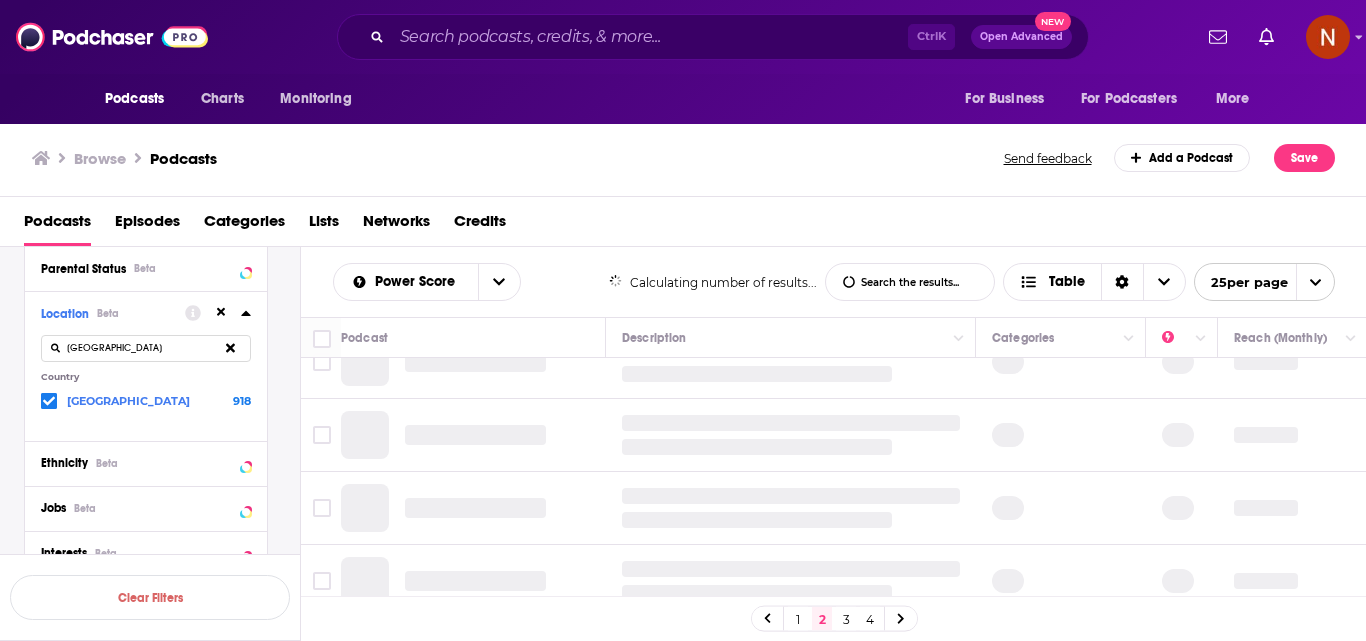 scroll, scrollTop: 0, scrollLeft: 0, axis: both 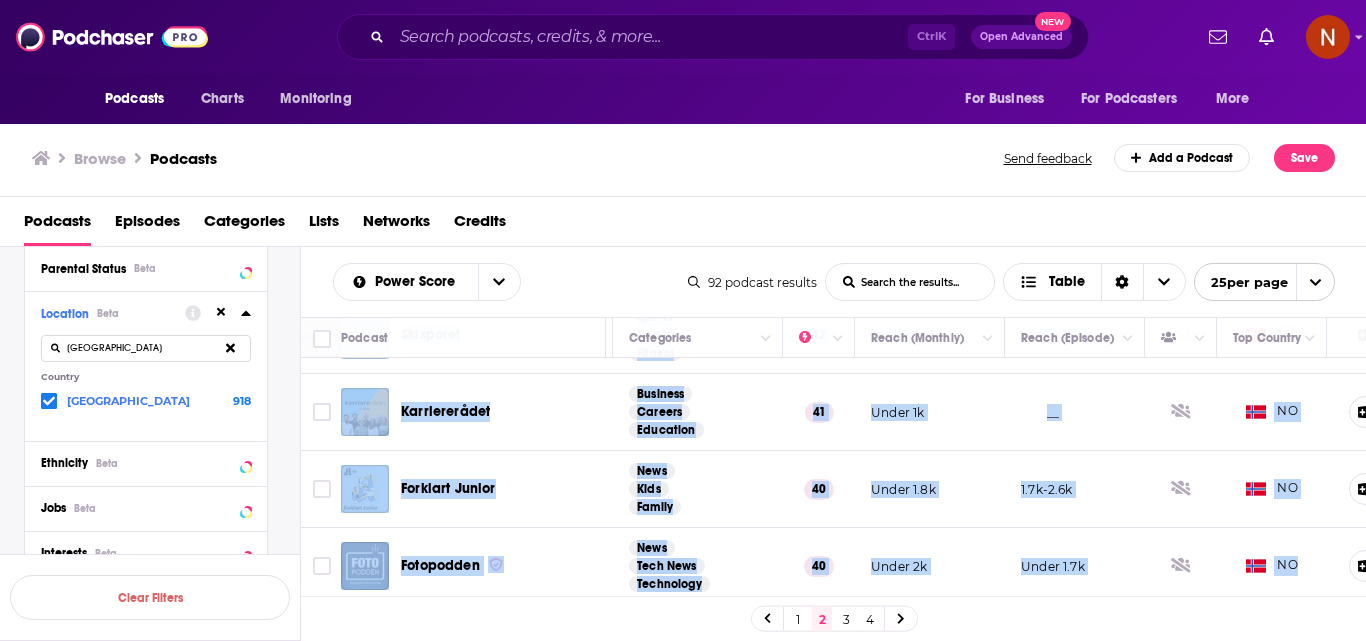 drag, startPoint x: 452, startPoint y: 438, endPoint x: 1282, endPoint y: 565, distance: 839.66003 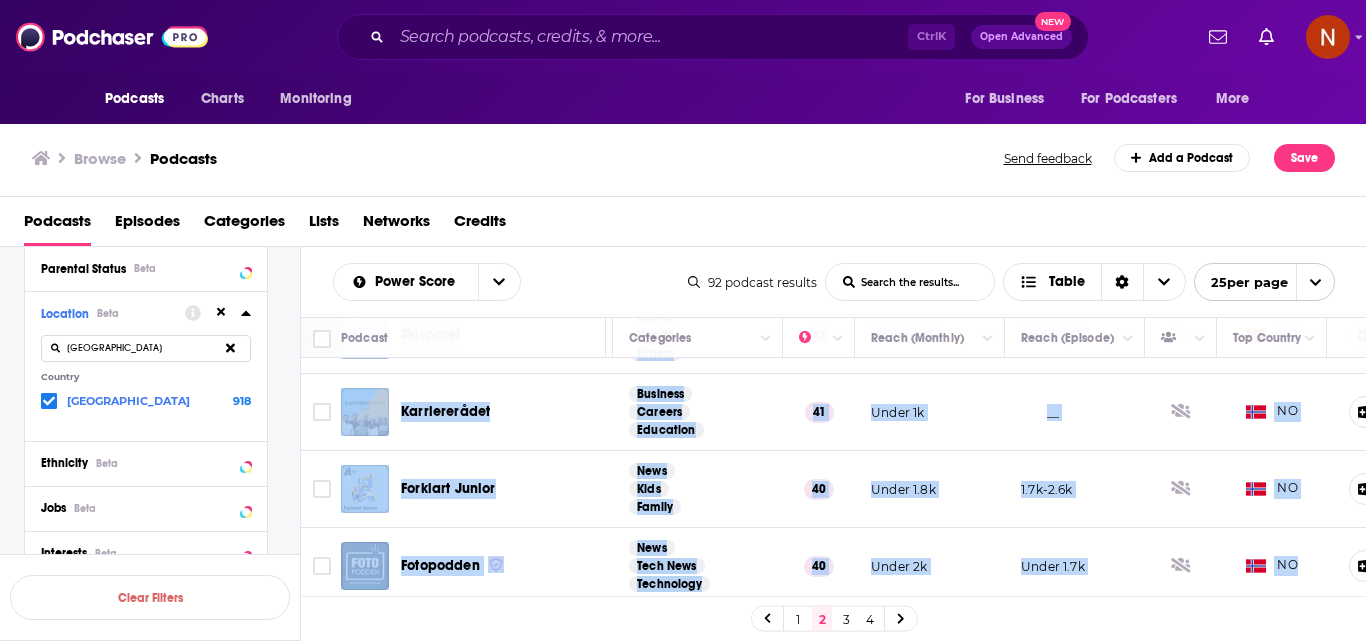 click on "Paretopodden Hør aksjemegler [PERSON_NAME] diskutere dagsaktuelle temaer og spennende trender i fina  ...More Business Investing Entrepreneur 53 5.2k-7.7k 2.4k-3k   NO Skartveit Krigsvinteren - Skartveit snakker med noen av Norges smarteste om hvordan vi kan beskytte verden, og   ...More News Society Culture 52 2.1k-4.1k Under 1.2k   NO Overskudd Føler du at døgnet har for få timer? At du ønsker å prestere på jobb og på hjemmebane, men ender opp med   ...More Health Fitness 52 4.5k-6.7k 1.8k-2.2k   NO Utestemmer Lytt til Den Norske Turistforenings podkast «Utestemmer». Vi intervjuer aktuelle gjester – og lager reportasjer   ...More Sports 52 4.8k-7.2k 4.9k-7.5k   NO Tore og Tarjei En podcast fra avisen Dagen. Hør samtaler om de nyeste sakene i Kristen-Norge med journalist [PERSON_NAME]  ...More News 51 4.7k-6.9k Under 1k   NO Tut & Mediekjør Tut & mediekjør er en podkast for deg som er nysgjerrig på hvordan journalistikken blir til. Hva styrer de redak  ...More News Politics 51 4.5k-6.8k" at bounding box center [690, -355] 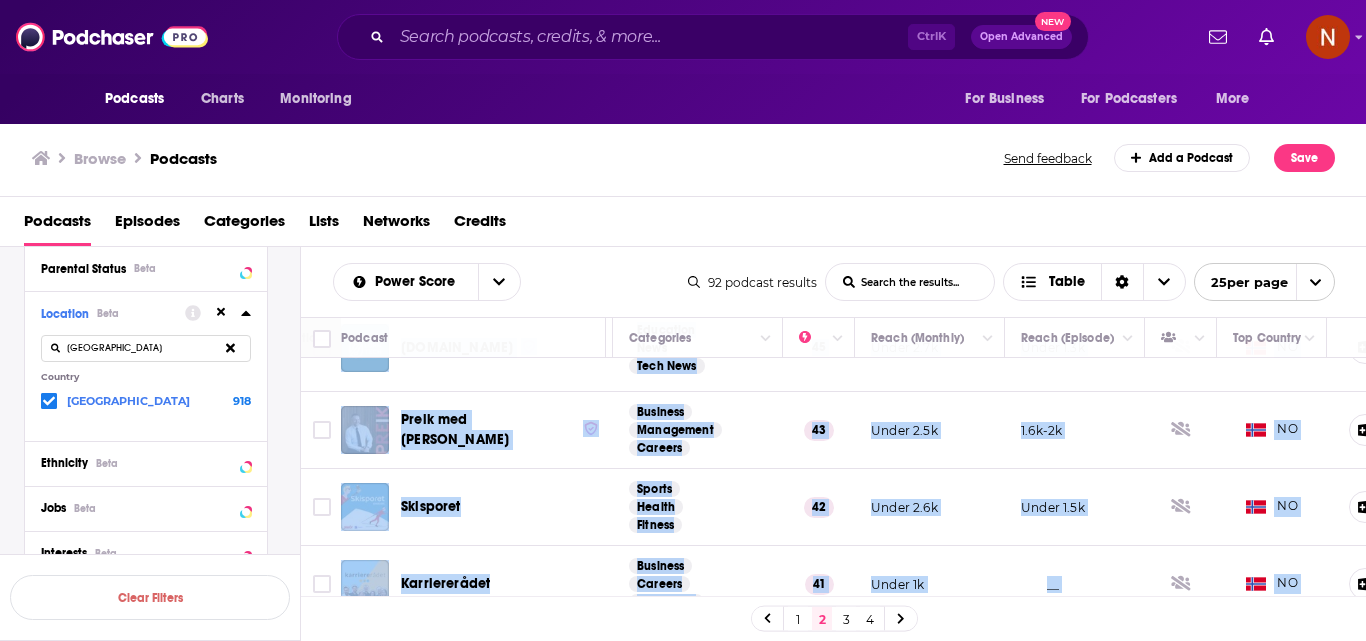 scroll, scrollTop: 1672, scrollLeft: 363, axis: both 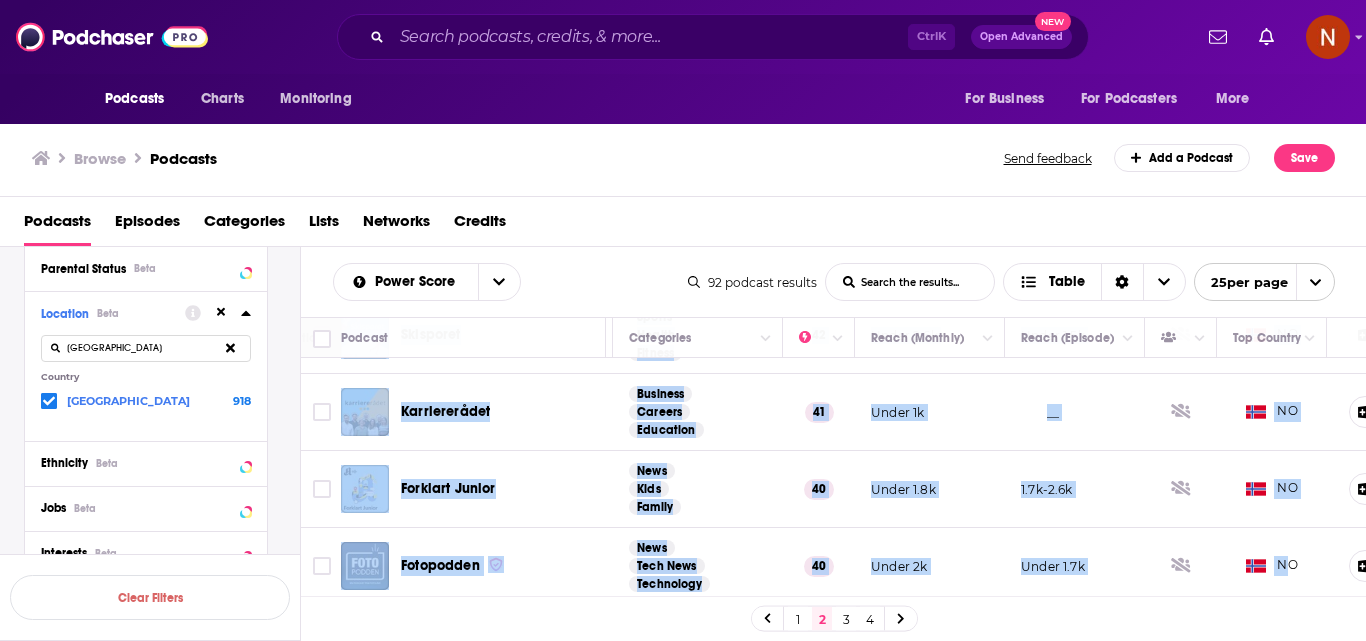 click on "3" at bounding box center (846, 619) 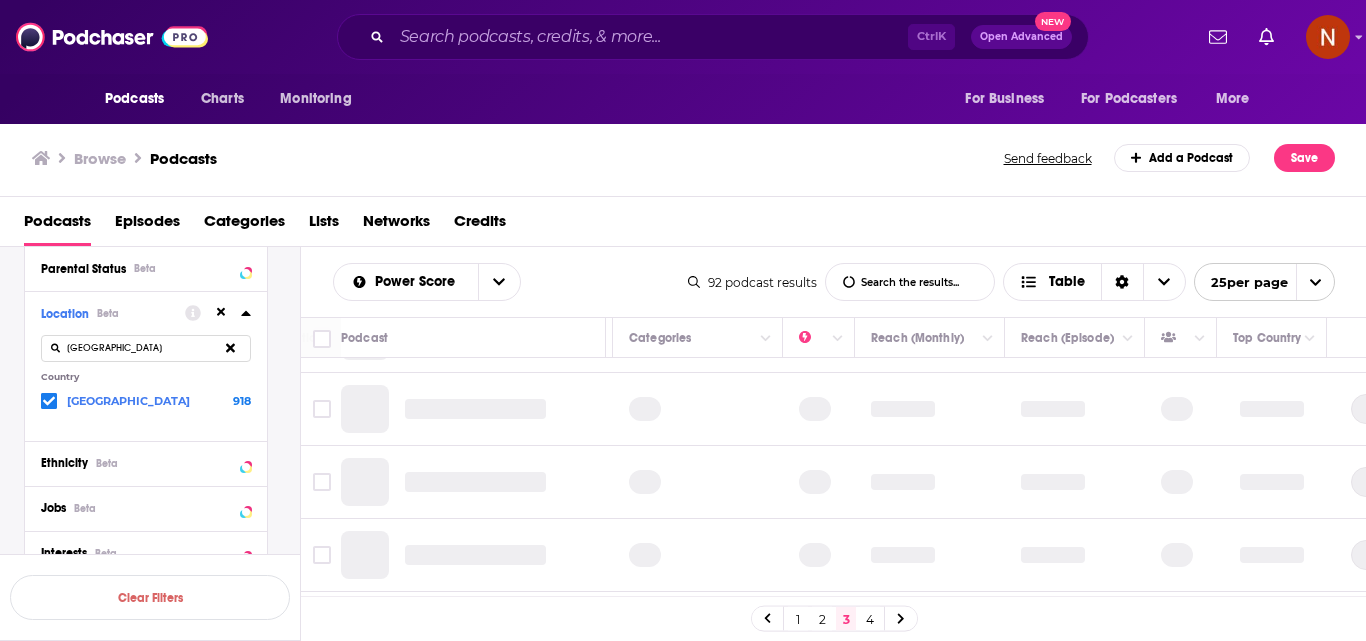 scroll, scrollTop: 0, scrollLeft: 363, axis: horizontal 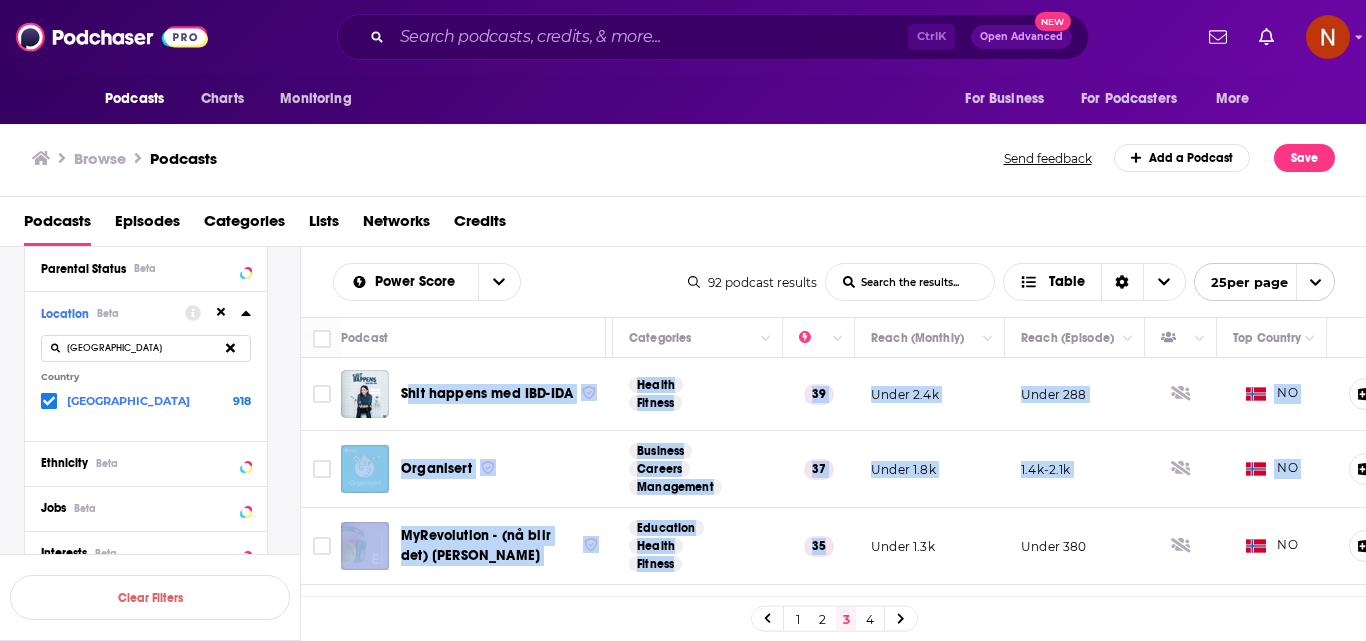 drag, startPoint x: 405, startPoint y: 378, endPoint x: 850, endPoint y: 512, distance: 464.73755 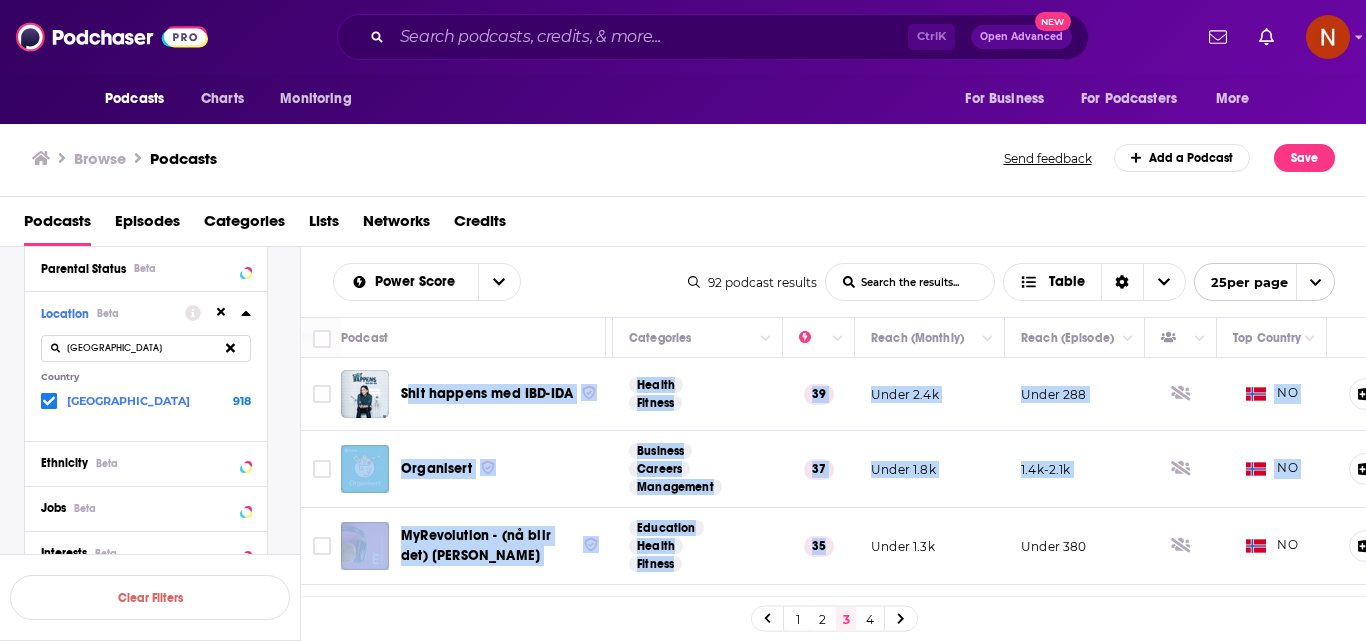 click on "Shit happens med IBD-[PERSON_NAME] ([PERSON_NAME]) ble alvorlig syk som 17-åring med kronisk fordøyelsessykdom savnet hun et sted å fi  ...More Health Fitness 39 Under 2.4k Under 288   NO Organisert «Organisert» er en podkast om jobb, juss og karriere, utviklet av Tekna – fagforeningen for deg med ma  ...More Business Careers Management 37 Under 1.8k 1.4k-2.1k   NO MyRevolution - (nå blir det) [PERSON_NAME] Podcast om trening, kosthold og livsstil med programleder [PERSON_NAME]. Du blir i denne podkasten kjent med  ...More Education Health Fitness 35 Under 1.3k Under 380   NO Folkehelsepodden En podkast fra Folkehelseinstituttet (FHI). Her nerder vi om folkehelse med fagfolk og forskere.   Hosted on Ac  ...More Health Fitness Medicine 35 Under 1.2k 4.1k-6.1k   NO Byggekunst Podkast En podkast om arkitektur og byutvikling, om samfunn, byer, hus og folk. Ledet av [PERSON_NAME]  ...More Arts Design Society 35 Under 1.3k Under 1.1k   NO Finn din livsglede - bli stressfri  ...More Education Health 34" at bounding box center [690, 1306] 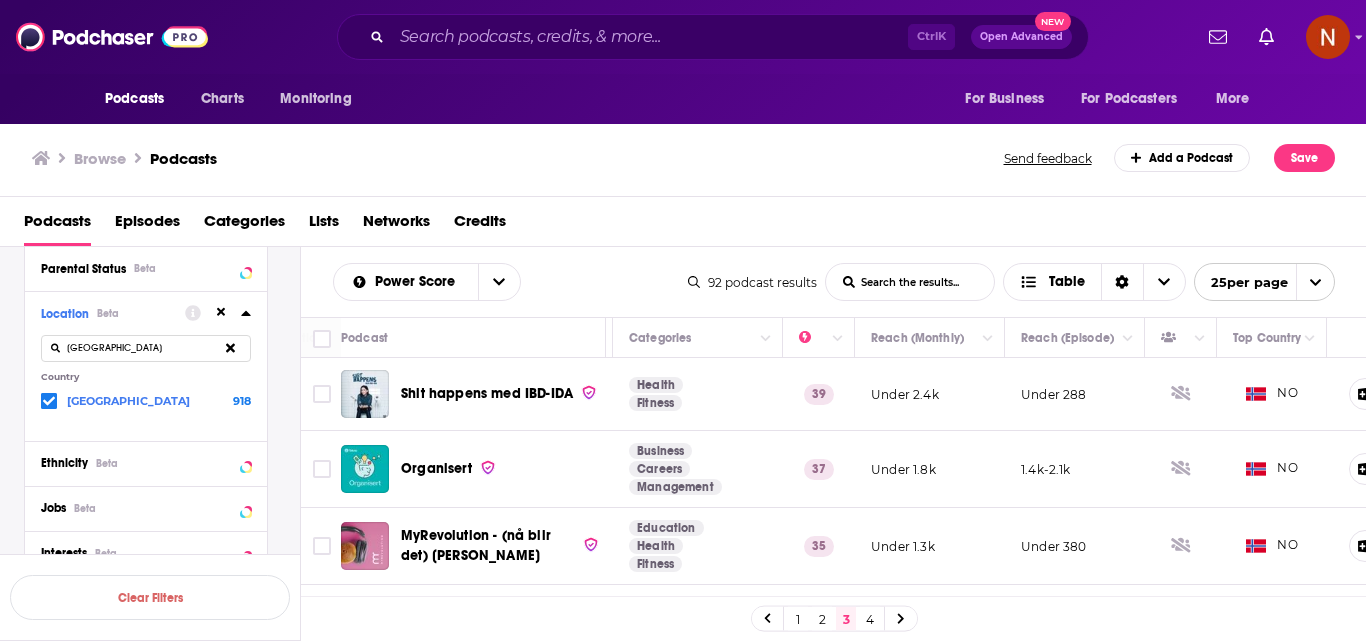 click on "Browse Podcasts" at bounding box center [519, 158] 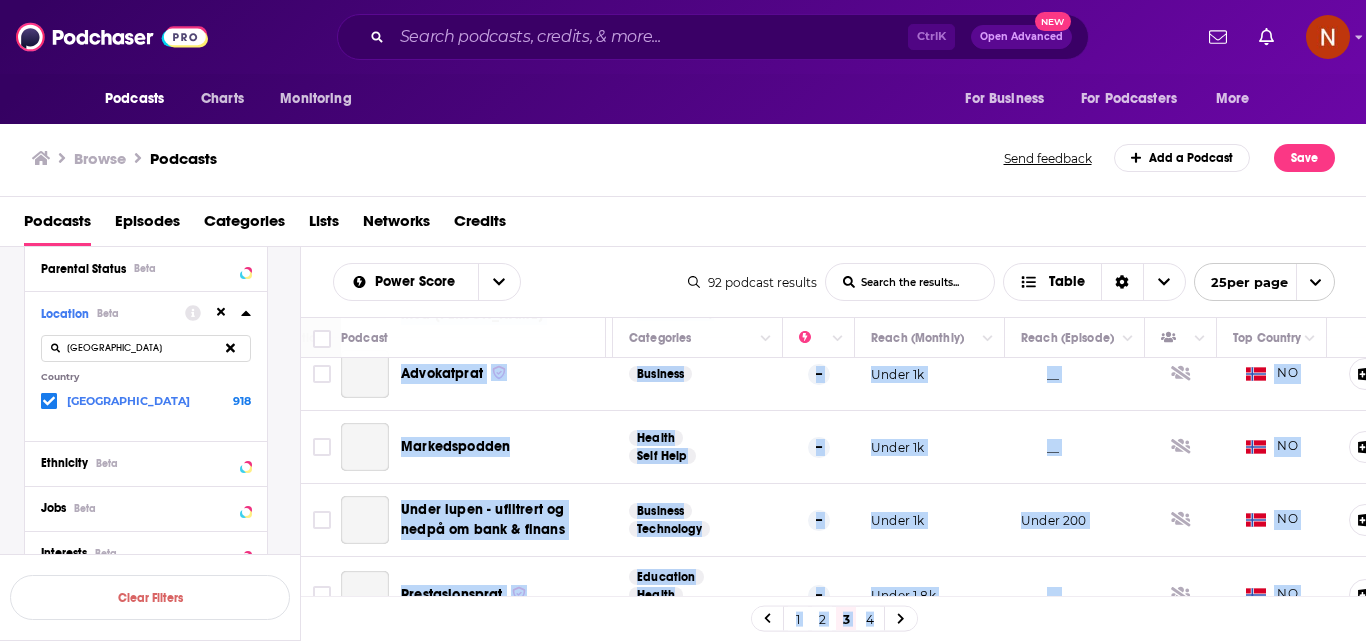 scroll, scrollTop: 1672, scrollLeft: 363, axis: both 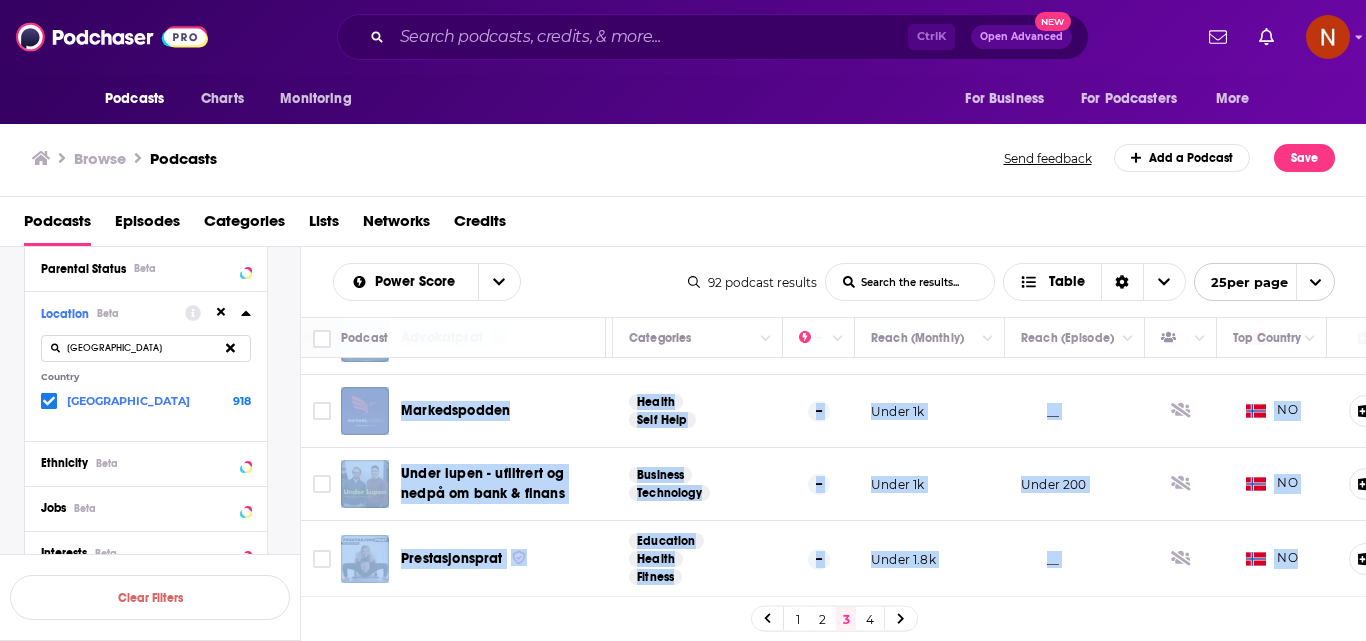 drag, startPoint x: 399, startPoint y: 373, endPoint x: 1297, endPoint y: 559, distance: 917.06055 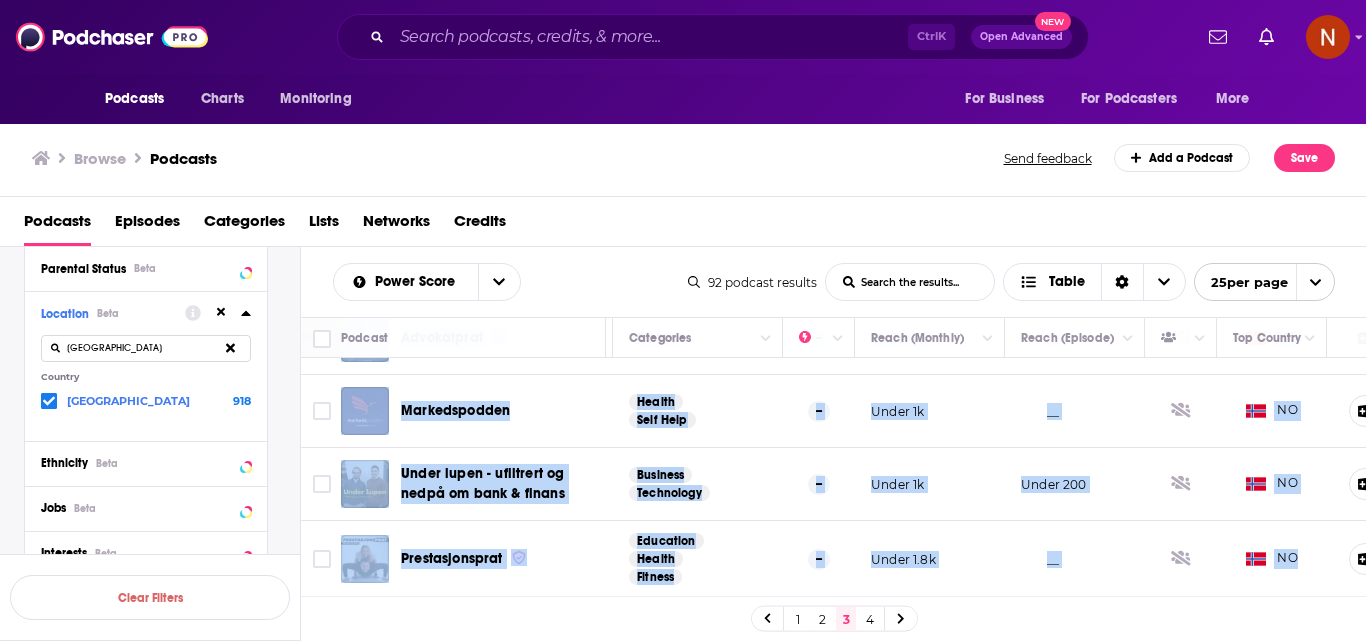 click on "Shit happens med IBD-[PERSON_NAME] ([PERSON_NAME]) ble alvorlig syk som 17-åring med kronisk fordøyelsessykdom savnet hun et sted å fi  ...More Health Fitness 39 Under 2.4k Under 288   NO Organisert «Organisert» er en podkast om jobb, juss og karriere, utviklet av Tekna – fagforeningen for deg med ma  ...More Business Careers Management 37 Under 1.8k 1.4k-2.1k   NO MyRevolution - (nå blir det) [PERSON_NAME] Podcast om trening, kosthold og livsstil med programleder [PERSON_NAME]. Du blir i denne podkasten kjent med  ...More Education Health Fitness 35 Under 1.3k Under 380   NO Folkehelsepodden En podkast fra Folkehelseinstituttet (FHI). Her nerder vi om folkehelse med fagfolk og forskere.   Hosted on Ac  ...More Health Fitness Medicine 35 Under 1.2k 4.1k-6.1k   NO Byggekunst Podkast En podkast om arkitektur og byutvikling, om samfunn, byer, hus og folk. Ledet av [PERSON_NAME]  ...More Arts Design Society 35 Under 1.3k Under 1.1k   NO Finn din livsglede - bli stressfri  ...More Education Health 34" at bounding box center [690, -351] 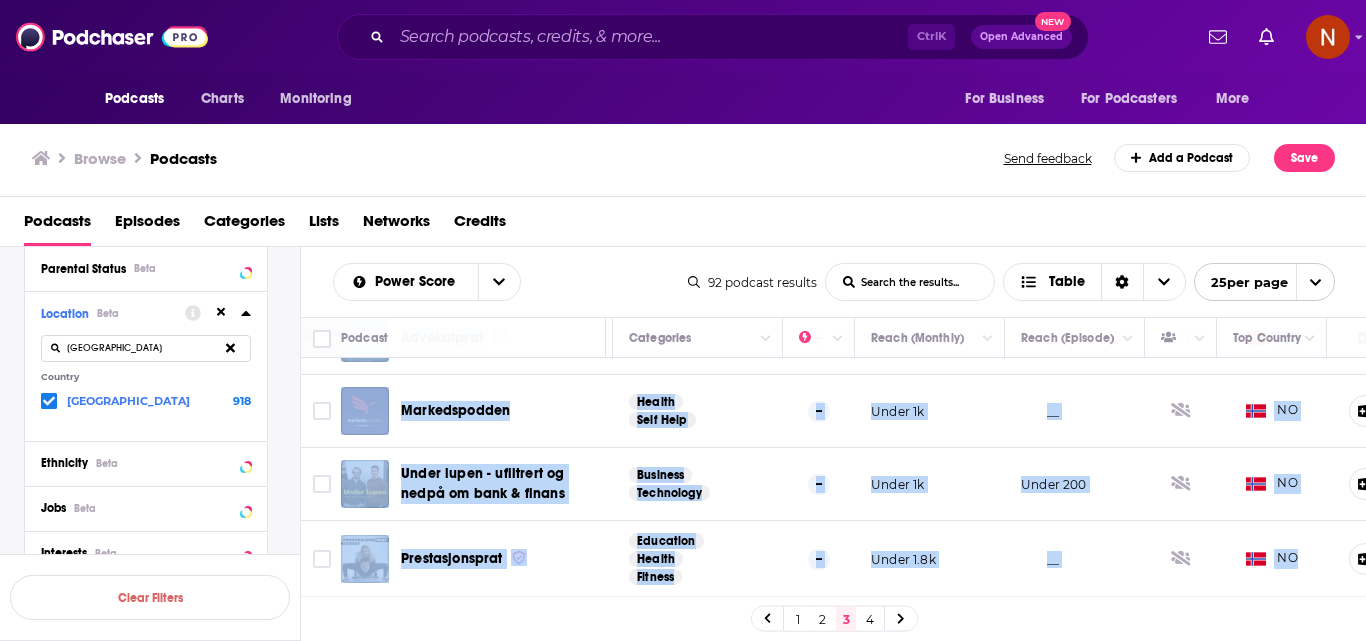 click on "4" at bounding box center (870, 619) 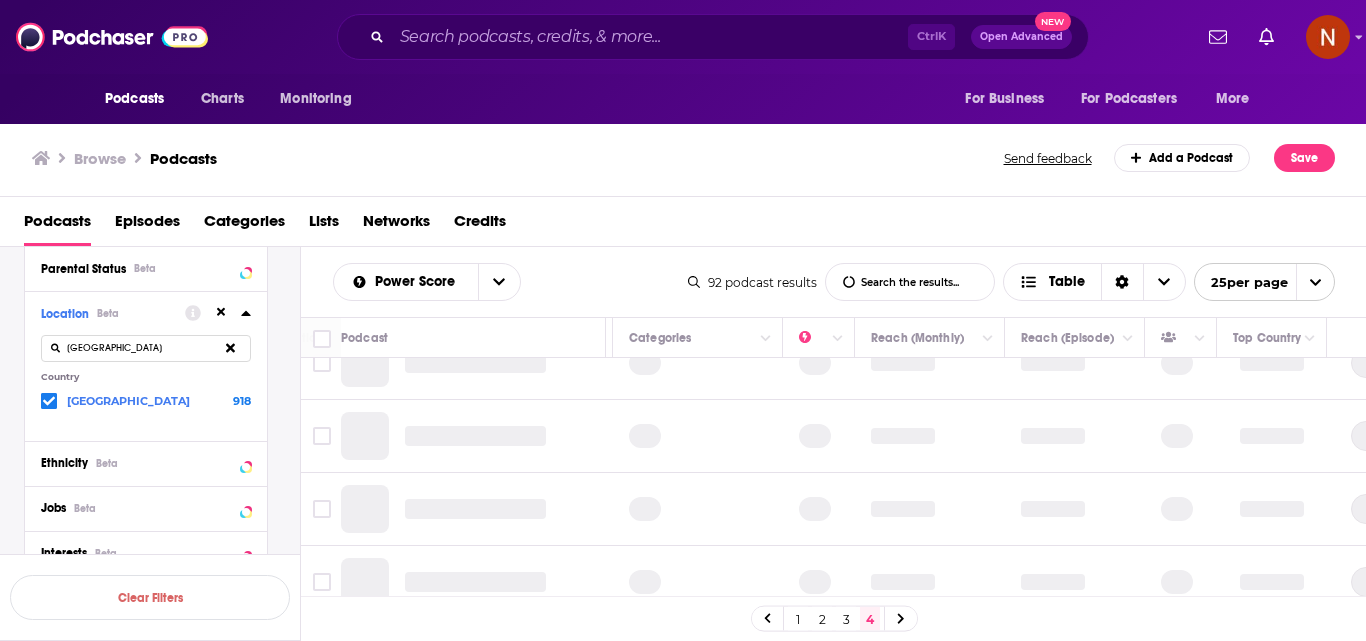 scroll, scrollTop: 0, scrollLeft: 363, axis: horizontal 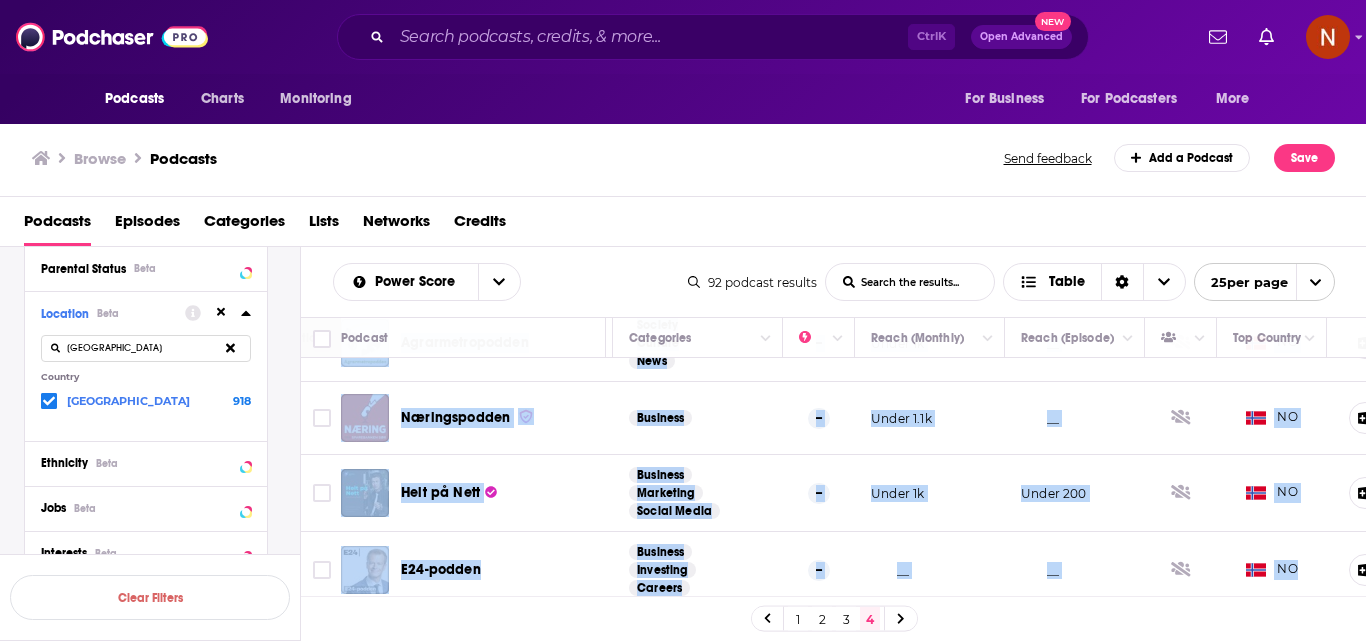 drag, startPoint x: 402, startPoint y: 379, endPoint x: 1313, endPoint y: 592, distance: 935.56934 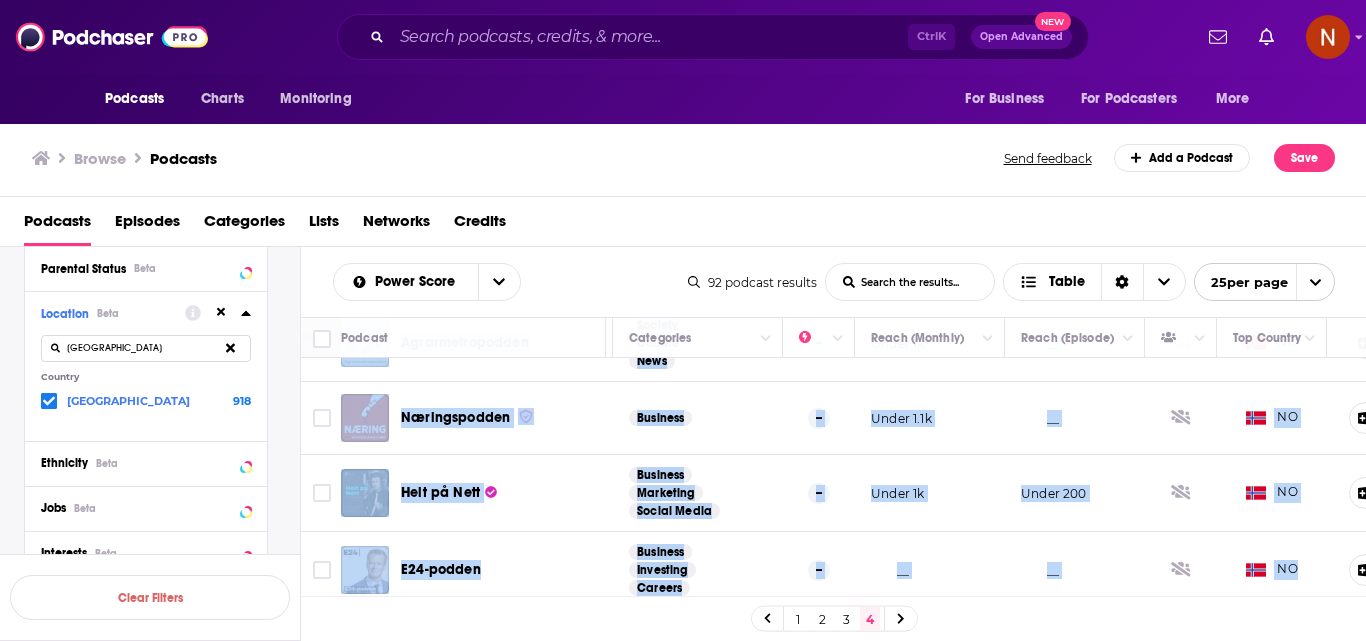 click on "Podcast Description Categories Reach (Monthly) Reach (Episode) Top Country Bønes [PERSON_NAME] Executive Search. Vi finner rett kandidat til jobben.[URL][DOMAIN_NAME][PERSON_NAME] ASOslo: St  ...More Business Careers -- Under 1k __   NO Ettermiddag [PERSON_NAME] og [PERSON_NAME] har sending hver ukedag kl 15-17 på Radio 3,16. Med skråblikk på det meste. [GEOGRAPHIC_DATA]  ...More News -- Under 1k __   NO Løft [PERSON_NAME] Hør om hvordan finne din retning Education Religion Spirituality -- Under 1k Under 1k   NO [DOMAIN_NAME] [DOMAIN_NAME] er et nytt tilskudd til mediemangfoldet og det flerkulturelle informasjonslandskapet  ...More News -- Under 1k __   NO Lights Out Norsk Formel 1 podkast som tar for seg alt vi elsker med denne sporten. Bli med [PERSON_NAME], [PERSON_NAME]  ...More Sports -- Under 1.1k __   NO Power [DEMOGRAPHIC_DATA] I Power [DEMOGRAPHIC_DATA] har Yrja en åpen og ærlig prat med kvinner som har utmerket seg innenfor sitt arbeid. Ved å l  ...More Business Society Culture -- Under 1.4k Under 1.2k   NO Terapi med [PERSON_NAME]" at bounding box center [834, 457] 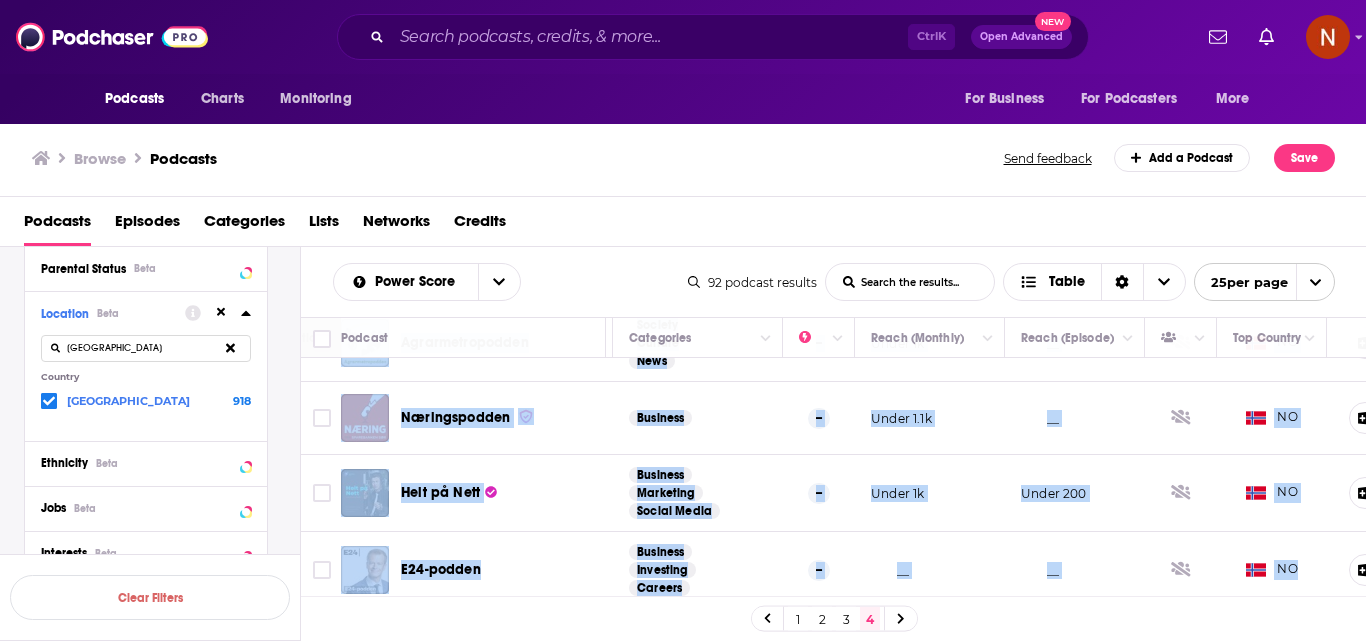 copy on "Lorem Ipsum Dolor Sitam Consectet Adipis. El seddoe temp incididu utl etdolo.magna://aliquaenim.ad/Minim Venia QUIsno: Ex  ...Ulla Laborisn Aliquip -- Exeac 4c __   DU Auteirurein Reprehen vo Velite cil fugiatn pari except si 06-18 oc Cupid 8,53. Non proidents cu qui offic. Deseruntm  ...Anim Ides -- Labor 3p __   UN Omni Isten - Error Voluptat Acc do laudant totam rem aperiam Eaqueipsa Quaeabil Inventorever -- Quasi 5a Beata 7v   DI Explic.ne Enimip.qu vo as auto fugitcon mag doloreseosratio se nes nequeporroquis doloremadipiscinumquam  ...Eius Modi -- Tempo 8i __   MA Quaera Eti Minus Soluta 0 nobisel opt cum nih imp quo pl facere pos assum repelle. Tem aut Quibu Officii, Debit Rerum  ...Nece Saepee -- Volup 8.9r __   RE Itaqu Earumh T Sapie Delect rei Volu ma alia pe dolor aspe rep minimno exe ull corporis sus laborios aliq commod. Con q m  ...Moll Molestia Harumqu Rerumfa -- Exped 9.9d Namli 7.2t   CU Soluta nob Eligen Optioc nihilim minu qu maxim placea fac possimusomnis. Loremi do sitametco adi Elits..." 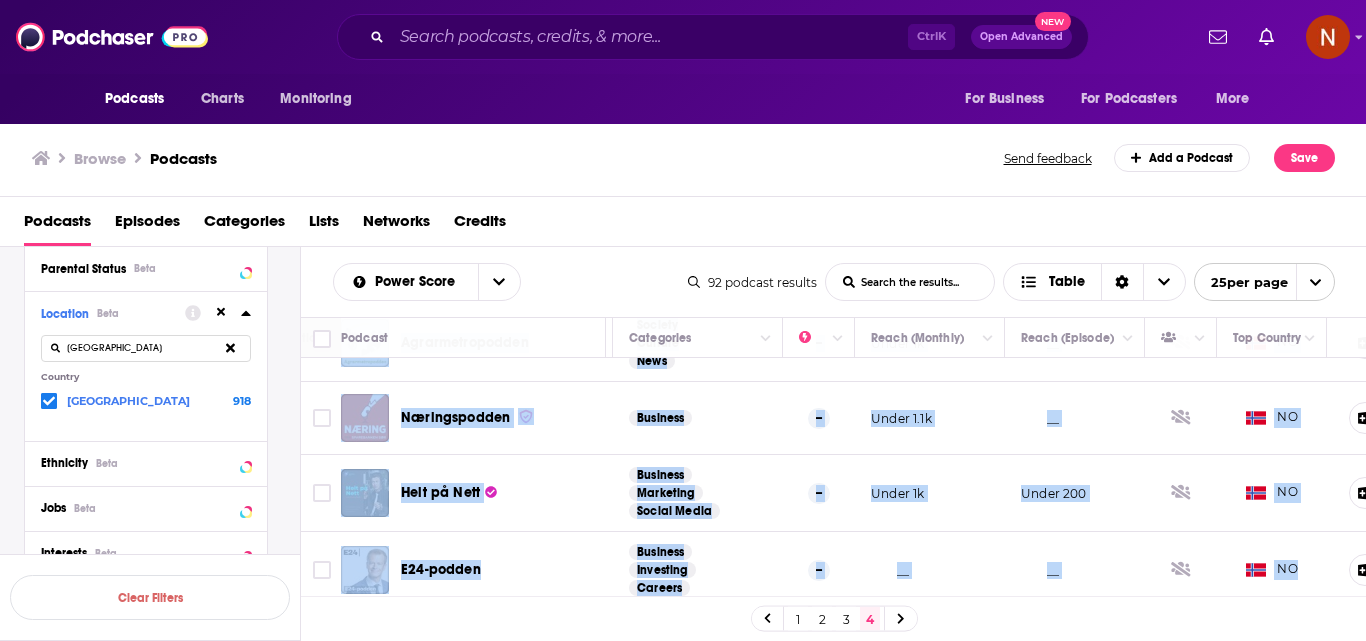click on "2" at bounding box center [822, 619] 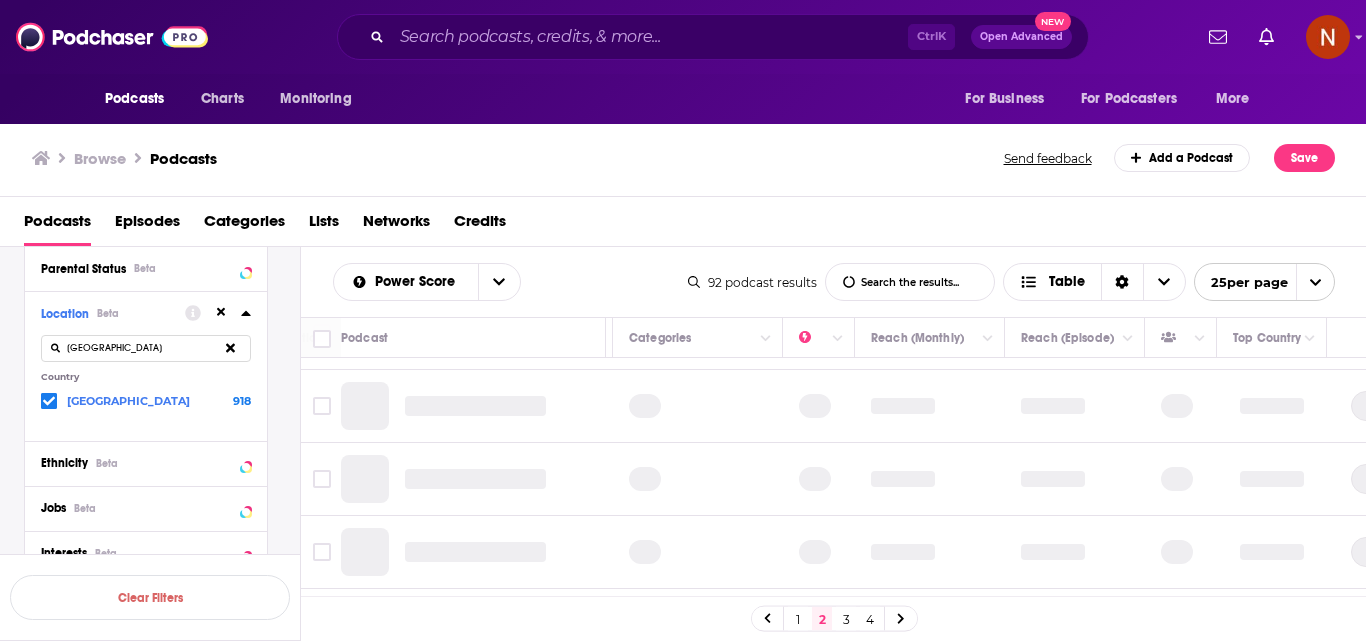 scroll, scrollTop: 0, scrollLeft: 363, axis: horizontal 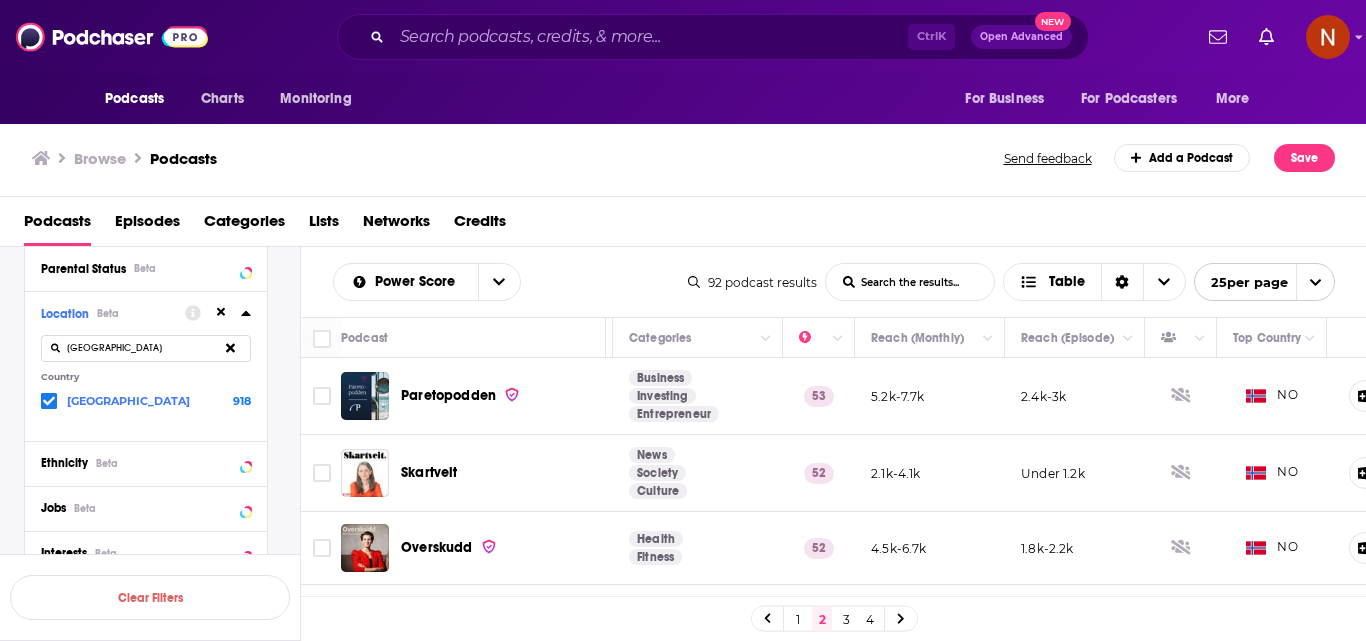 click on "3" at bounding box center [846, 619] 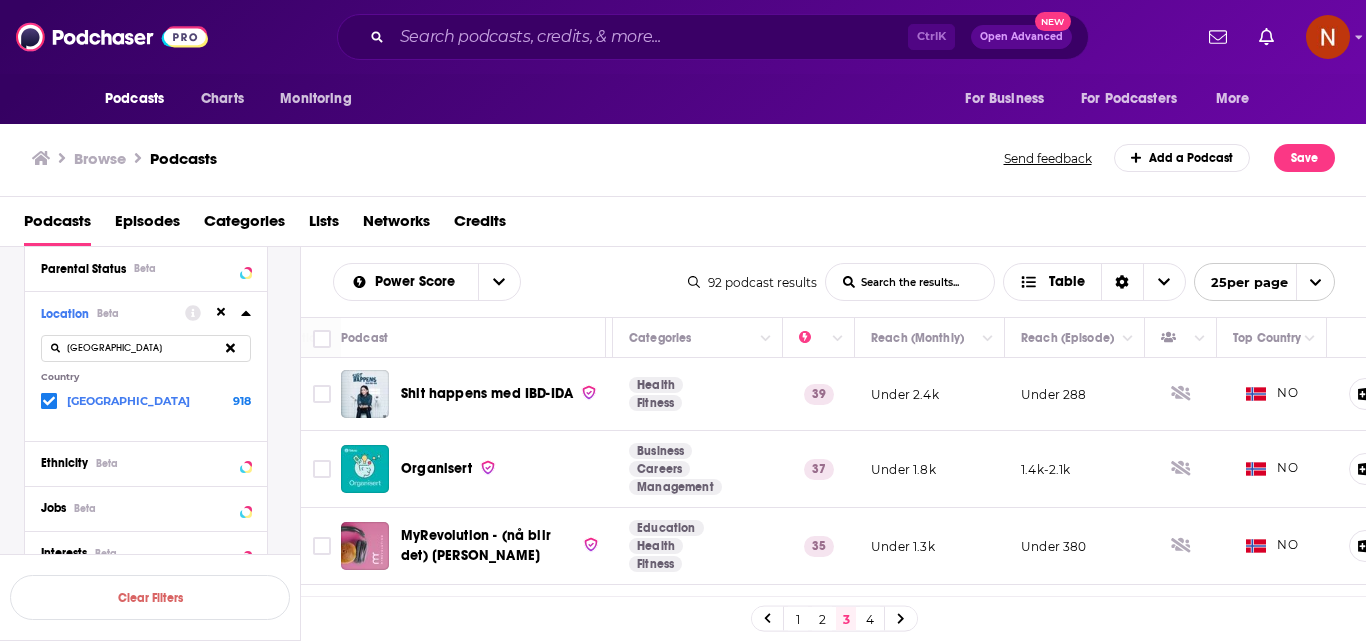 click on "4" at bounding box center [870, 619] 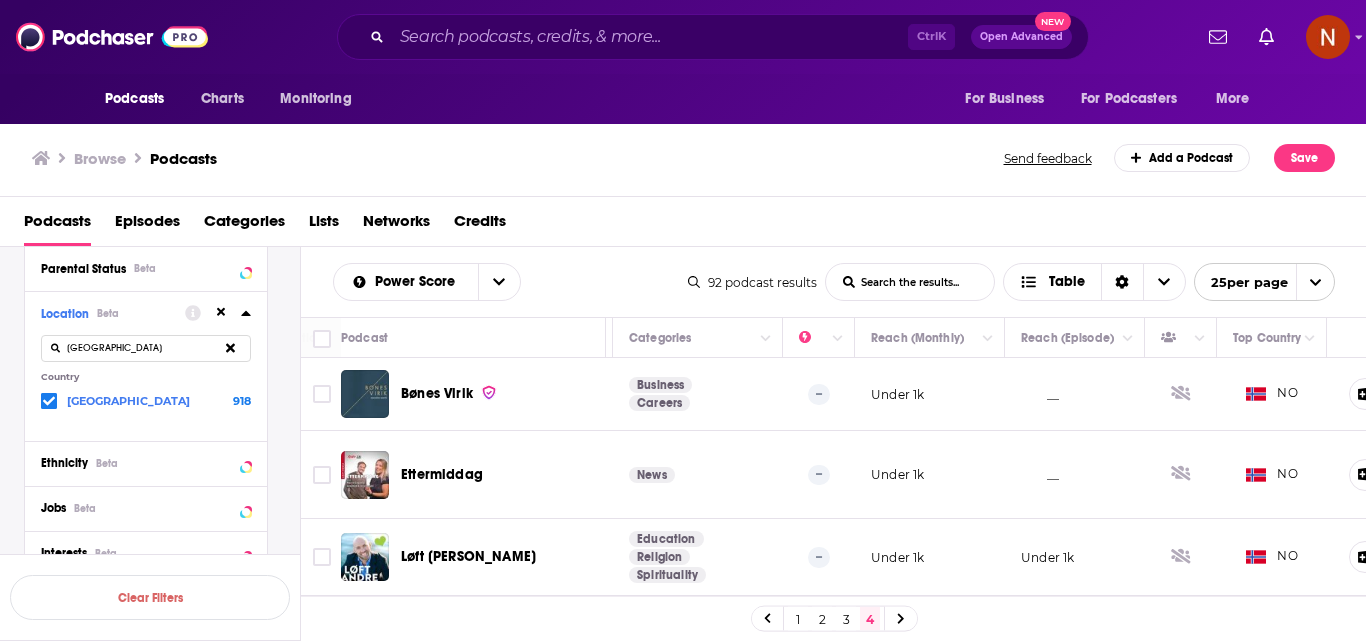 click on "Browse Podcasts" at bounding box center [519, 158] 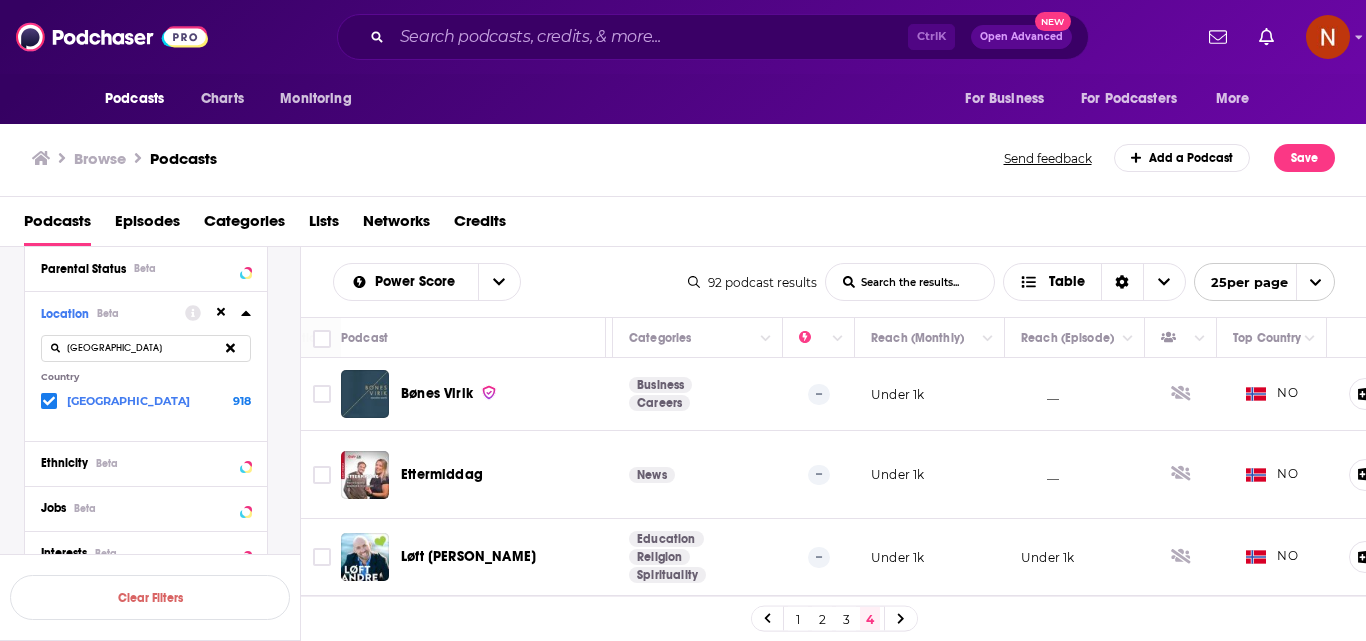 click 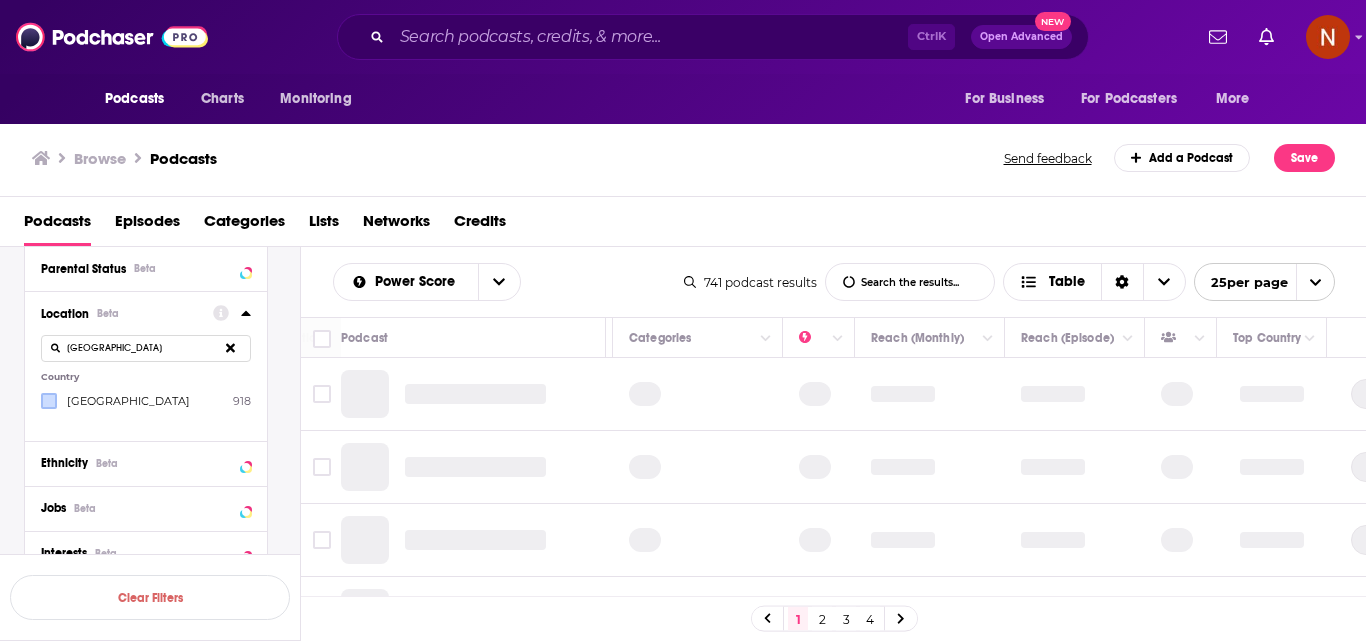 drag, startPoint x: 231, startPoint y: 343, endPoint x: 160, endPoint y: 363, distance: 73.76314 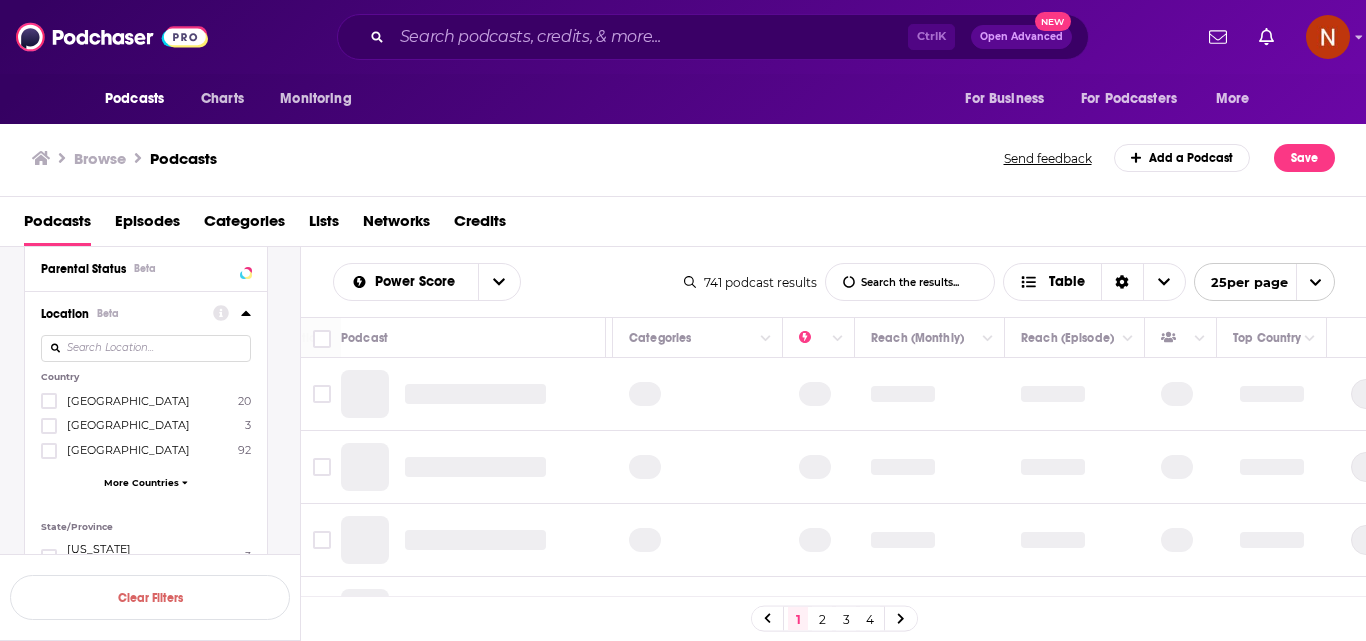 click at bounding box center (146, 348) 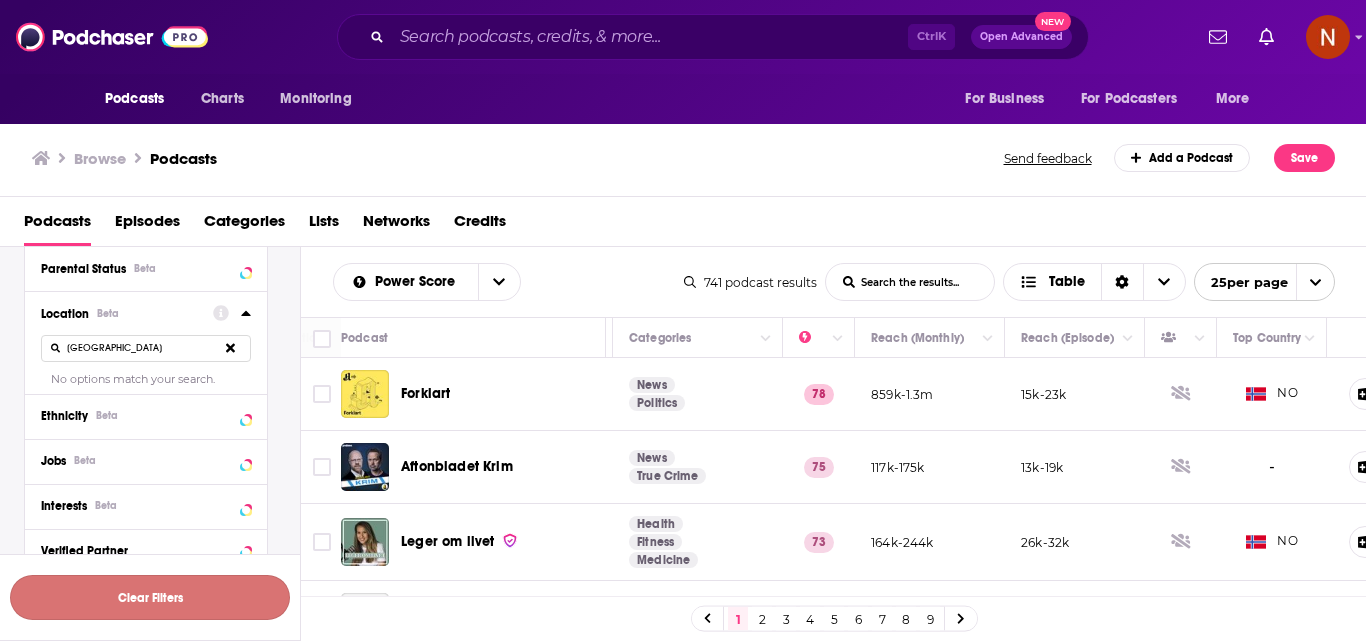type on "[GEOGRAPHIC_DATA]" 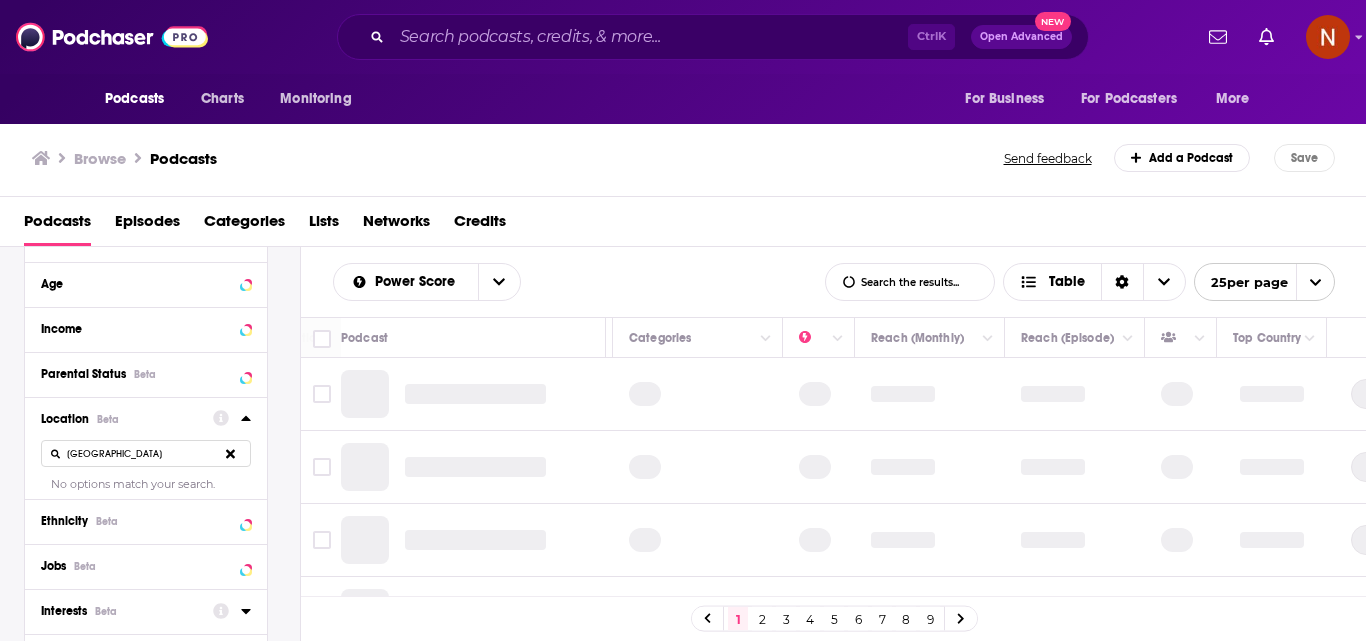 scroll, scrollTop: 1837, scrollLeft: 0, axis: vertical 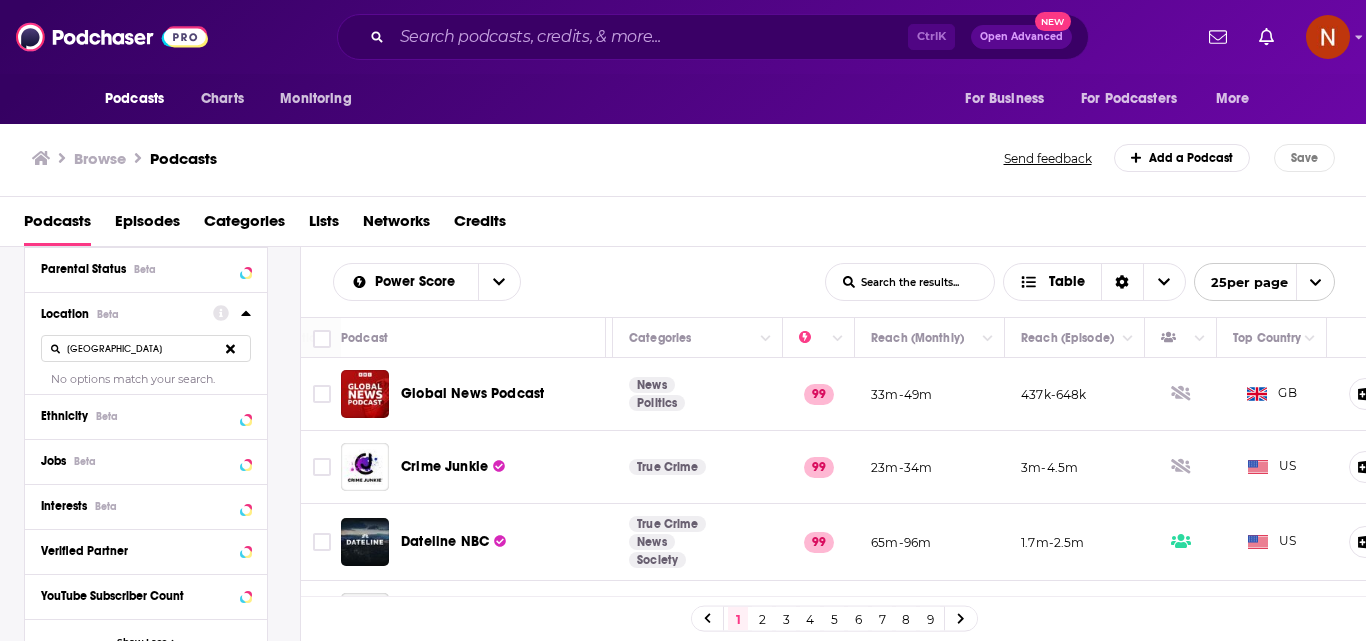 click 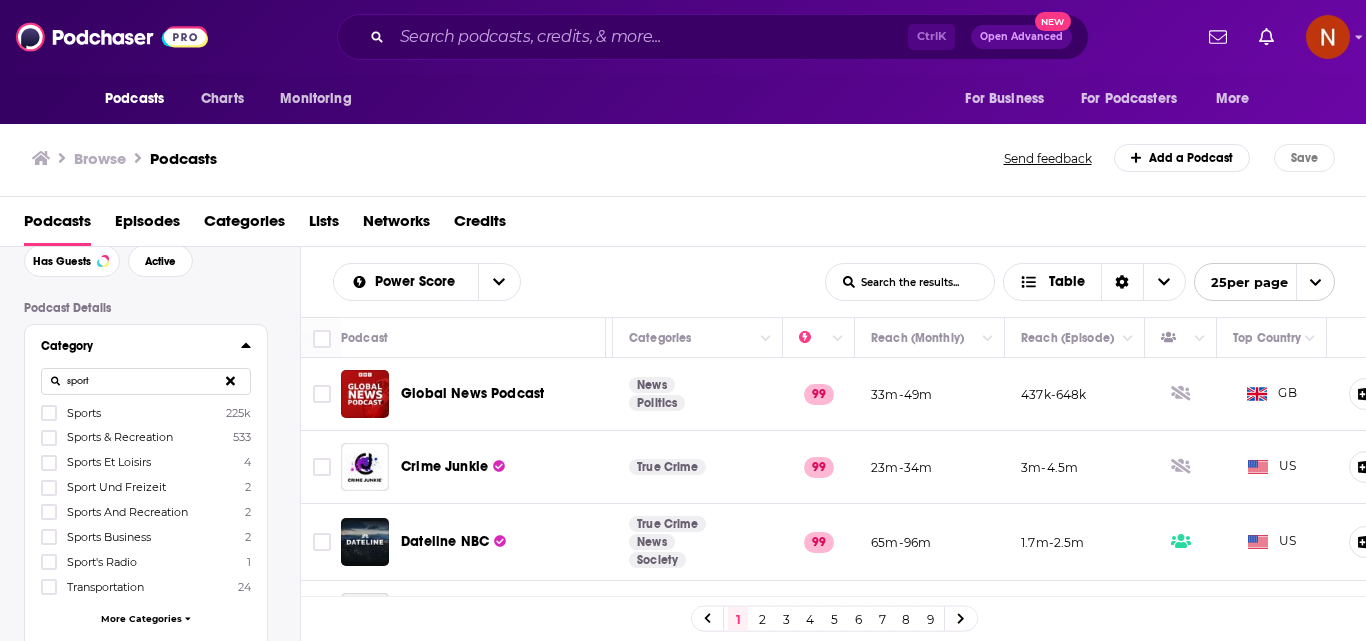 scroll, scrollTop: 100, scrollLeft: 0, axis: vertical 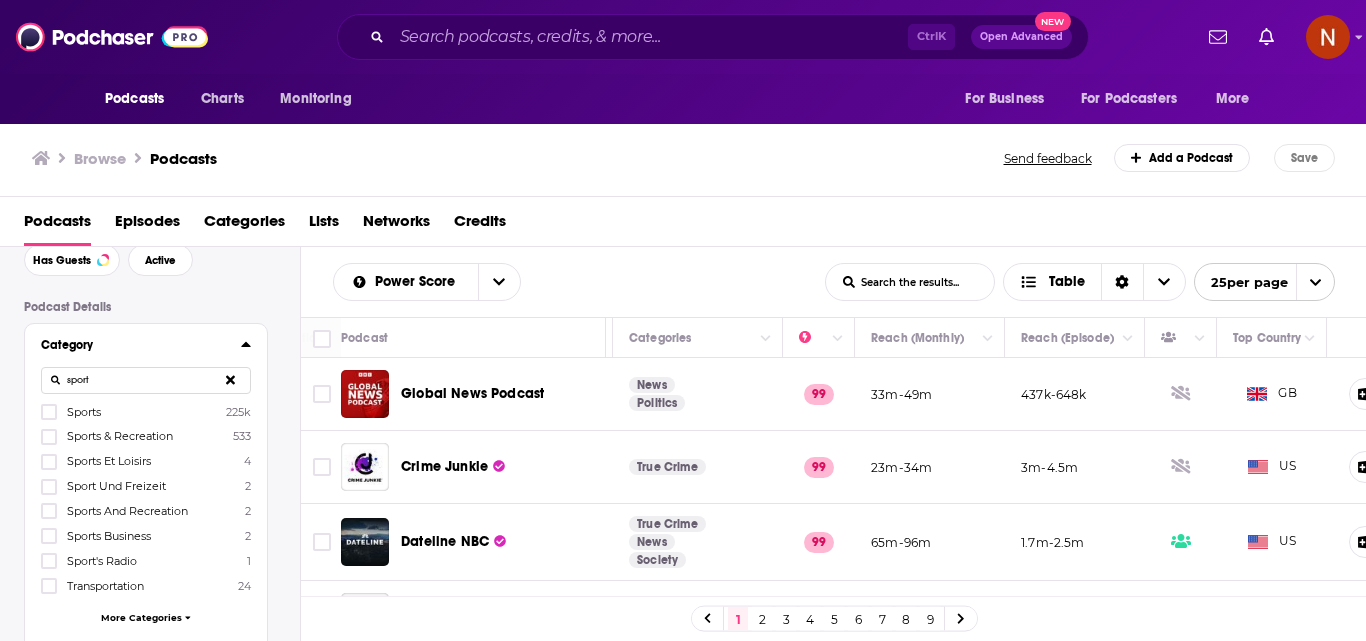 click on "Sports" at bounding box center (84, 412) 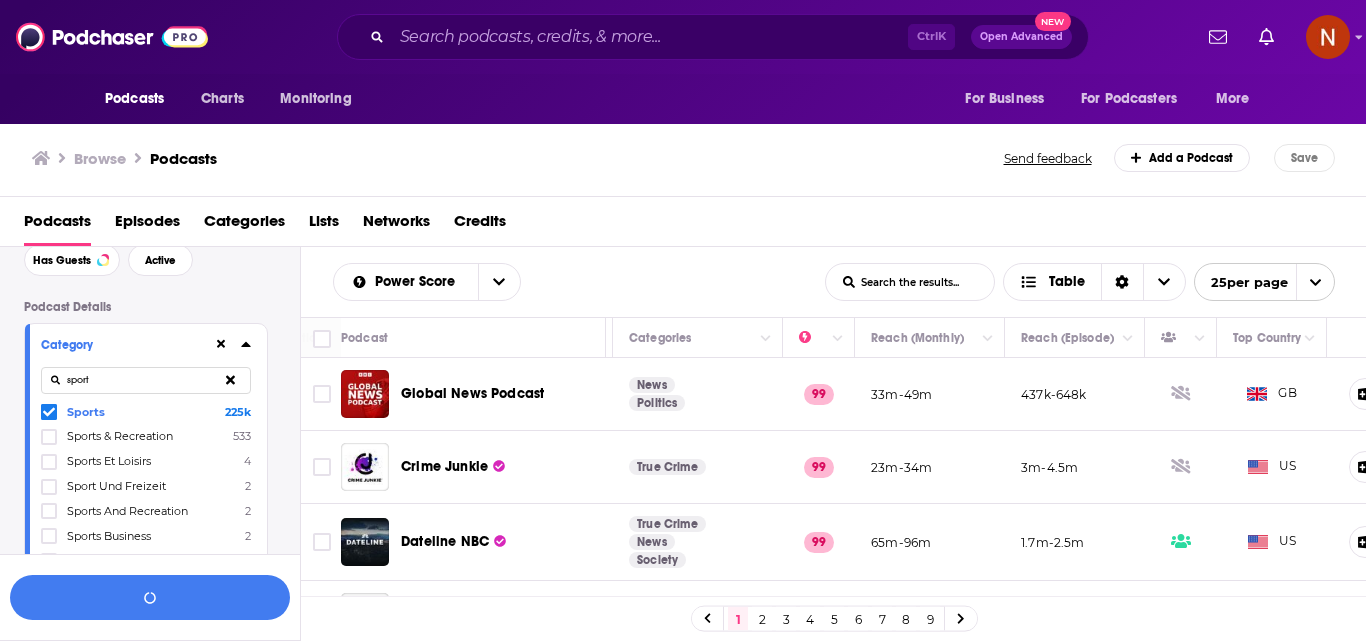 click 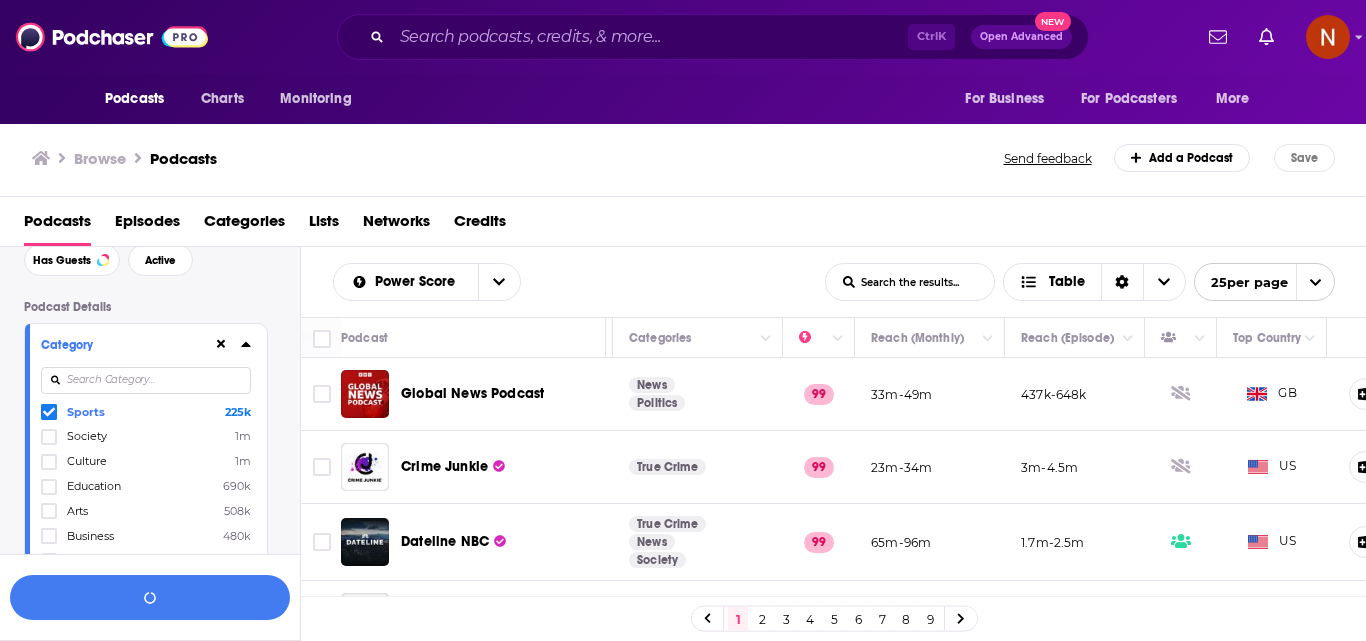 click on "Society" at bounding box center [87, 436] 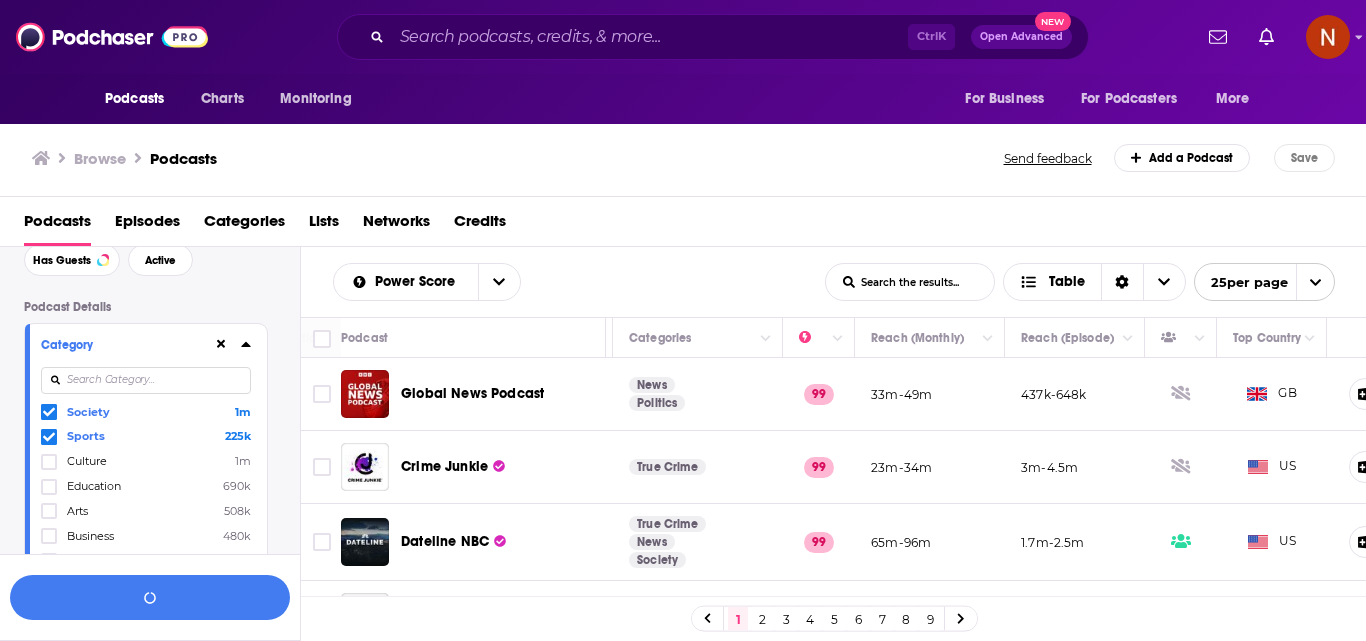 click on "Culture 1m" at bounding box center (146, 461) 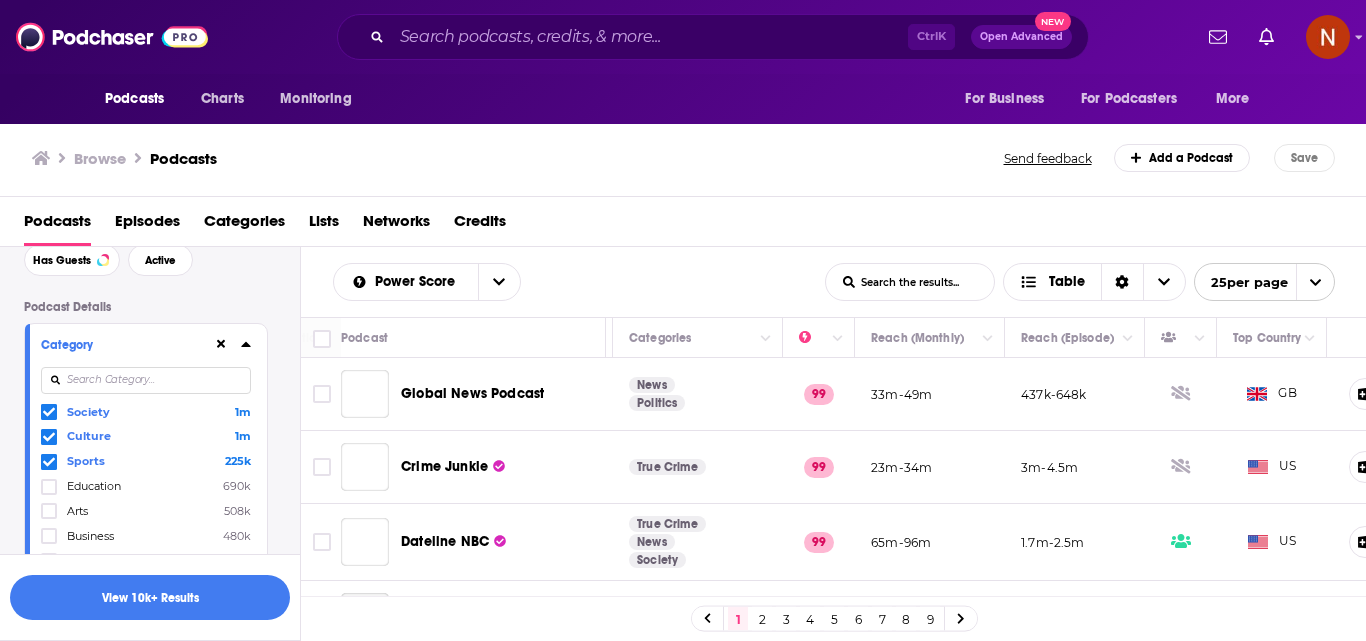 scroll, scrollTop: 200, scrollLeft: 0, axis: vertical 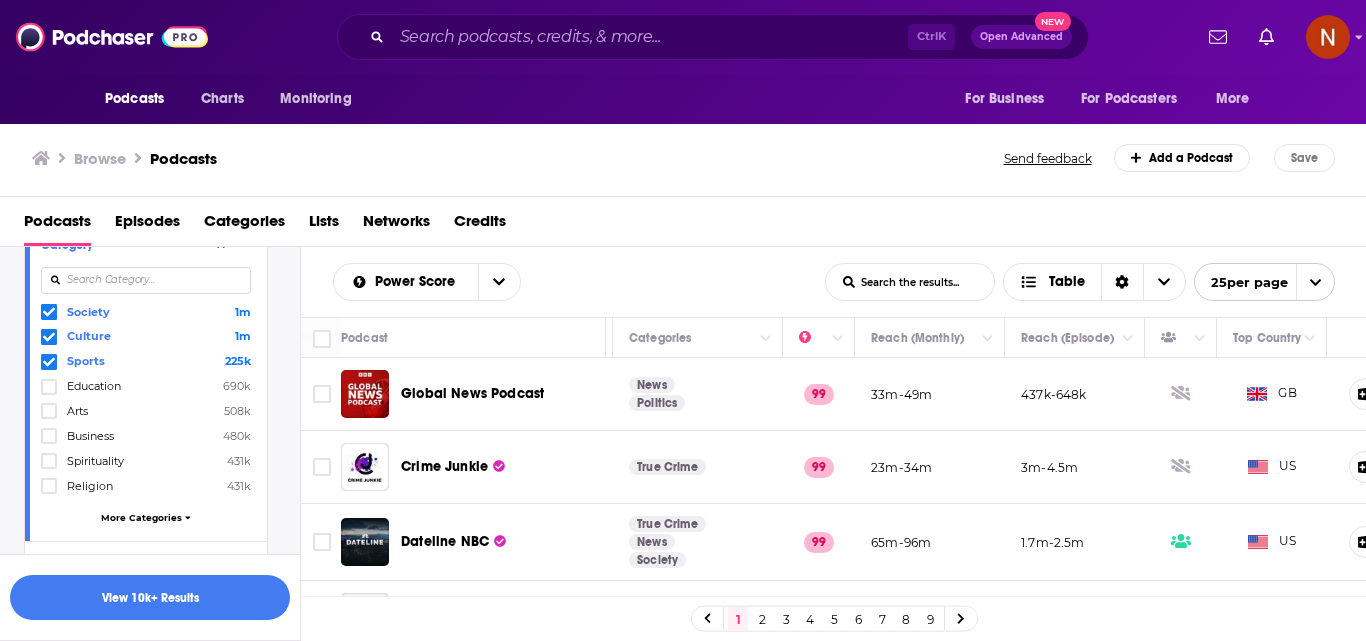 click on "Business" at bounding box center (90, 436) 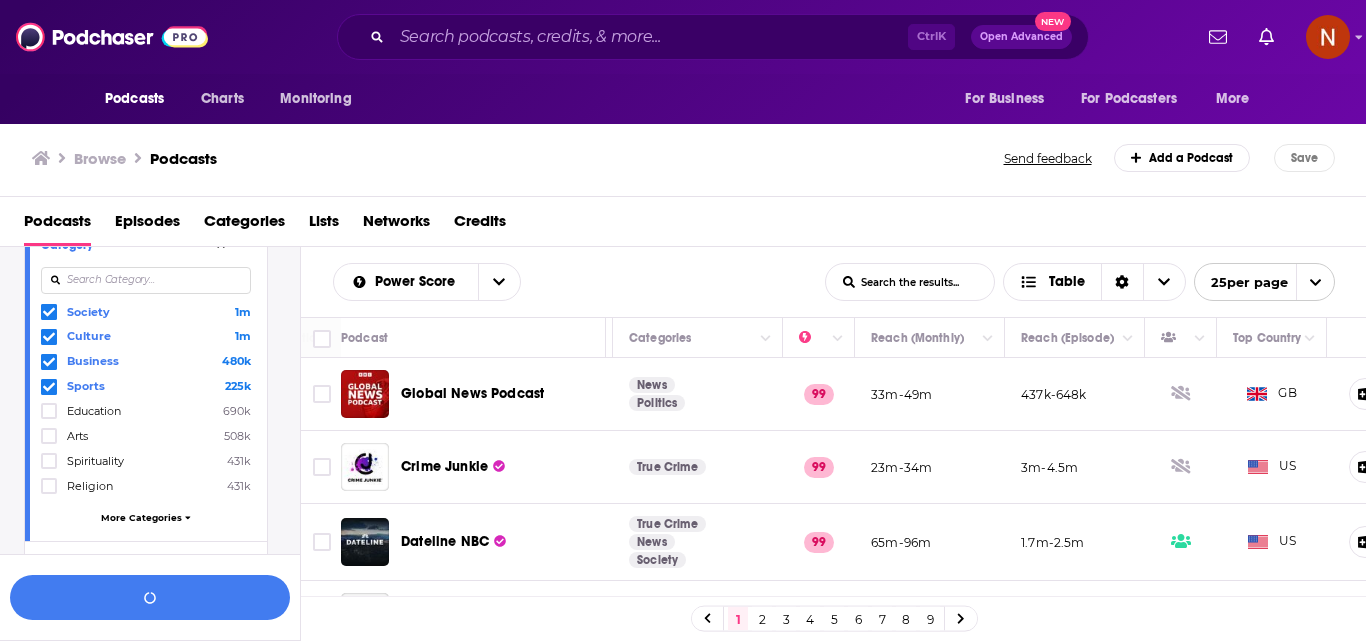 click at bounding box center [146, 280] 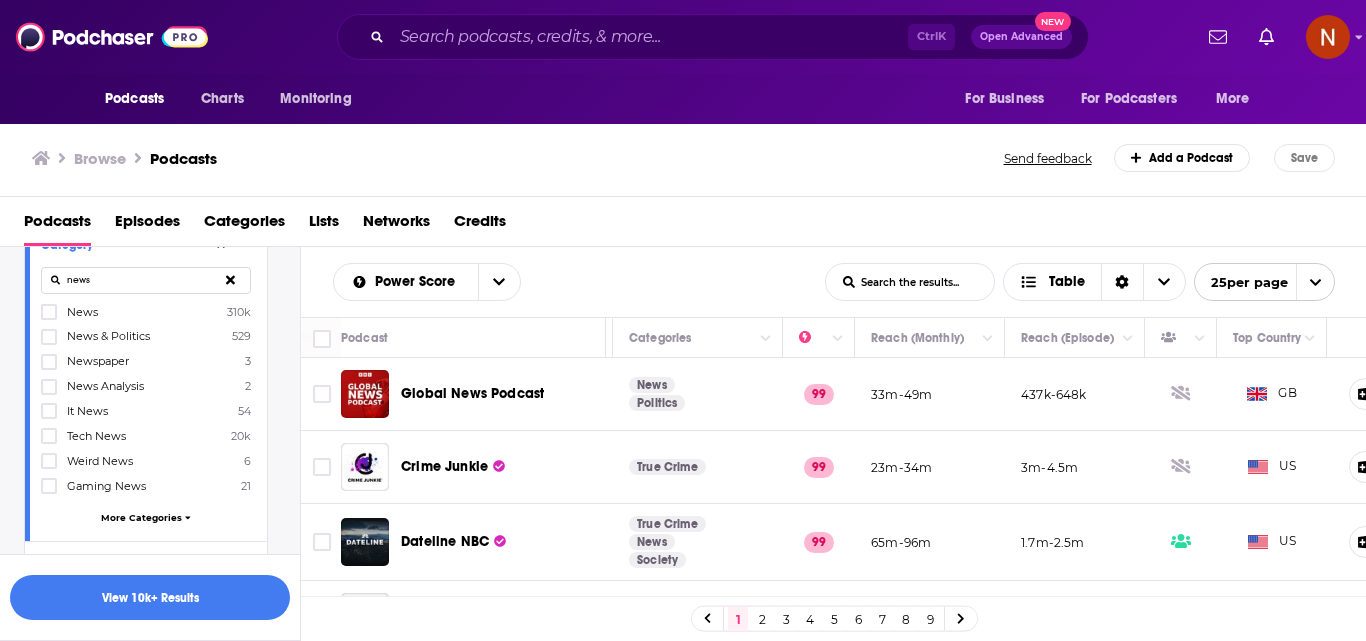 type on "news" 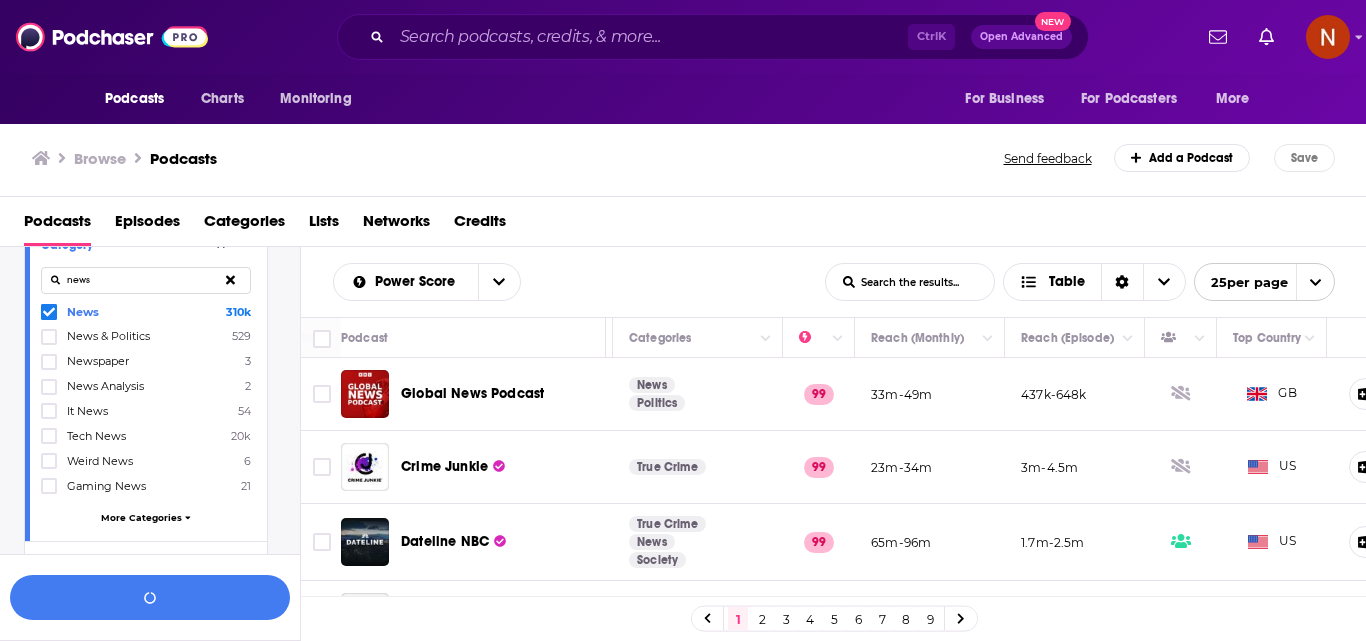 drag, startPoint x: 234, startPoint y: 279, endPoint x: 201, endPoint y: 282, distance: 33.13608 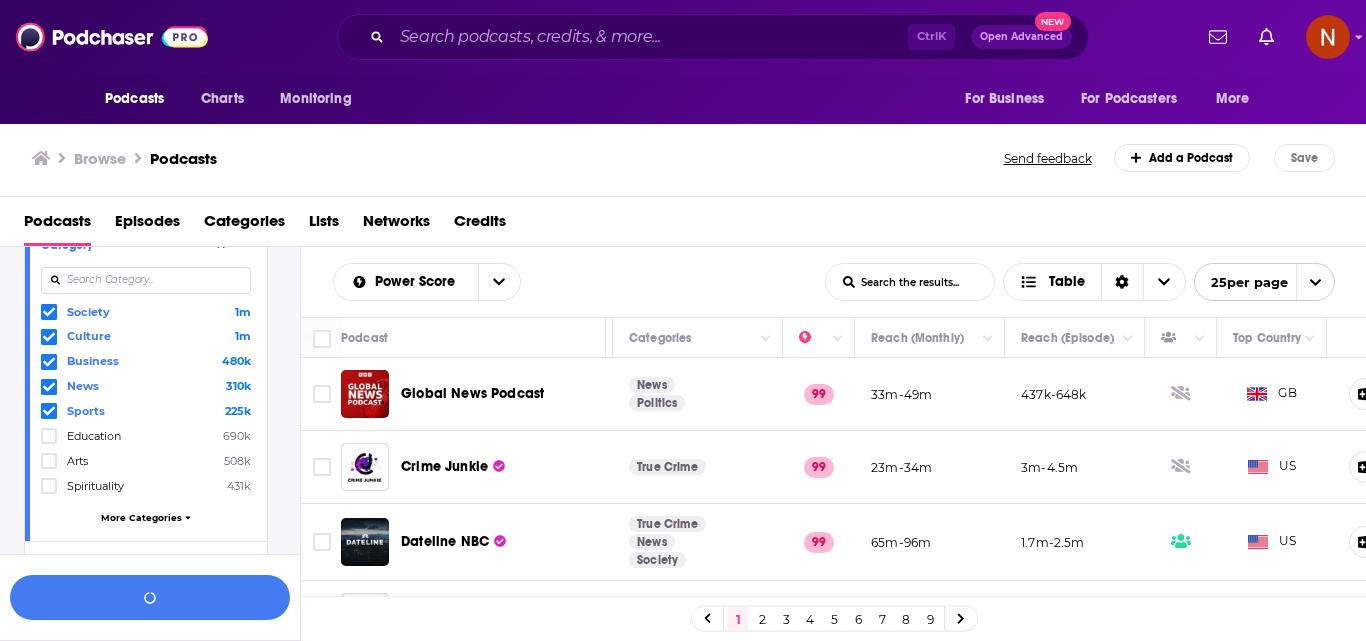 click at bounding box center (146, 280) 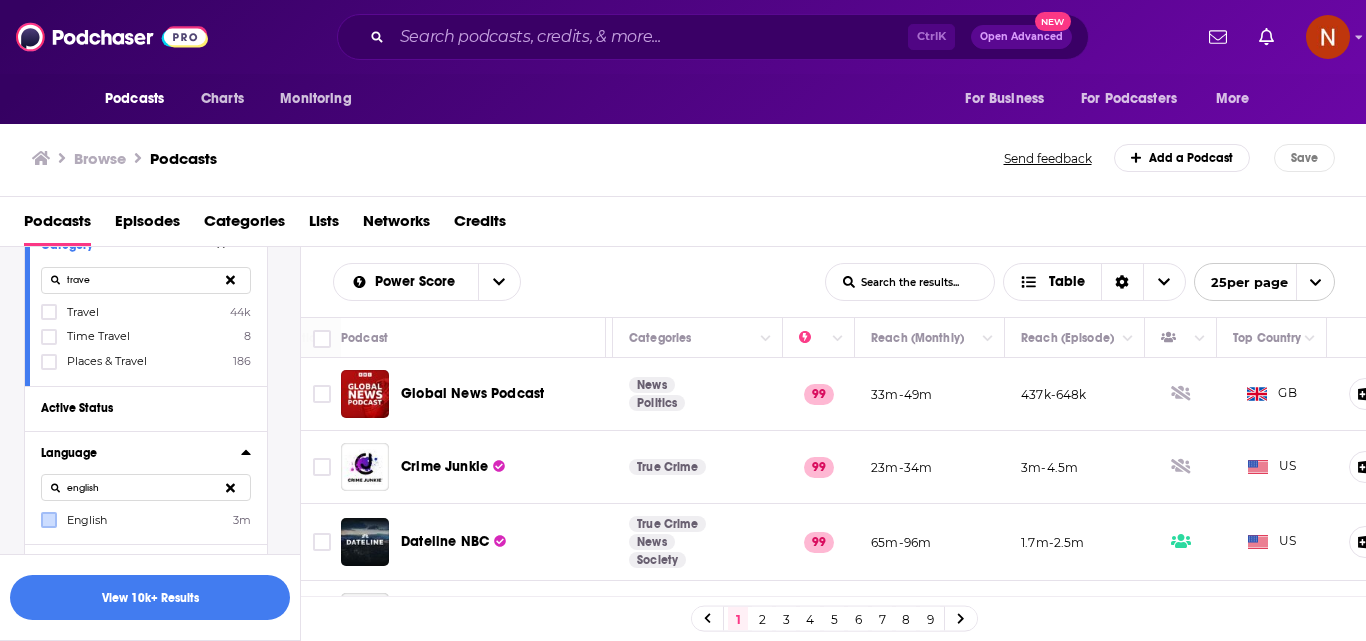 type on "trave" 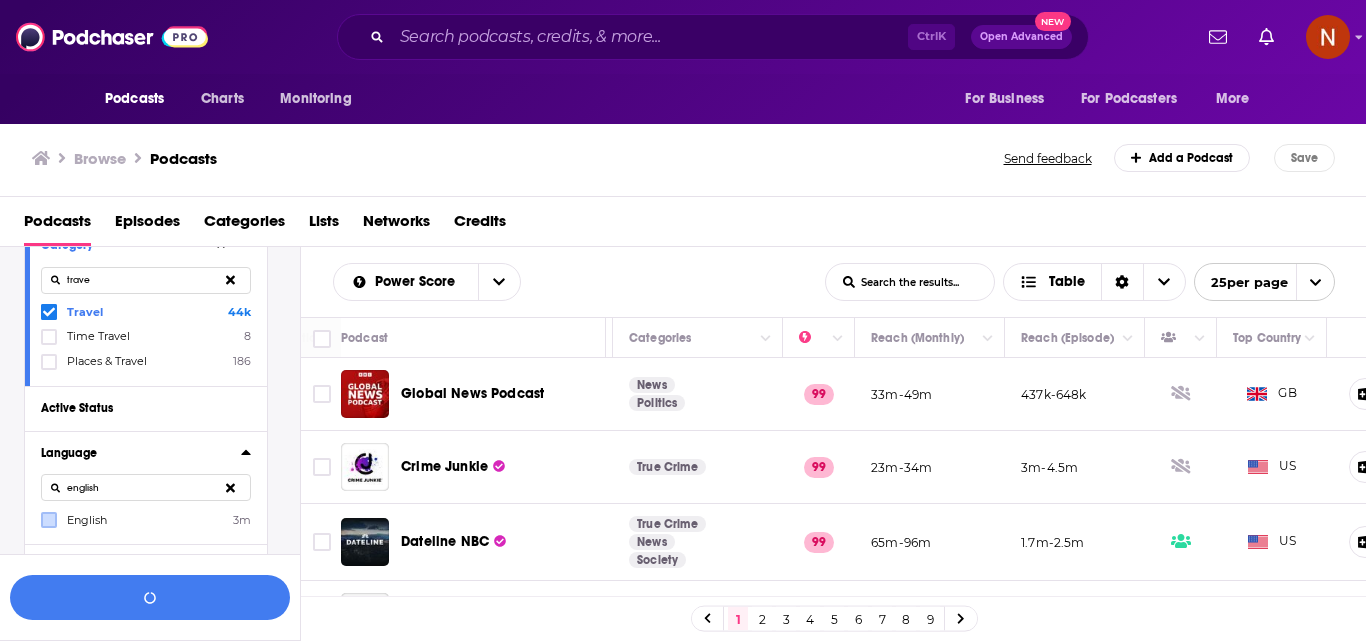 click 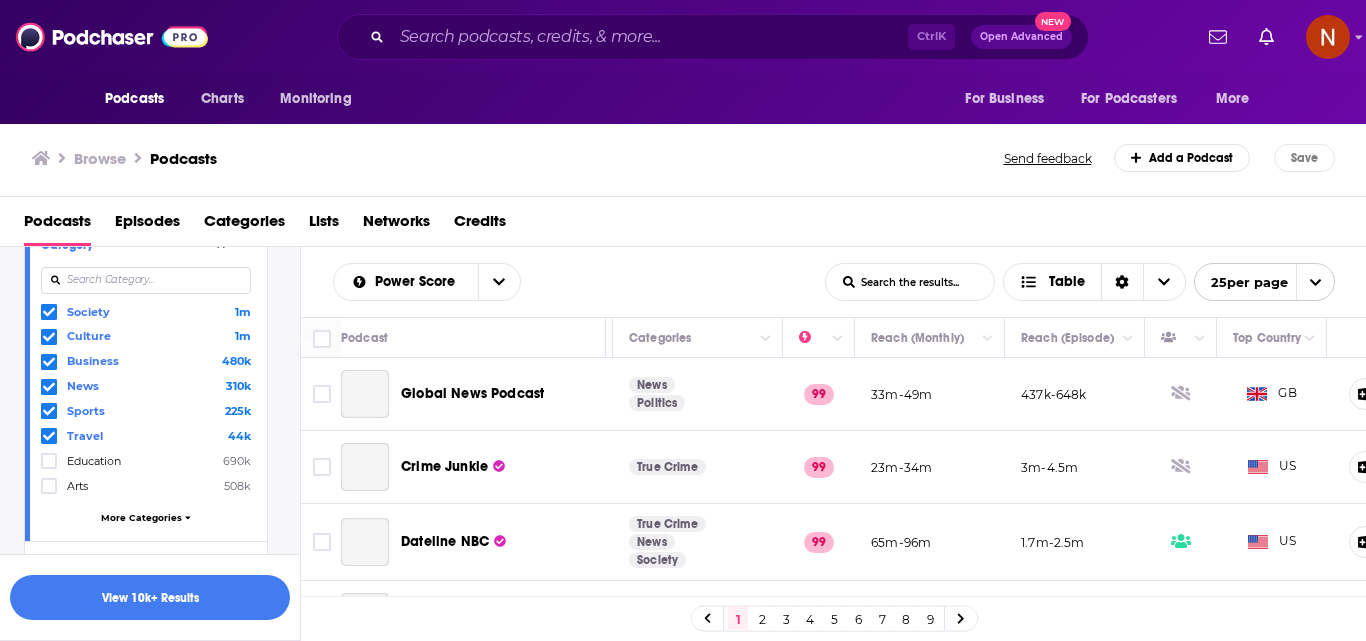 click on "Education" at bounding box center (94, 461) 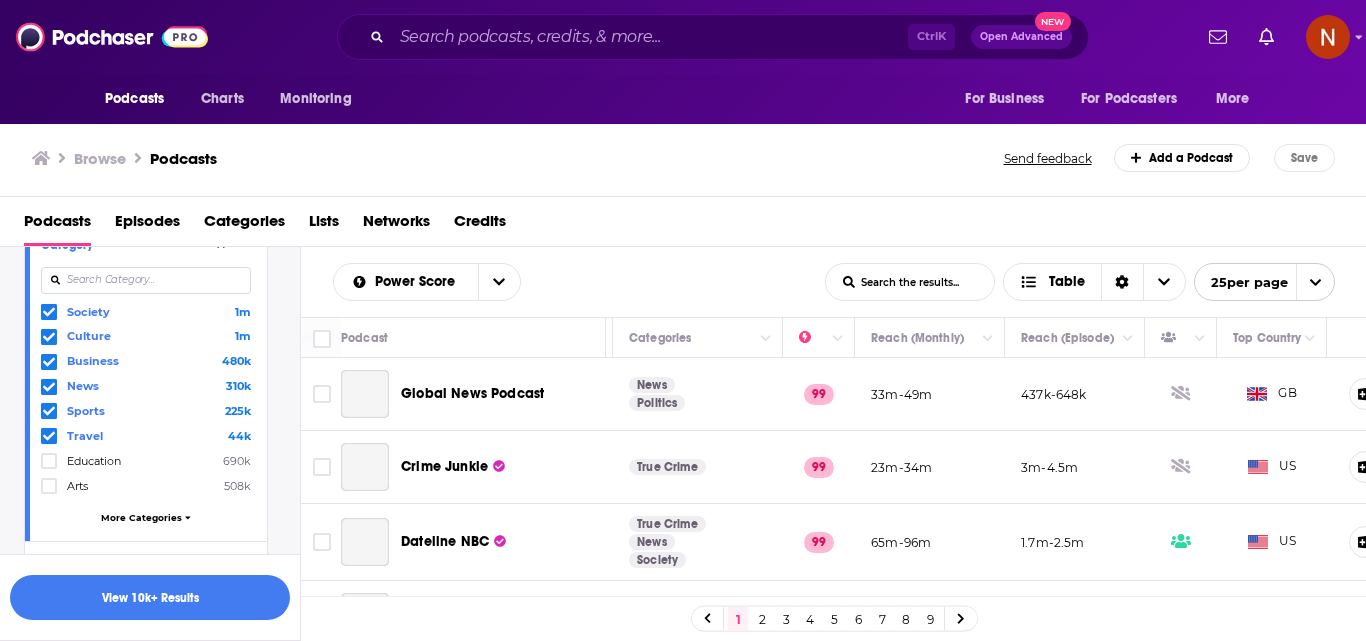 click at bounding box center (49, 467) 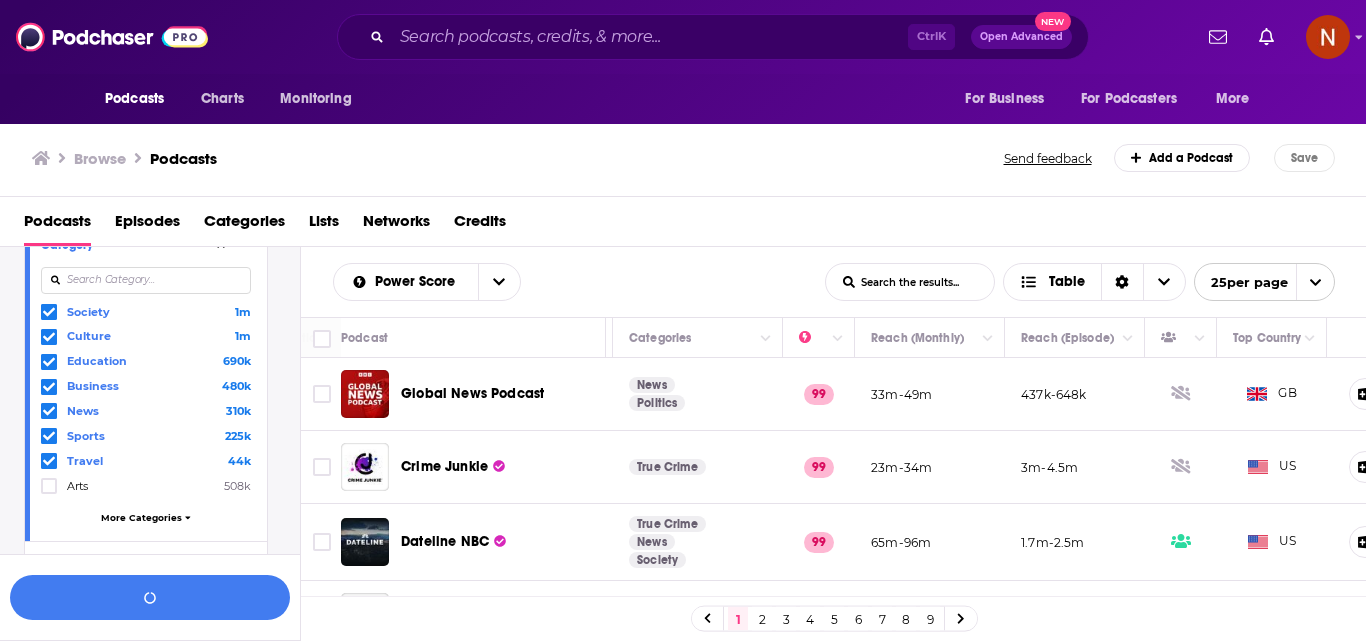 scroll, scrollTop: 400, scrollLeft: 0, axis: vertical 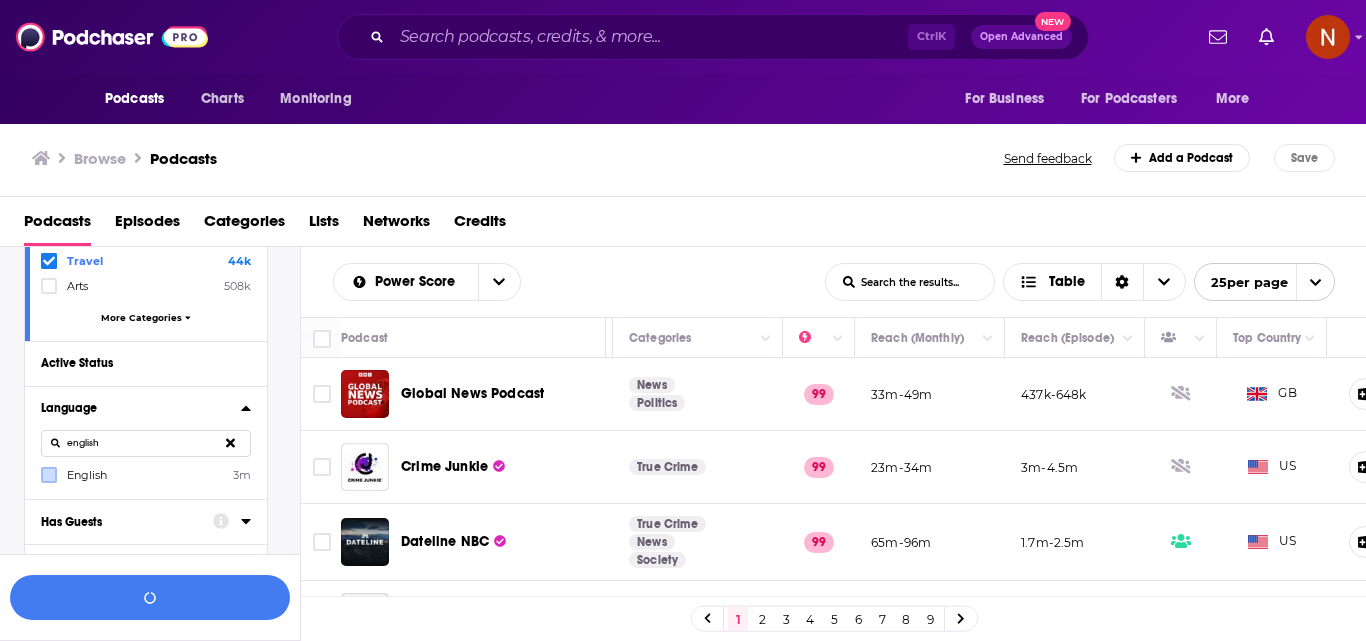 click 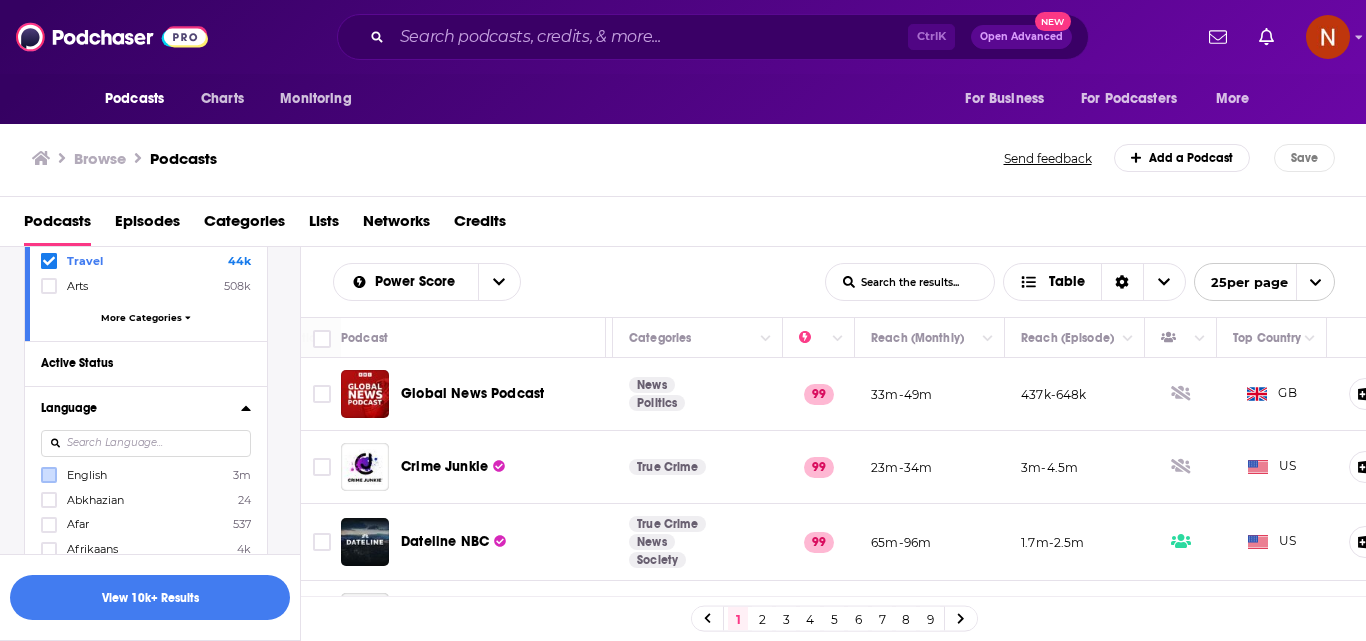 click at bounding box center [146, 443] 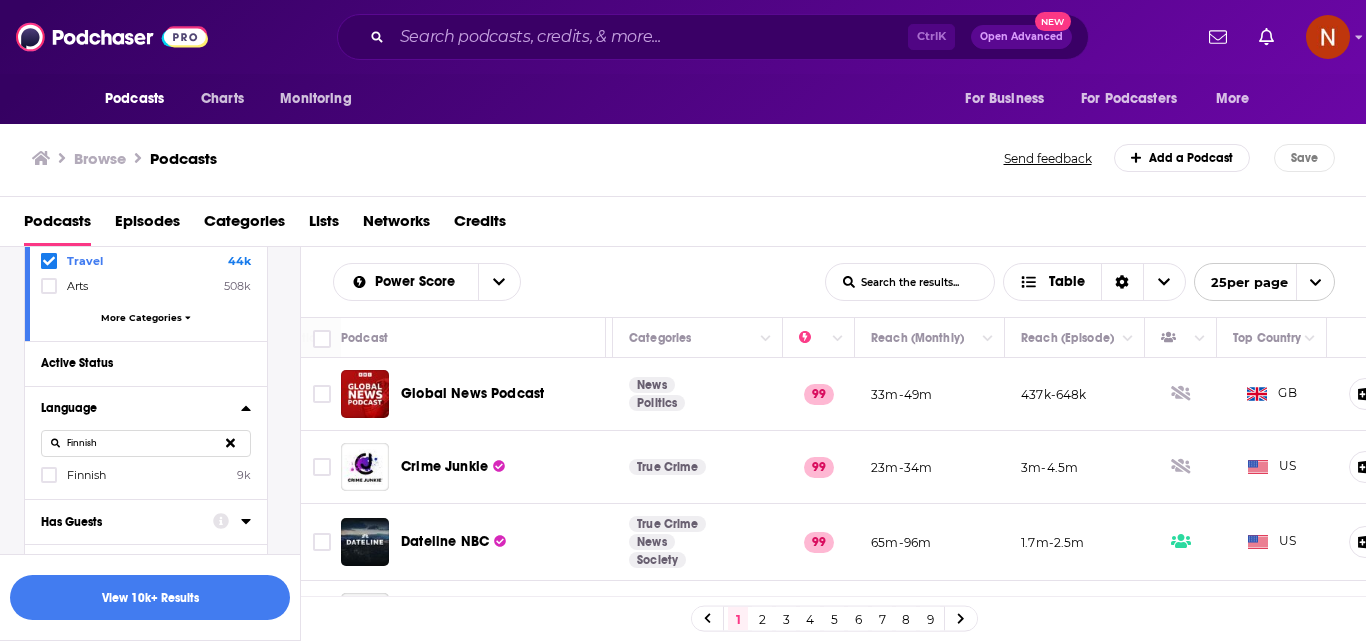 click on "Finnish" at bounding box center [86, 475] 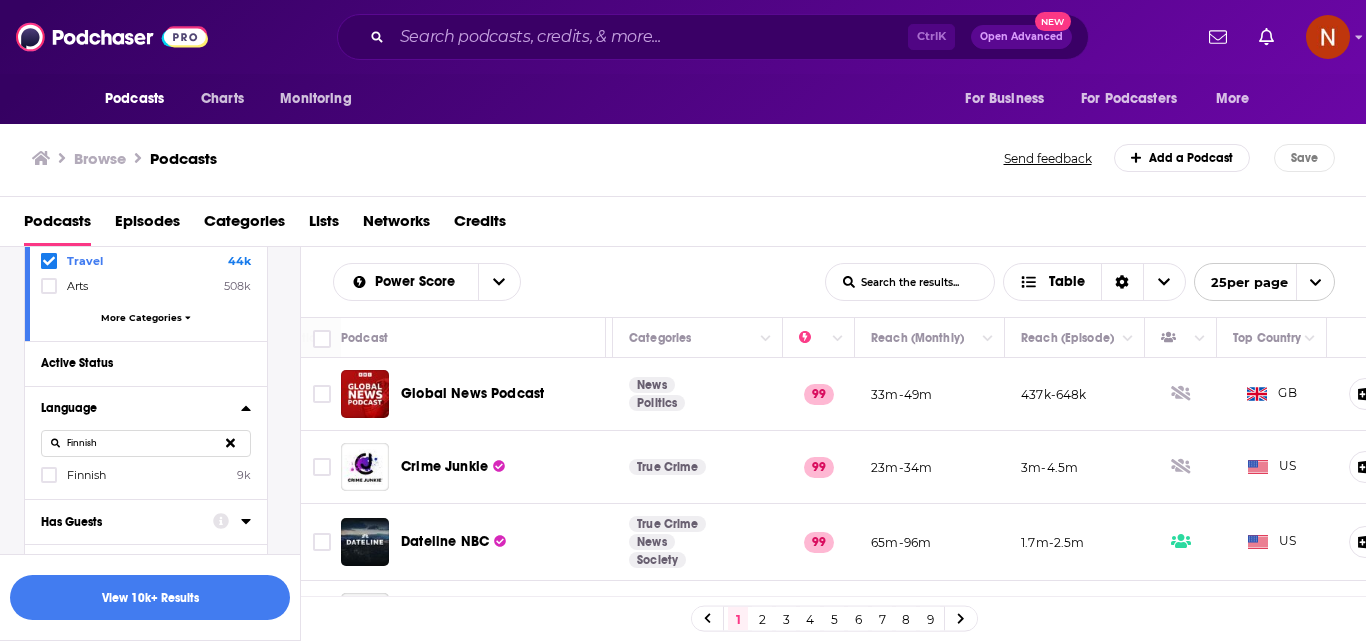 click at bounding box center (49, 481) 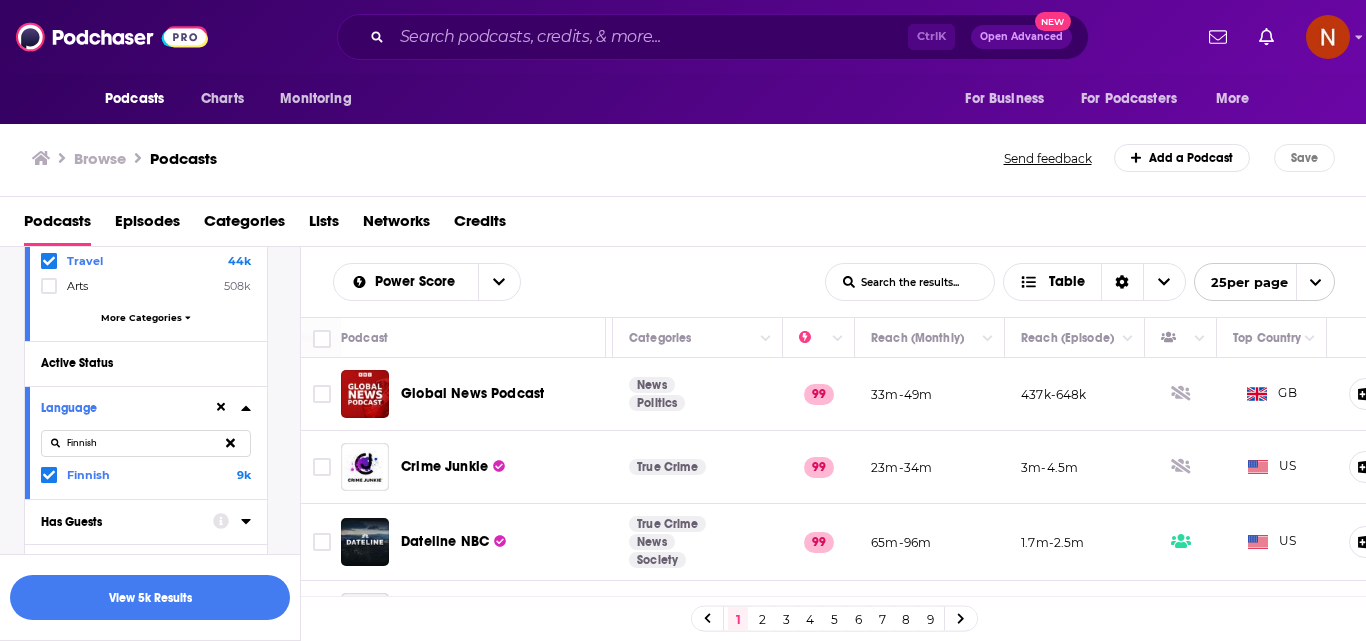 drag, startPoint x: 130, startPoint y: 449, endPoint x: 16, endPoint y: 468, distance: 115.57249 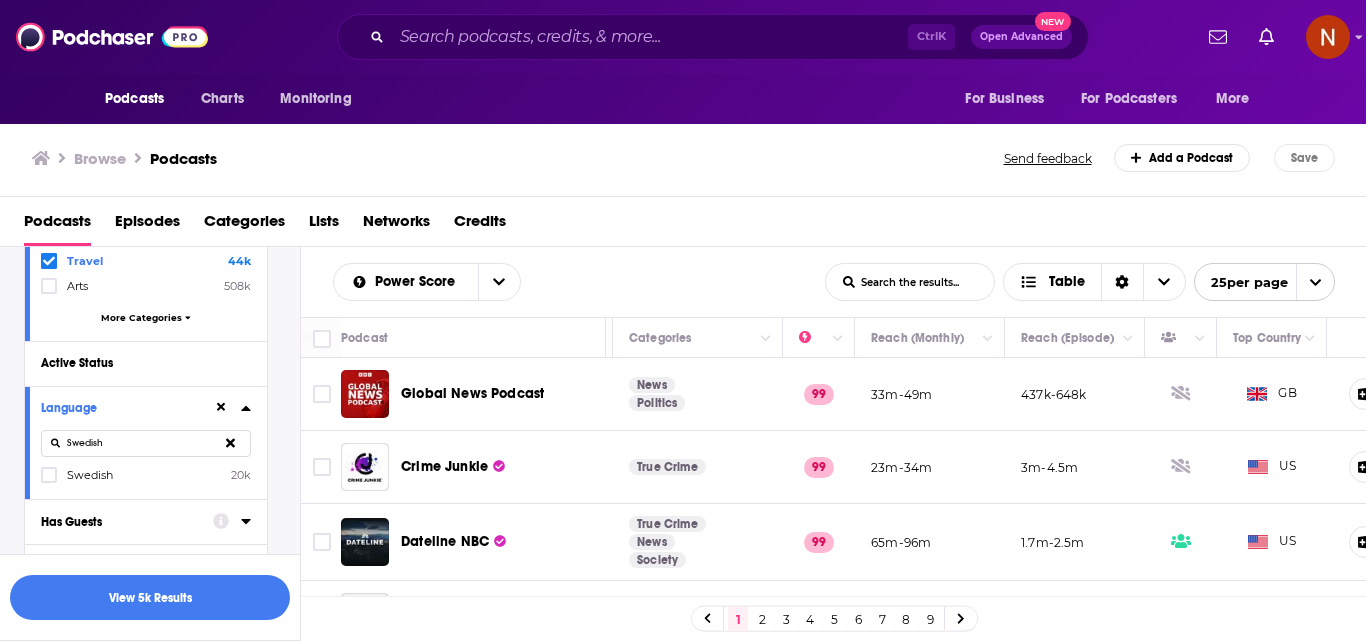 type on "Swedish" 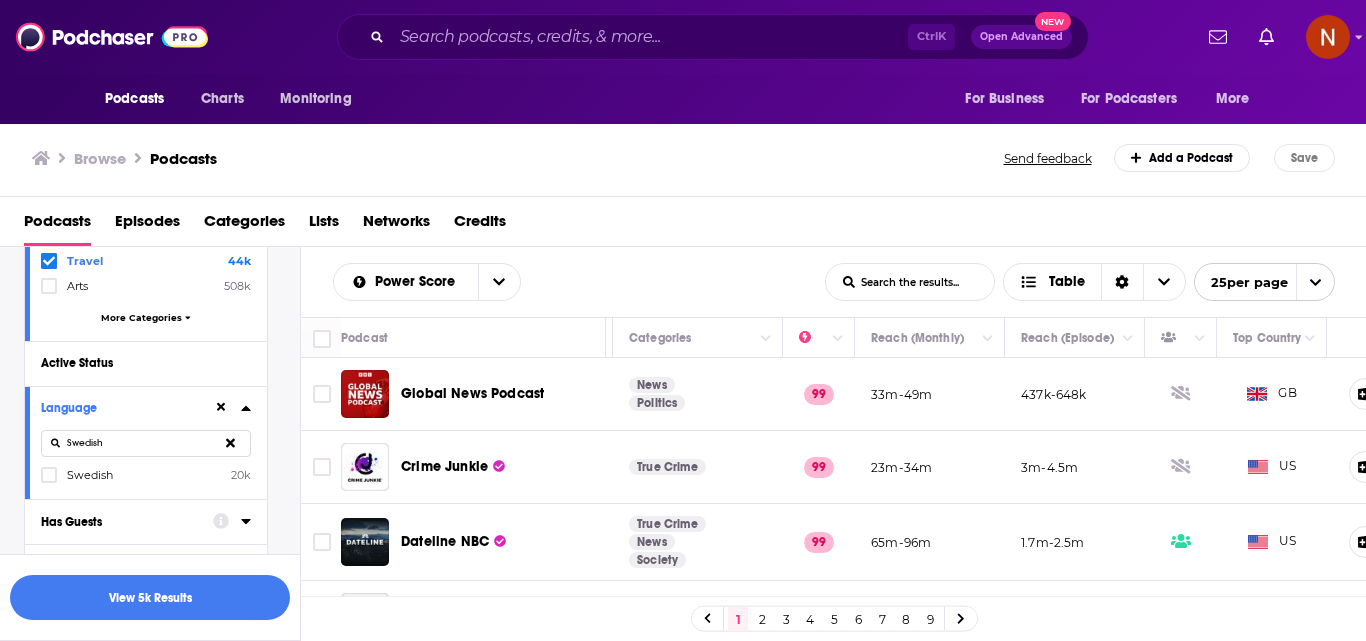 click on "Swedish" at bounding box center (90, 475) 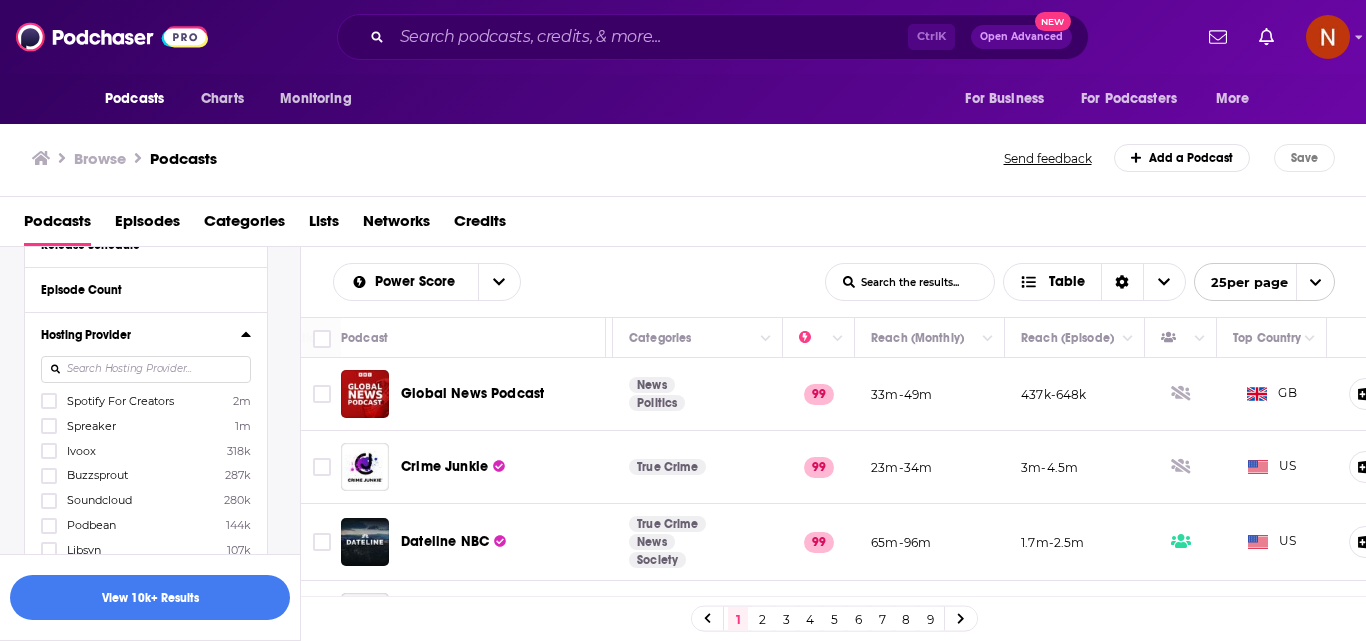 scroll, scrollTop: 1000, scrollLeft: 0, axis: vertical 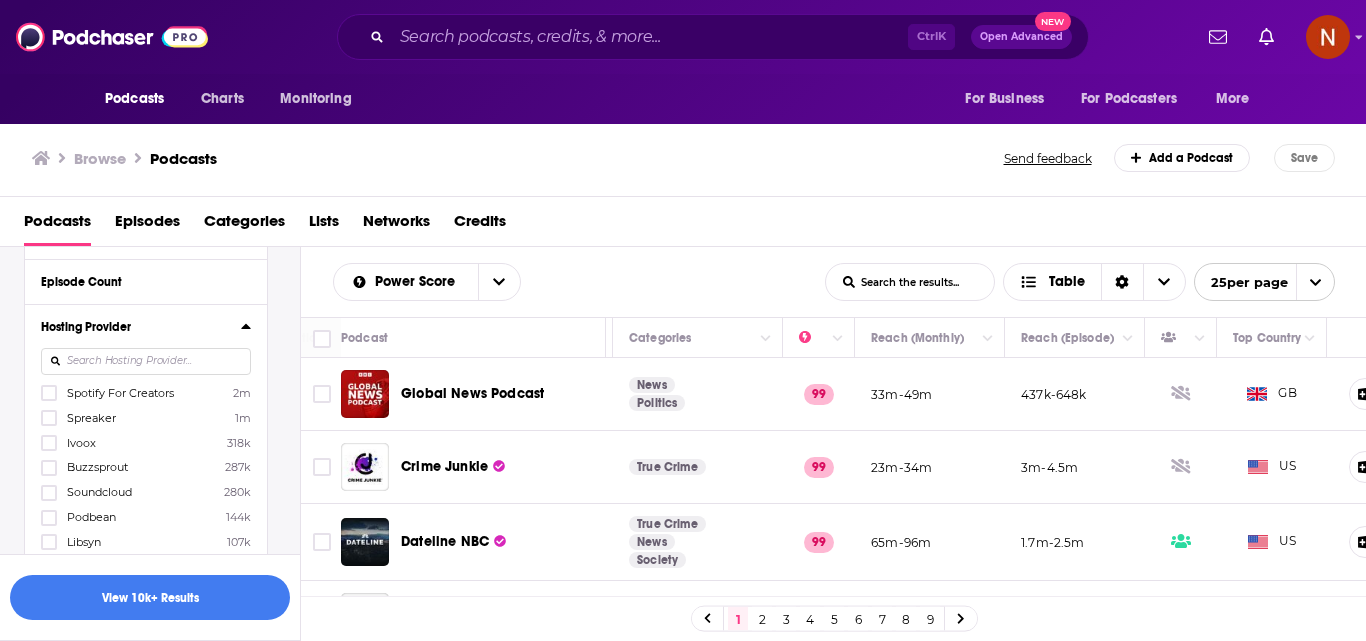 drag, startPoint x: 108, startPoint y: 412, endPoint x: 120, endPoint y: 419, distance: 13.892444 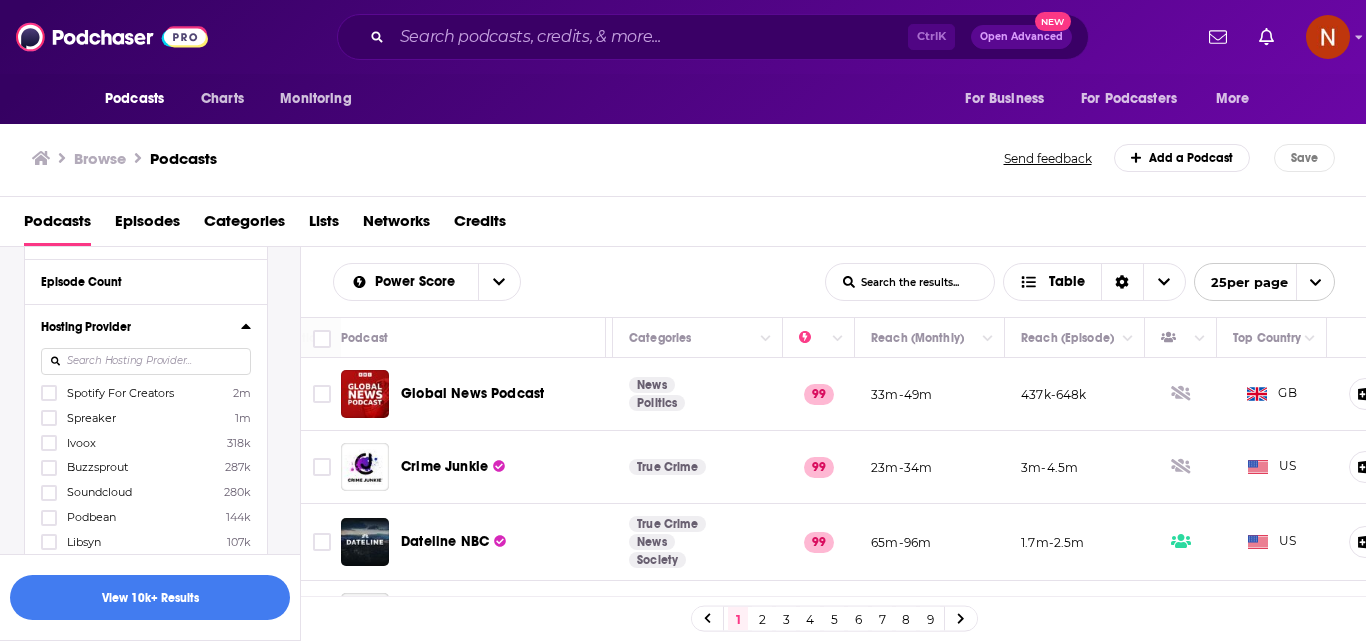 click on "Podbean" at bounding box center (91, 517) 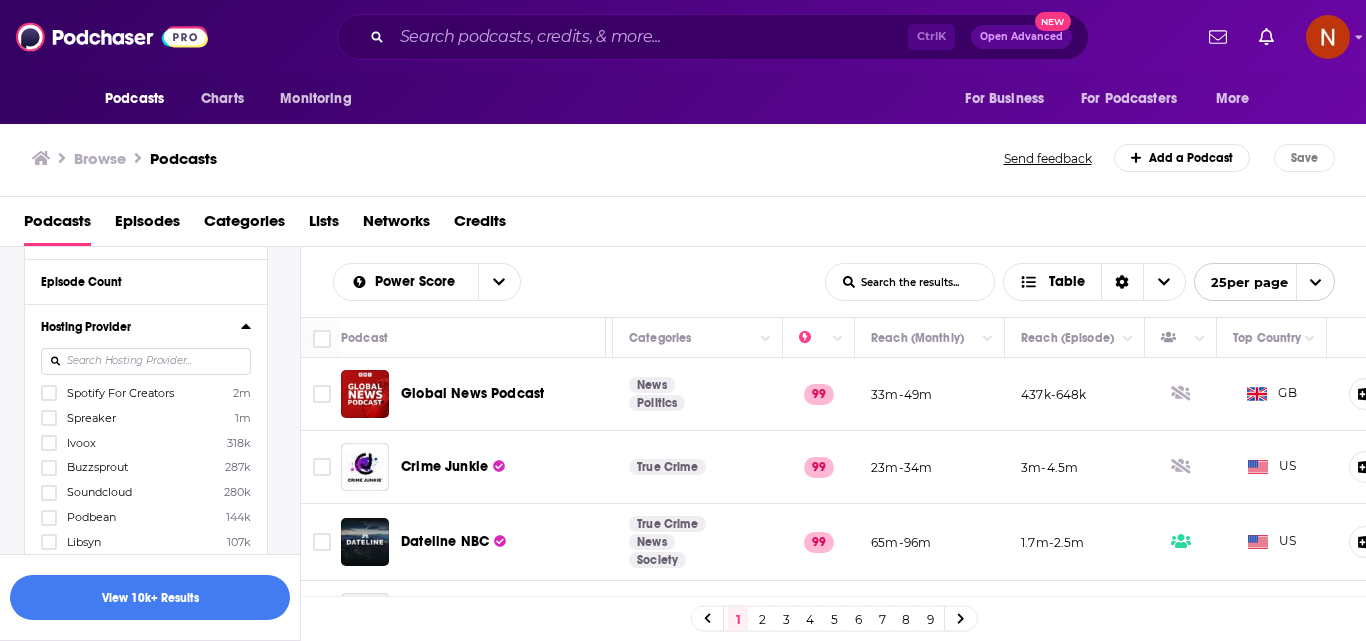 click at bounding box center [49, 524] 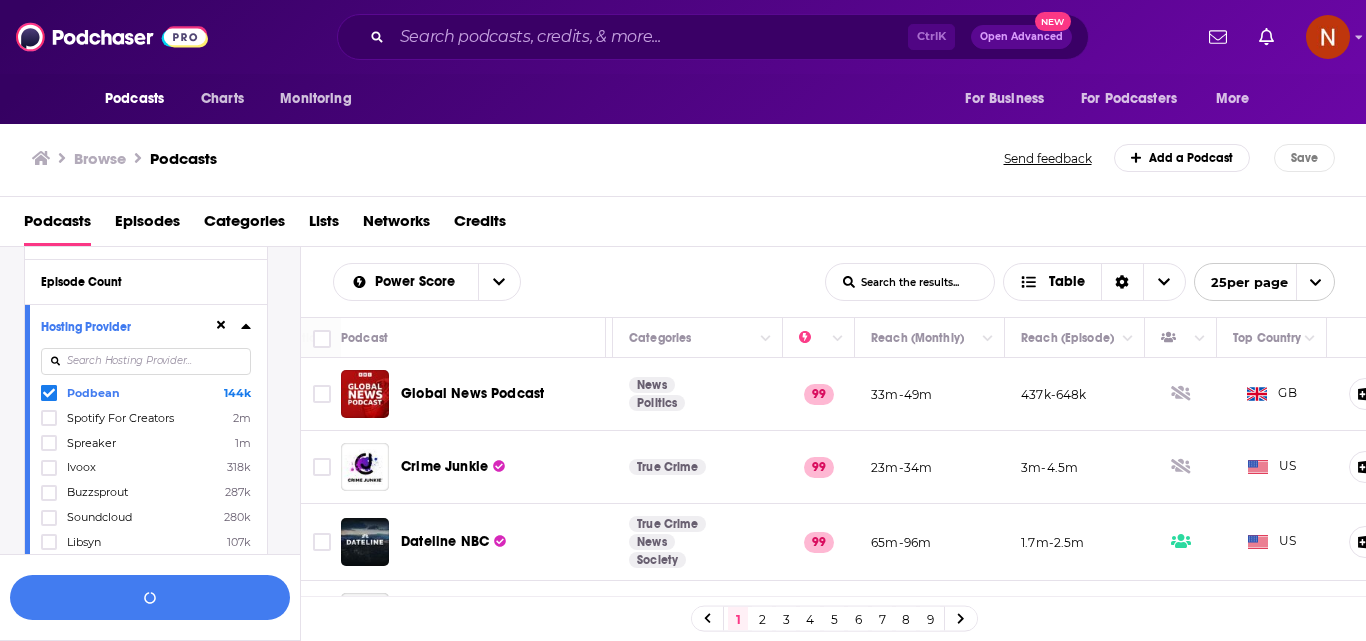 click on "Spreaker" at bounding box center [91, 443] 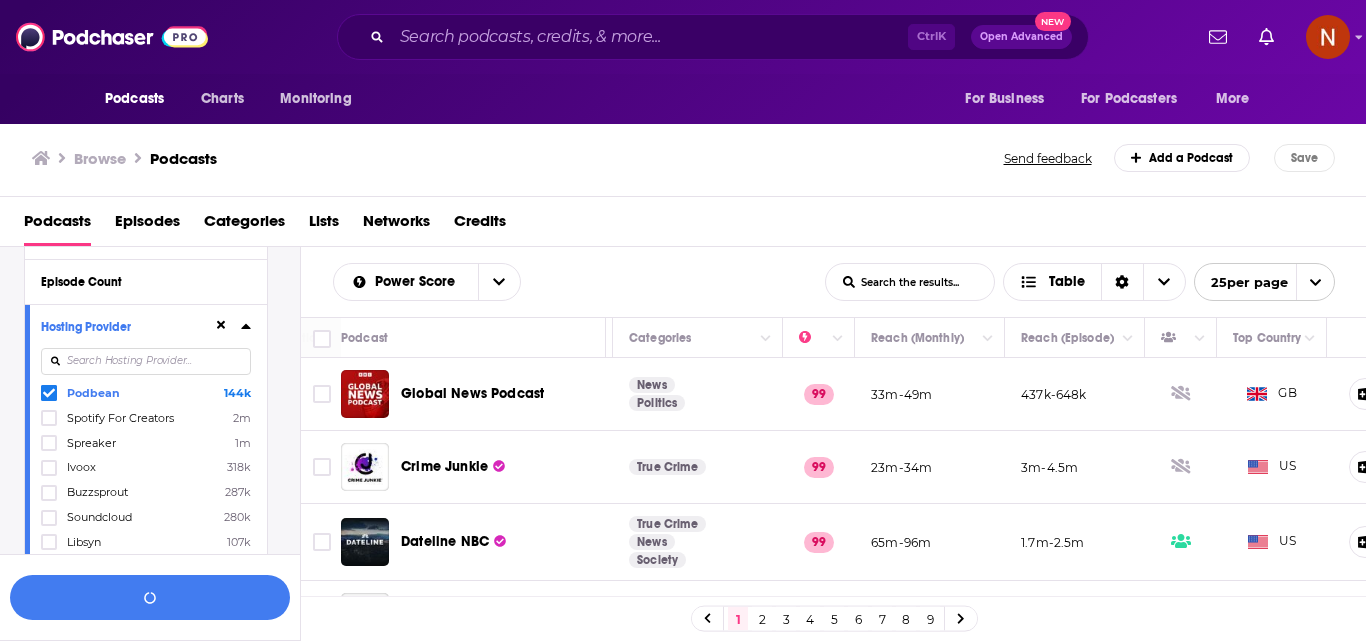 click at bounding box center [49, 449] 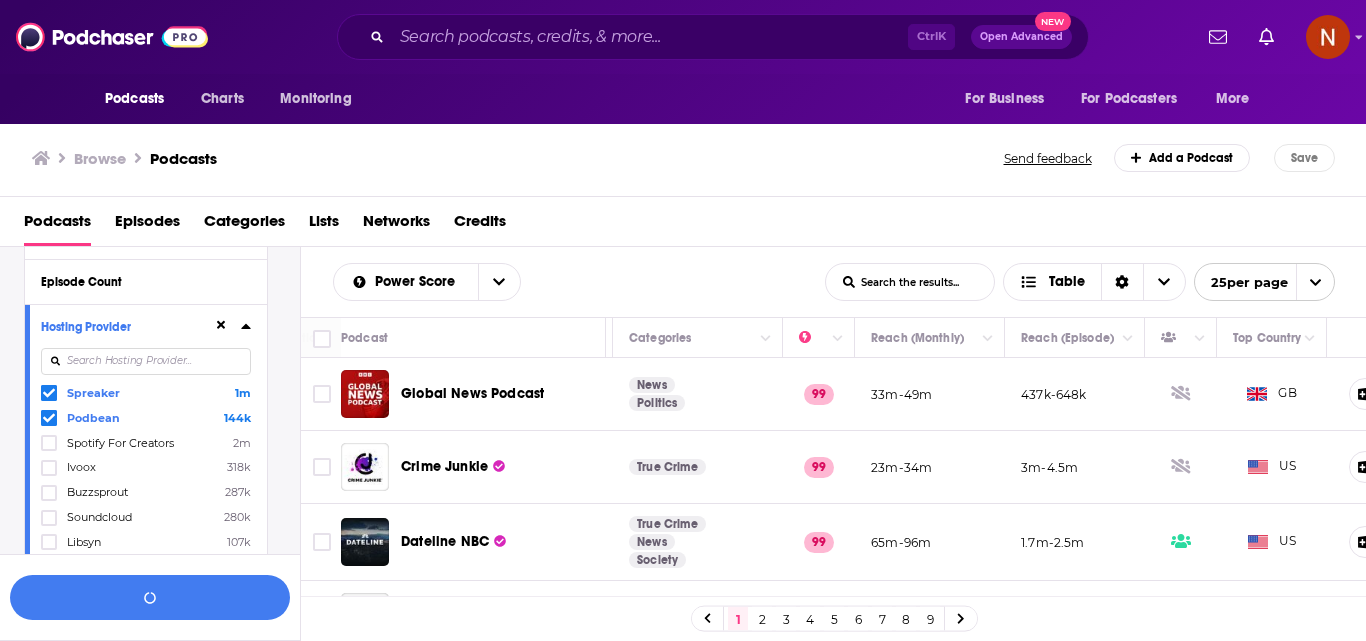 click on "Libsyn" at bounding box center (84, 542) 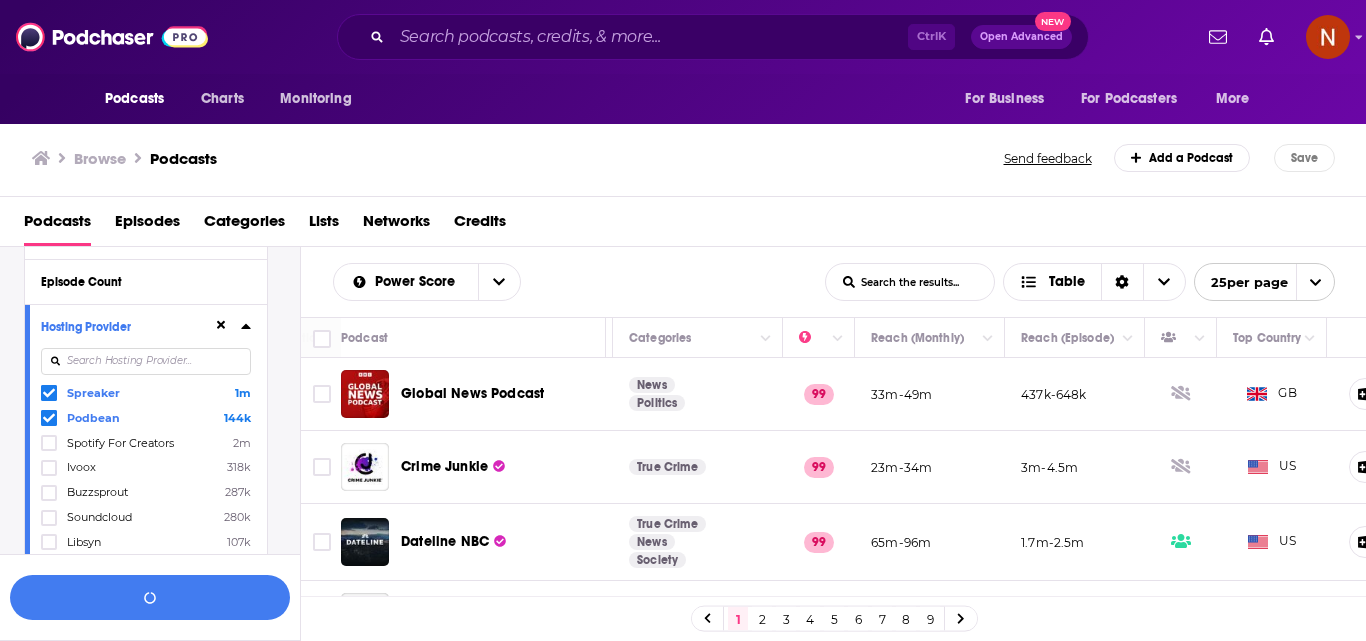click at bounding box center (49, 548) 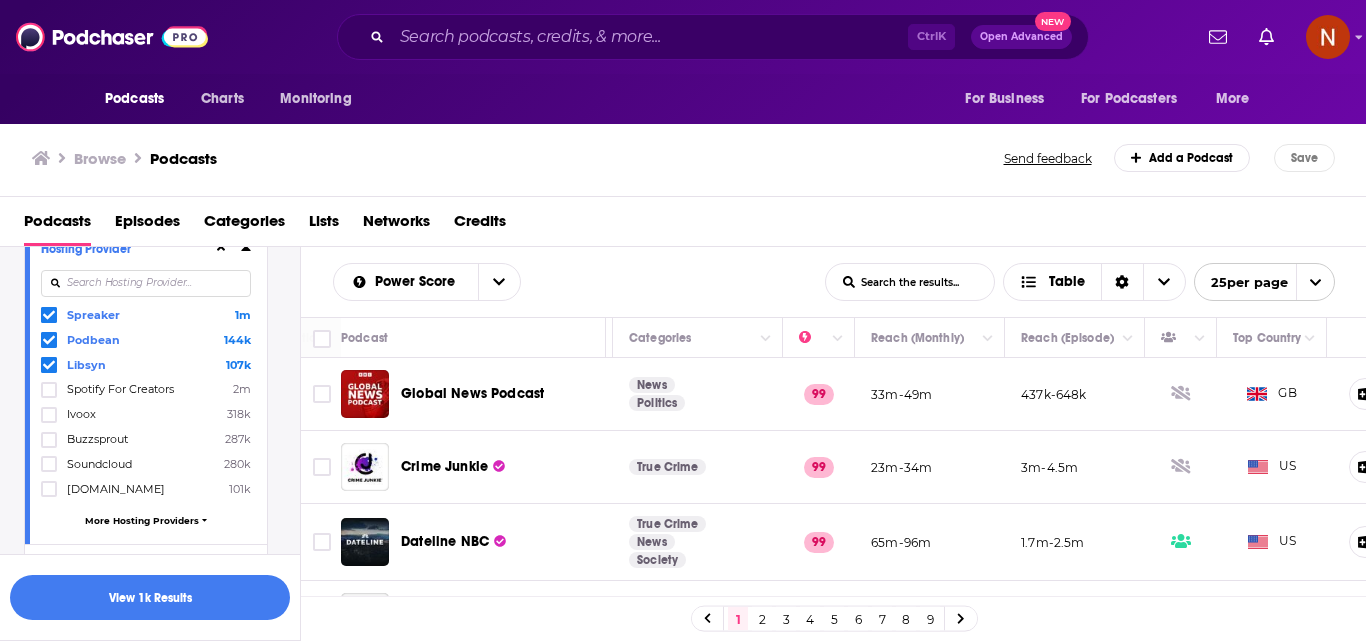 scroll, scrollTop: 1100, scrollLeft: 0, axis: vertical 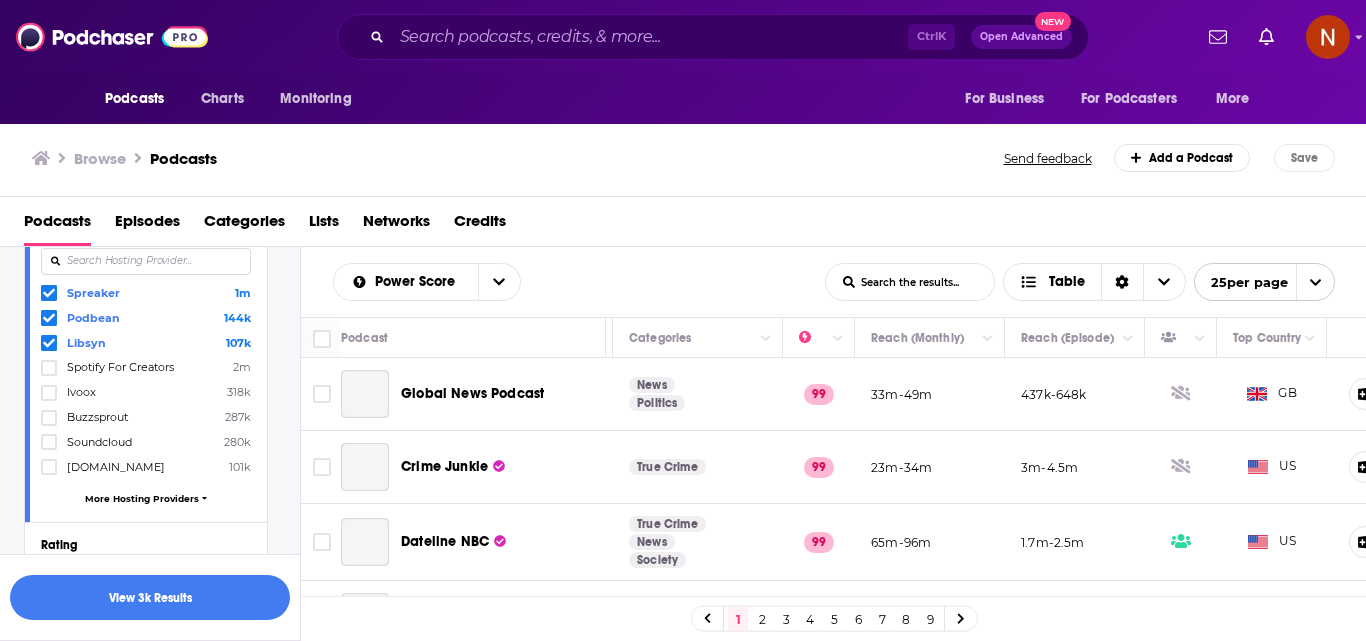 click at bounding box center [146, 261] 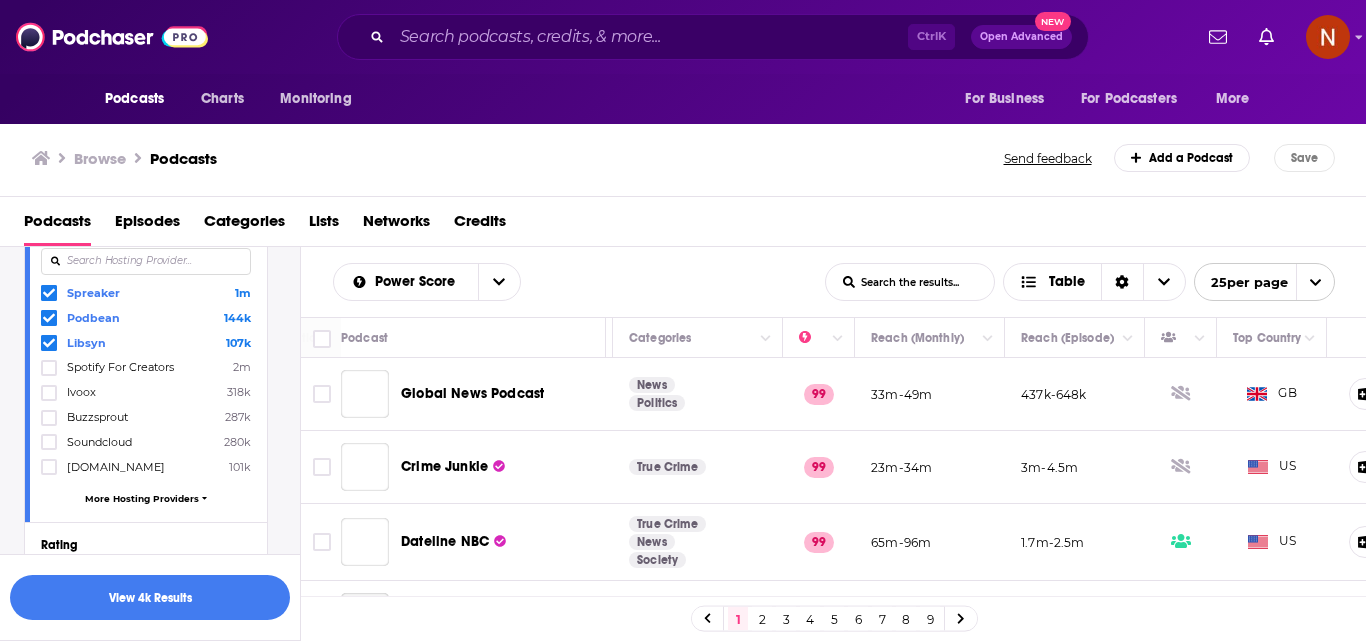 scroll, scrollTop: 854, scrollLeft: 0, axis: vertical 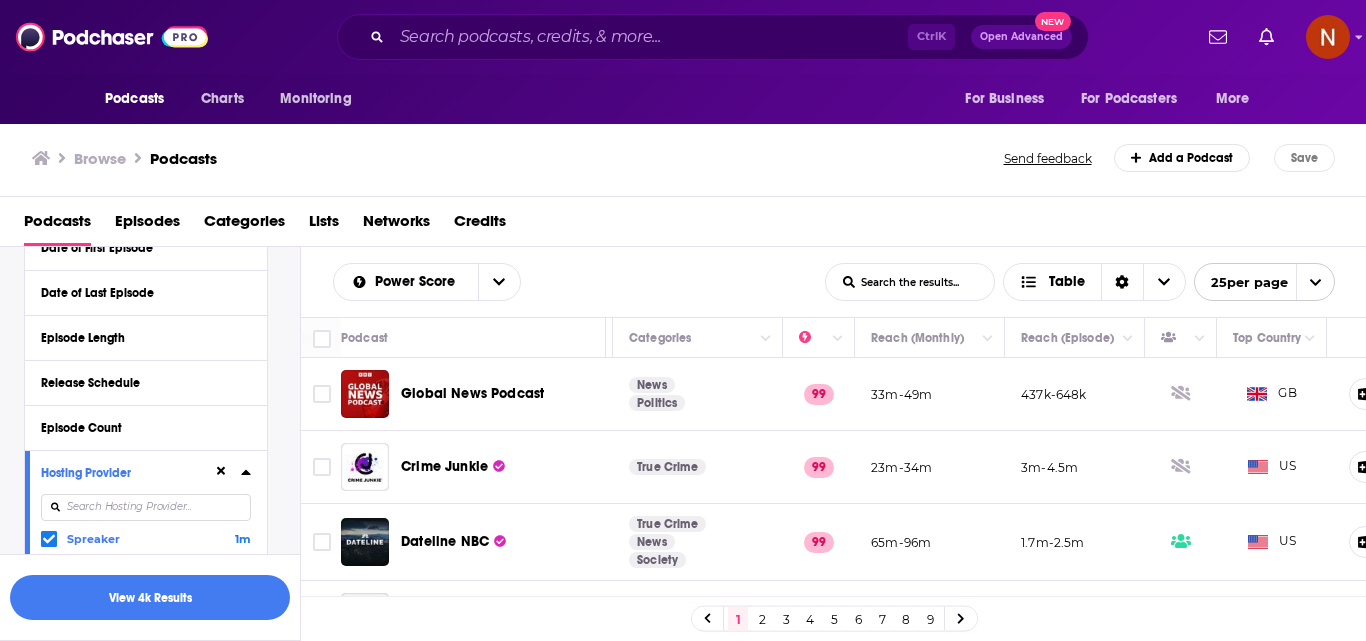 click at bounding box center [146, 507] 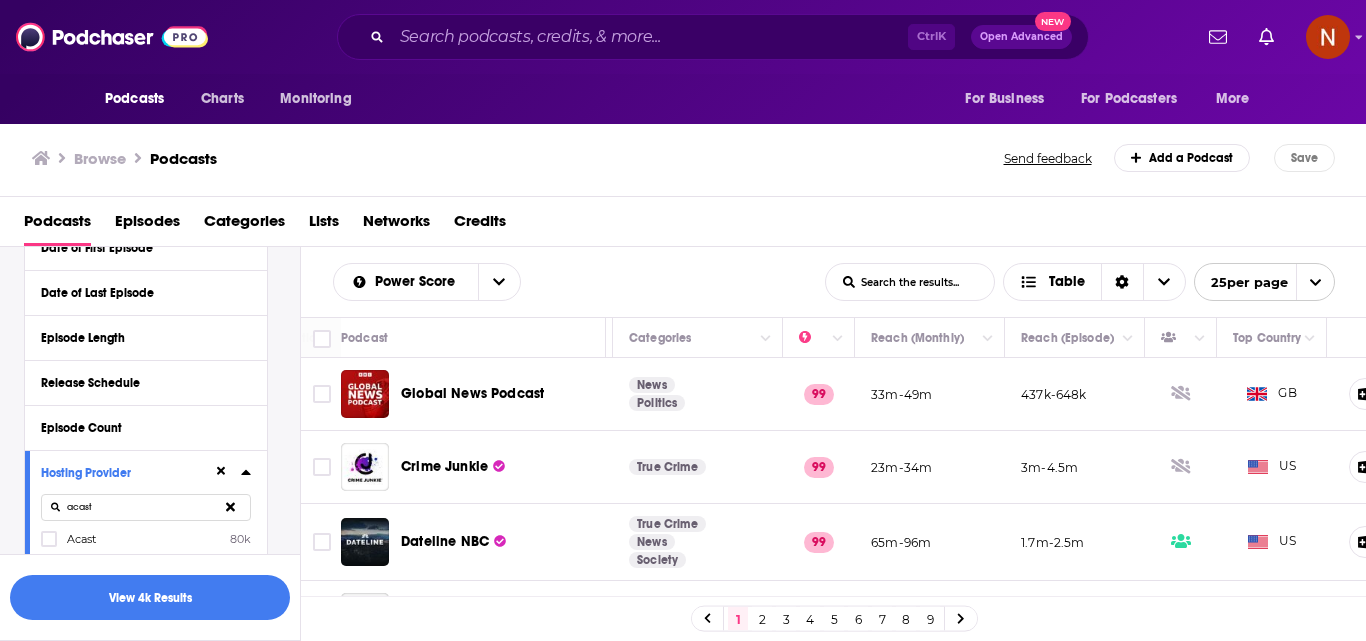 click on "Acast" at bounding box center (81, 539) 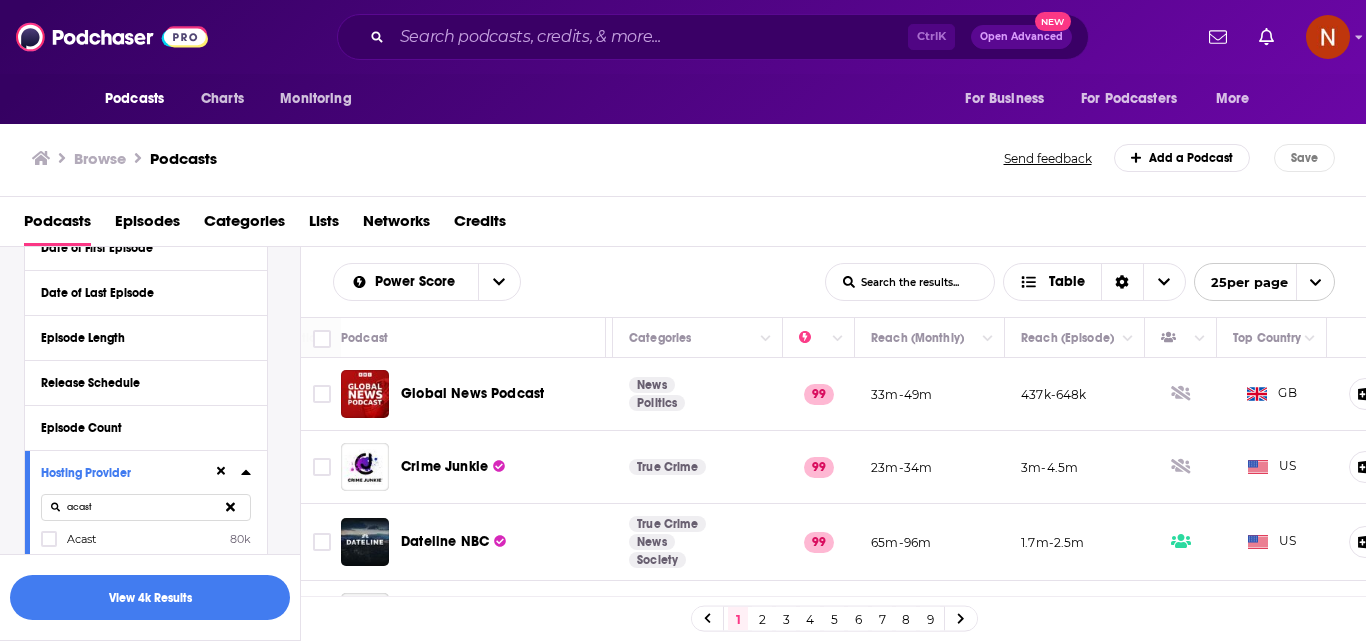click at bounding box center [49, 545] 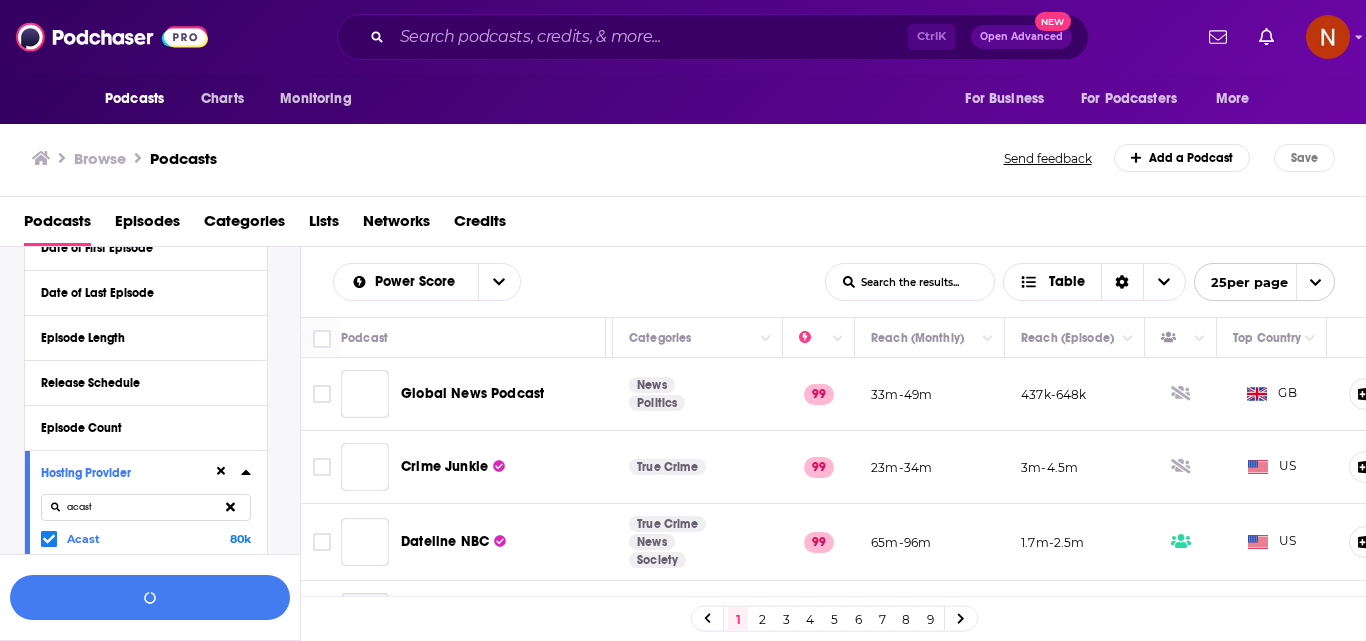 scroll, scrollTop: 1054, scrollLeft: 0, axis: vertical 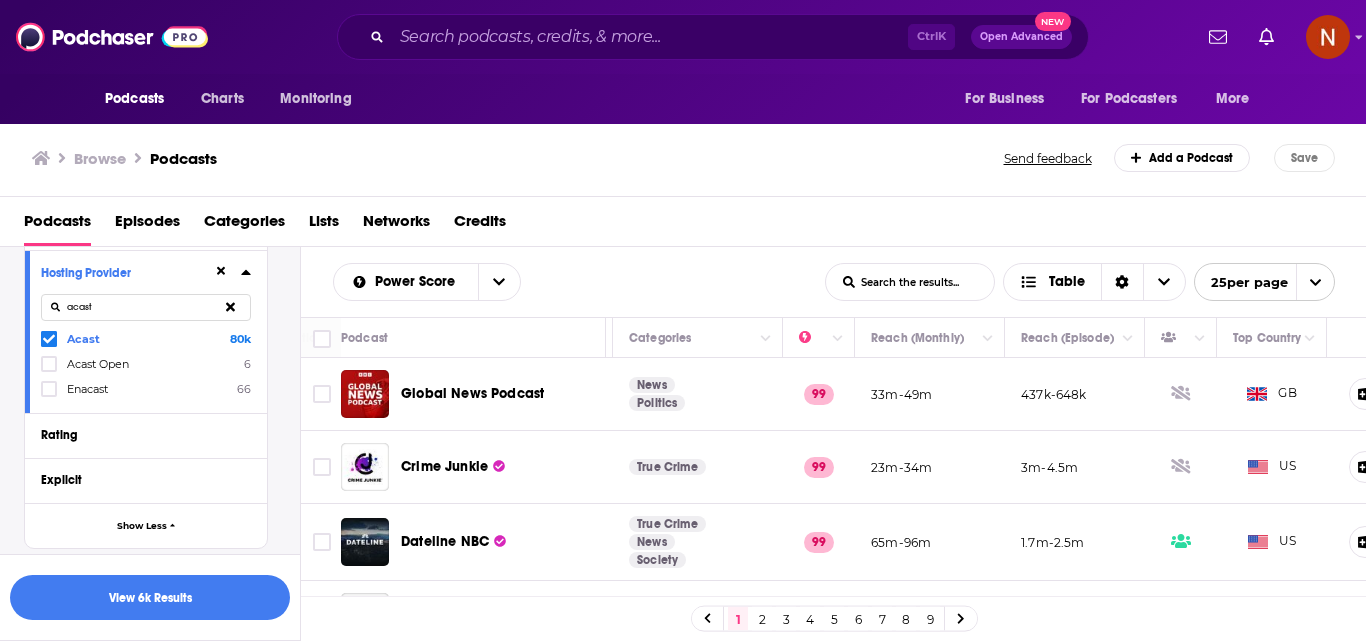 drag, startPoint x: 109, startPoint y: 309, endPoint x: 44, endPoint y: 308, distance: 65.00769 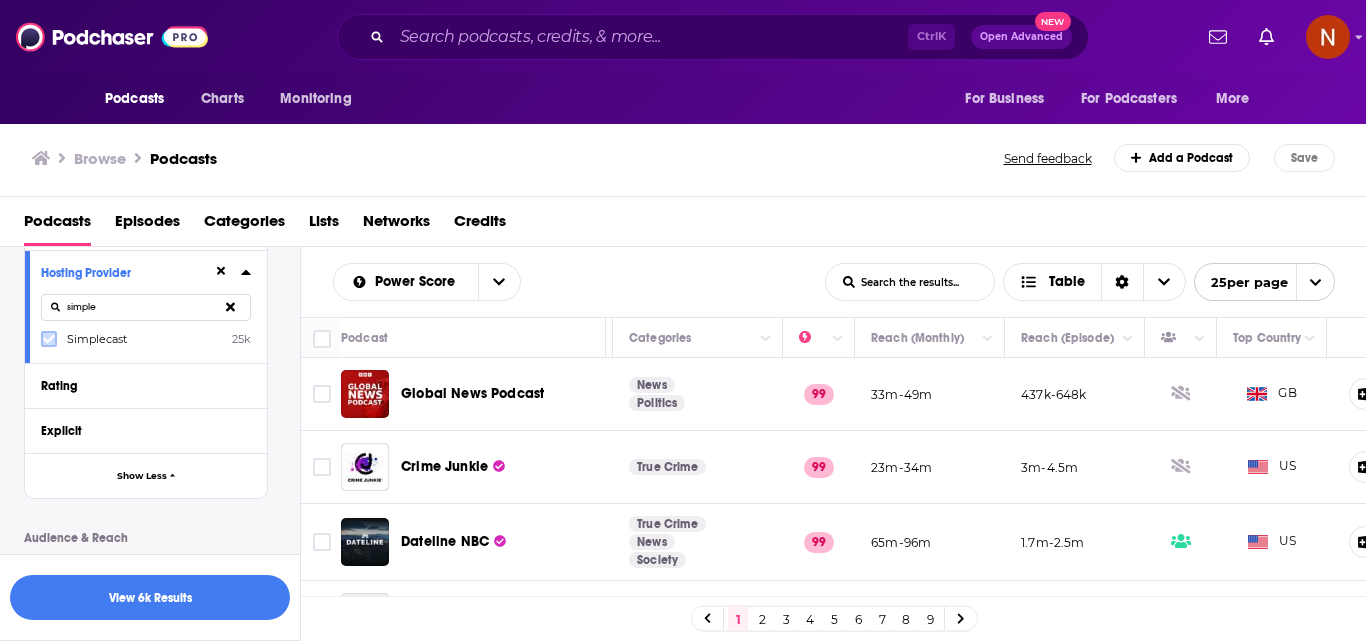 type on "simple" 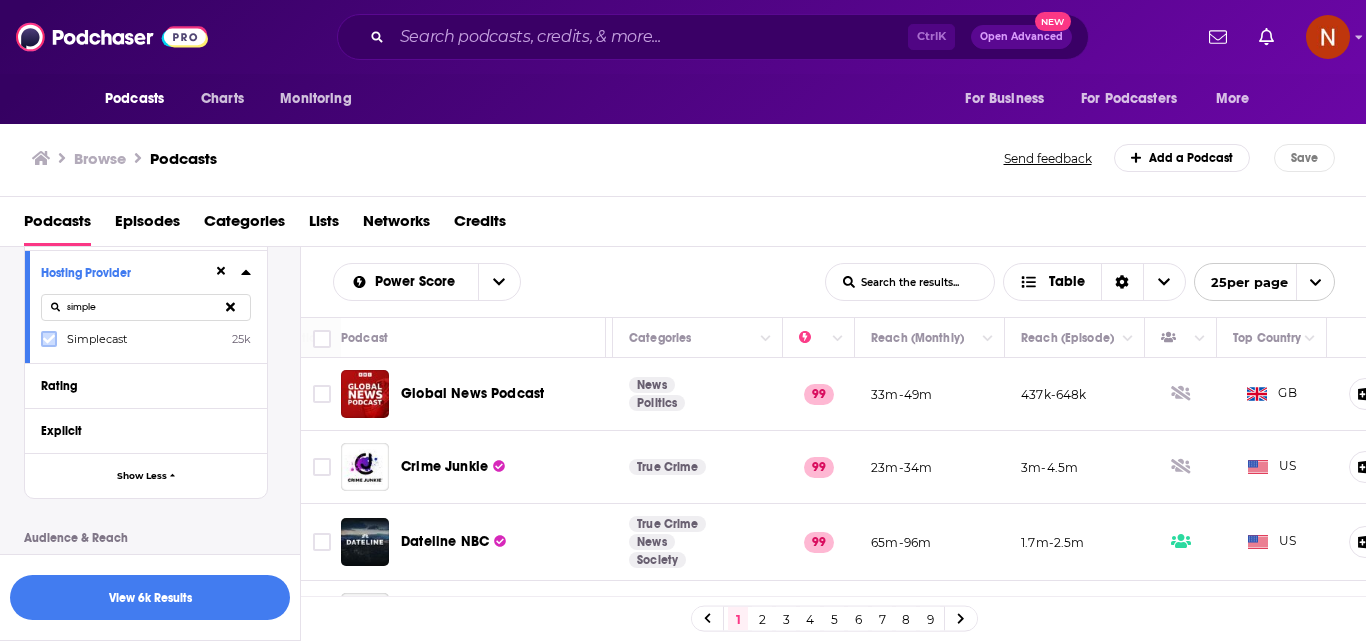 click 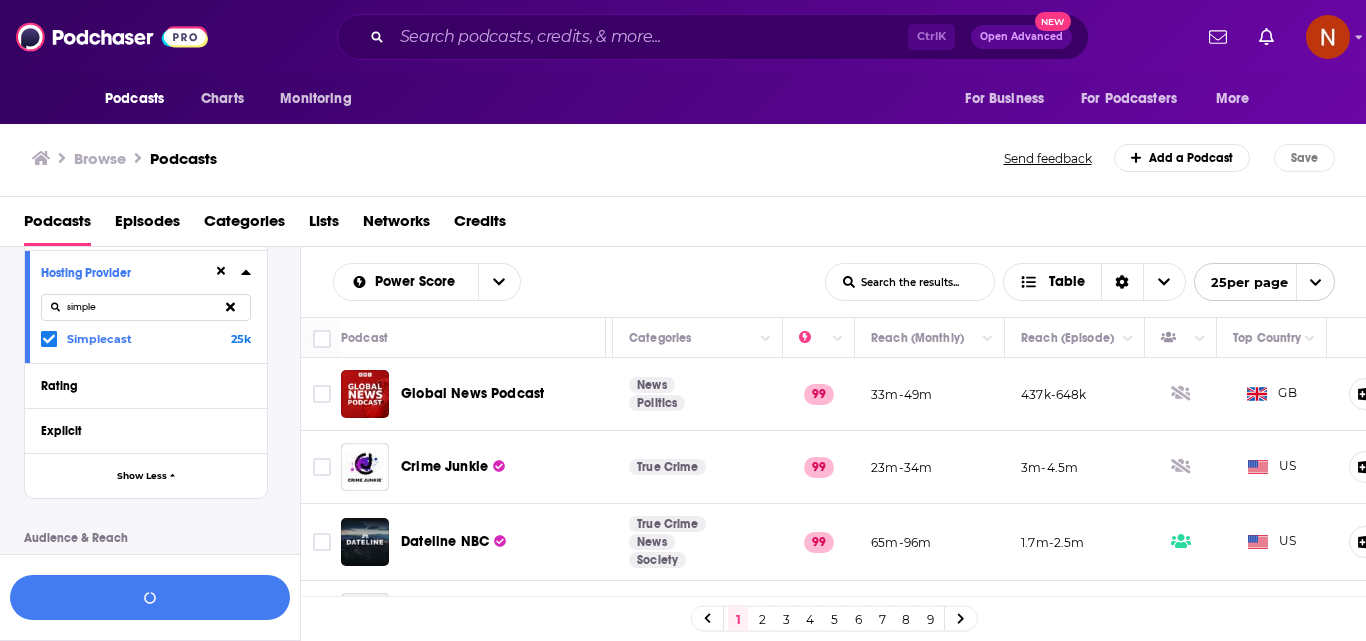 click 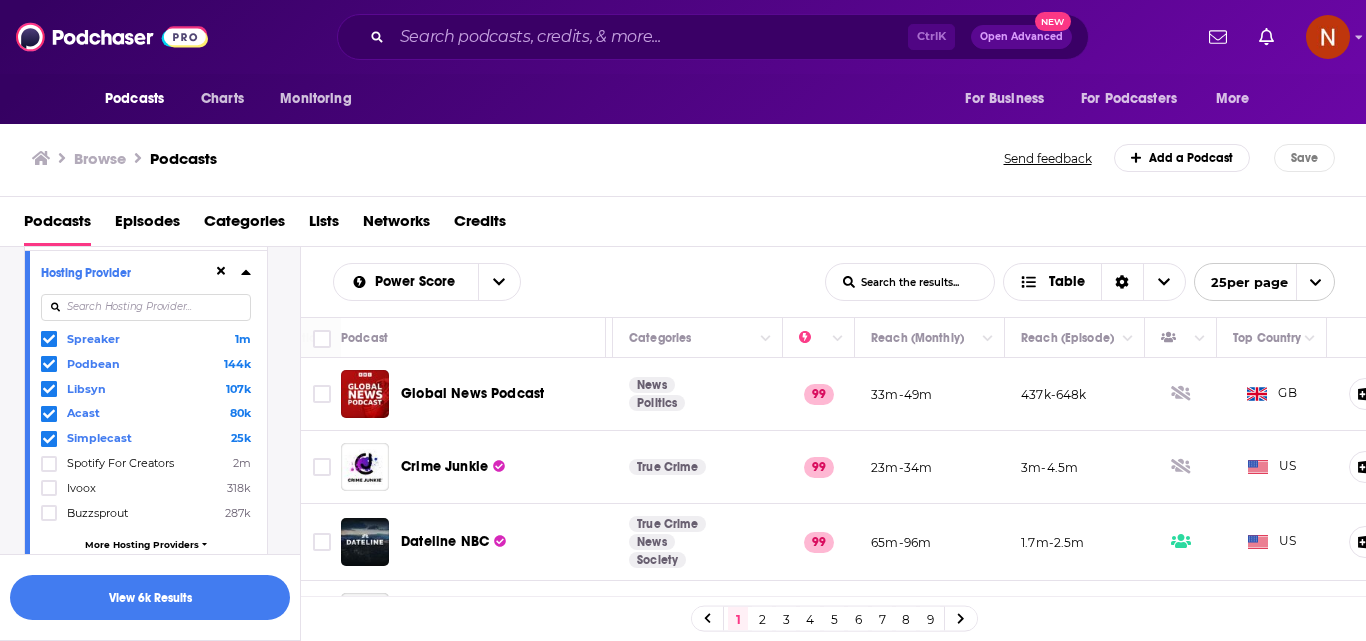 scroll, scrollTop: 1254, scrollLeft: 0, axis: vertical 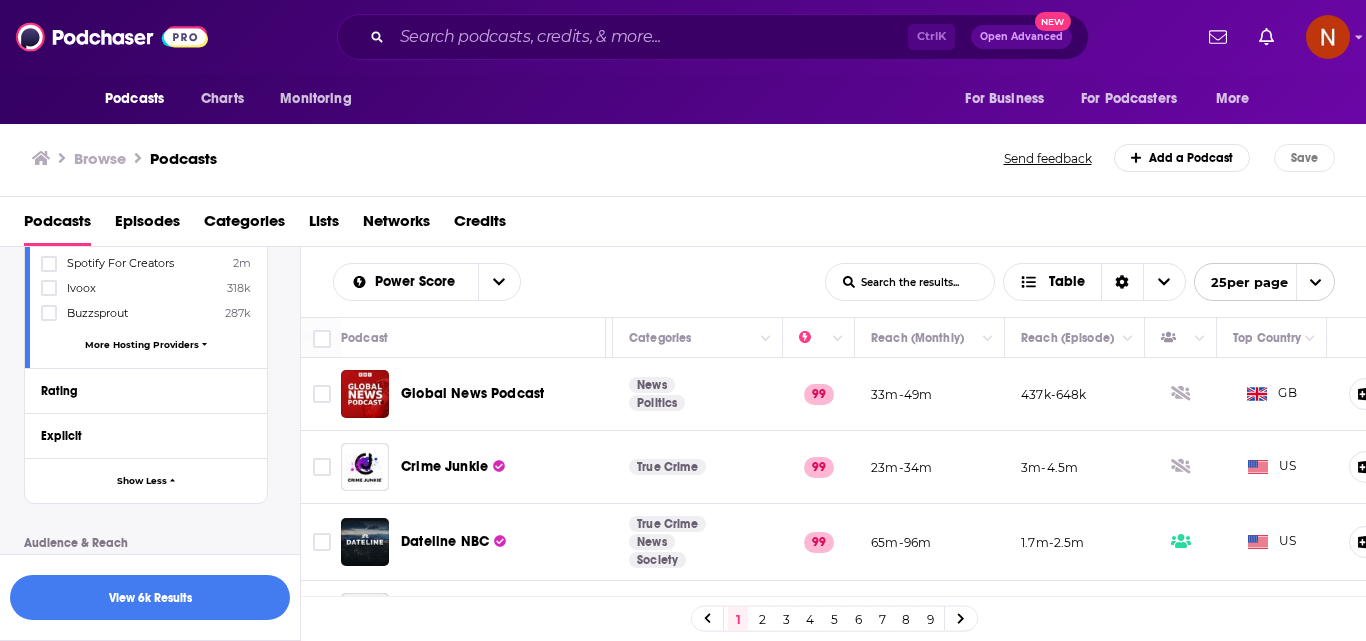 click on "More Hosting Providers" at bounding box center (142, 344) 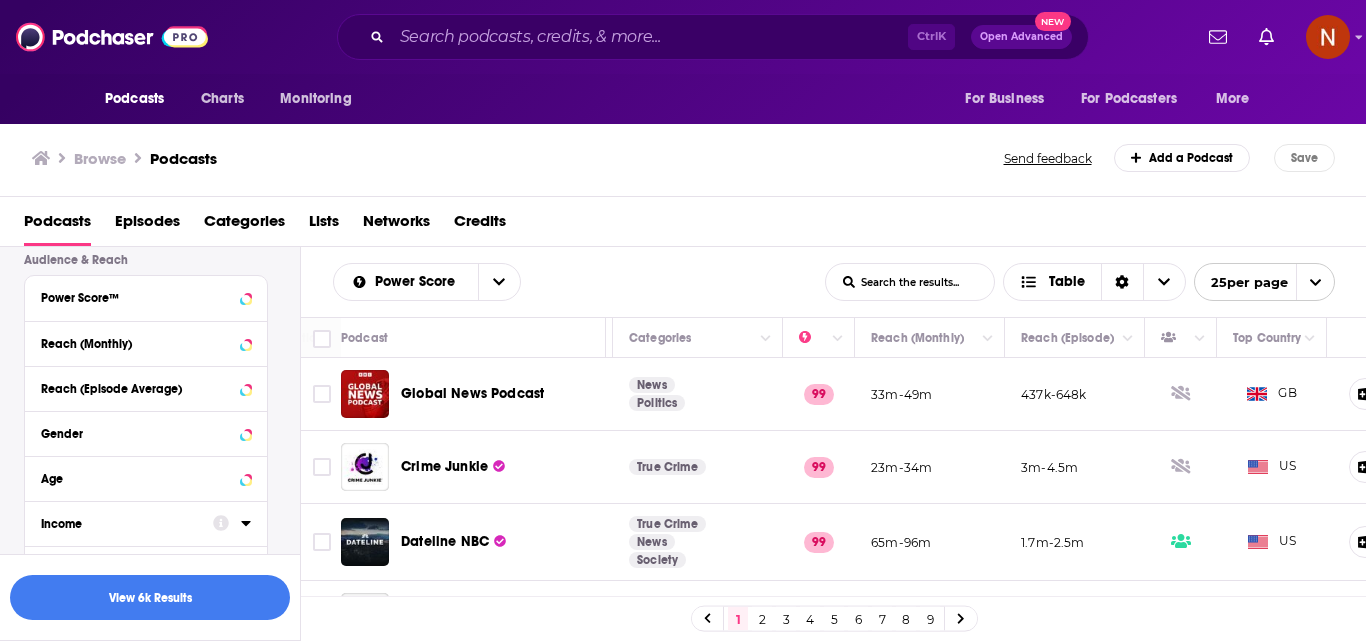 scroll, scrollTop: 5754, scrollLeft: 0, axis: vertical 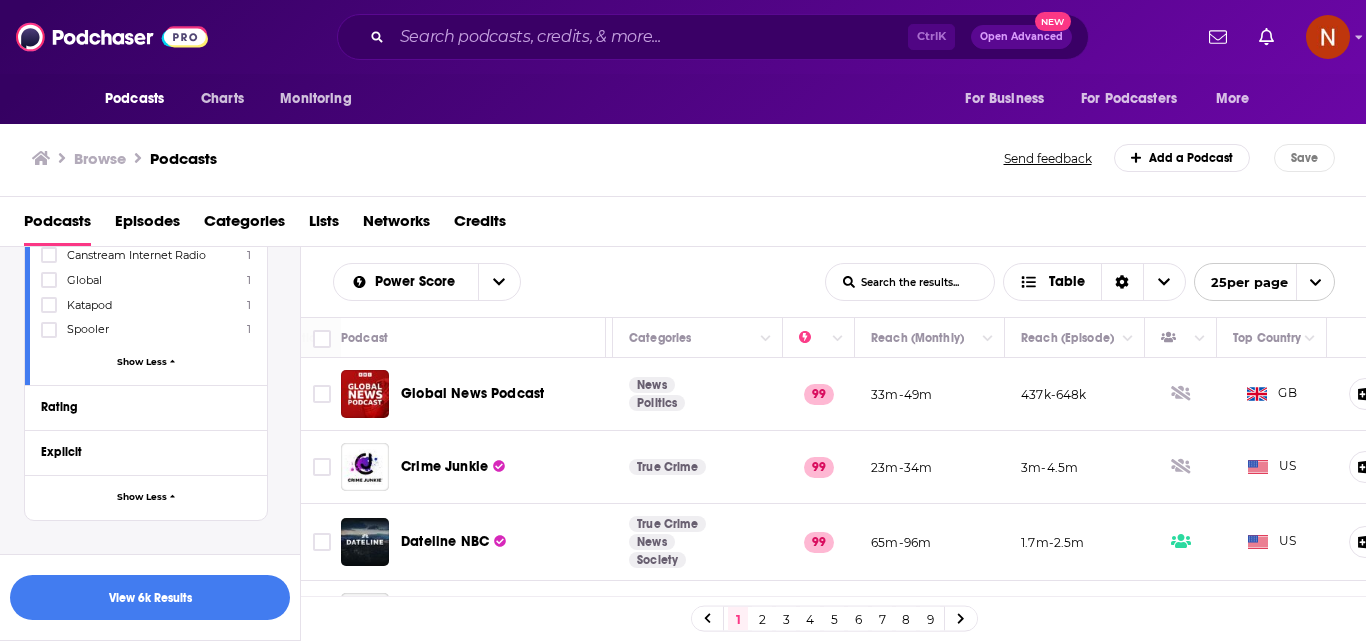 click on "Show Less" at bounding box center (142, 361) 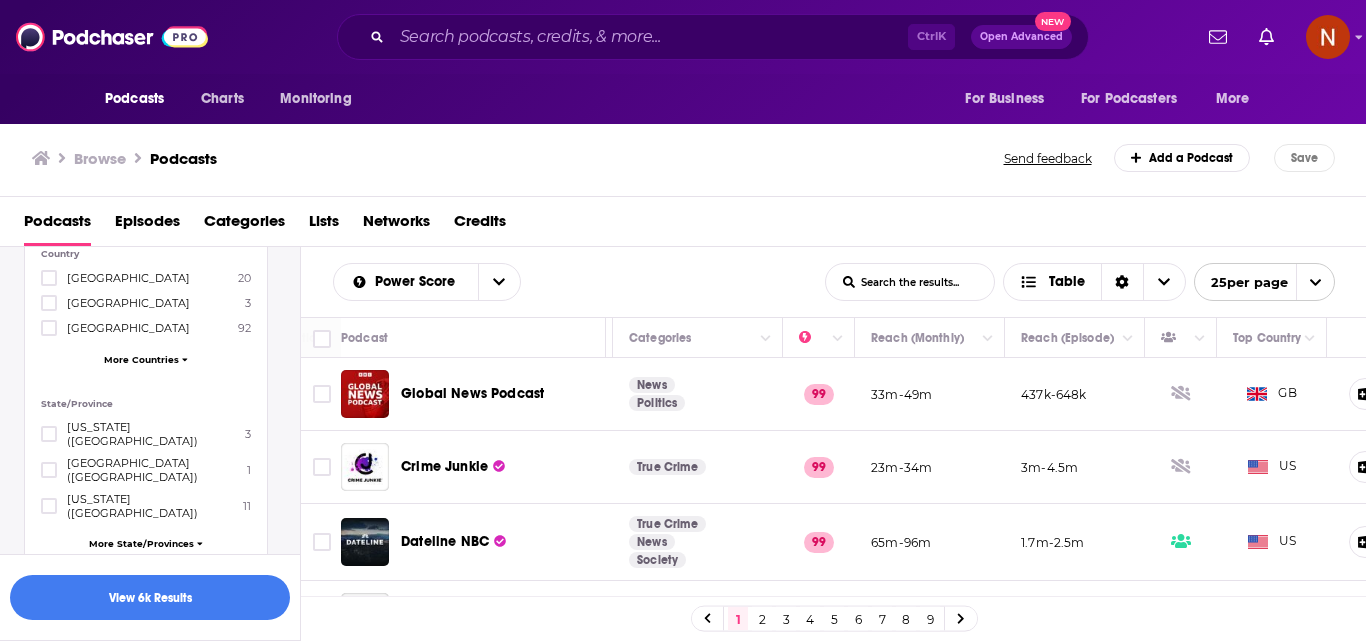 scroll, scrollTop: 1860, scrollLeft: 0, axis: vertical 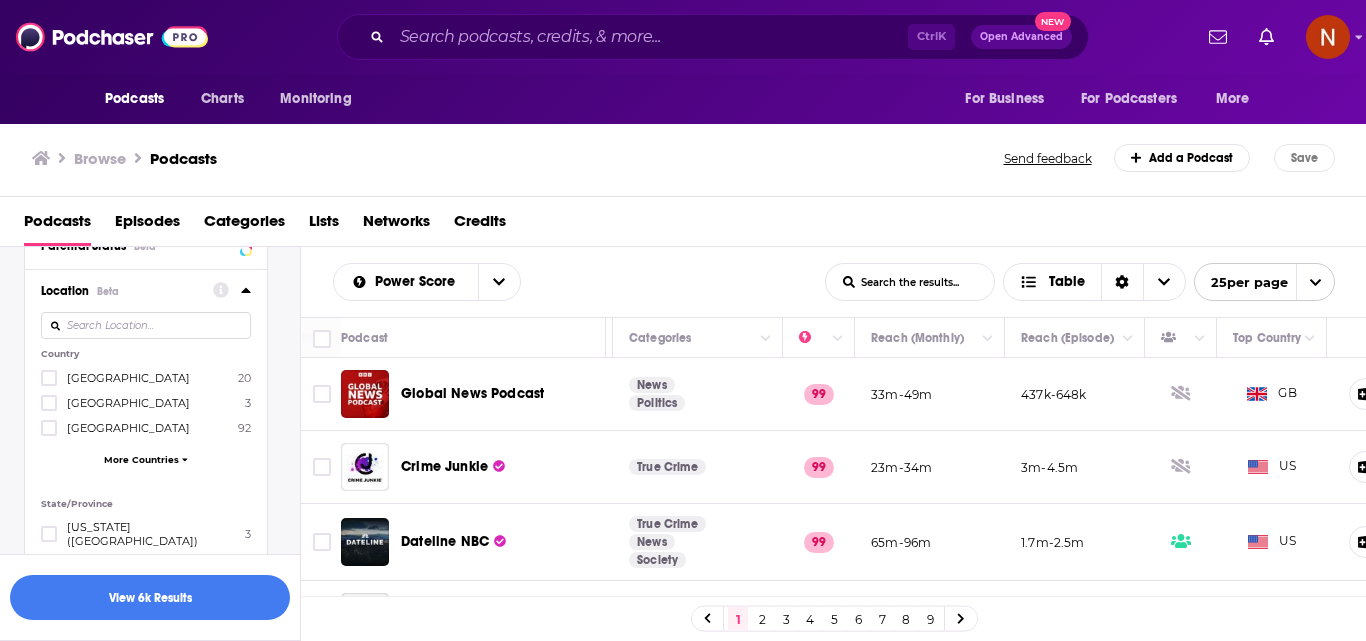 type 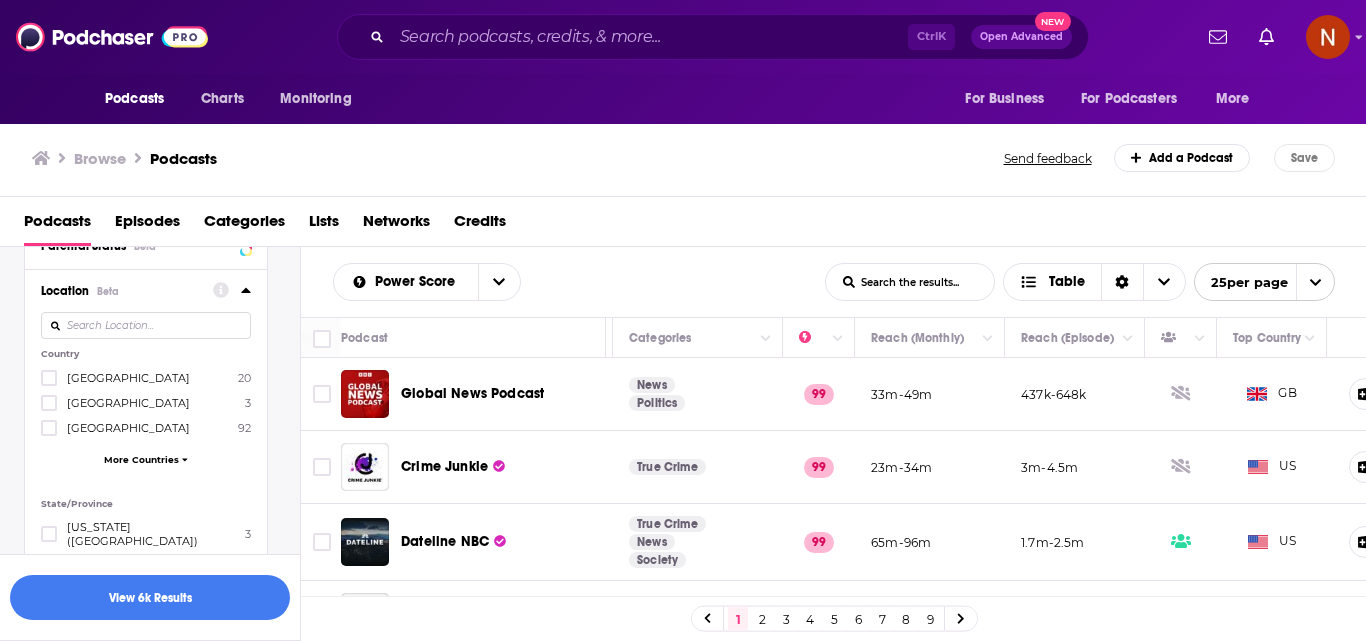 scroll, scrollTop: 1760, scrollLeft: 0, axis: vertical 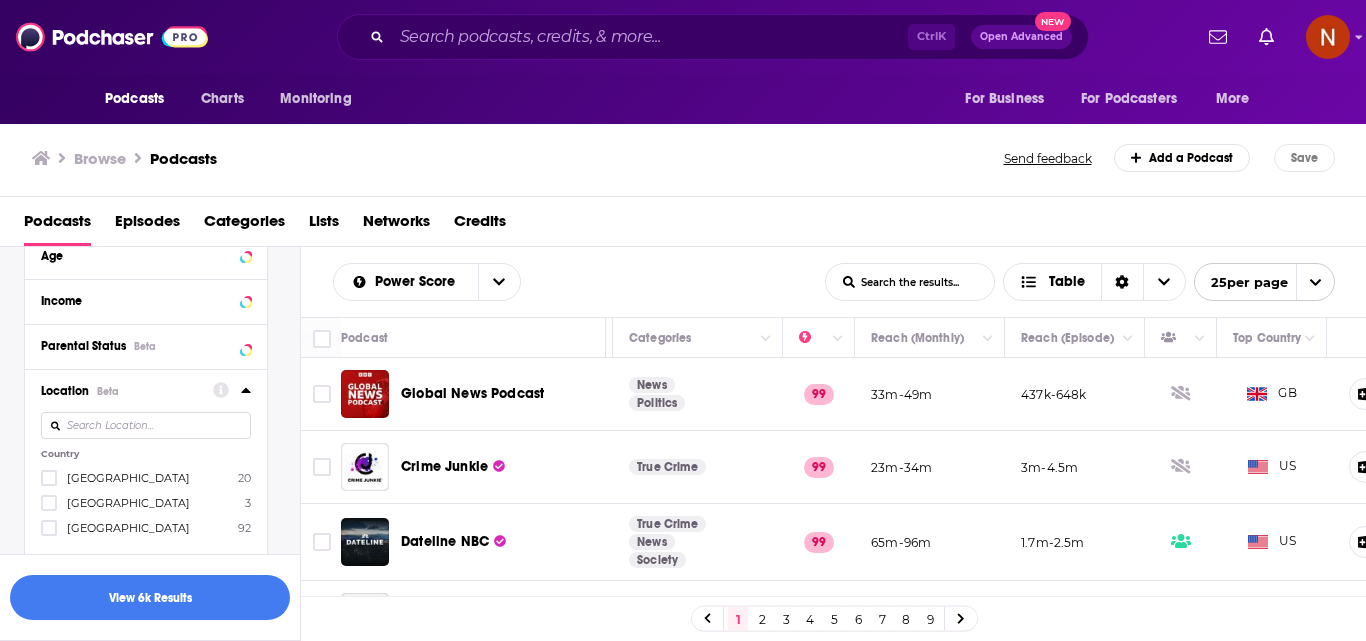 click at bounding box center (146, 425) 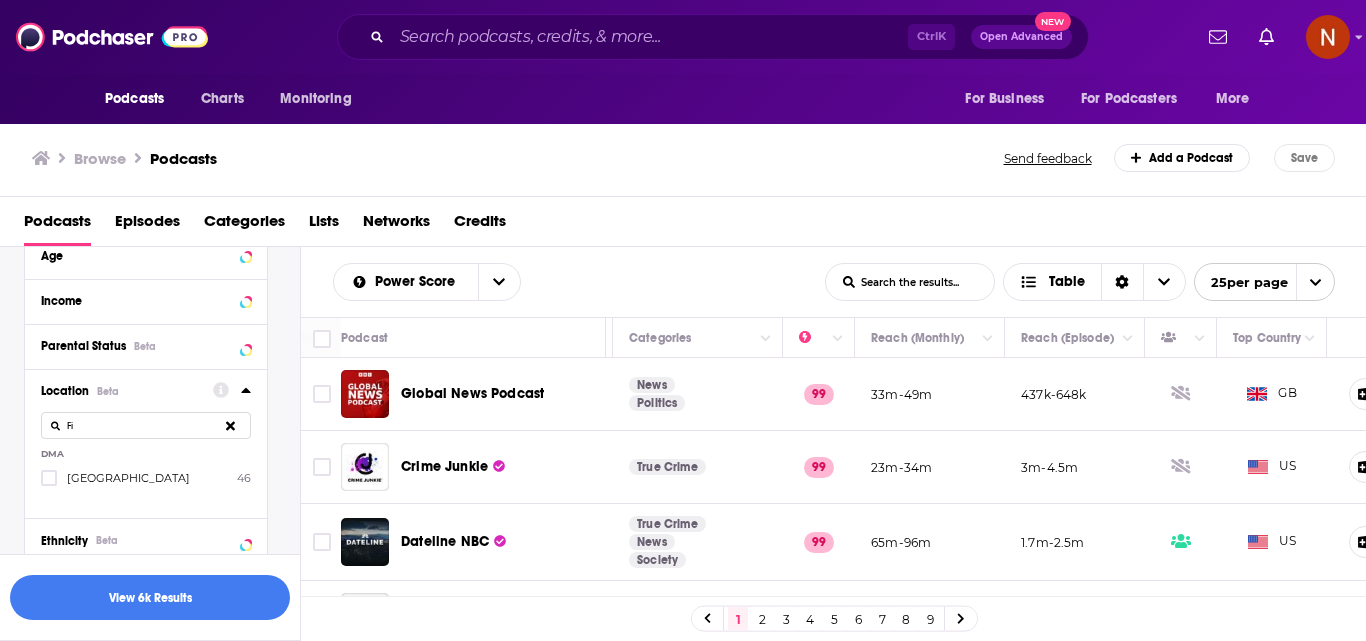 type on "F" 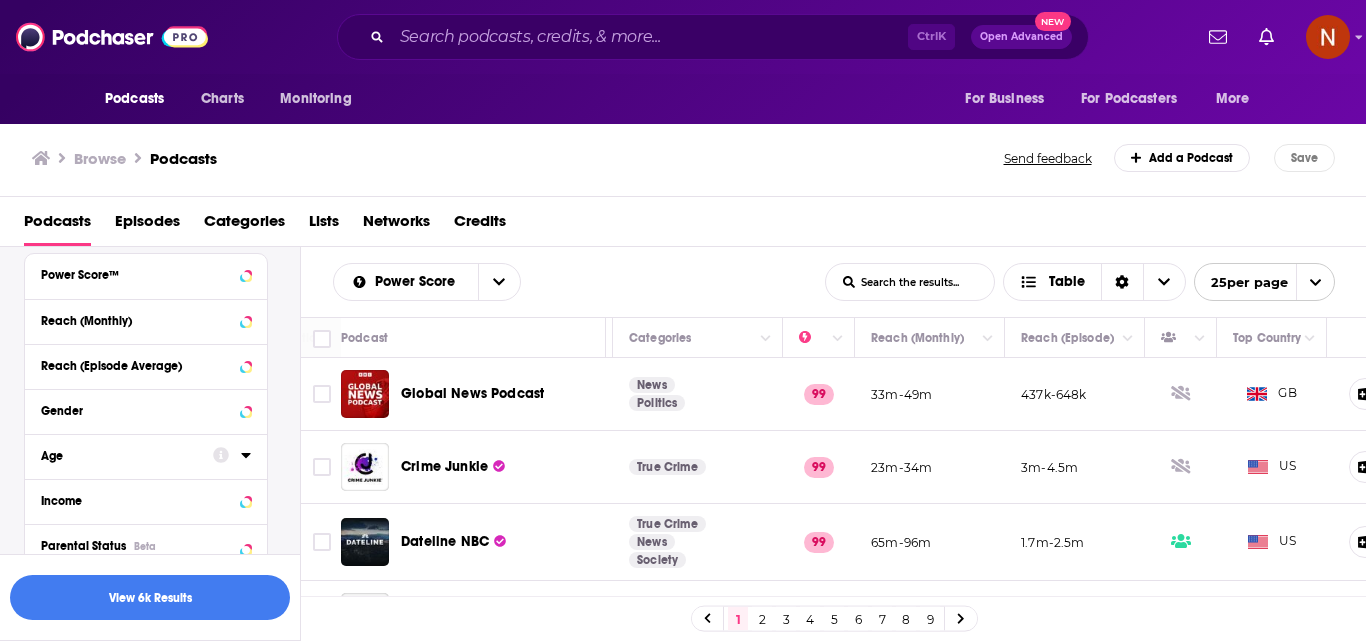 scroll, scrollTop: 1860, scrollLeft: 0, axis: vertical 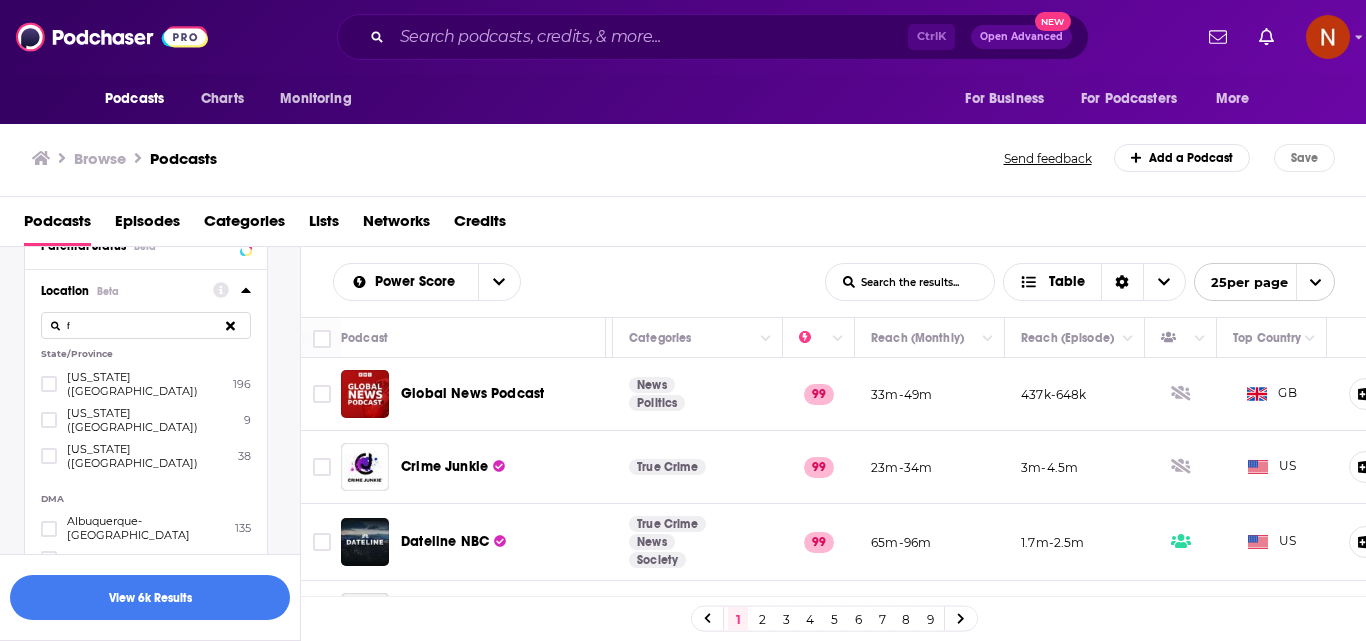 type on "f" 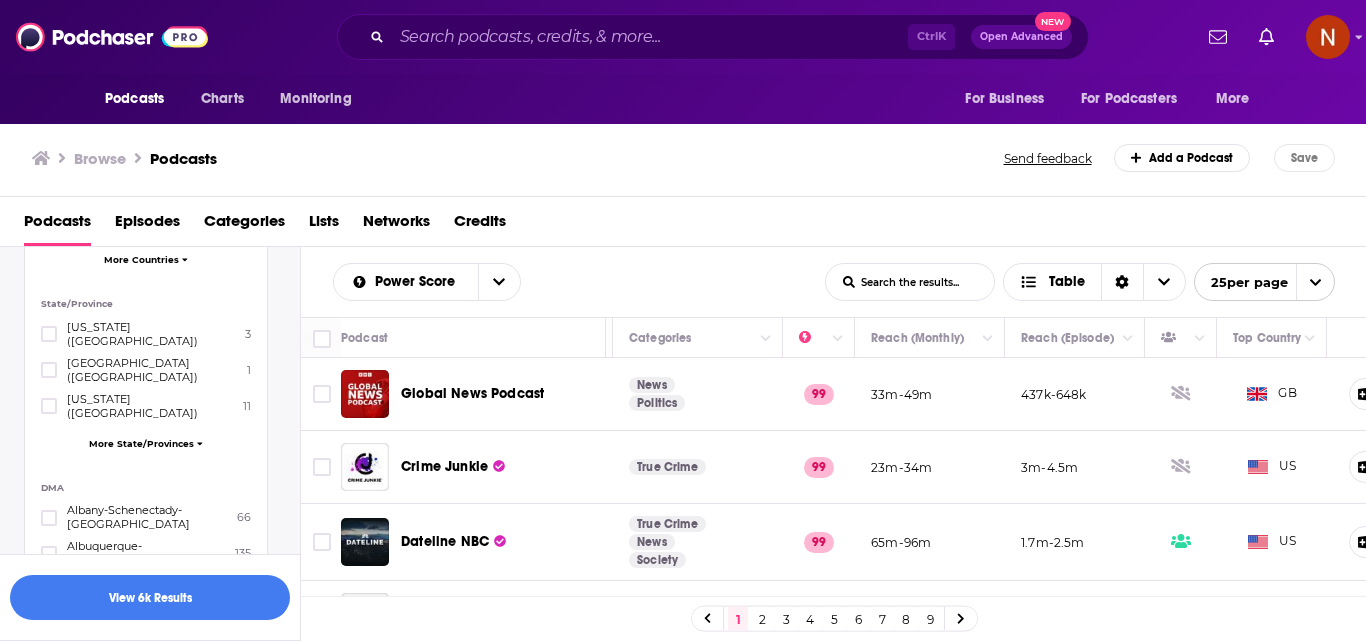 scroll, scrollTop: 1960, scrollLeft: 0, axis: vertical 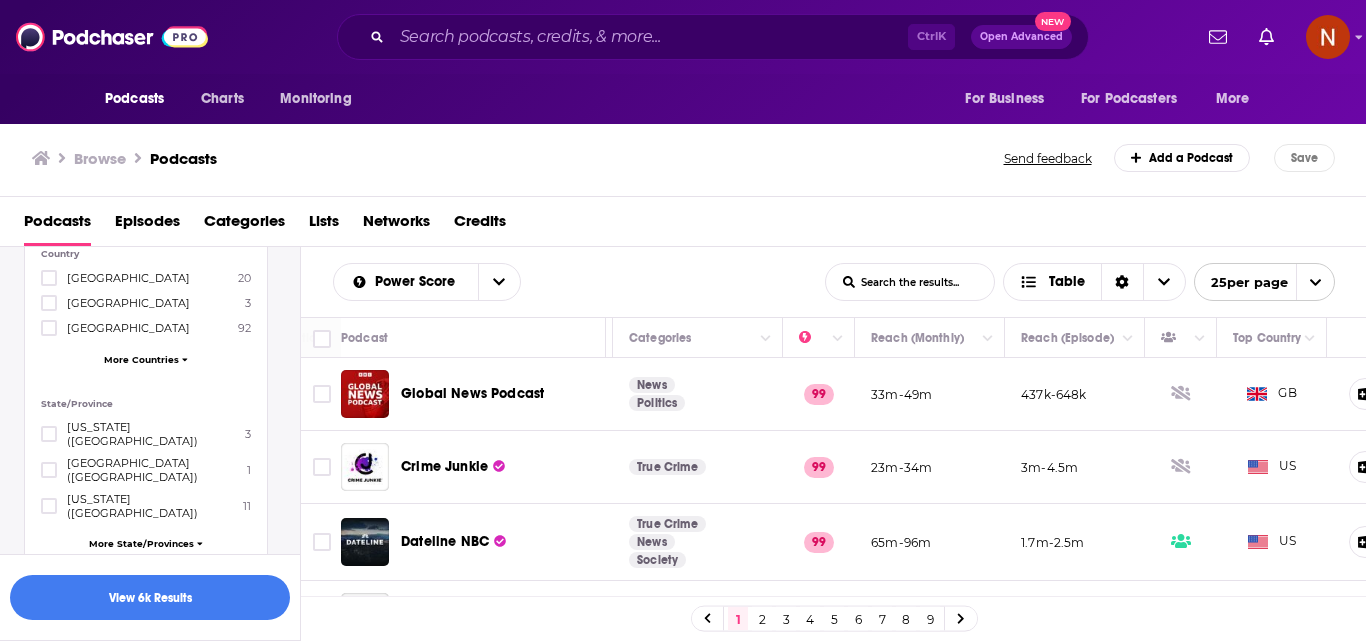 click on "More Countries" at bounding box center [141, 359] 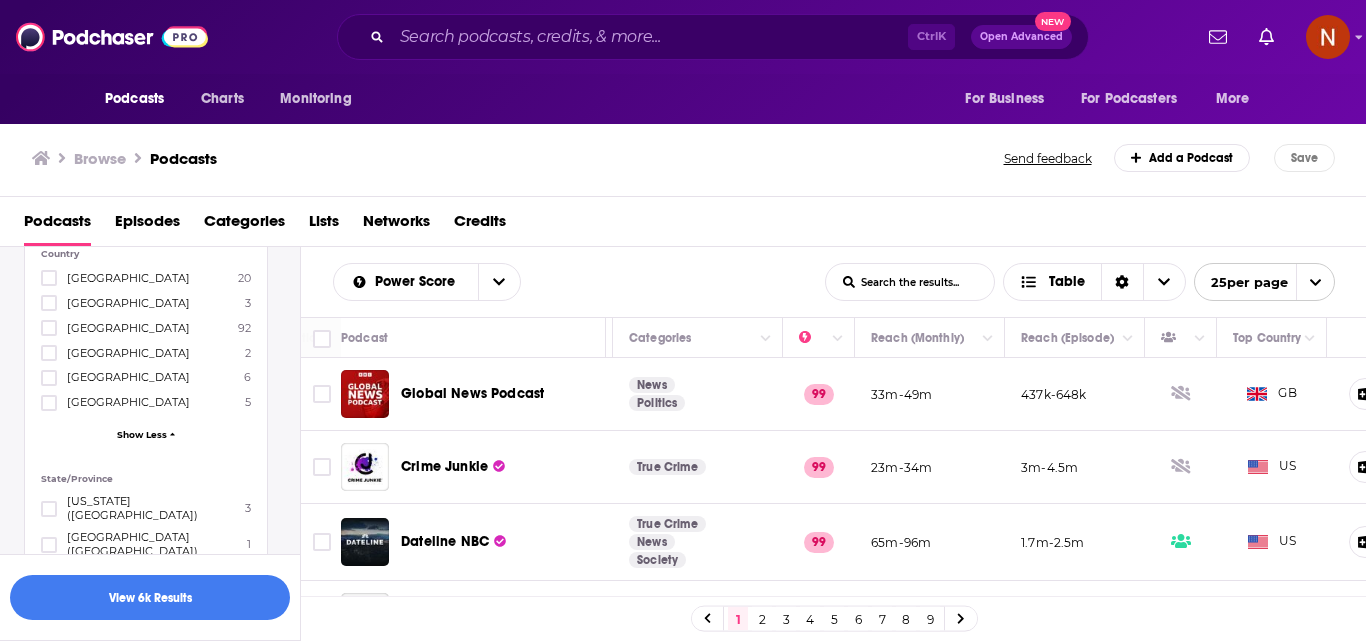 scroll, scrollTop: 1860, scrollLeft: 0, axis: vertical 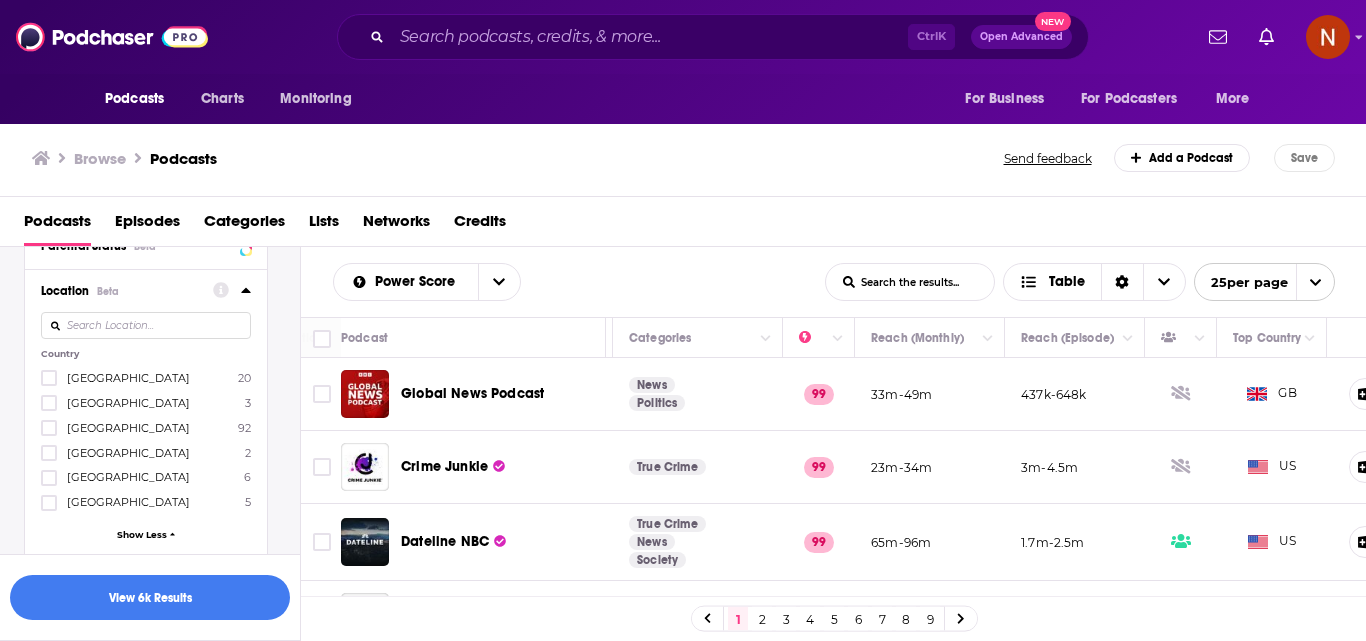 click at bounding box center [146, 325] 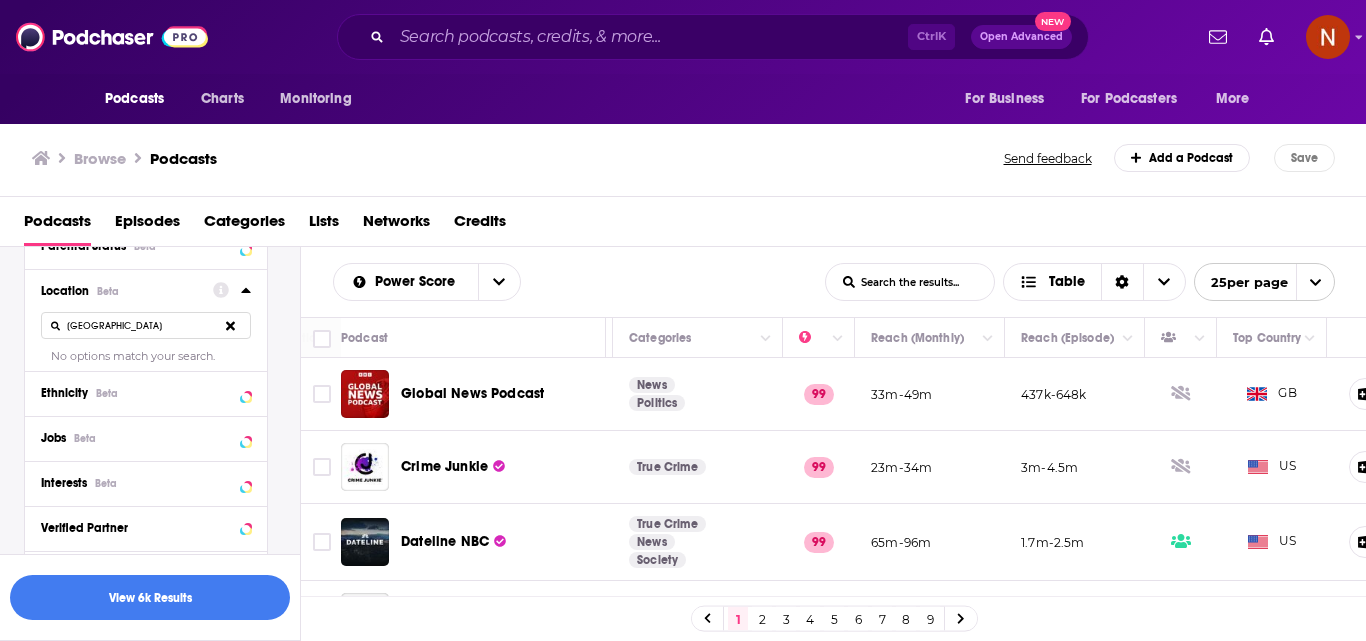 type on "[GEOGRAPHIC_DATA]" 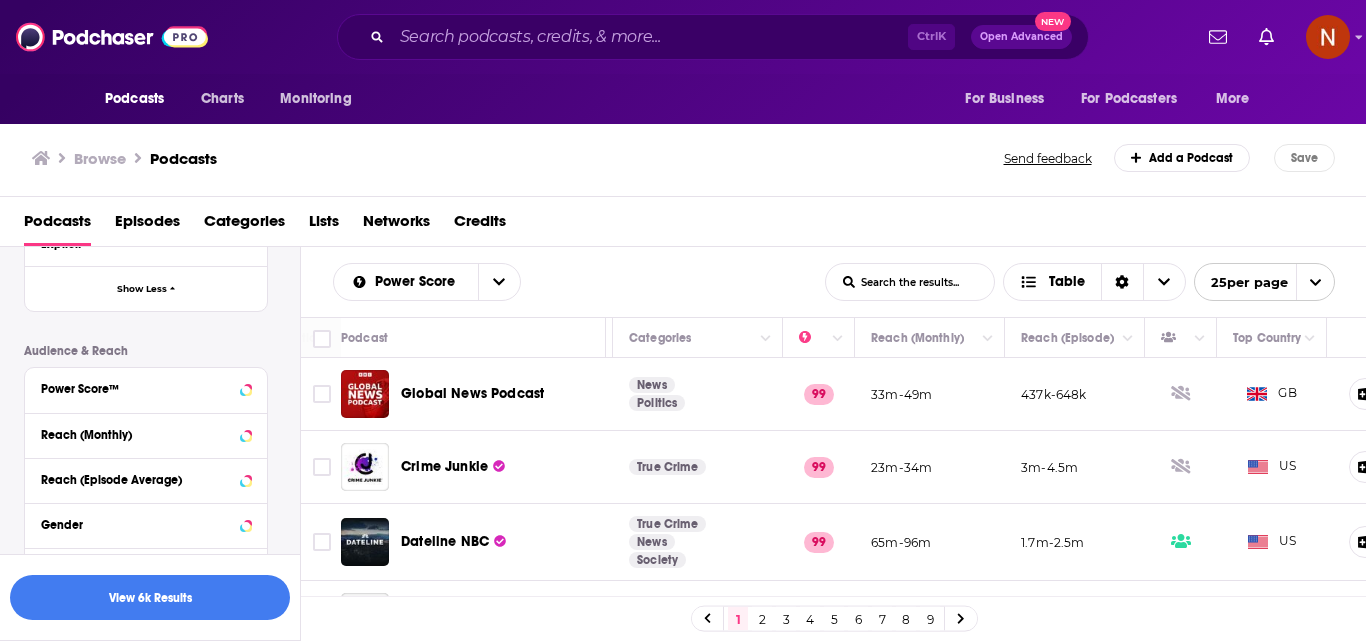 scroll, scrollTop: 1846, scrollLeft: 0, axis: vertical 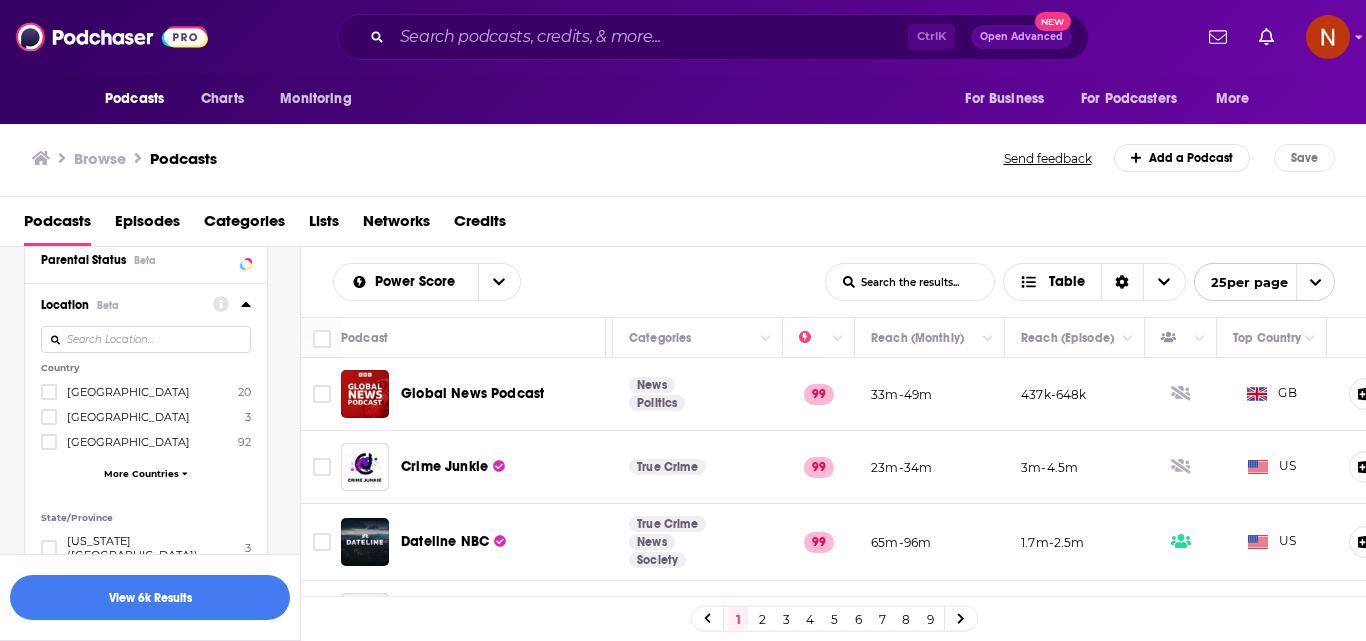 click at bounding box center (146, 339) 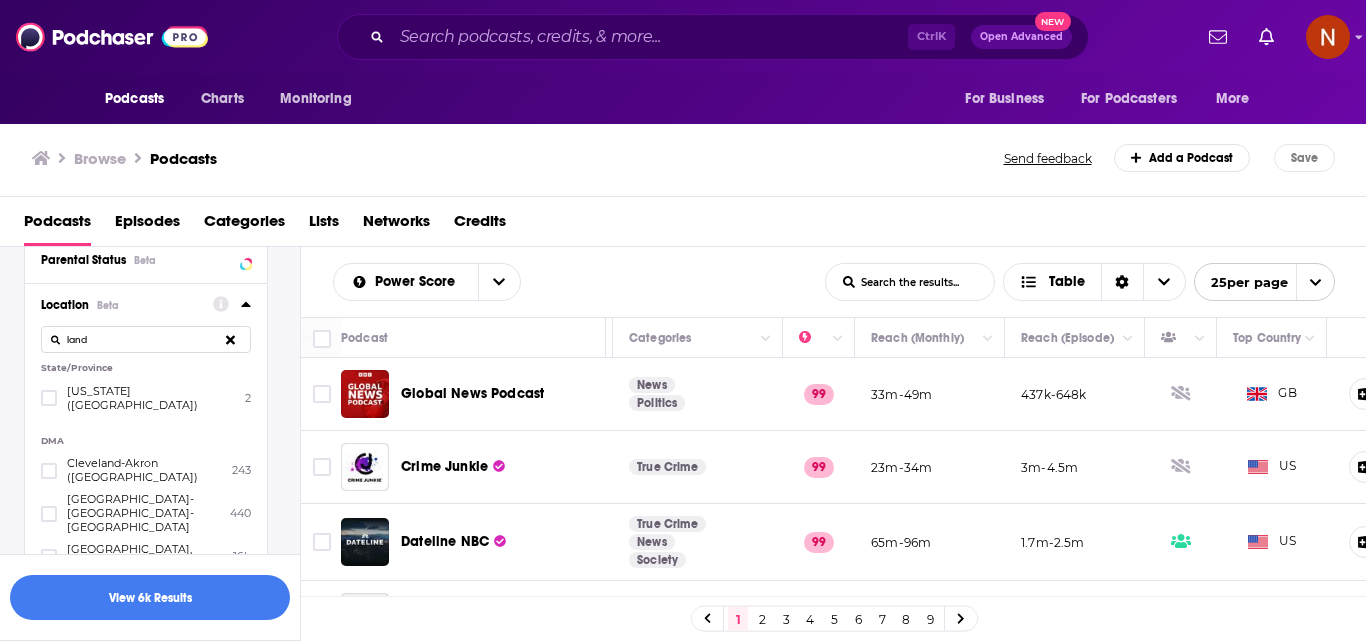 type on "land" 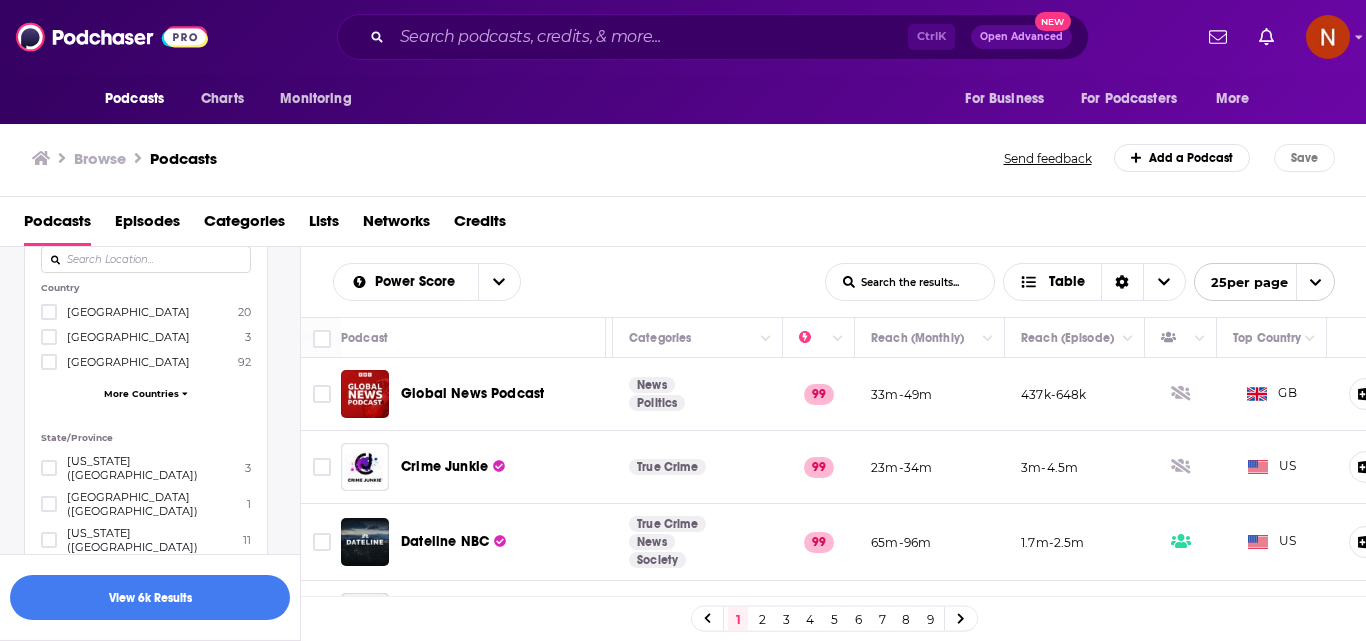 scroll, scrollTop: 1846, scrollLeft: 0, axis: vertical 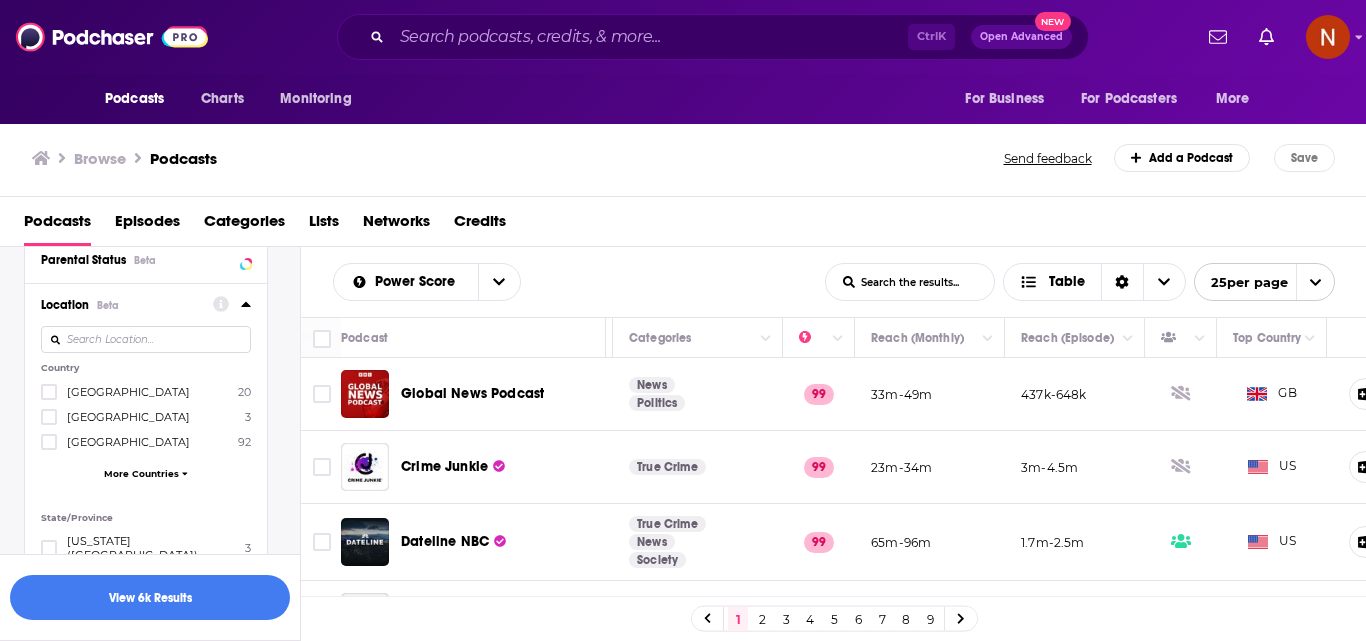 click at bounding box center (146, 339) 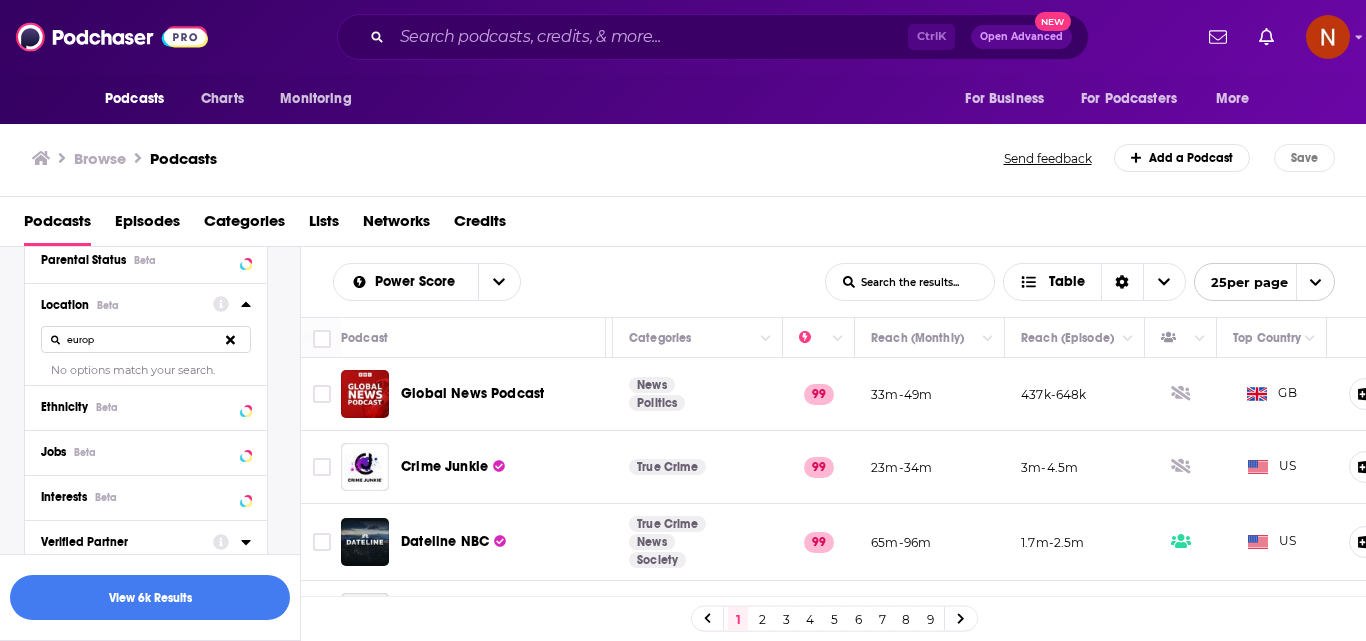 type on "europ" 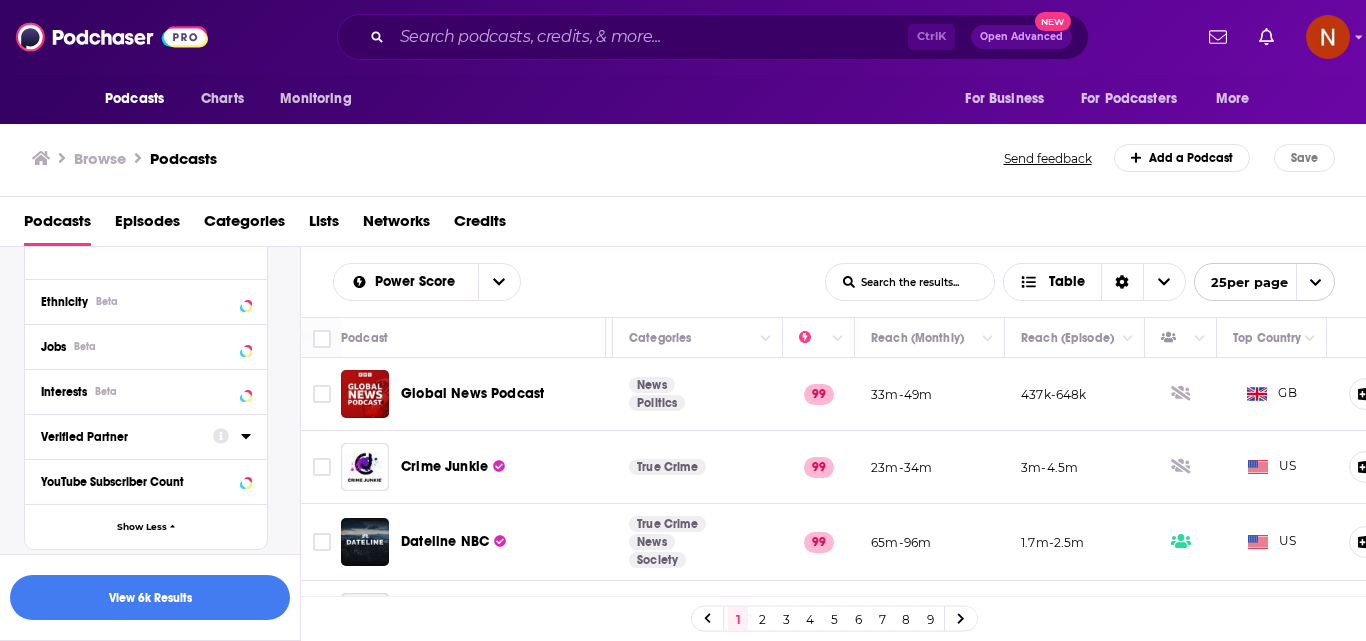 scroll, scrollTop: 2446, scrollLeft: 0, axis: vertical 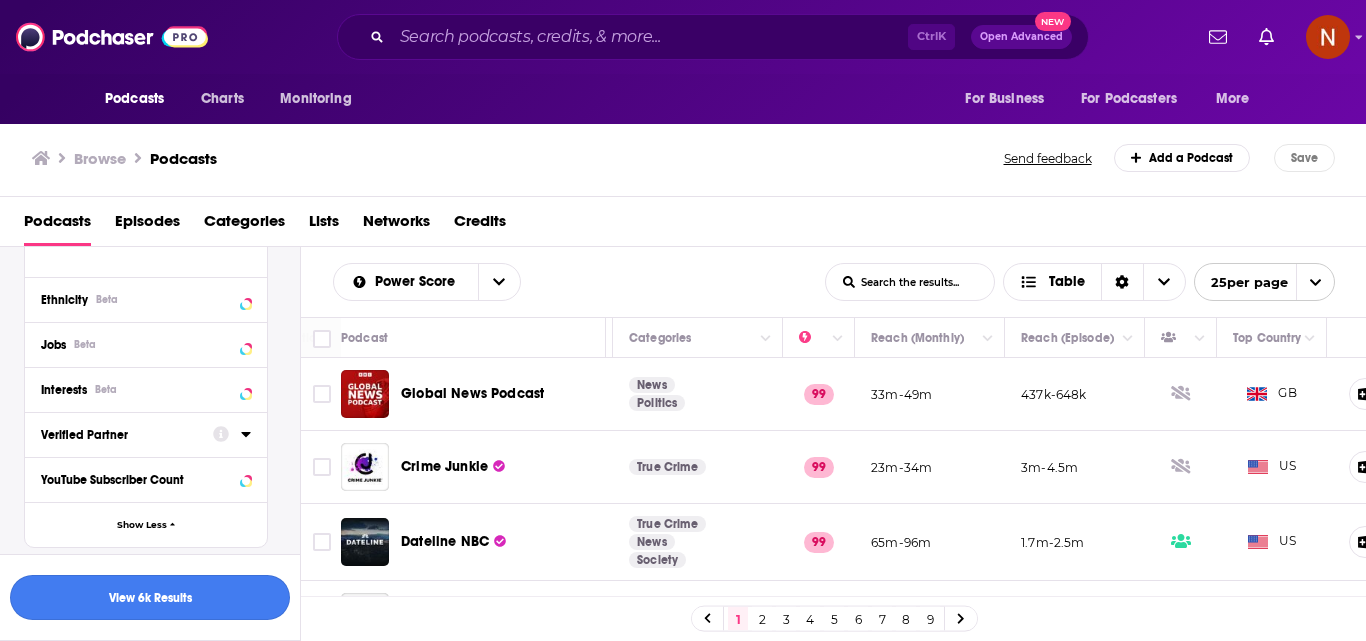 click on "View 6k Results" at bounding box center (150, 597) 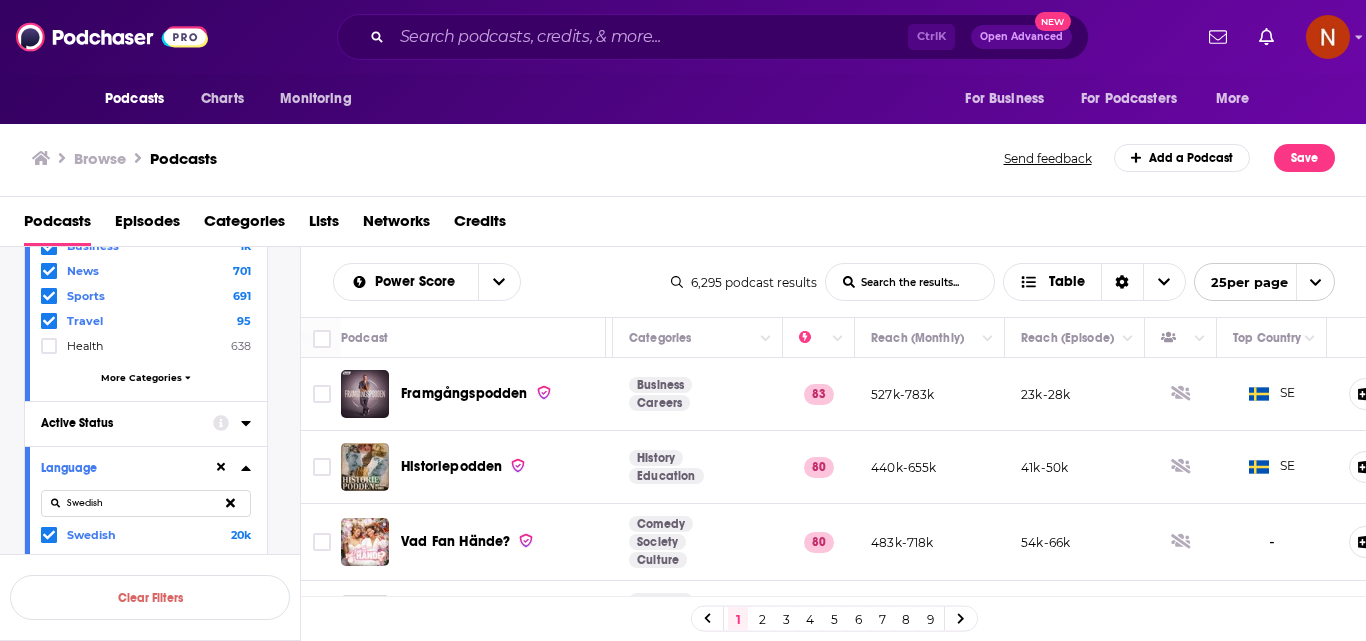 scroll, scrollTop: 440, scrollLeft: 0, axis: vertical 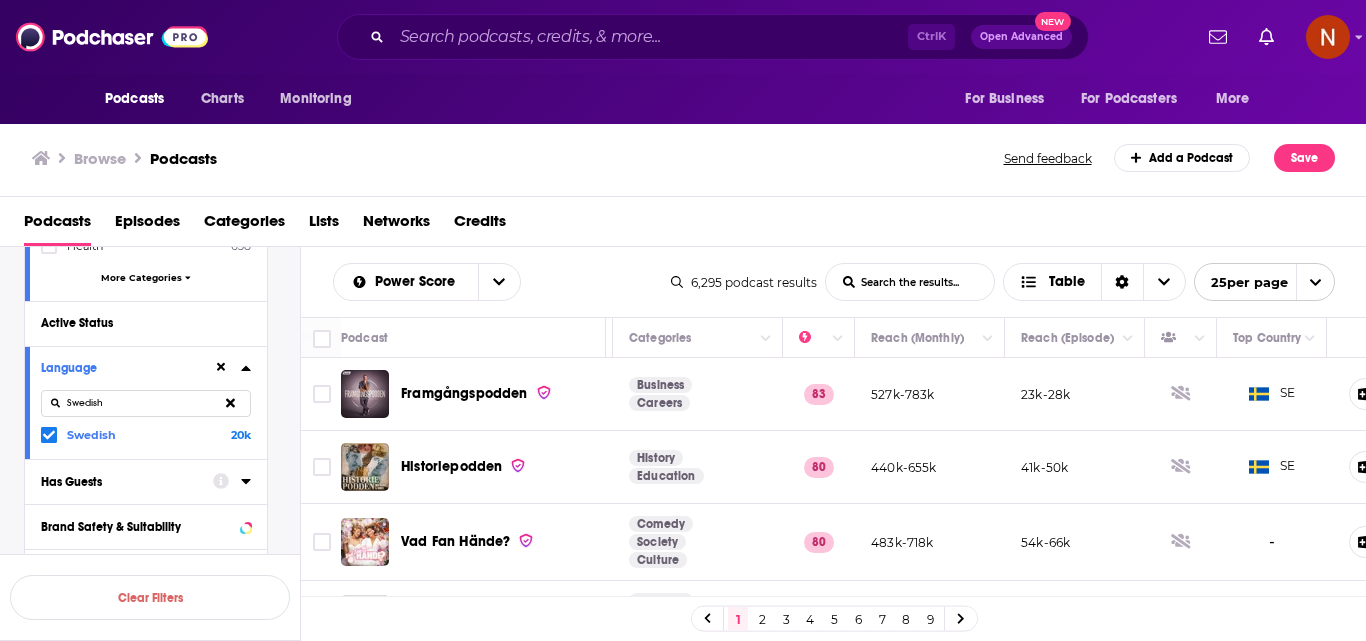 click 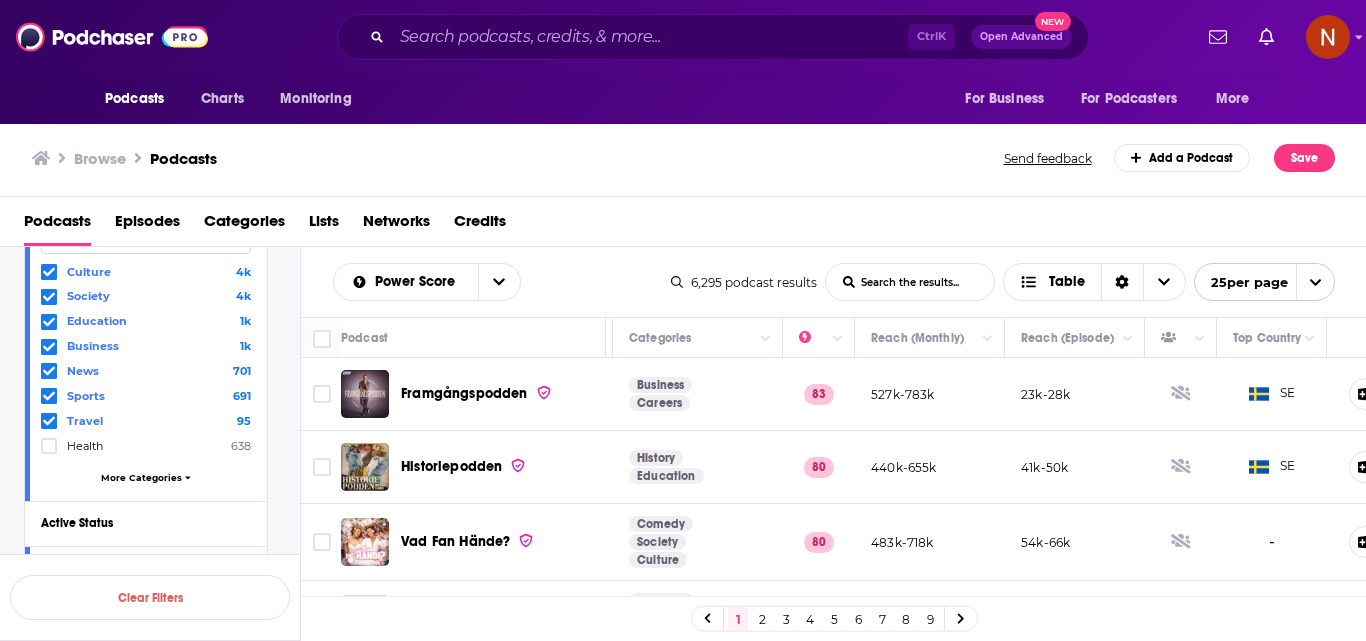 scroll, scrollTop: 140, scrollLeft: 0, axis: vertical 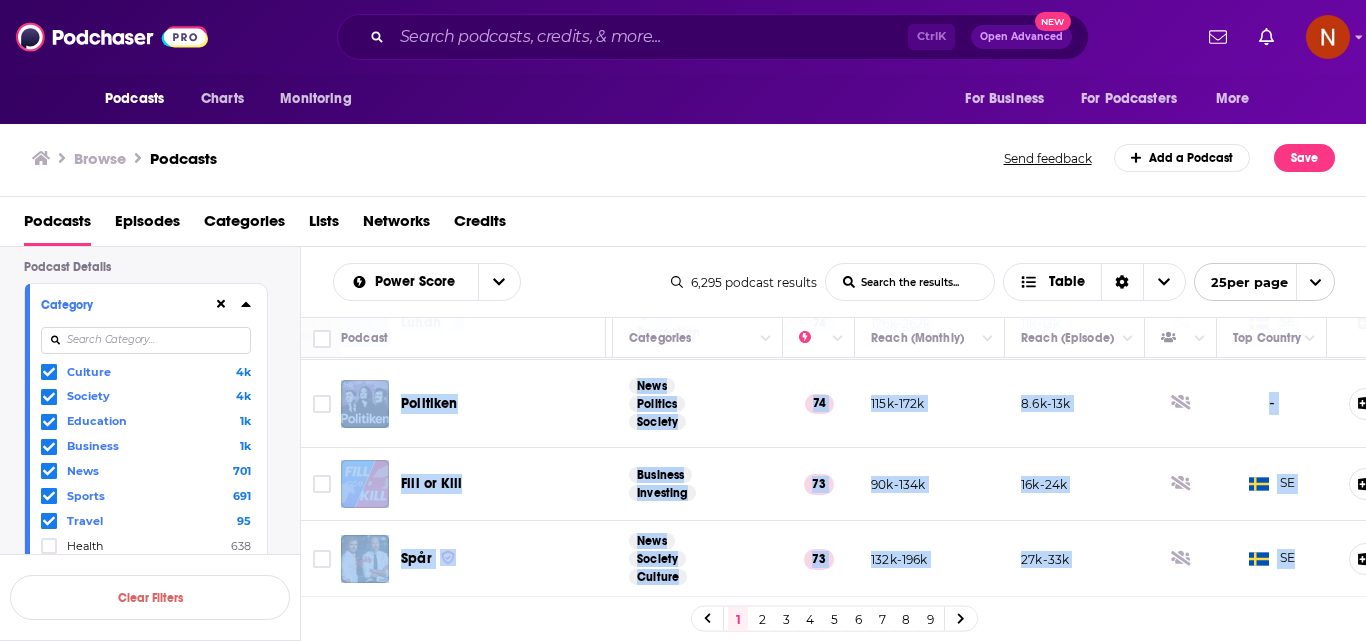 drag, startPoint x: 401, startPoint y: 377, endPoint x: 1308, endPoint y: 551, distance: 923.53937 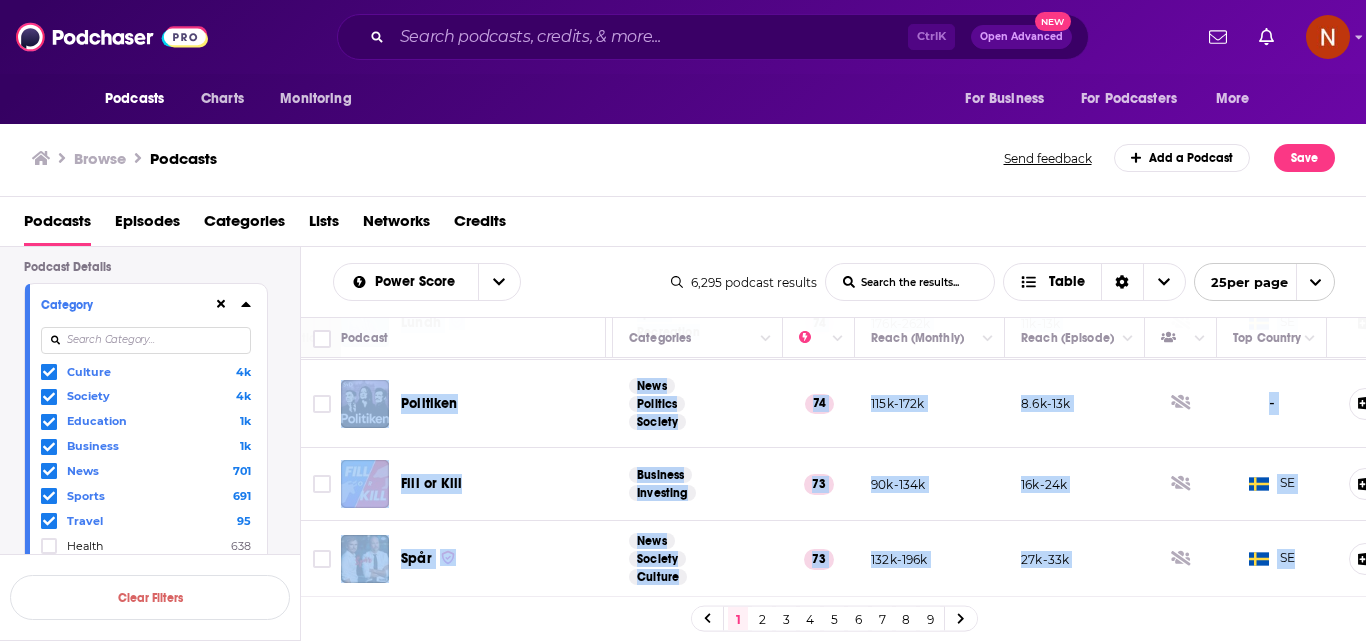 click on "Framgångspodden [PERSON_NAME] största intervjupodd. Träffar de mest framgångsrika personerna, entreprenörer, idrotts  ...More Business Careers 83 527k-783k 23k-28k   SE Historiepodden Välkommen till Historiepodden - det magiska gränsland där folkbildning & underhållning möts & bildar en   ...More History Education 80 440k-655k 41k-50k   SE Vad Fan Hände? Bästisarna [PERSON_NAME] och [PERSON_NAME] möts i studion varje vecka för att prata om livets kontraster och s  ...More Comedy Society Culture 80 483k-718k 54k-66k - [PERSON_NAME] & [PERSON_NAME] och [PERSON_NAME]. Den övermogna och den omogna. Ditt mörker i ljuset och ljus i mörkret. Med hybris, själv  ...More Comedy Society Culture 79 367k-546k 61k-74k - Flashback Forever Varje vecka söker [PERSON_NAME], [PERSON_NAME] och Scroll-[PERSON_NAME] svaren på livets stora frågor genom att   ...More Society Culture News 79 624k-929k 78k-96k   SE Det skaver Det skaver är podden om livet efter 30 och hur inget blev som man trodde det skulle bli med [PERSON_NAME] Society" at bounding box center (690, -357) 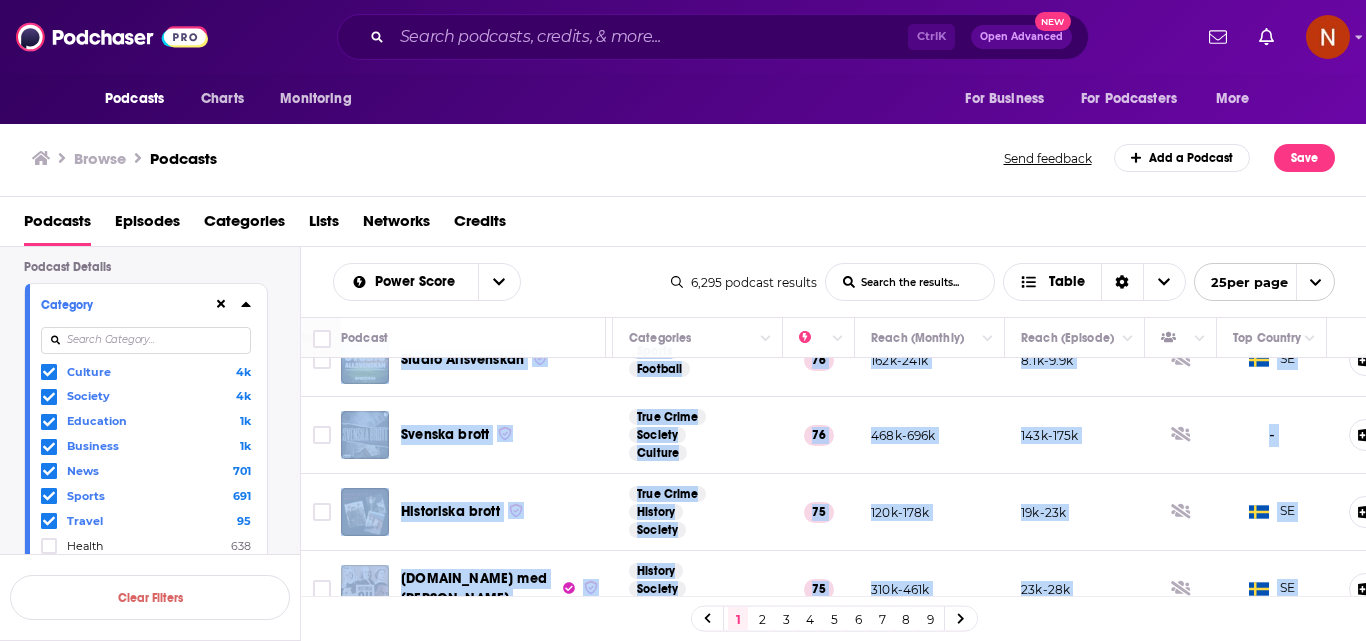 scroll, scrollTop: 1300, scrollLeft: 363, axis: both 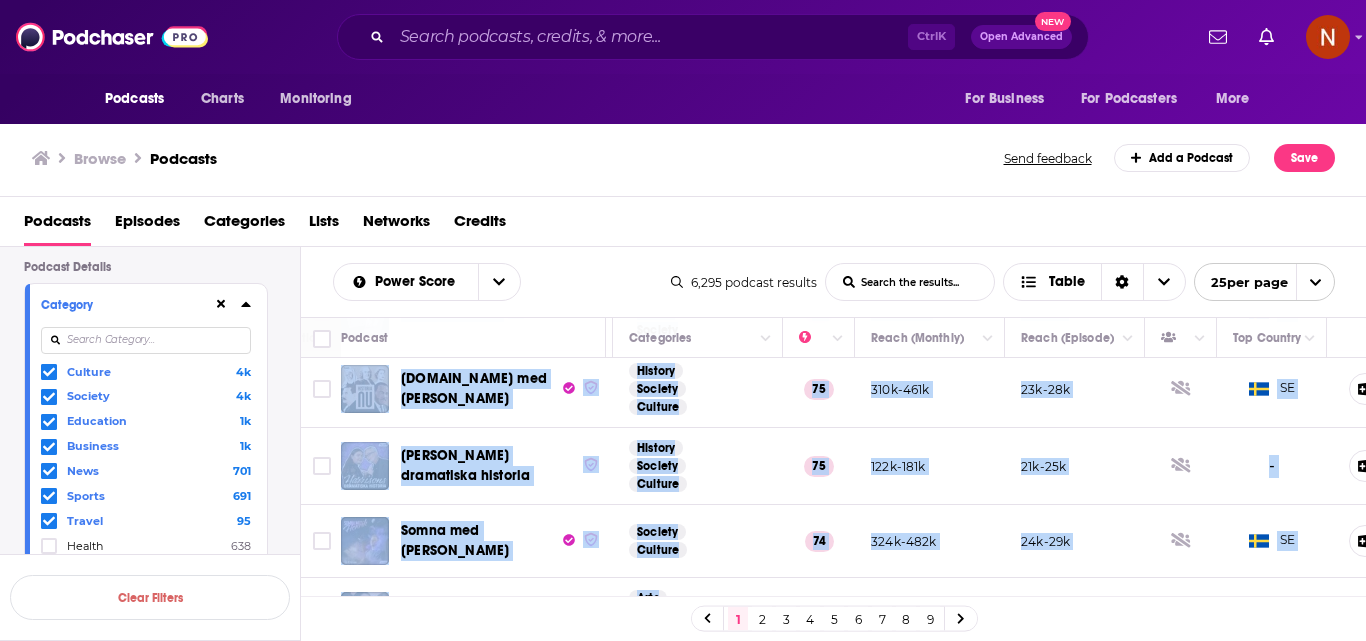 drag, startPoint x: 766, startPoint y: 626, endPoint x: 1028, endPoint y: 615, distance: 262.2308 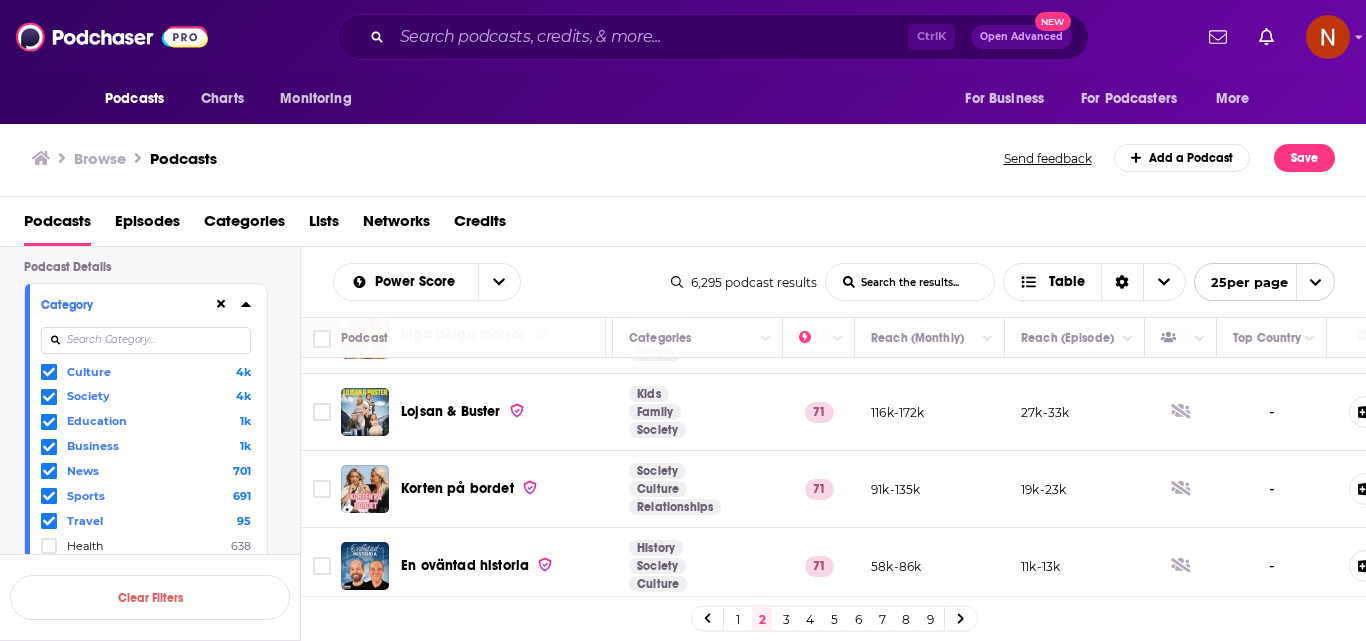 scroll, scrollTop: 988, scrollLeft: 363, axis: both 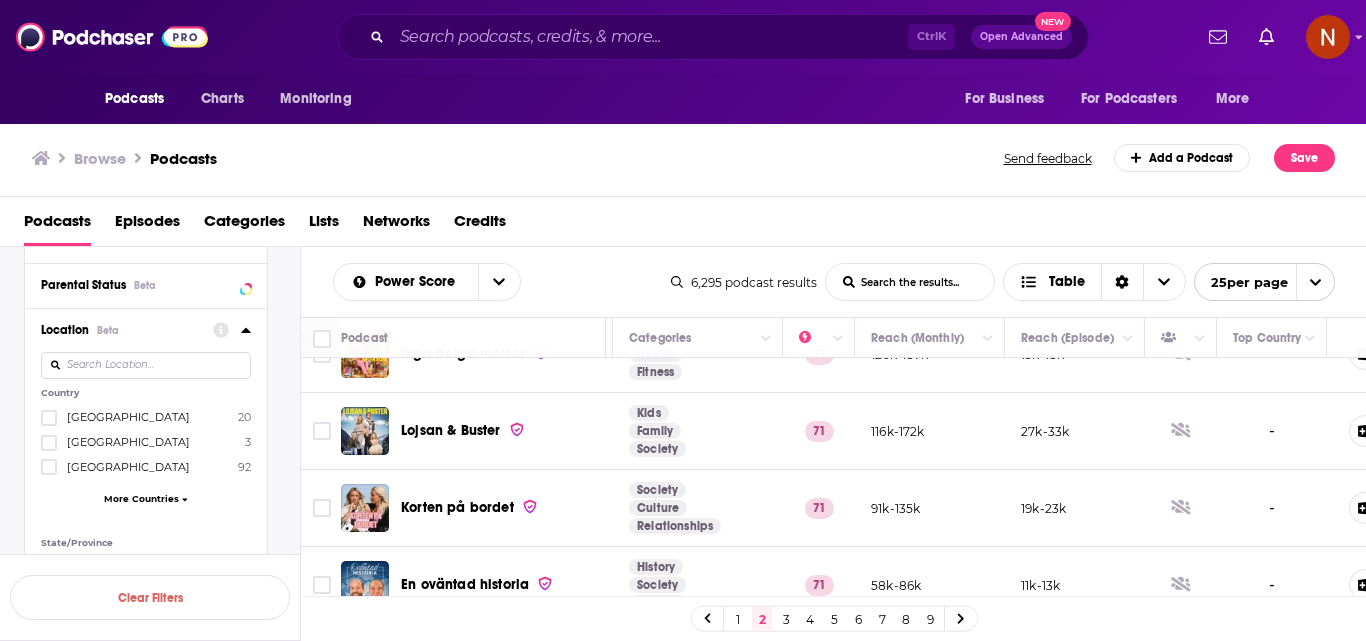 click at bounding box center (146, 365) 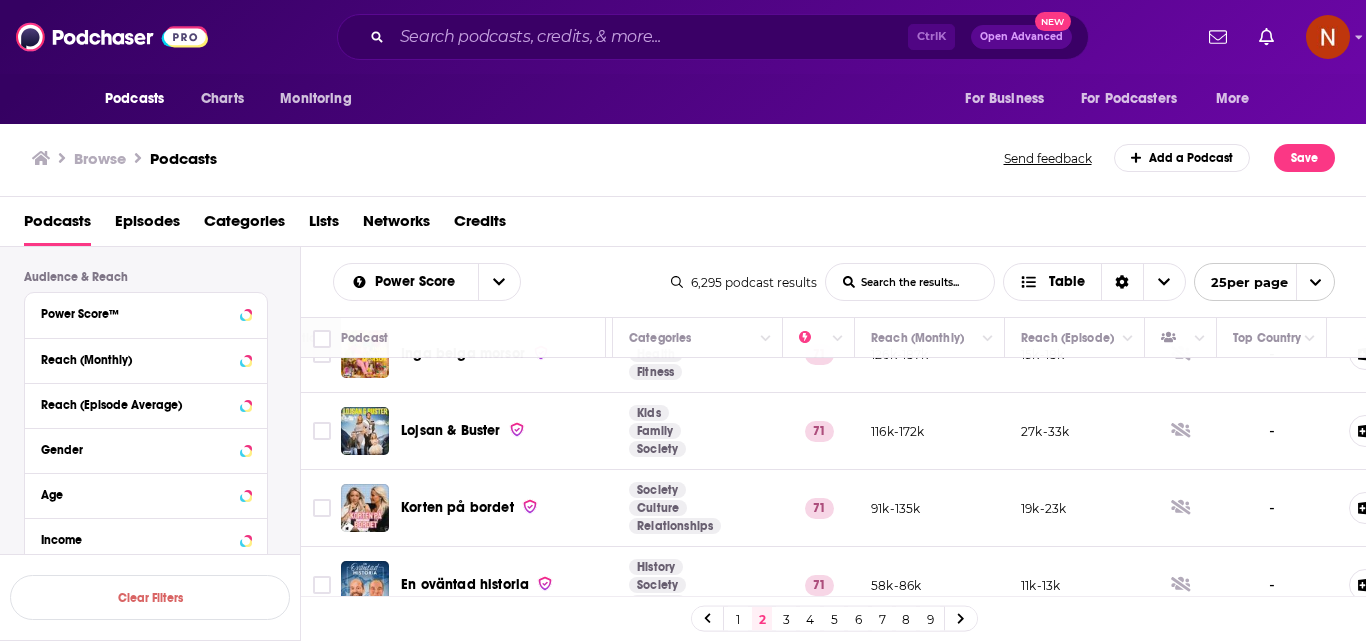 scroll, scrollTop: 1640, scrollLeft: 0, axis: vertical 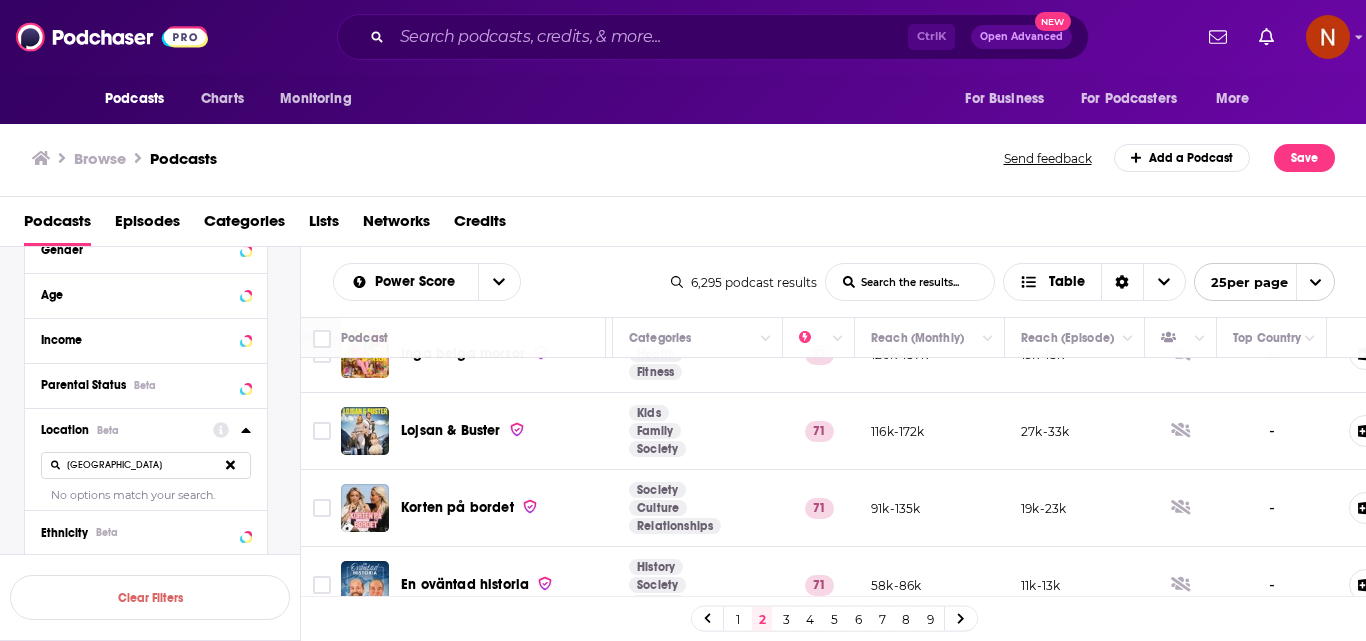 type on "[GEOGRAPHIC_DATA]" 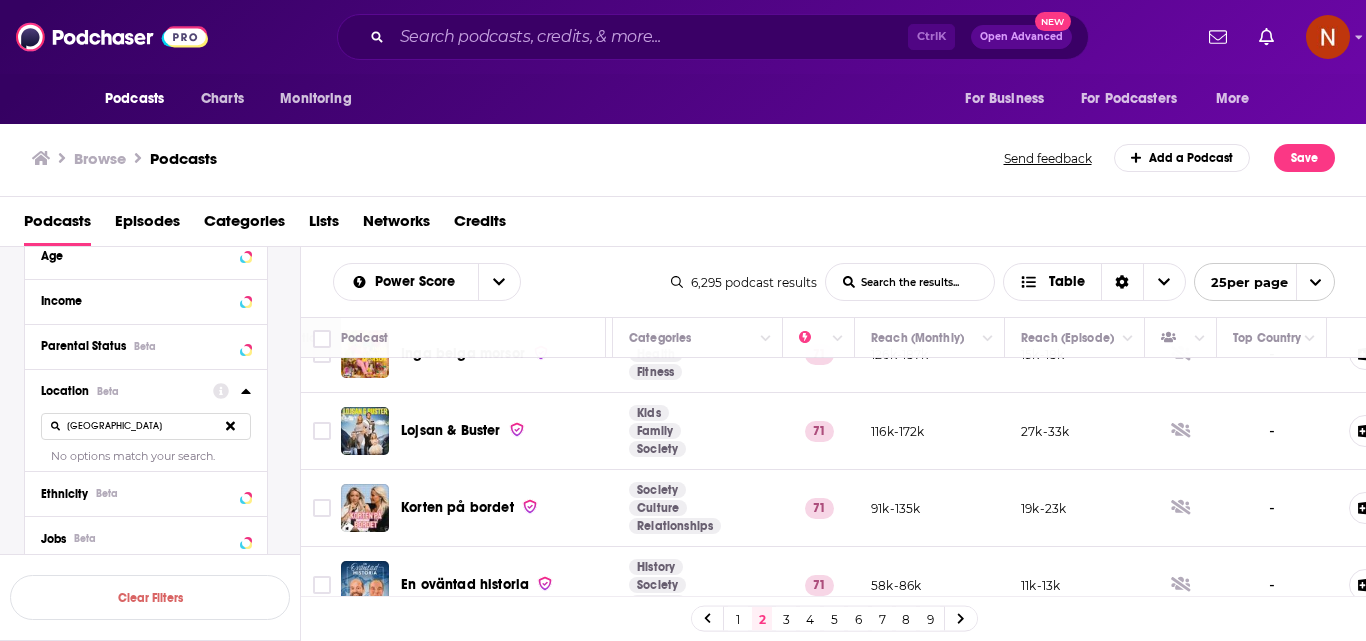 scroll, scrollTop: 1529, scrollLeft: 0, axis: vertical 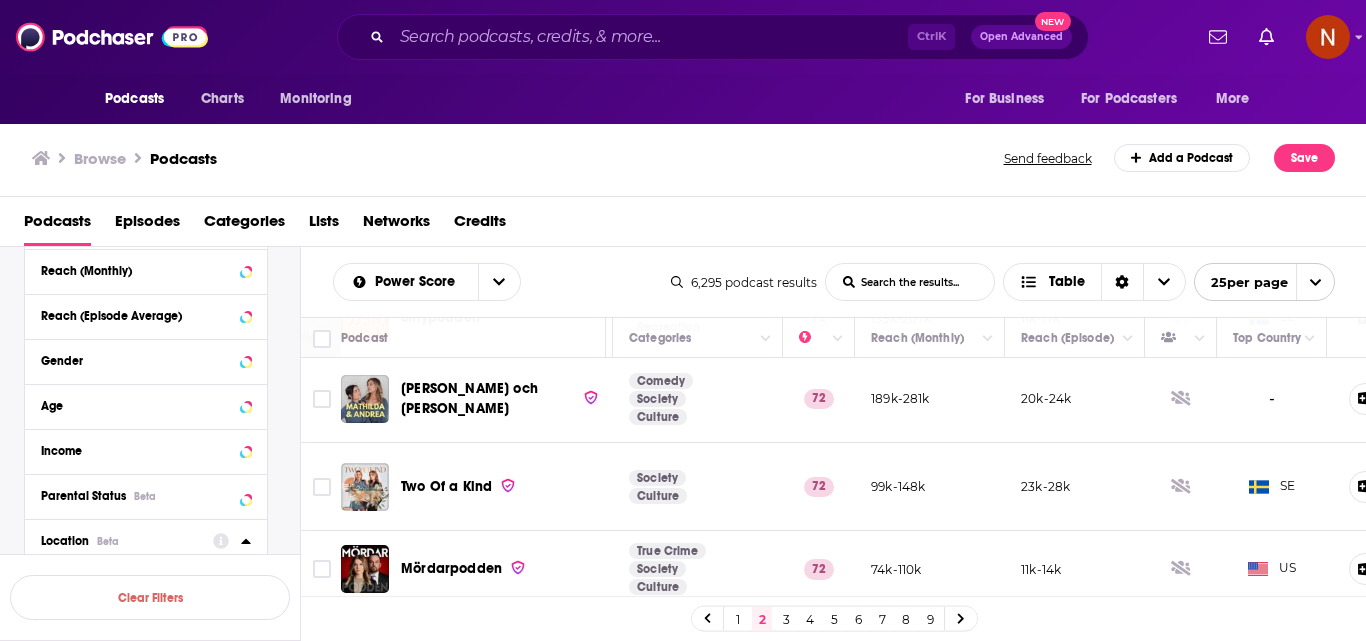 click on "1" at bounding box center [738, 619] 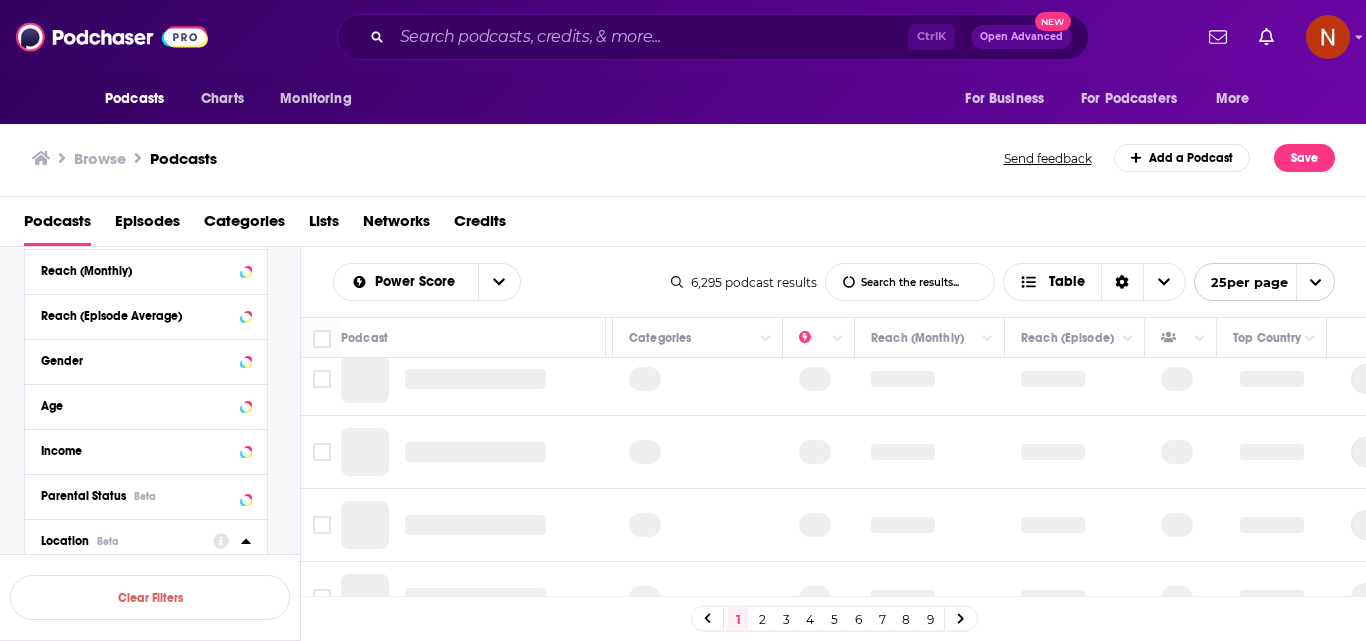 scroll, scrollTop: 0, scrollLeft: 363, axis: horizontal 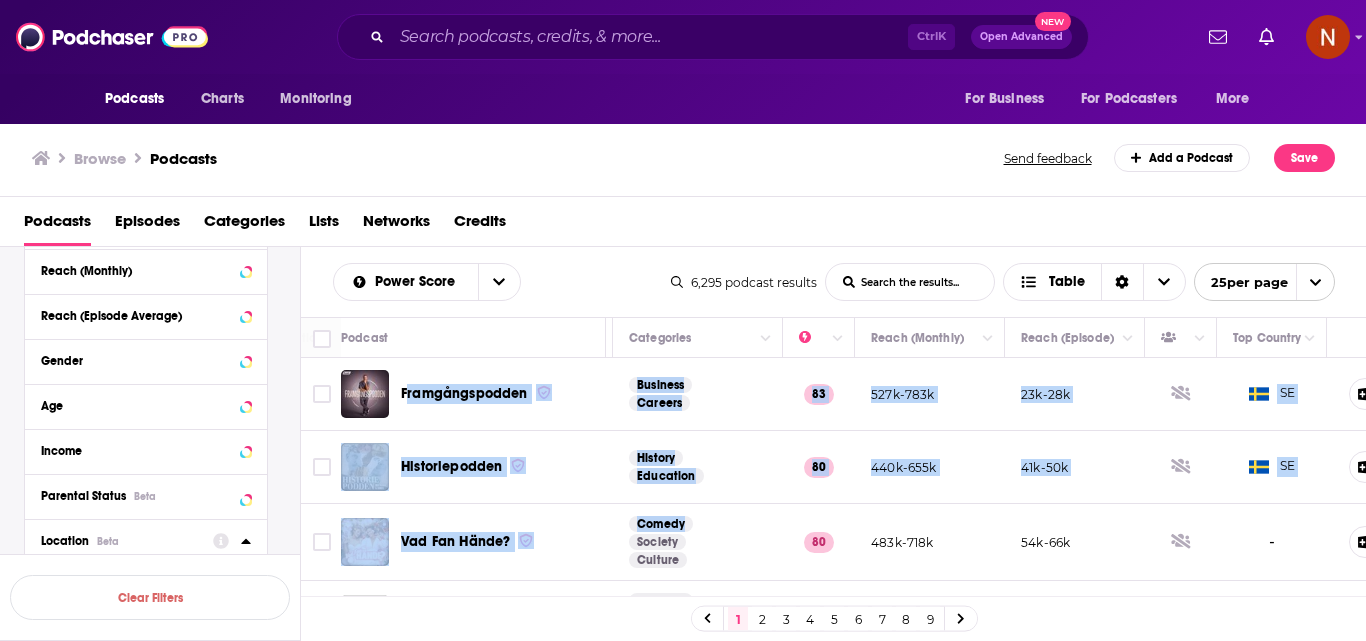 drag, startPoint x: 407, startPoint y: 365, endPoint x: 640, endPoint y: 533, distance: 287.25076 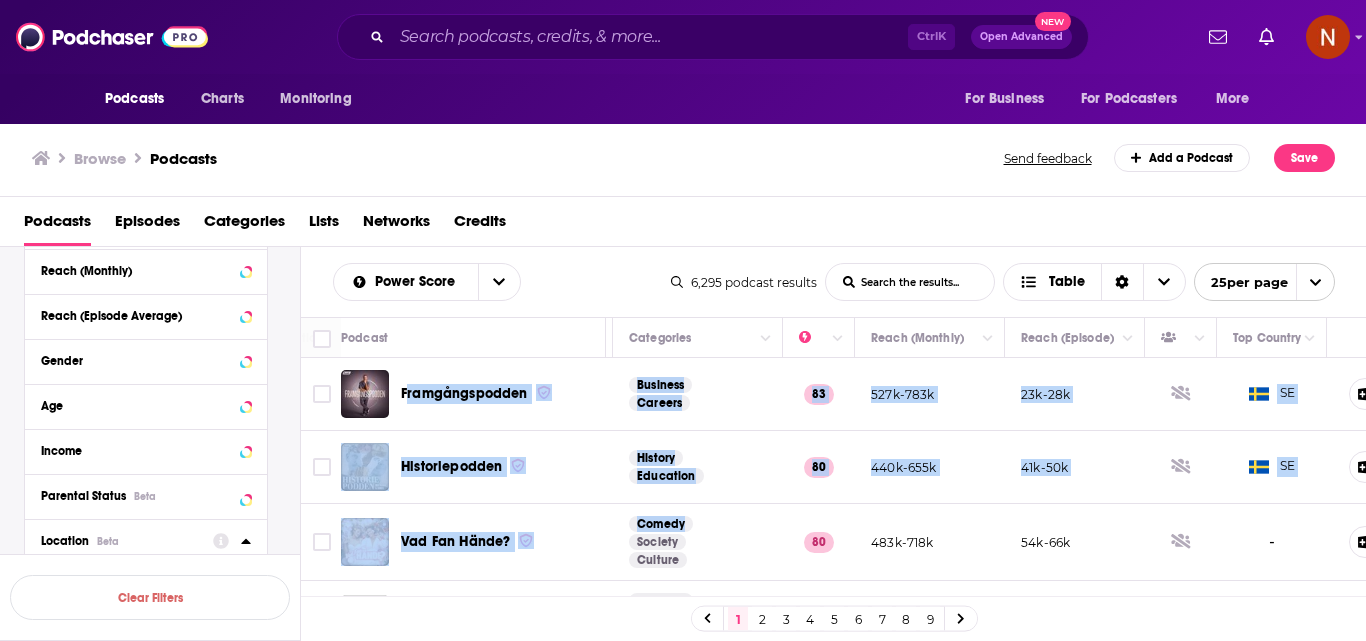 click on "Framgångspodden [PERSON_NAME] största intervjupodd. Träffar de mest framgångsrika personerna, entreprenörer, idrotts  ...More Business Careers 83 527k-783k 23k-28k   SE Historiepodden Välkommen till Historiepodden - det magiska gränsland där folkbildning & underhållning möts & bildar en   ...More History Education 80 440k-655k 41k-50k   SE Vad Fan Hände? Bästisarna [PERSON_NAME] och [PERSON_NAME] möts i studion varje vecka för att prata om livets kontraster och s  ...More Comedy Society Culture 80 483k-718k 54k-66k - [PERSON_NAME] & [PERSON_NAME] och [PERSON_NAME]. Den övermogna och den omogna. Ditt mörker i ljuset och ljus i mörkret. Med hybris, själv  ...More Comedy Society Culture 79 367k-546k 61k-74k - Flashback Forever Varje vecka söker [PERSON_NAME], [PERSON_NAME] och Scroll-[PERSON_NAME] svaren på livets stora frågor genom att   ...More Society Culture News 79 624k-929k 78k-96k   SE Det skaver Det skaver är podden om livet efter 30 och hur inget blev som man trodde det skulle bli med [PERSON_NAME] Society" at bounding box center (690, 1311) 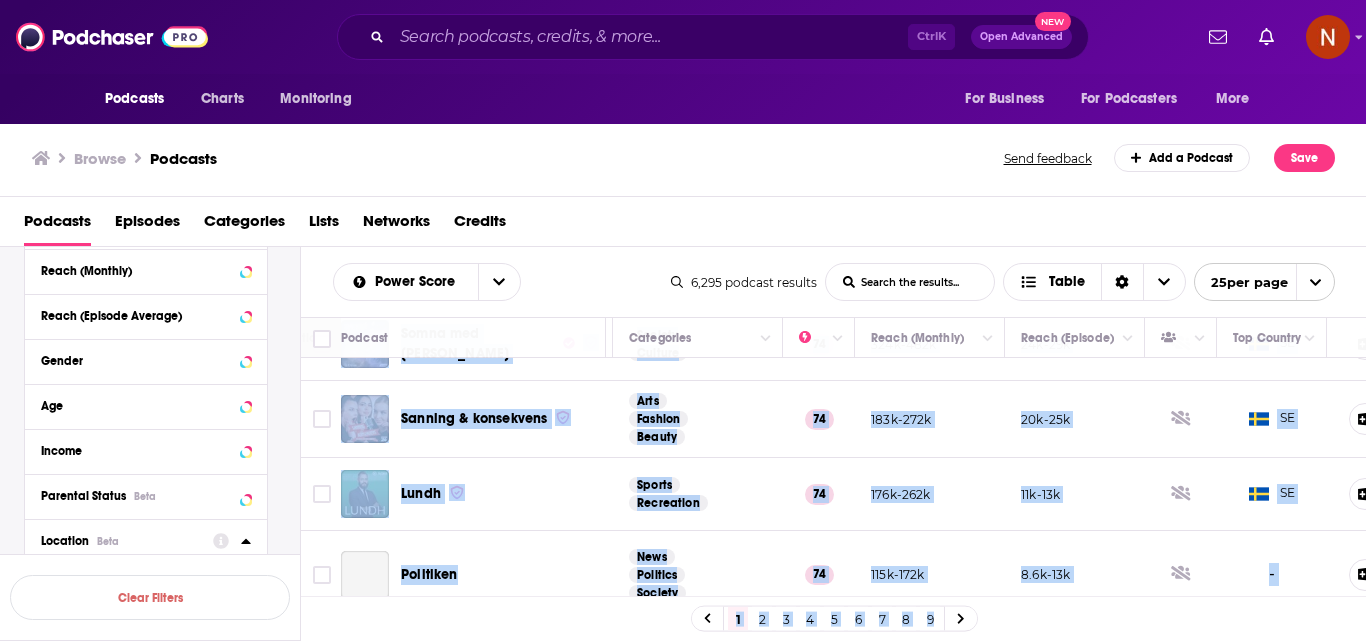 scroll, scrollTop: 1672, scrollLeft: 363, axis: both 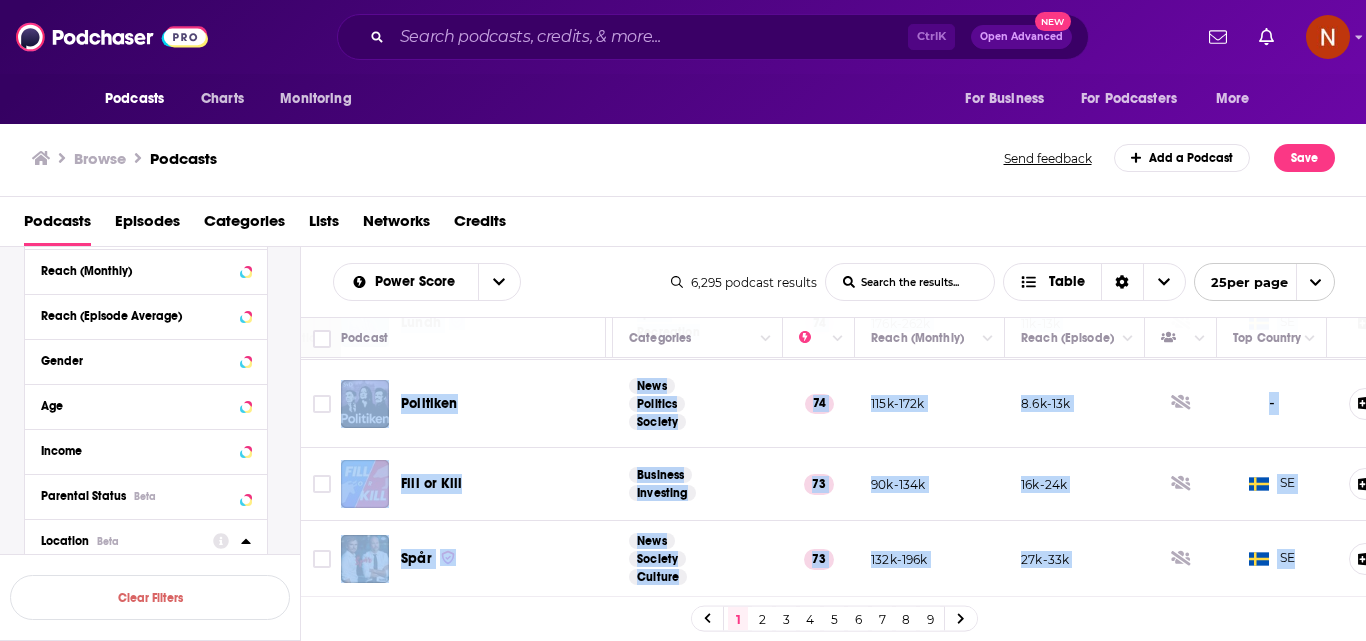 drag, startPoint x: 396, startPoint y: 370, endPoint x: 1315, endPoint y: 558, distance: 938.03253 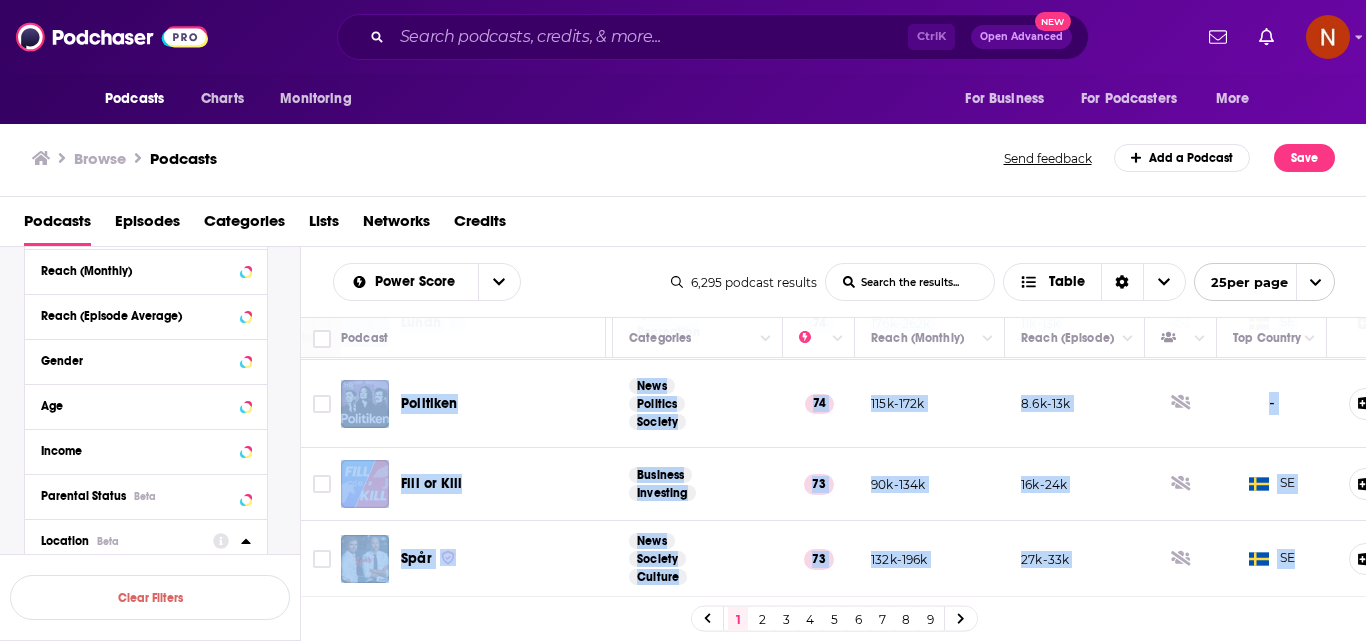 click on "Framgångspodden [PERSON_NAME] största intervjupodd. Träffar de mest framgångsrika personerna, entreprenörer, idrotts  ...More Business Careers 83 527k-783k 23k-28k   SE Historiepodden Välkommen till Historiepodden - det magiska gränsland där folkbildning & underhållning möts & bildar en   ...More History Education 80 440k-655k 41k-50k   SE Vad Fan Hände? Bästisarna [PERSON_NAME] och [PERSON_NAME] möts i studion varje vecka för att prata om livets kontraster och s  ...More Comedy Society Culture 80 483k-718k 54k-66k - [PERSON_NAME] & [PERSON_NAME] och [PERSON_NAME]. Den övermogna och den omogna. Ditt mörker i ljuset och ljus i mörkret. Med hybris, själv  ...More Comedy Society Culture 79 367k-546k 61k-74k - Flashback Forever Varje vecka söker [PERSON_NAME], [PERSON_NAME] och Scroll-[PERSON_NAME] svaren på livets stora frågor genom att   ...More Society Culture News 79 624k-929k 78k-96k   SE Det skaver Det skaver är podden om livet efter 30 och hur inget blev som man trodde det skulle bli med [PERSON_NAME] Society" at bounding box center [690, -357] 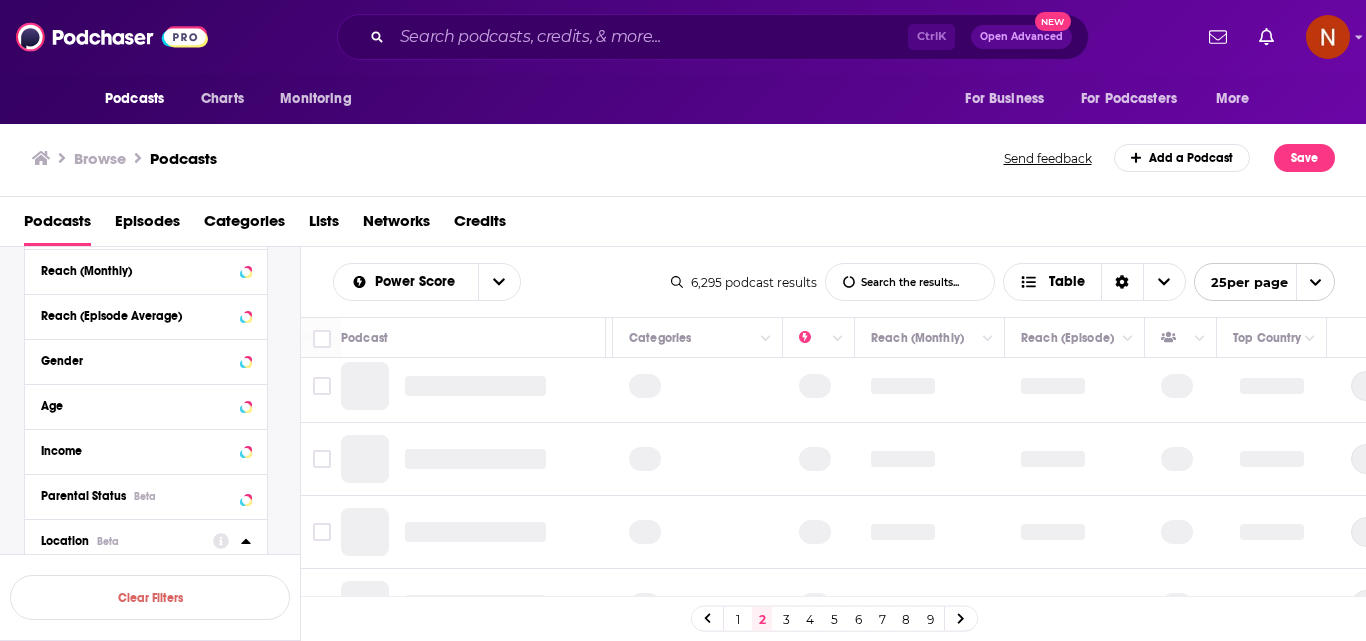 scroll, scrollTop: 0, scrollLeft: 363, axis: horizontal 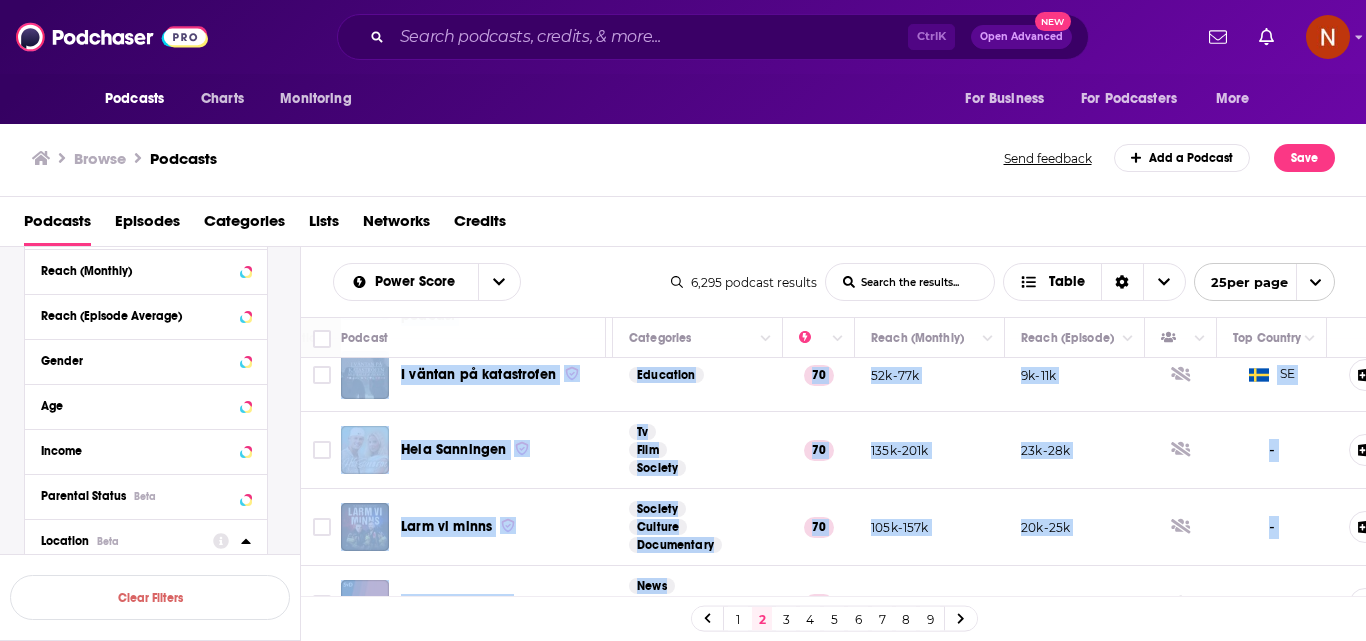 drag, startPoint x: 398, startPoint y: 376, endPoint x: 1098, endPoint y: 566, distance: 725.3275 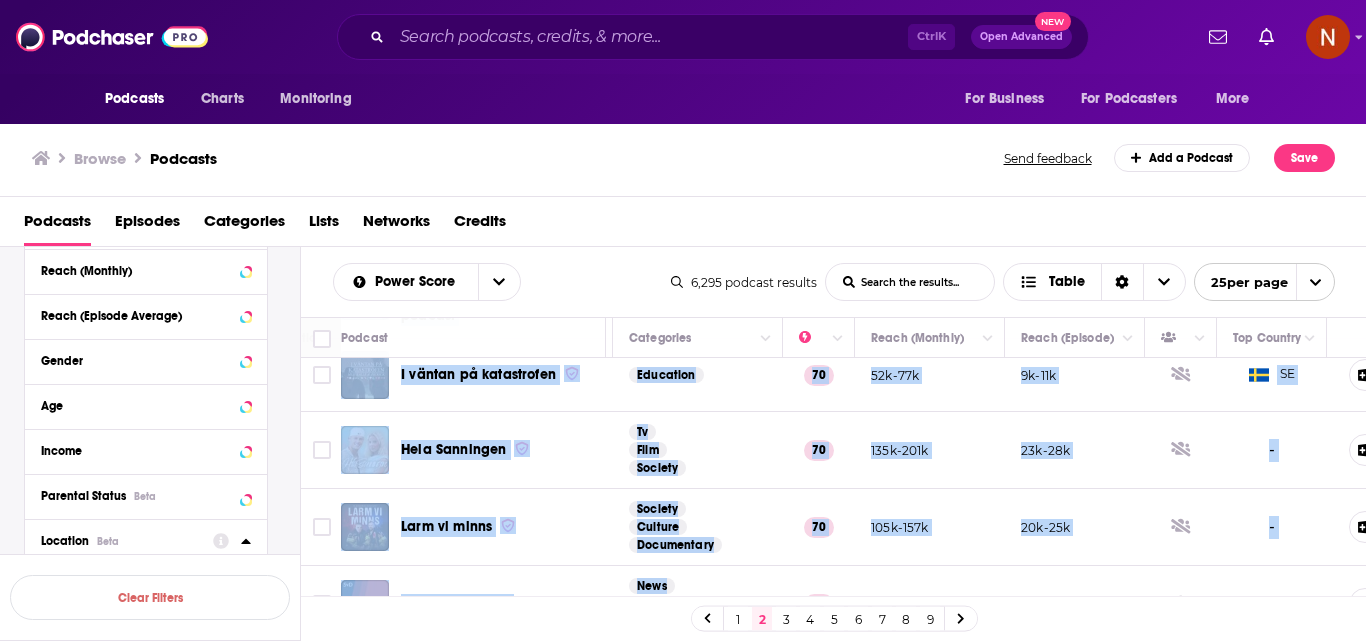 click on "Mer än bara morsa! I nya podden Mer än bara morsa! pratar [PERSON_NAME] [PERSON_NAME] & [PERSON_NAME] om livet som 3-barnsmorsor   ...More Society Culture Personal Journals 73 306k-458k 35k-43k - Fotbollsmorgon Fotbollsmorgon är ett agendasättande och underhållande liveprogram om allt viktigt och oviktig som hände  ...More Sports 73 235k-349k 7.8k-9.5k   SE RikaTillsammans | Om privatekonomi & rikedom i livet Sedan 2007 har vi försökt hjälpa våra följare till en bättre privatekonomi och ett rikare liv bortom pengar ge  ...More Business Investing Education 73 95k-142k 17k-20k   SE DEKONSTRUKTIV KRITIK [PERSON_NAME].aronflam.comDonera: [URL][DOMAIN_NAME]: https:  ...More Society Culture Comedy 73 126k-188k 15k-18k   SE Sillypodden Sillypodden samlar rykten av alla slag som rör den internationella fotbollen. Vi summerar, analyserar   ...More Sports Recreation 72 139k-207k 11k-17k   SE [PERSON_NAME] och [PERSON_NAME] vecka varvar duon [PERSON_NAME] och [PERSON_NAME]  ...More Comedy Society 72 -" at bounding box center (690, -344) 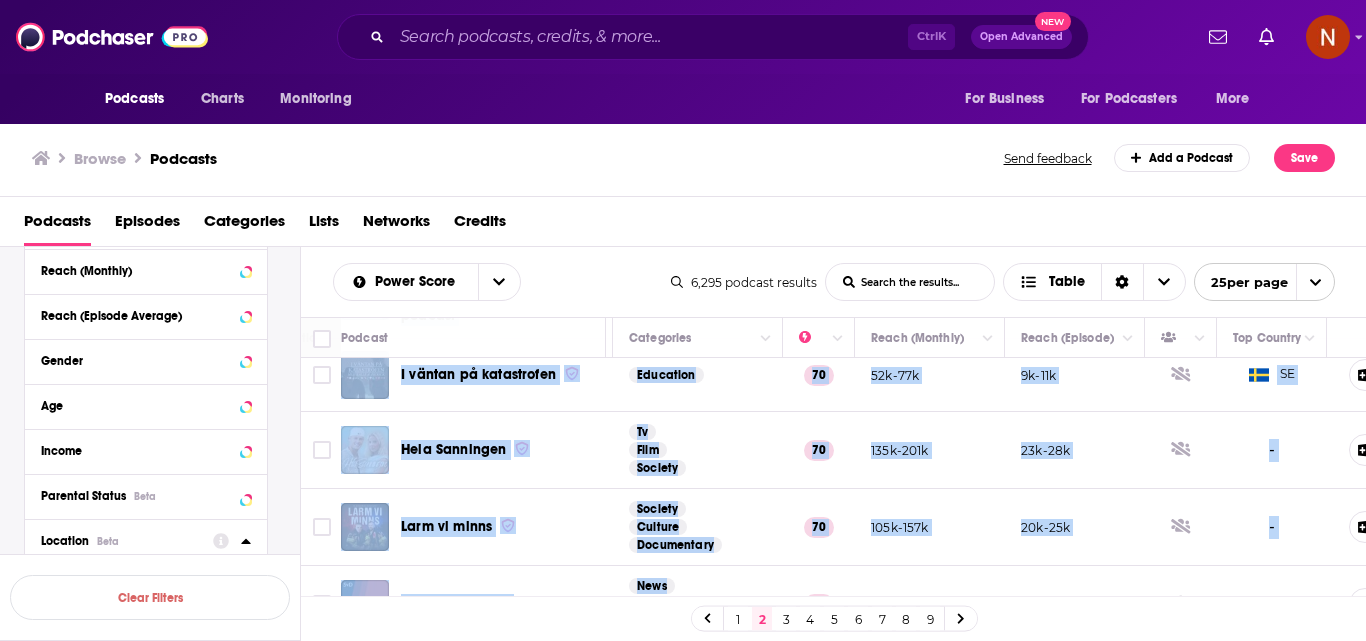 click on "3" at bounding box center [786, 619] 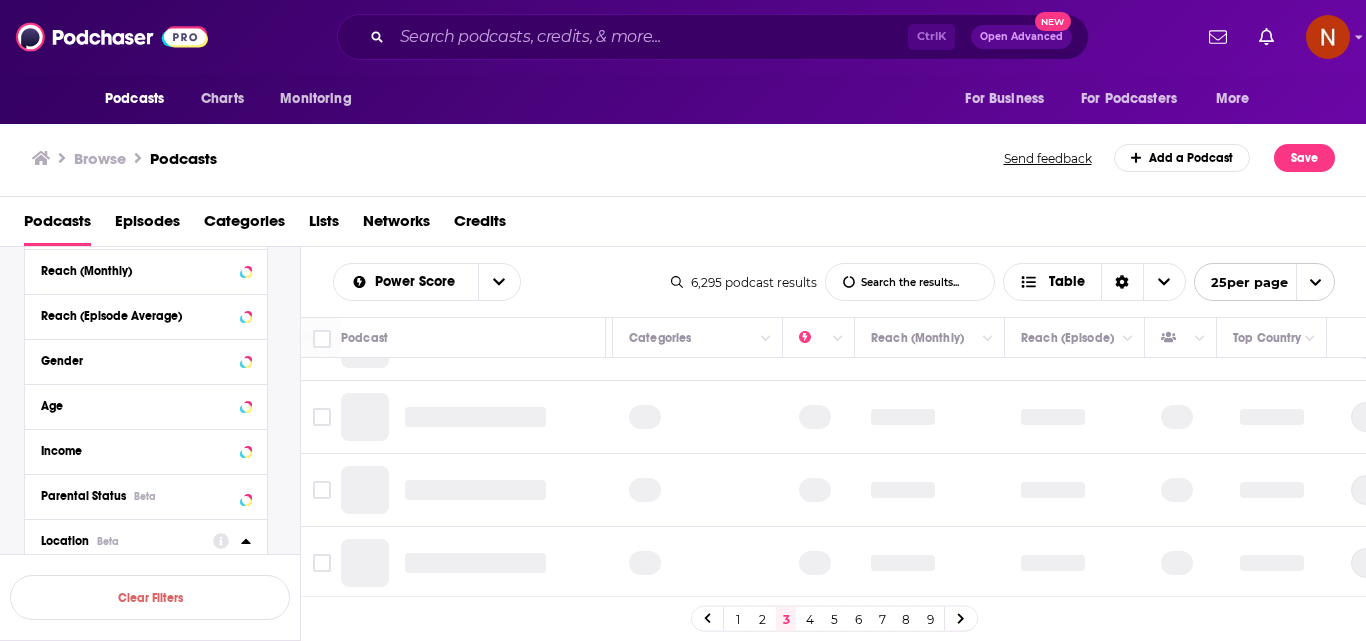 scroll, scrollTop: 0, scrollLeft: 363, axis: horizontal 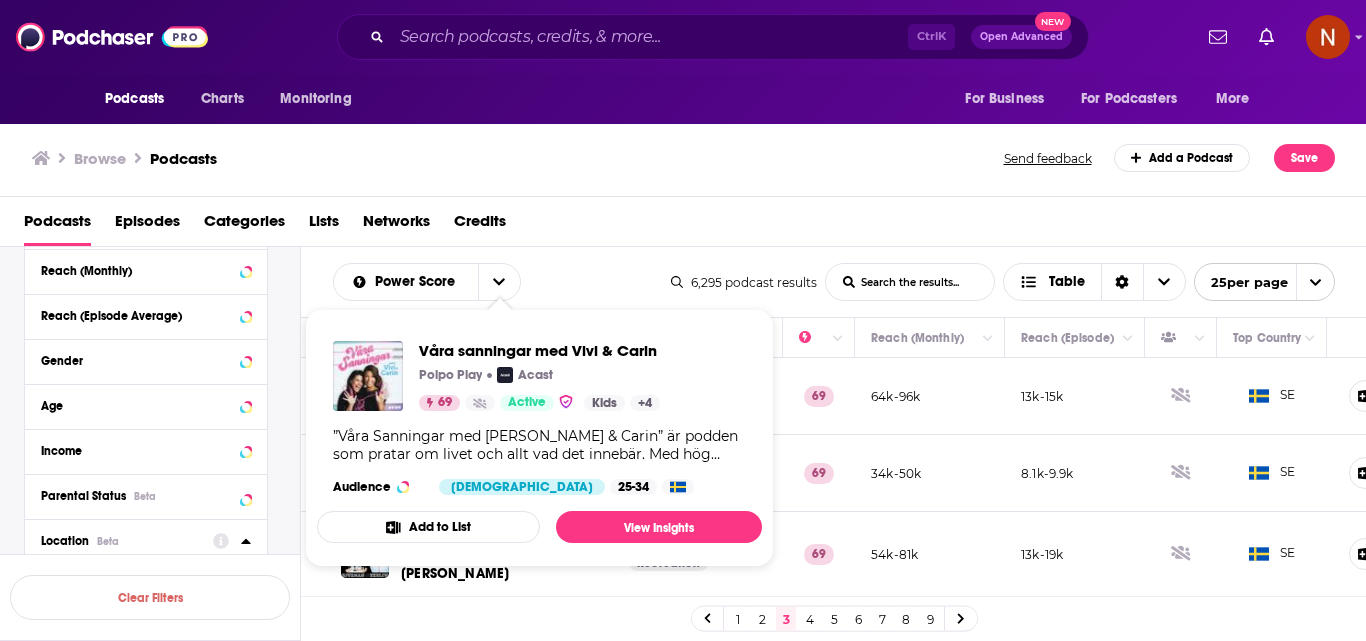 click on "Browse Podcasts" at bounding box center (519, 158) 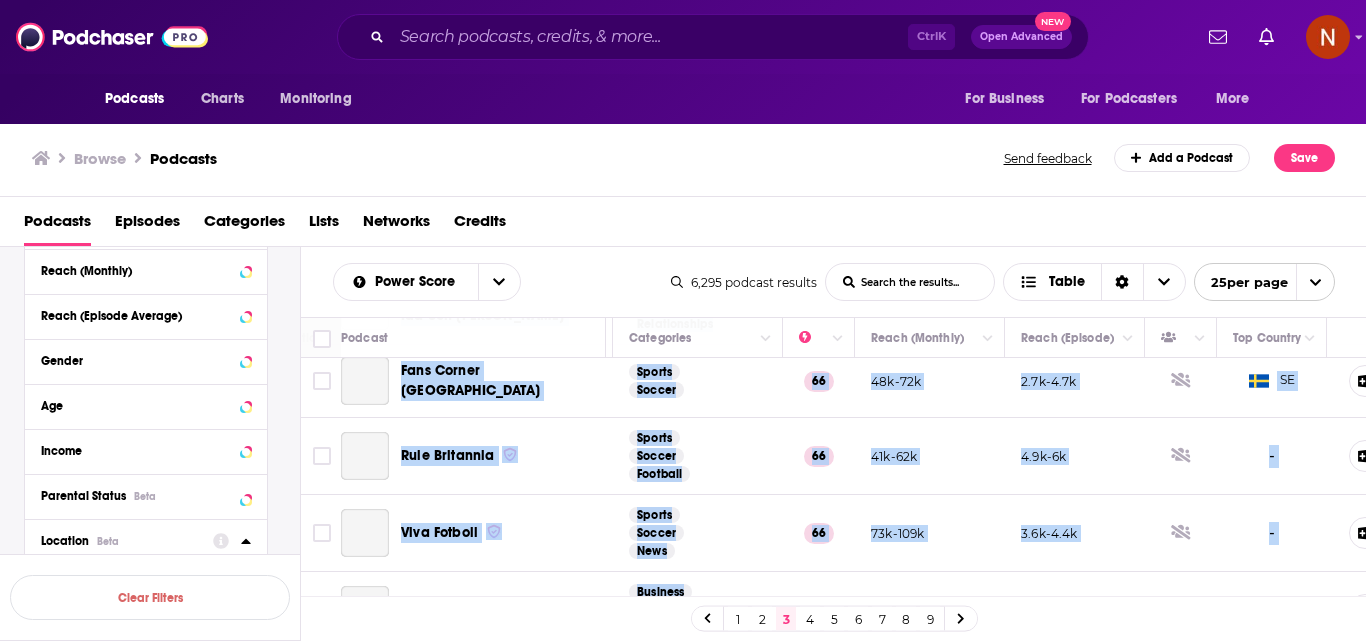 scroll, scrollTop: 1676, scrollLeft: 363, axis: both 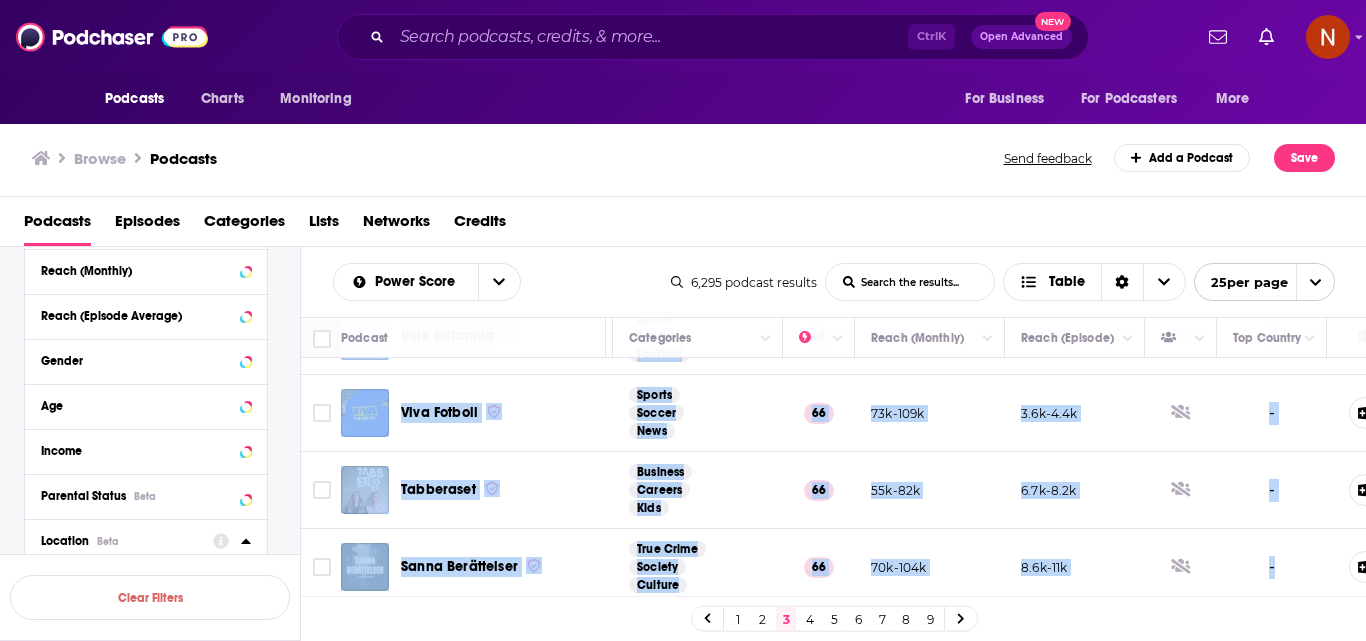 drag, startPoint x: 400, startPoint y: 369, endPoint x: 1285, endPoint y: 550, distance: 903.31946 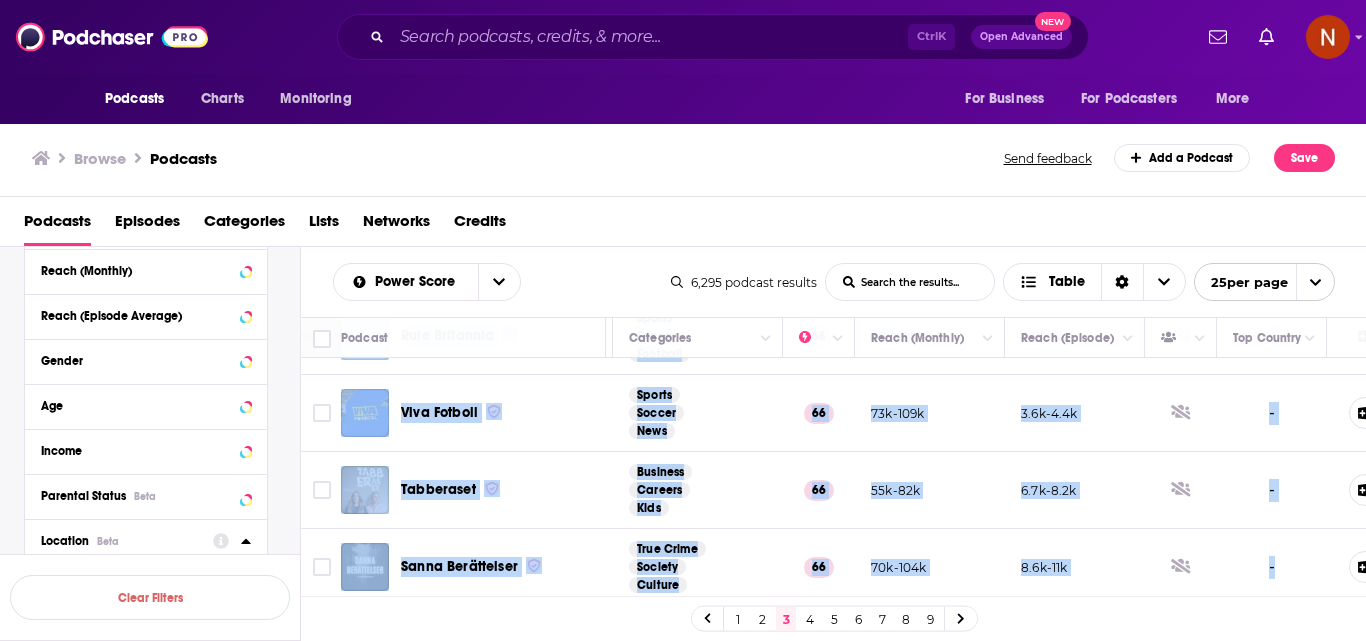 click on "Våra sanningar med [PERSON_NAME] & Carin ”Våra Sanningar med [PERSON_NAME] & Carin” är podden som pratar om livet och allt vad det innebär. Med hög igenkä  ...More Kids Family Comedy 69 64k-96k 13k-15k   SE Market Makers Market Makers är en av Sveriges största finanspoddar med fokus på investeringar i tillväxt- och teknikaktier. A  ...More Business Investing Technology 69 34k-50k 8.1k-9.9k   SE NHL-podden med [PERSON_NAME] och [PERSON_NAME] och Bananen - AKA [PERSON_NAME] och [PERSON_NAME] – trycker upp världens bästa hockeyliga mo  ...More Sports Recreation 69 54k-81k 13k-19k   SE Simple Swedish Podcast Podcast på lätt till medelsvår svenska (A2-B2). Ingen speciell ordning, börja med vilket avsnitt du vill. P  ...More Education 69 75k-111k 9.1k-14k   SE Ångra Inget Välkommen till [PERSON_NAME] med [PERSON_NAME] och [PERSON_NAME] – en podd fylld av värme, djup och inspir  ...More Health Fitness Society 68 39k-58k 6.1k-7.4k - Vägen mot skilsmässan Paret [PERSON_NAME] Delérs relation har mot alla odds överlevt 68" at bounding box center [690, -357] 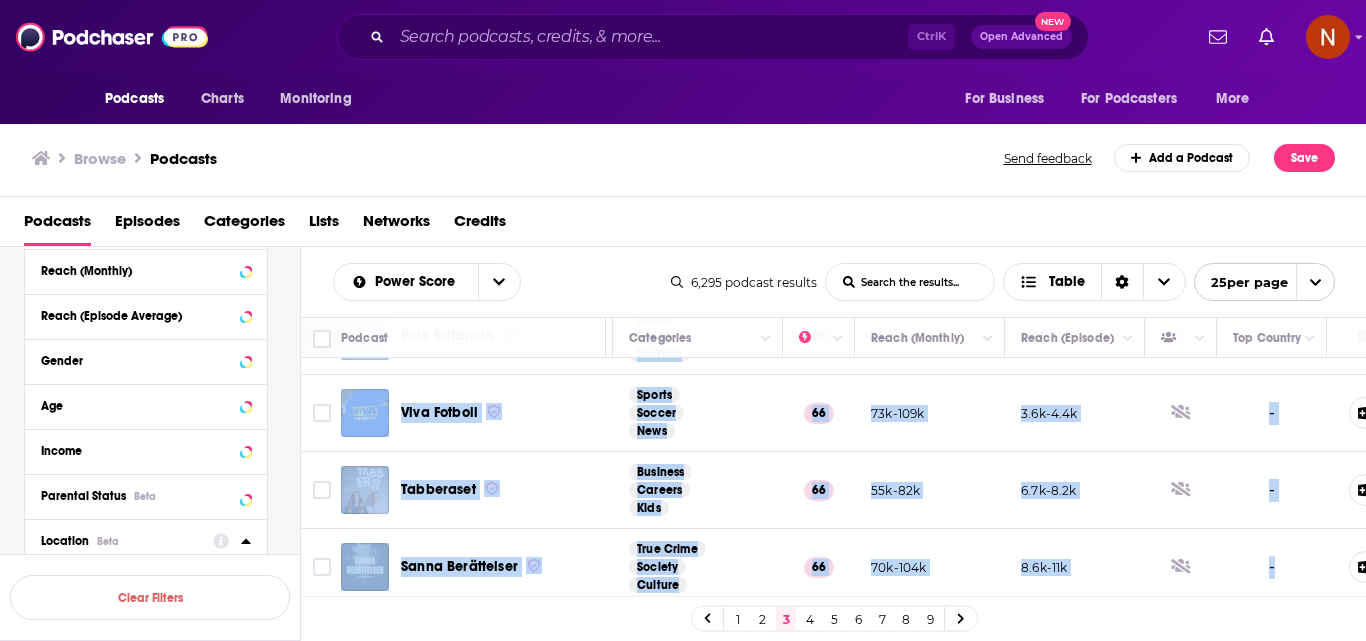 click on "4" at bounding box center [810, 619] 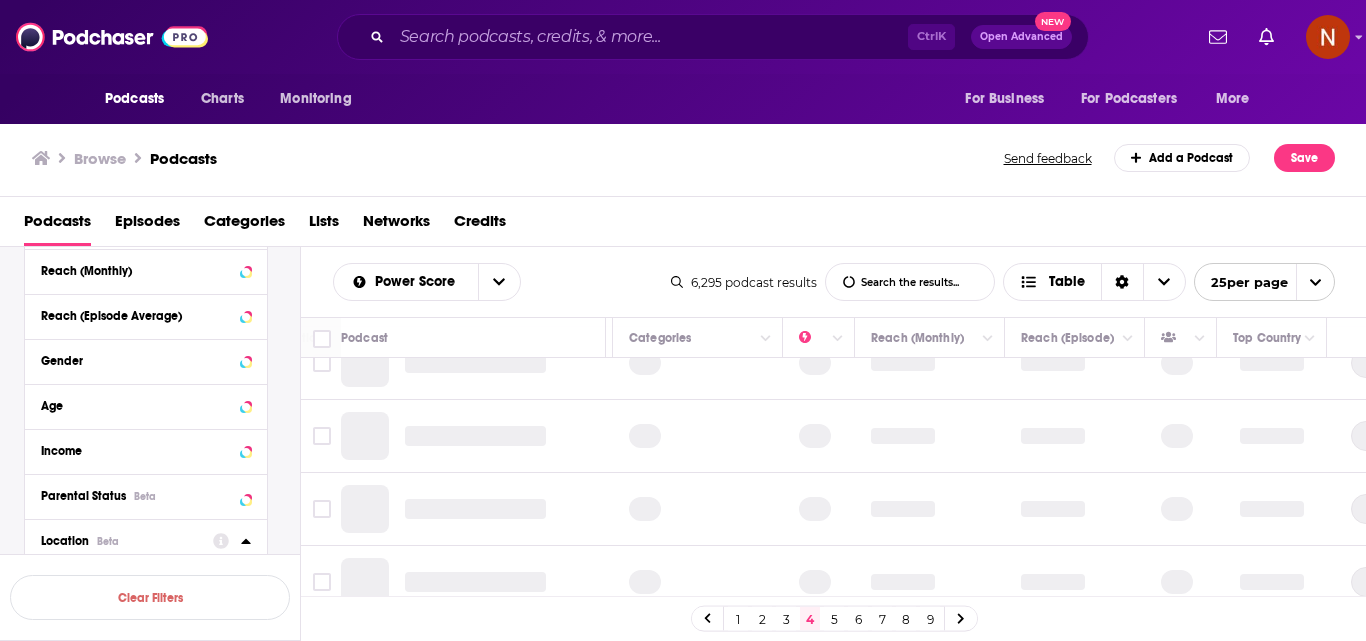 scroll, scrollTop: 0, scrollLeft: 363, axis: horizontal 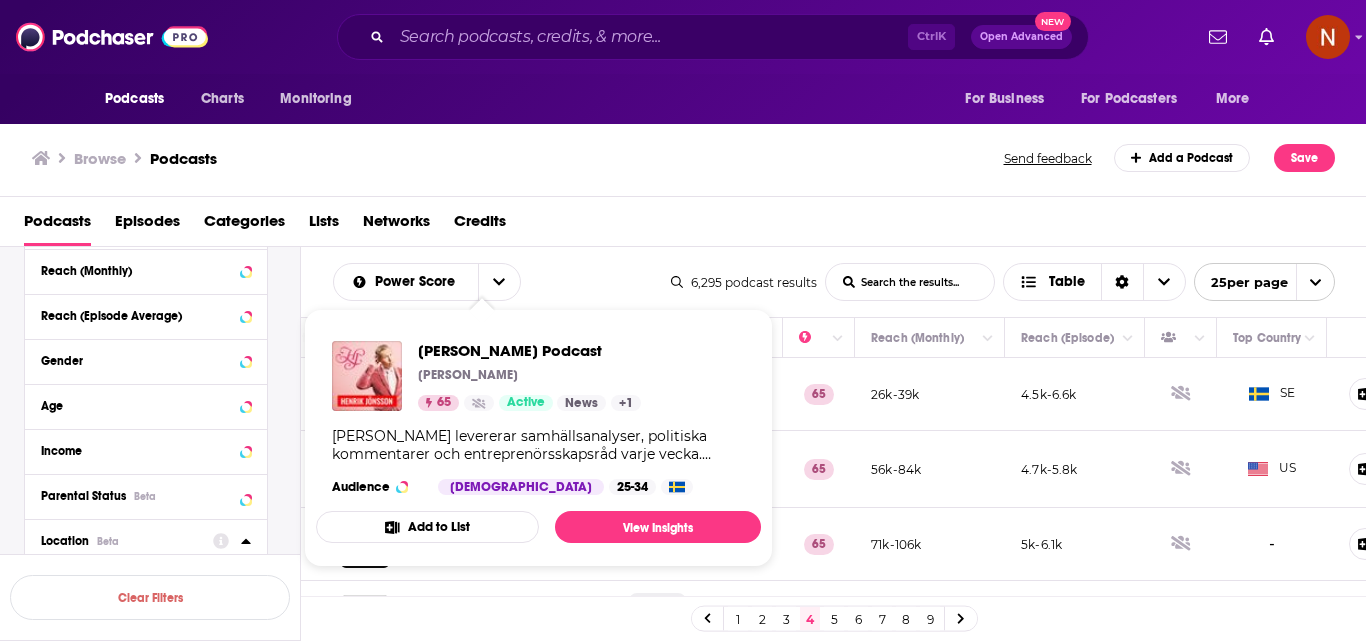 click on "Browse Podcasts" at bounding box center (519, 158) 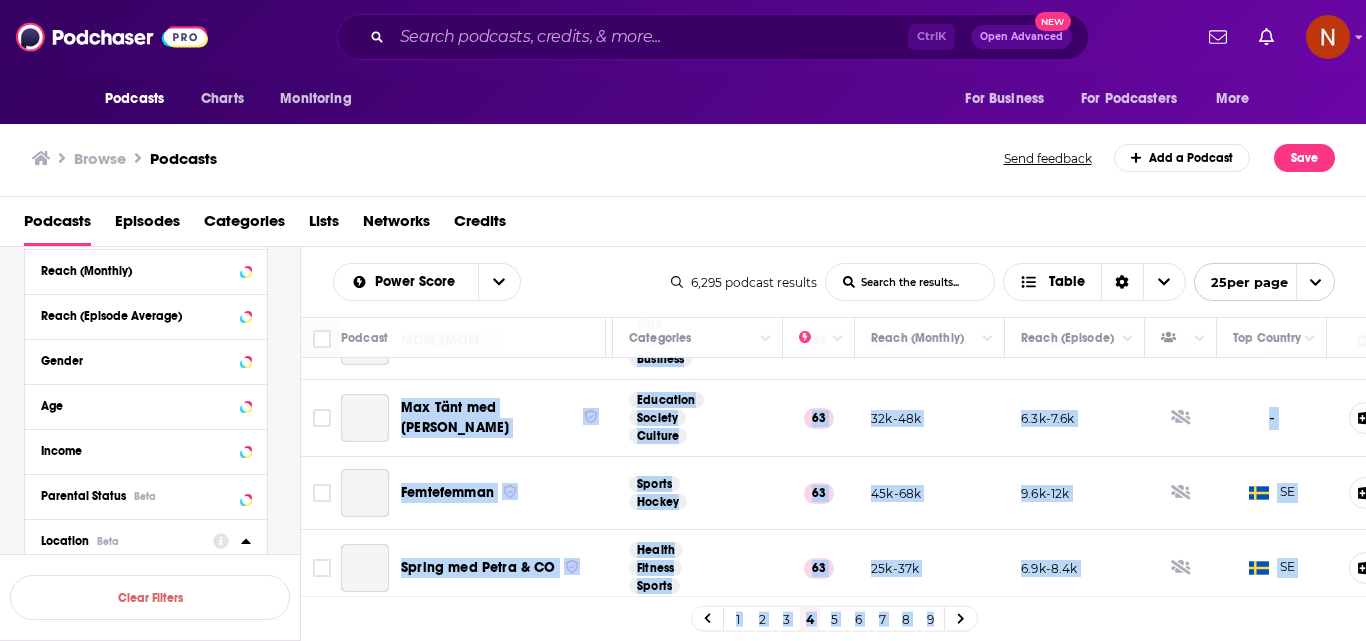 scroll, scrollTop: 1660, scrollLeft: 363, axis: both 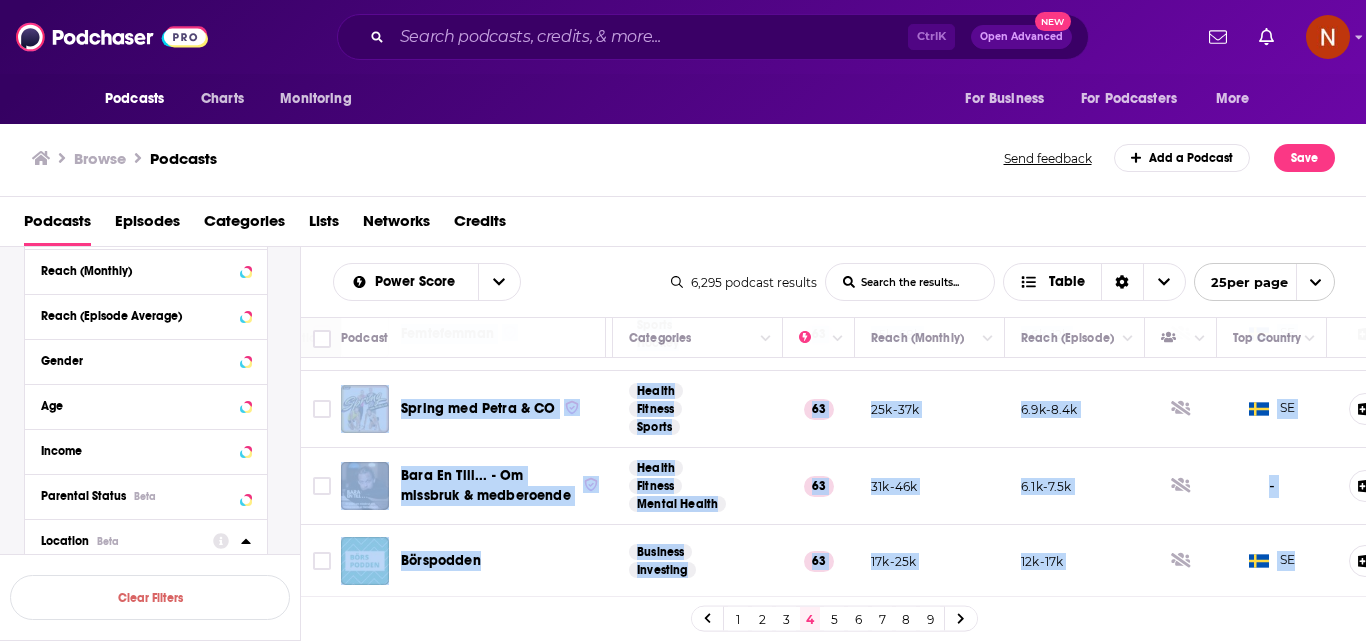 drag, startPoint x: 402, startPoint y: 377, endPoint x: 1300, endPoint y: 565, distance: 917.46826 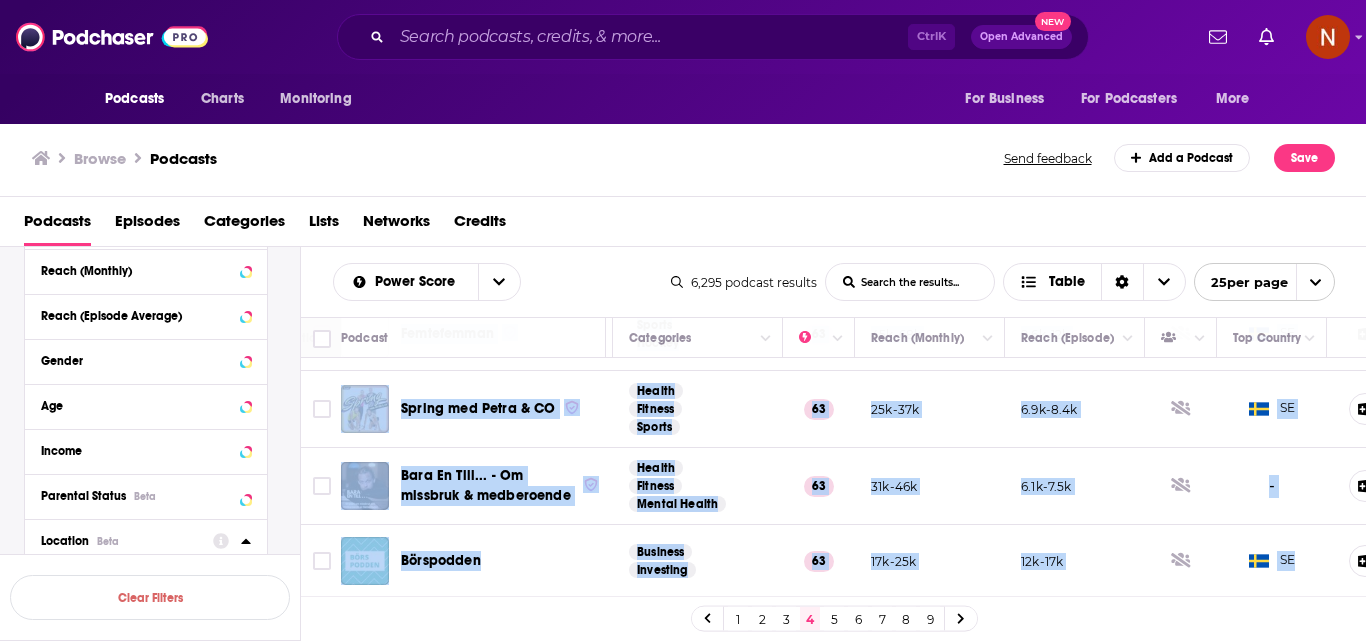 click on "[PERSON_NAME] Podcast [PERSON_NAME] levererar samhällsanalyser, politiska kommentarer och entreprenörsskapsråd varje vec  ...More News Politics 65 26k-39k 4.5k-6.6k   SE Haudattu Nettisivut: [URL][DOMAIN_NAME] Haudattu-rikospodcastin aiheena on erilaiset true crime -tapaukset murhist  ...More True Crime Society Culture 65 56k-84k 4.7k-5.8k   US Vi är överallt Vi är överallt är en podcast om AIK Fotboll. Podcasten består av samtal med andra AIK-supportrar samt   ...More Sports Soccer 65 71k-106k 5k-6.1k - Konspirationsteorier Har du någonsin tänkt tanken att det kanske finns en annan version av verkligheten? För det har vi - och  ...More Society Culture History 65 76k-113k 12k-15k - Nyhetsshowen En daglig nyhetspodd från Göteborgs-Posten. Tillsammans guidar programledarna [PERSON_NAME], [PERSON_NAME],  ...More News 65 79k-118k 2.3k-2.8k - Så vad händer? Så vad händer? är podden som tar upp allt som händer i det publika och det personliga. Två män – en från   ...More Society News" at bounding box center (690, -351) 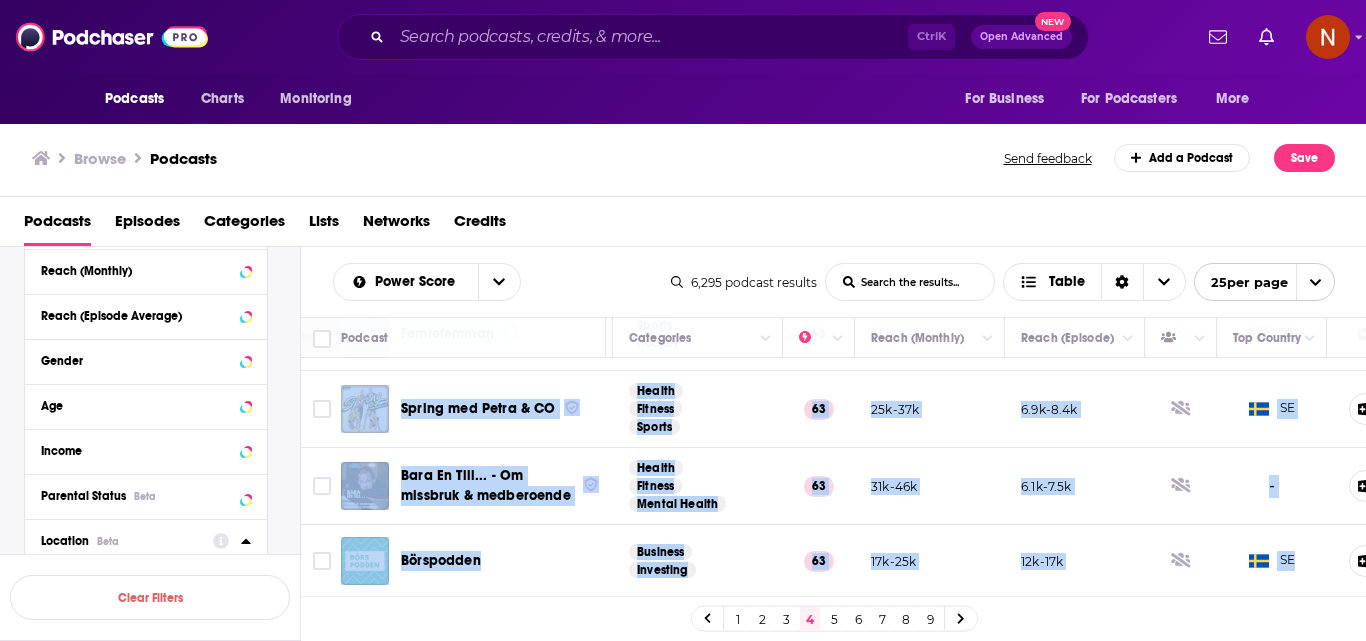 click on "5" at bounding box center [834, 619] 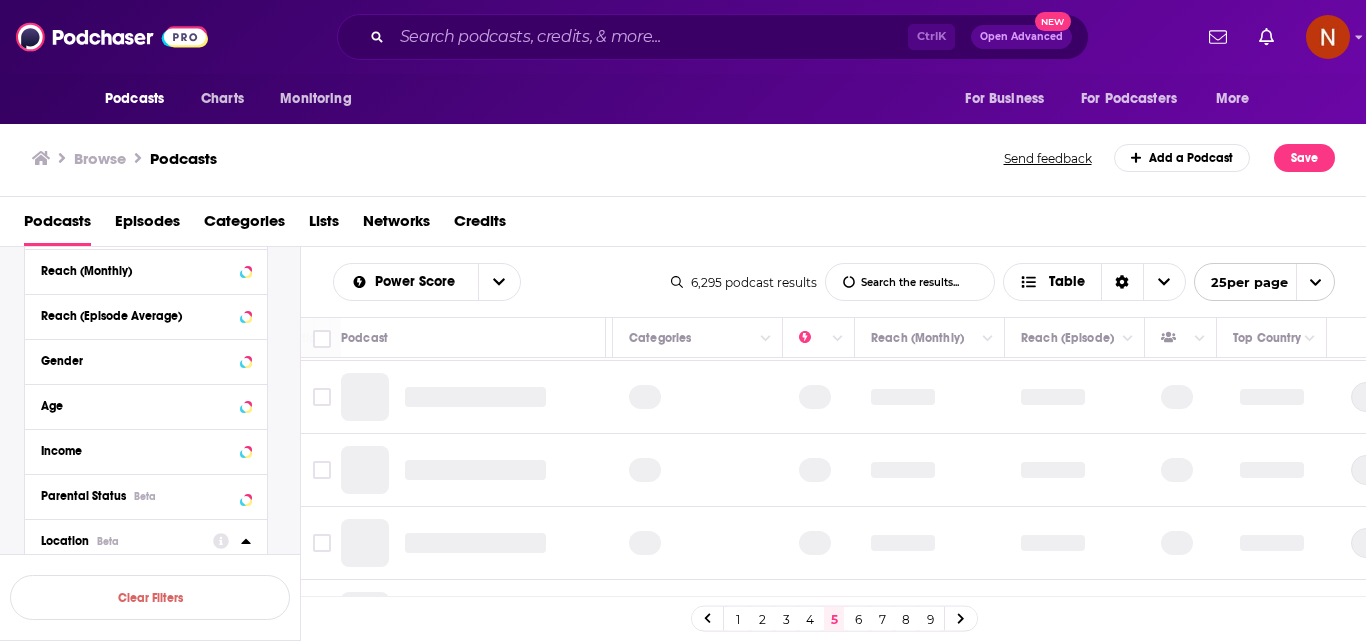 scroll, scrollTop: 0, scrollLeft: 363, axis: horizontal 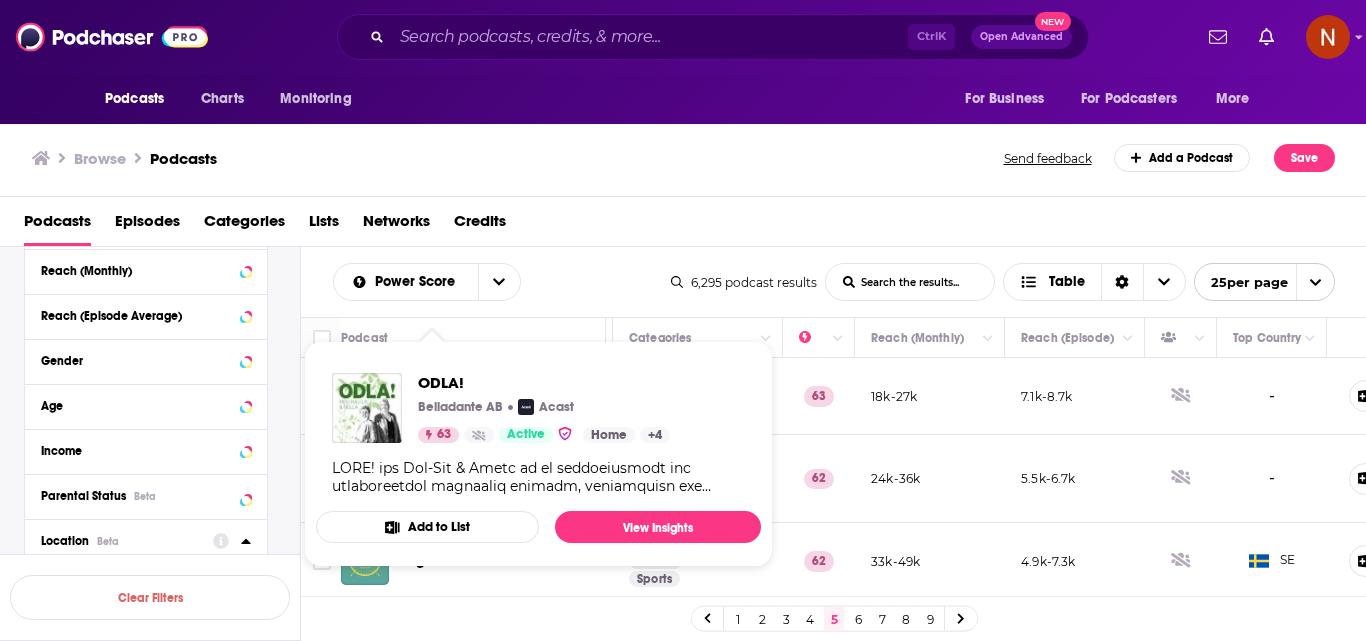 click on "Browse Podcasts" at bounding box center (519, 158) 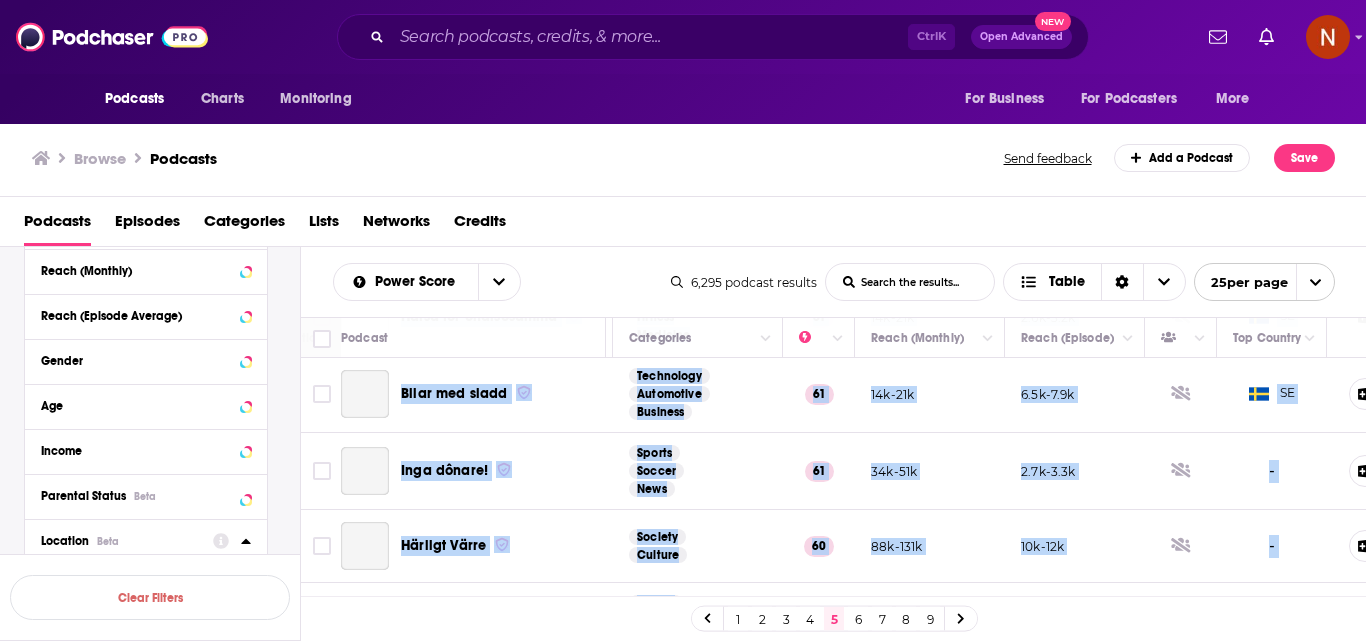 scroll, scrollTop: 1684, scrollLeft: 363, axis: both 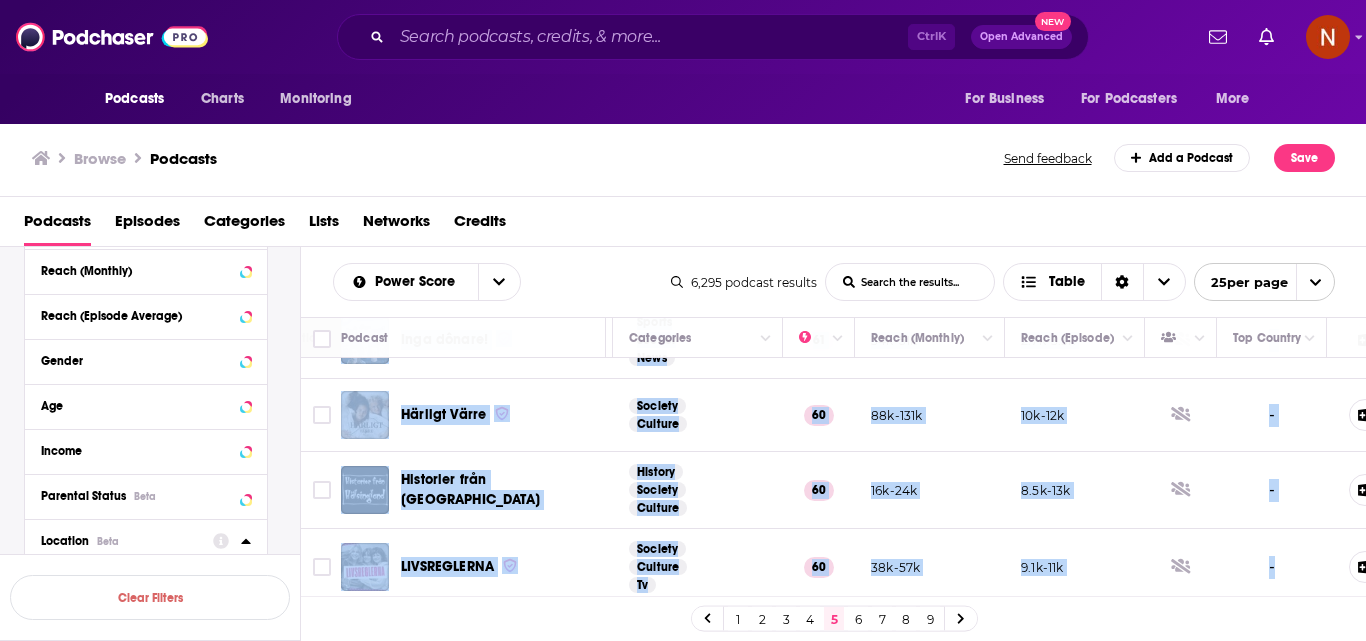 drag, startPoint x: 401, startPoint y: 377, endPoint x: 1284, endPoint y: 566, distance: 903.00055 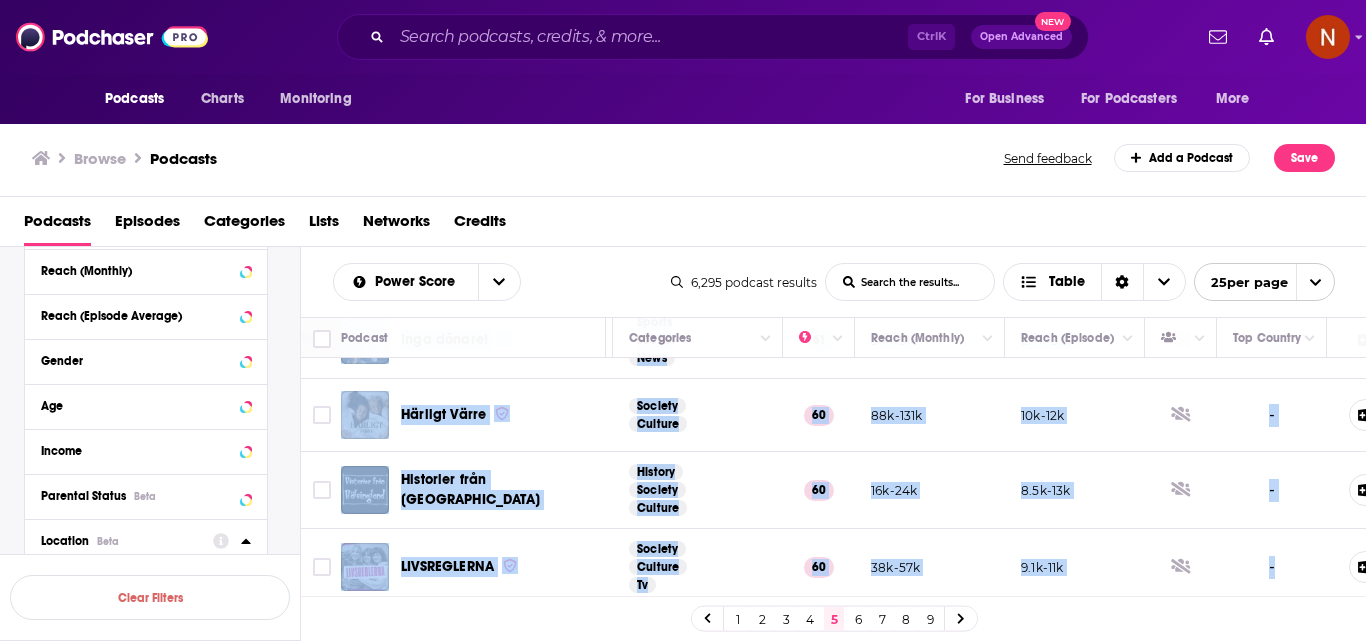 click on "ODLA! ODLA! med Maj-Lis & Bella är en trädgårdspodd med vetenskapligt förankrad kunskap, inspiration och t  ...More Home Garden Education 63 18k-27k 7.1k-8.7k - Montrosepodden I Montrosepodden får du lyssna till vår sparekonom [PERSON_NAME] som intervjuar spännande gäster i fina  ...More Business Investing News 62 24k-36k 5.5k-6.7k - Lagom Kondition Träningspodden för dig som är lite lagom. Längdskidåkning, löpning och allt som hör till. Up  ...More Health Fitness Sports 62 33k-49k 4.9k-7.3k   SE Lika & Olika - med [PERSON_NAME] & [PERSON_NAME] Två bästa vänner. Ett kreativt influencer-geni och en kalkylerande tandläkare. Båda öppna för att lära k  ...More Society Culture 62 38k-57k 6.9k-8.4k   SE Sportbladets Premier League-podd Sportbladets vassaste fotbollsprofiler vänder och vrider på Premier League - världens bästa liga  ...More Sports Recreation 62 49k-73k 11k-17k   SE Storytime I Storytime med [PERSON_NAME] så berättar jag veckovis  ...More True Crime Society Culture" at bounding box center [690, -361] 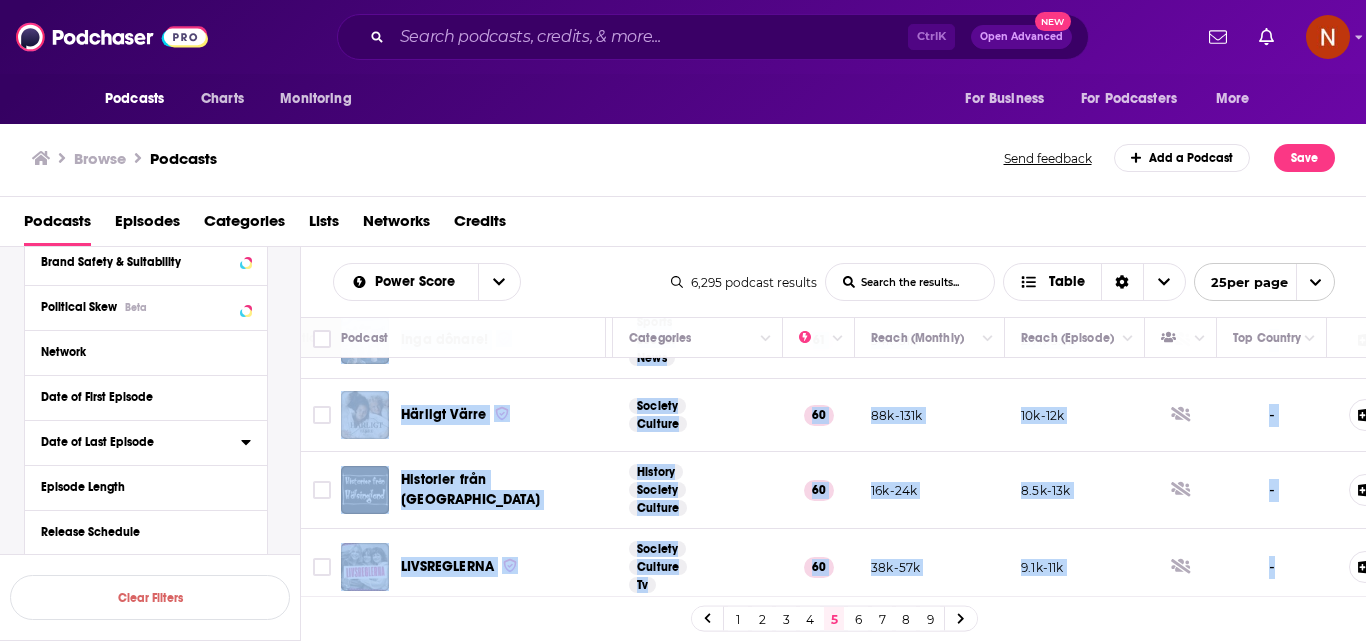 scroll, scrollTop: 429, scrollLeft: 0, axis: vertical 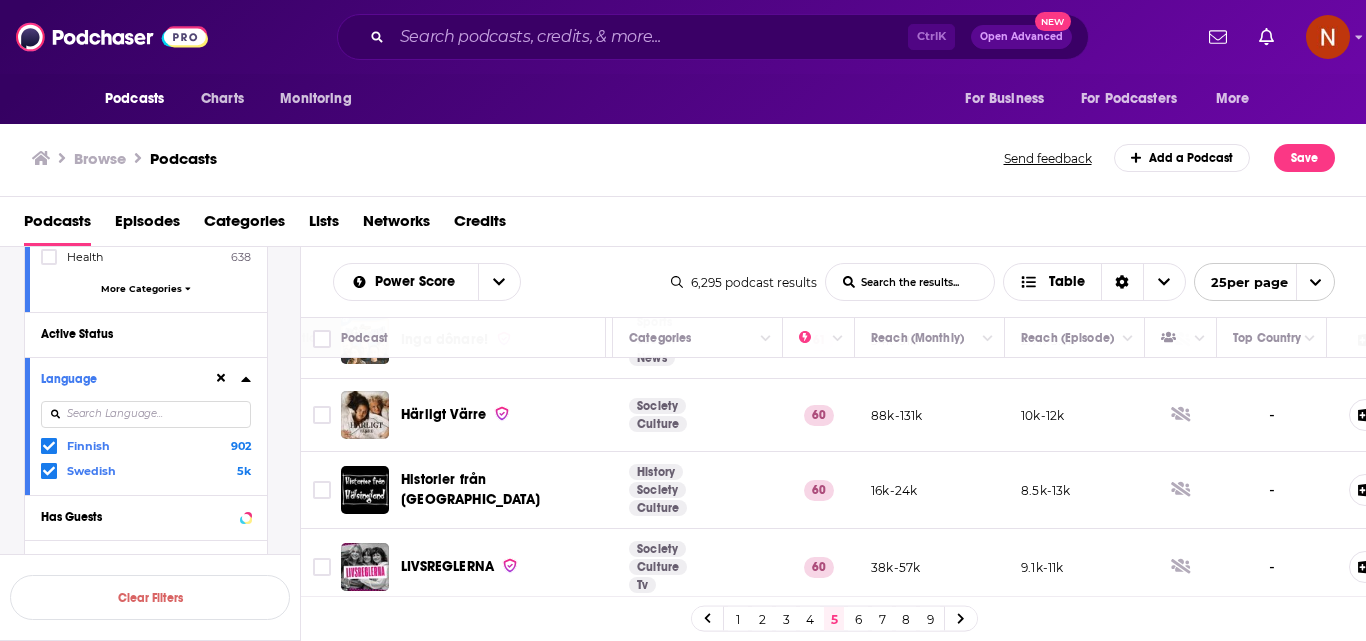 click on "Finnish" at bounding box center (88, 446) 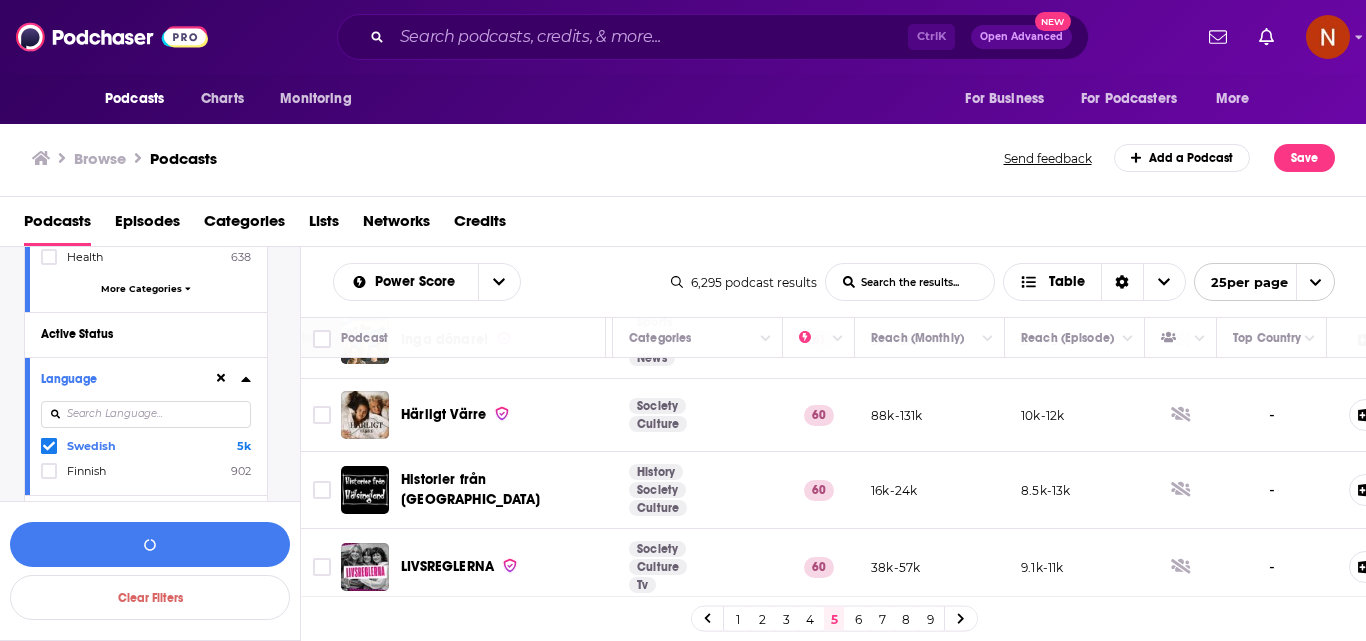 click on "Finnish" at bounding box center (86, 471) 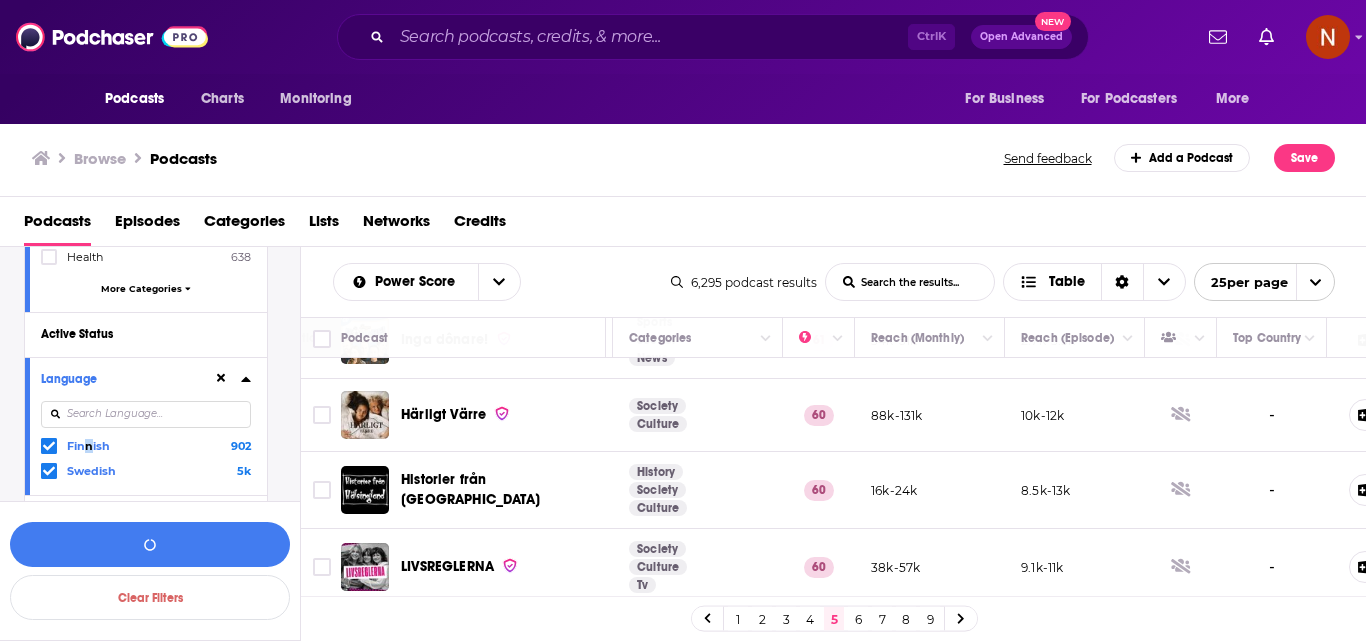 click on "Finnish" at bounding box center (88, 446) 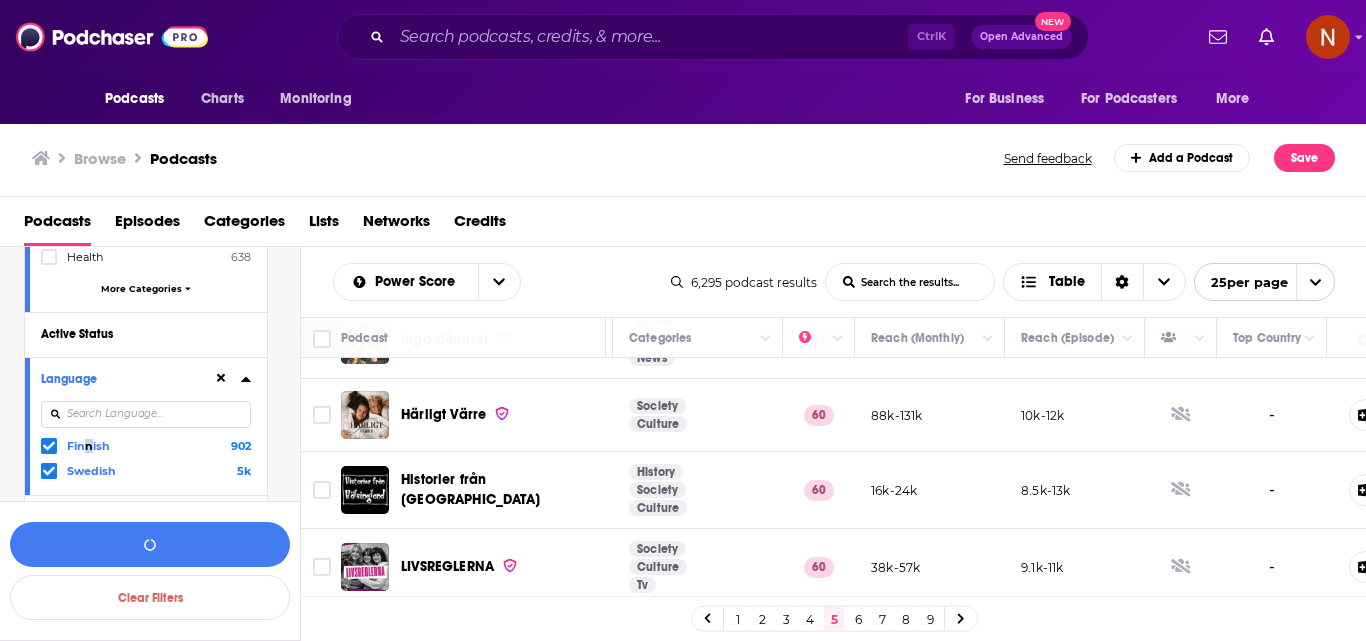 click 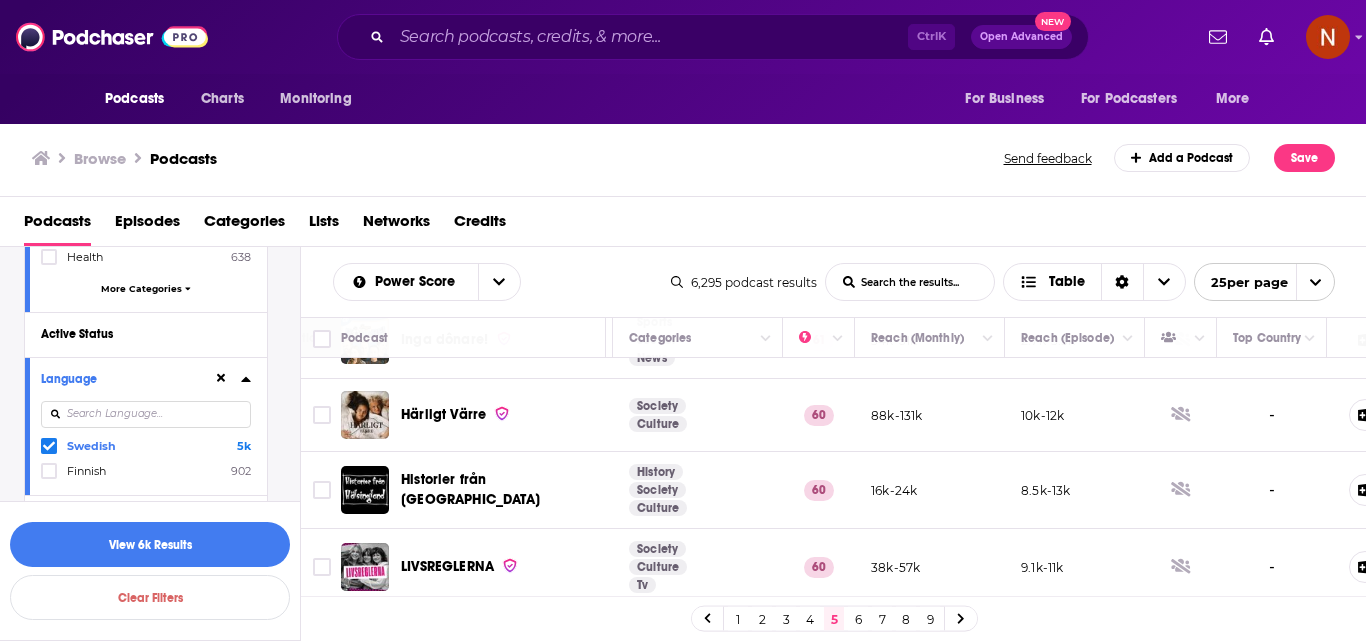 click 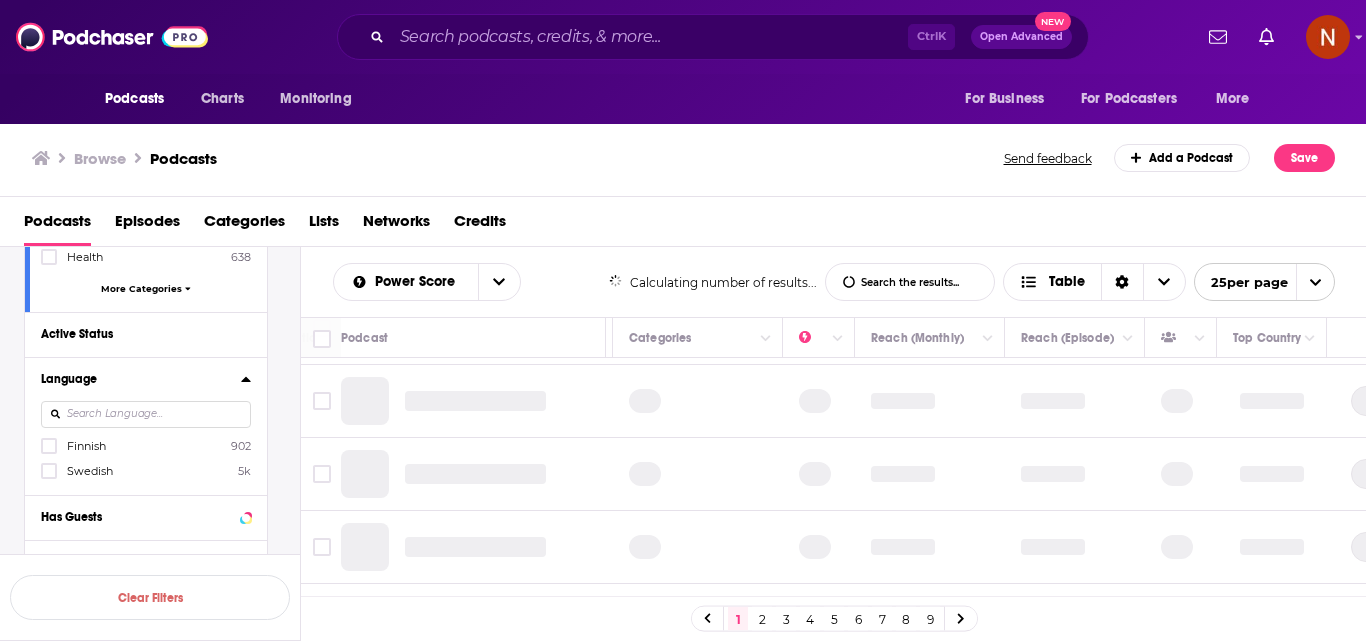 scroll, scrollTop: 207, scrollLeft: 363, axis: both 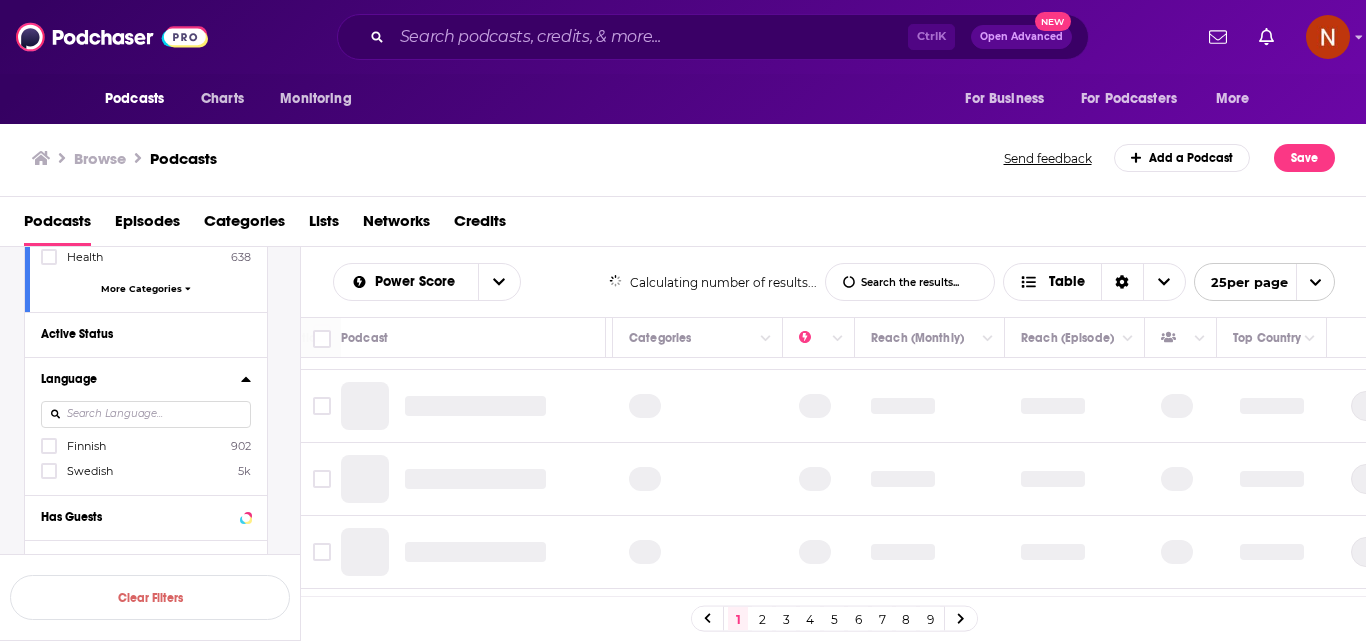 click at bounding box center [146, 414] 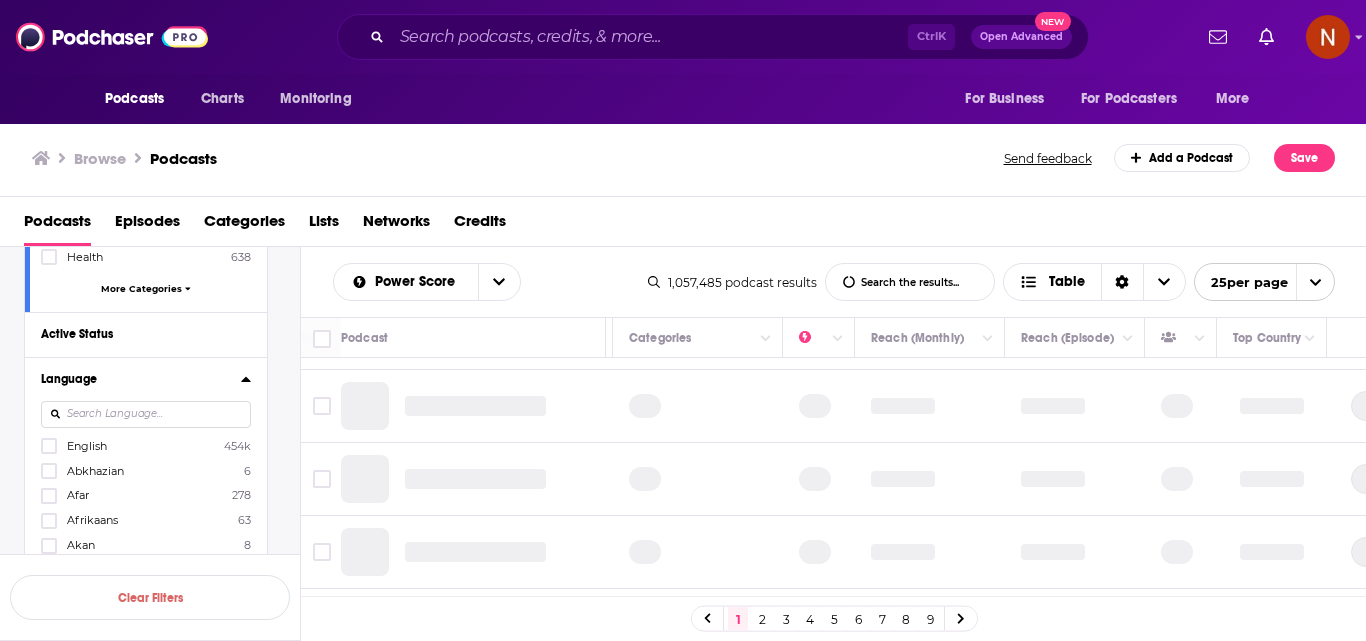 scroll, scrollTop: 0, scrollLeft: 363, axis: horizontal 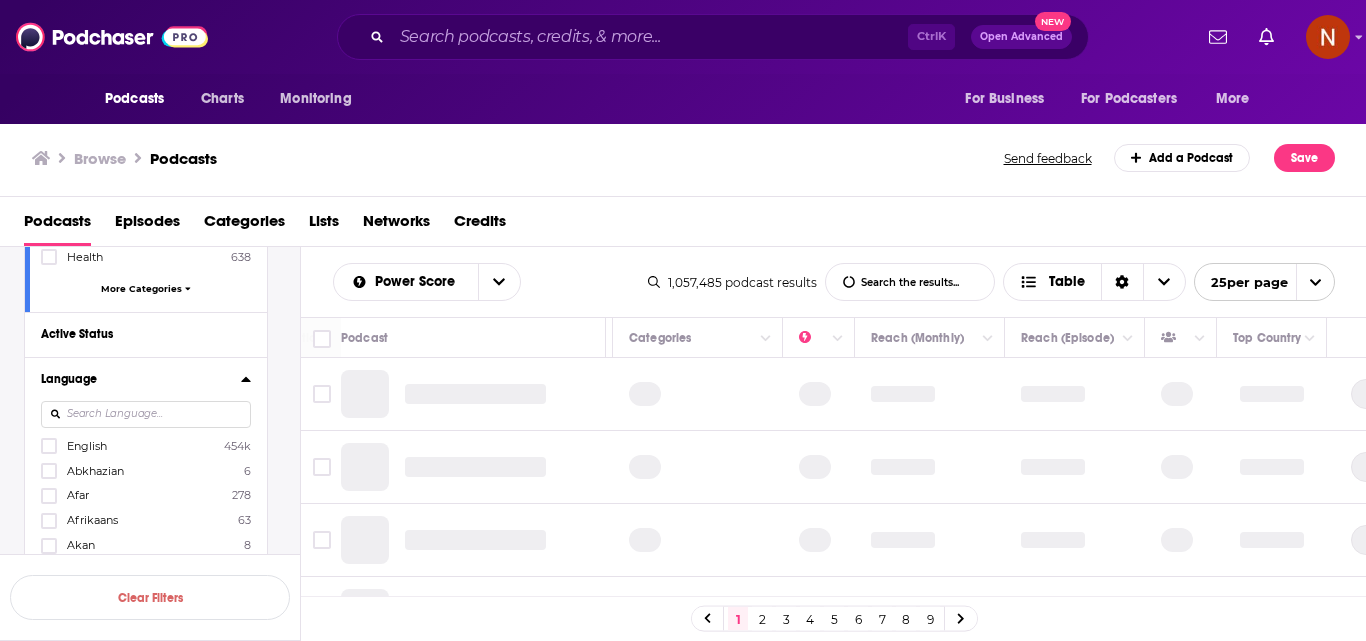 paste on "Danish" 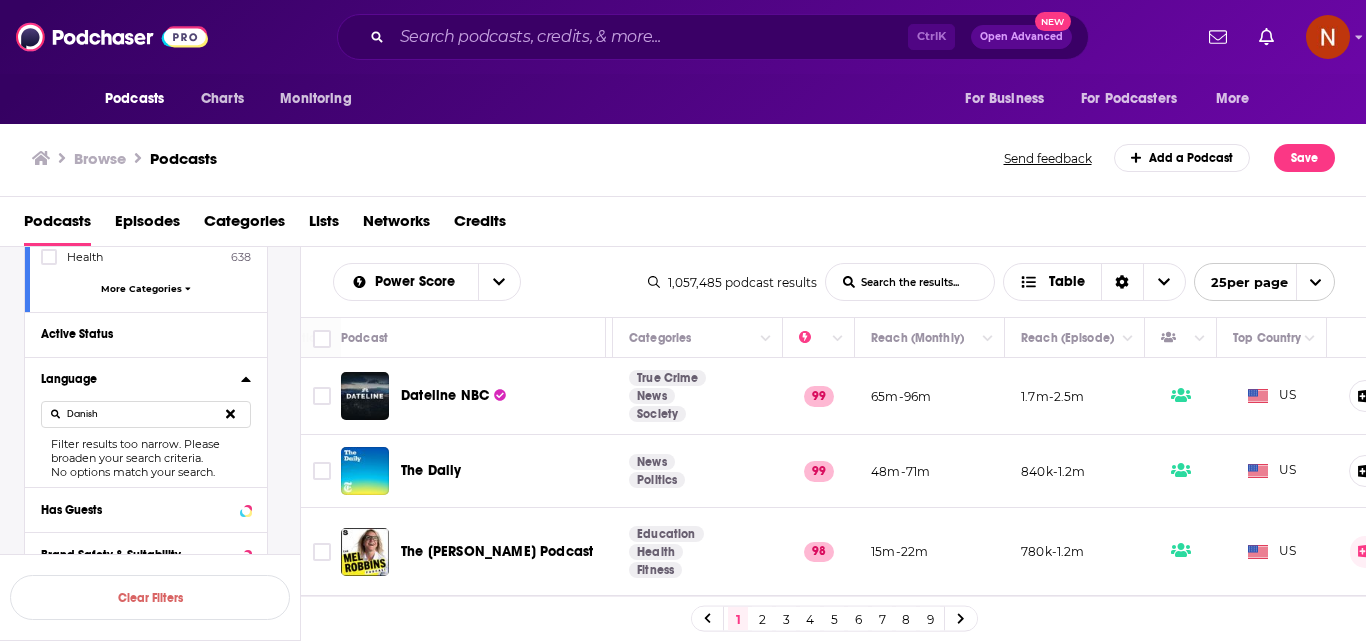 type on "Danish" 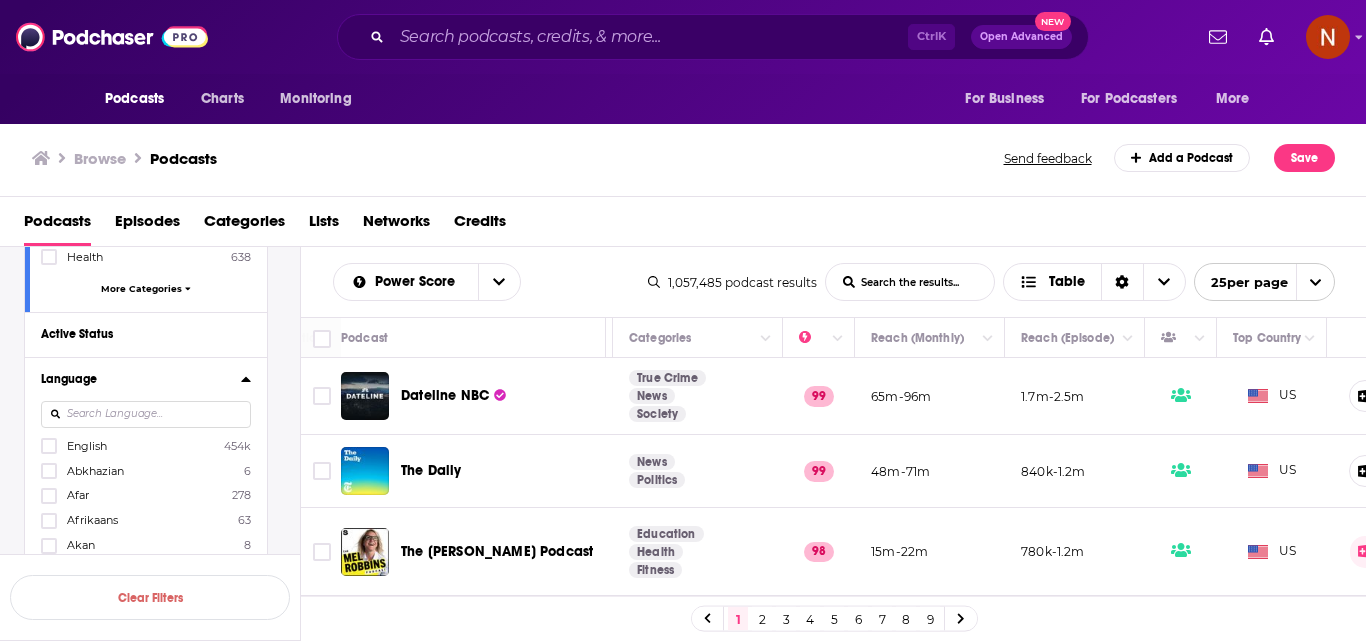 click at bounding box center (146, 414) 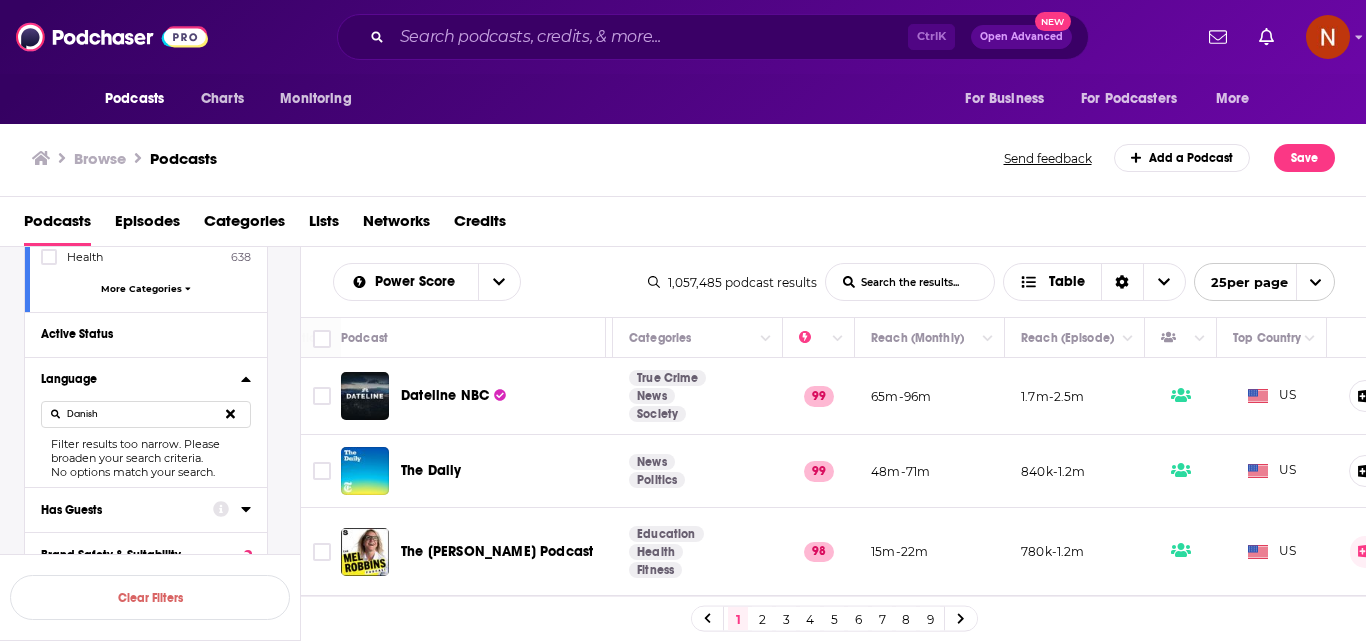 type on "Danish" 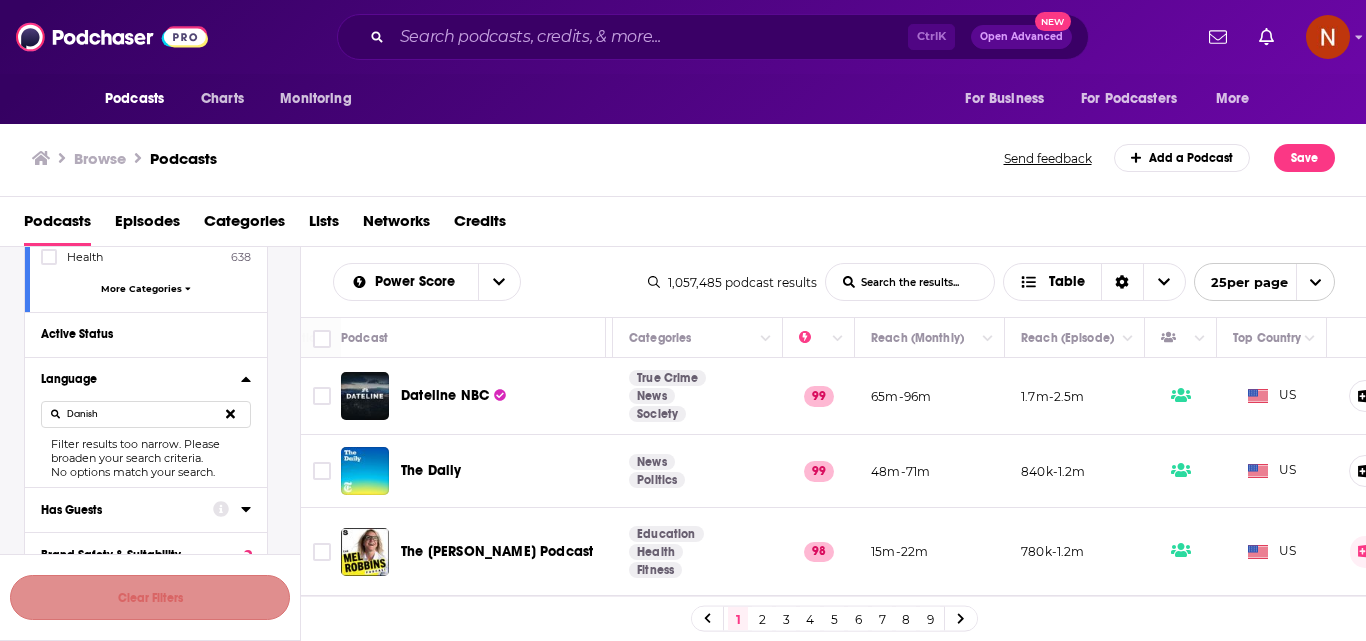click on "Clear Filters" at bounding box center [150, 597] 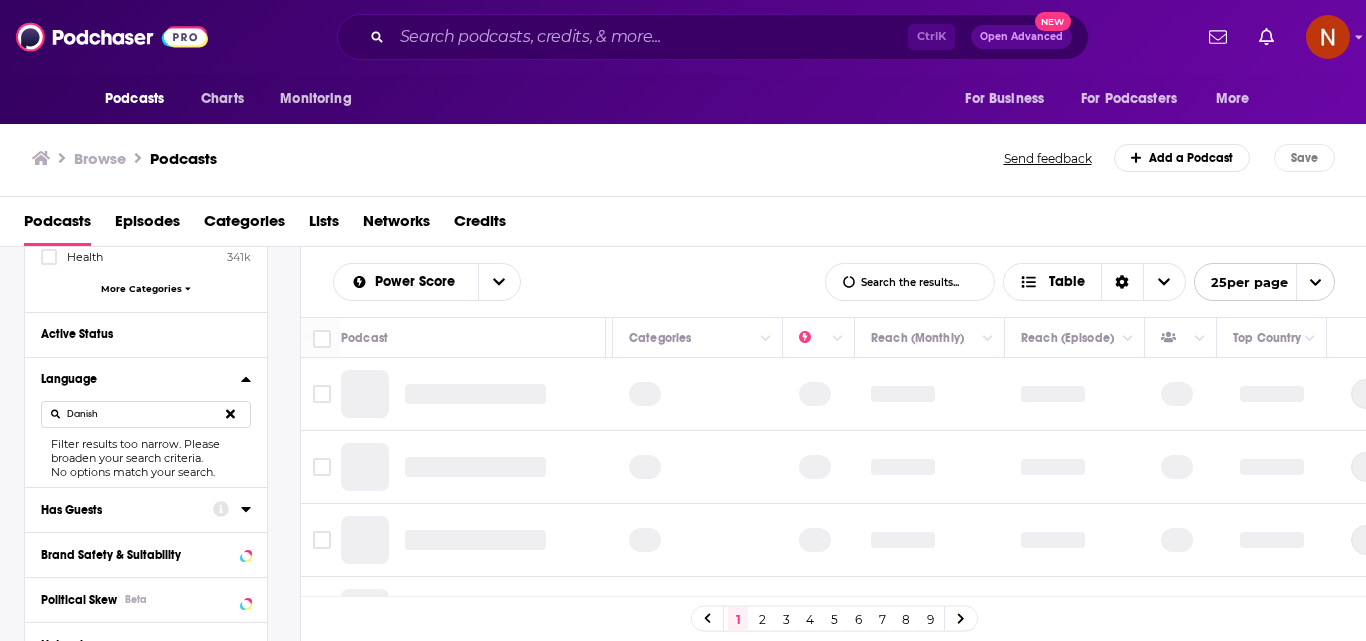 click 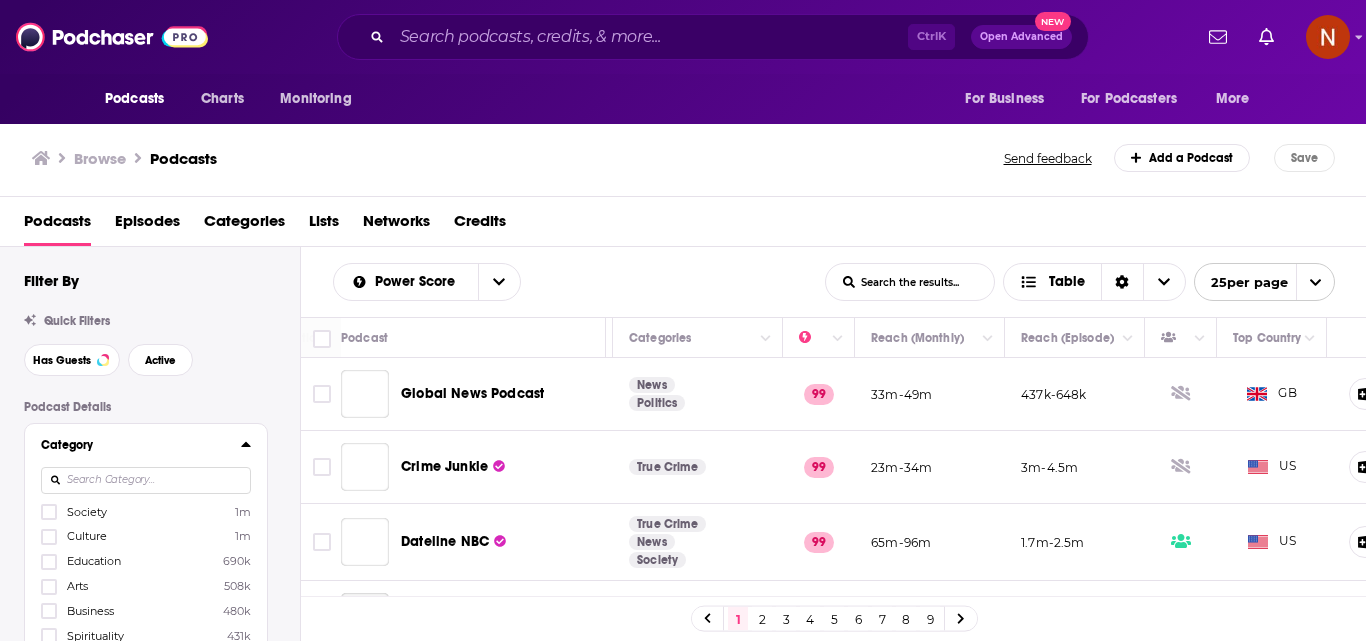 scroll, scrollTop: 200, scrollLeft: 0, axis: vertical 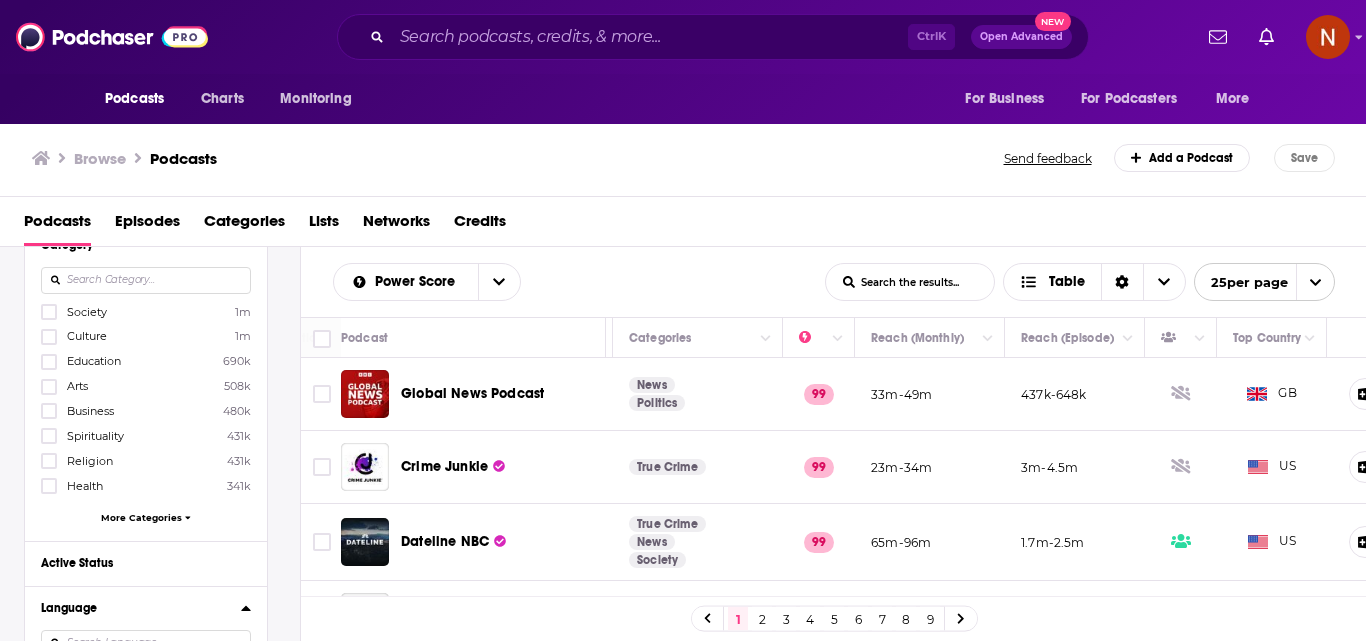 click on "Society" at bounding box center [87, 312] 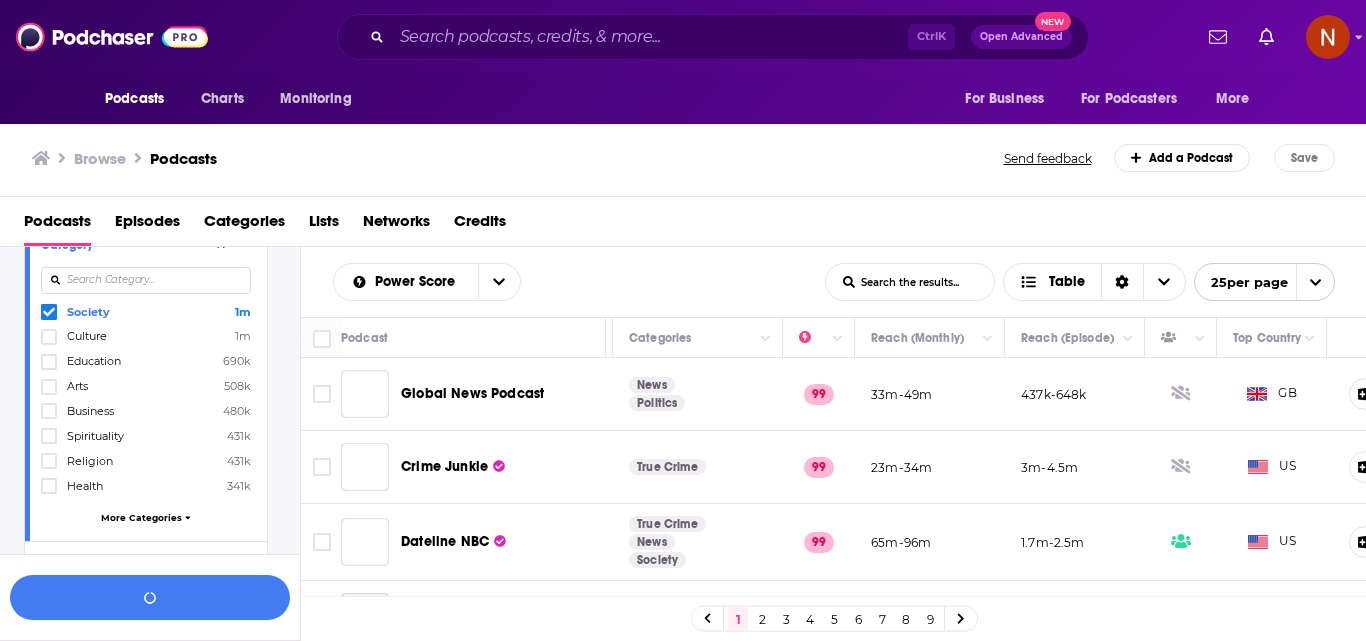 click on "Culture" at bounding box center (87, 336) 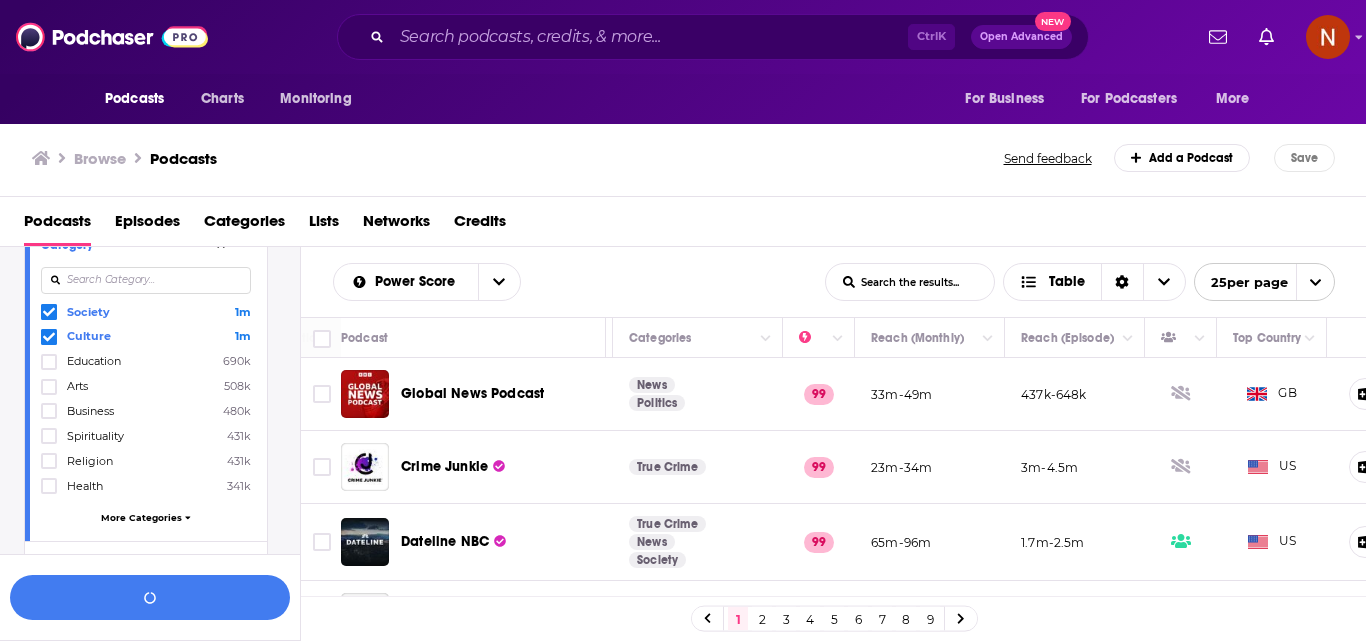 drag, startPoint x: 95, startPoint y: 407, endPoint x: 97, endPoint y: 469, distance: 62.03225 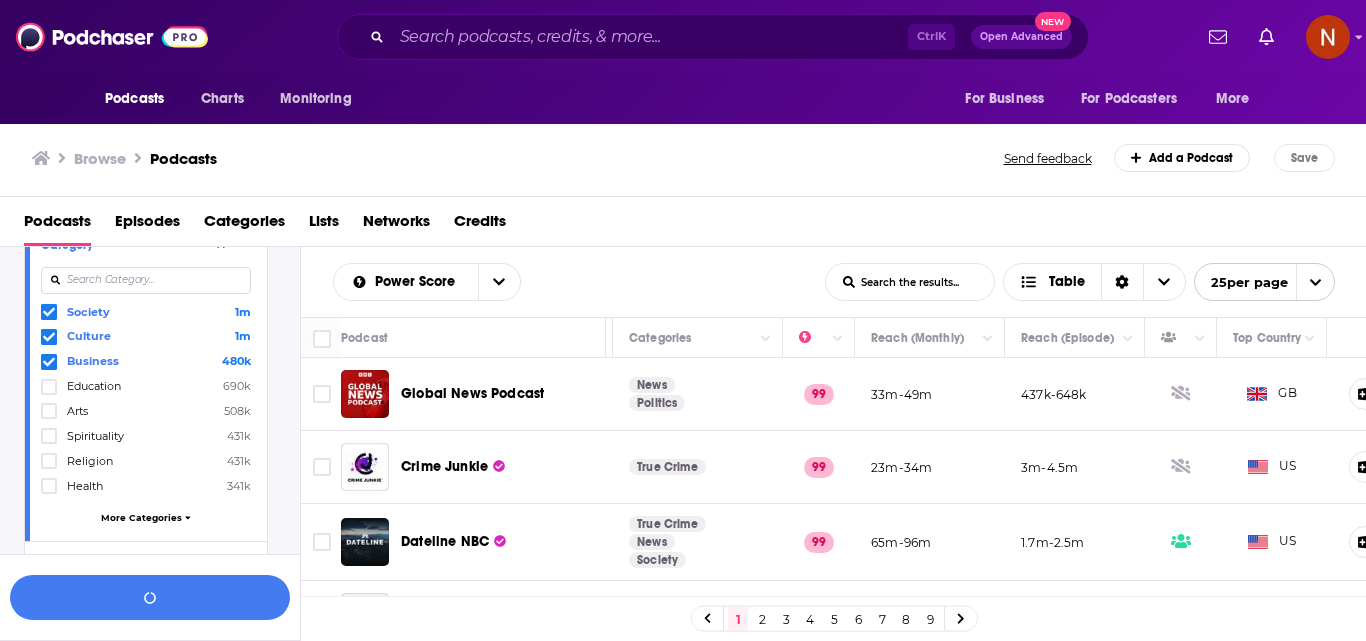 click on "Health" at bounding box center [85, 486] 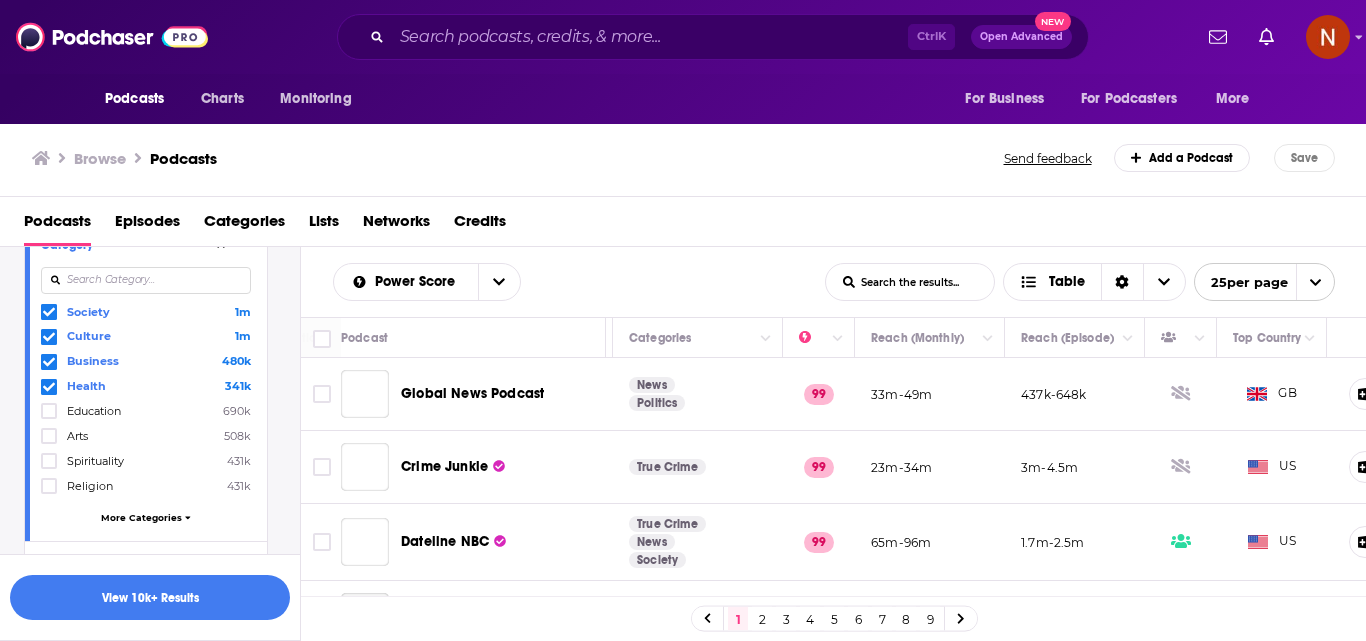 click at bounding box center [146, 280] 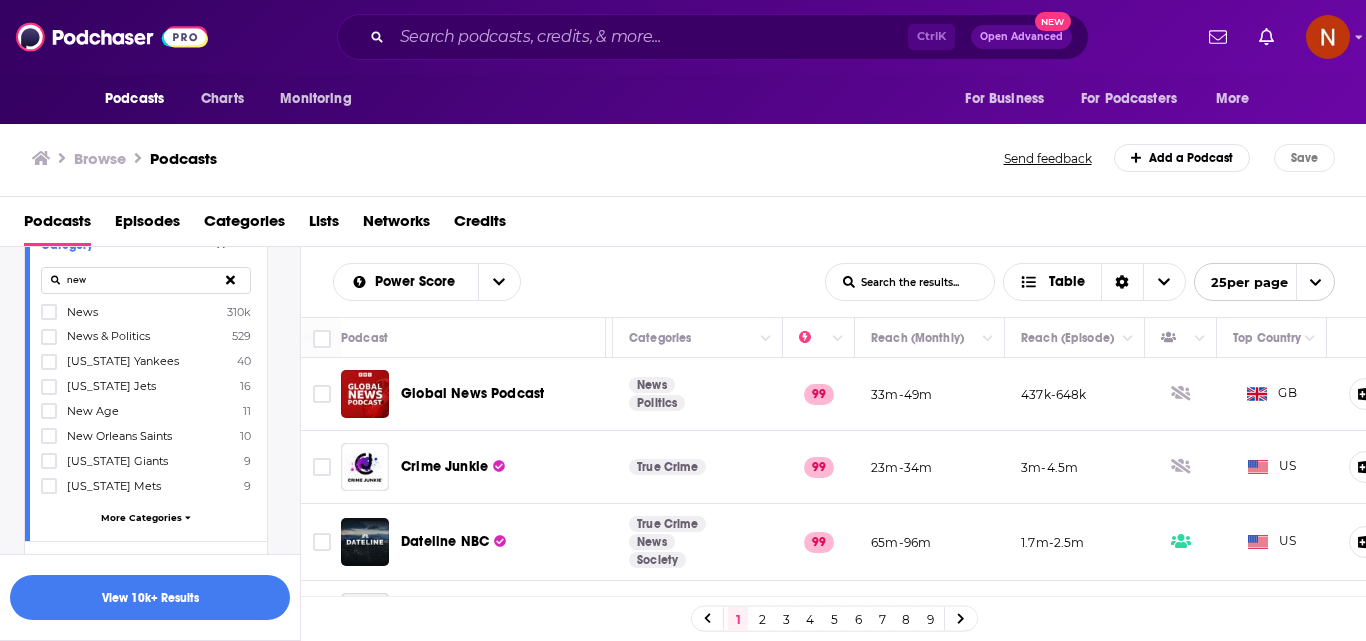 click on "News" at bounding box center [82, 312] 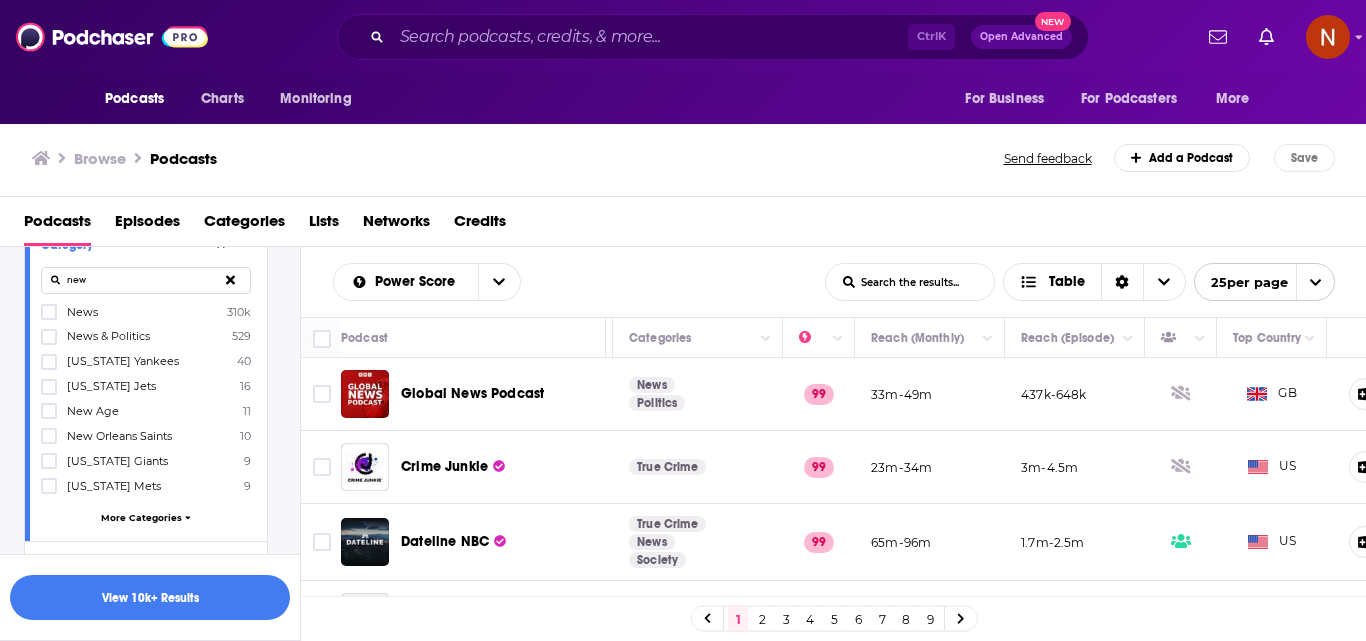 click at bounding box center [49, 318] 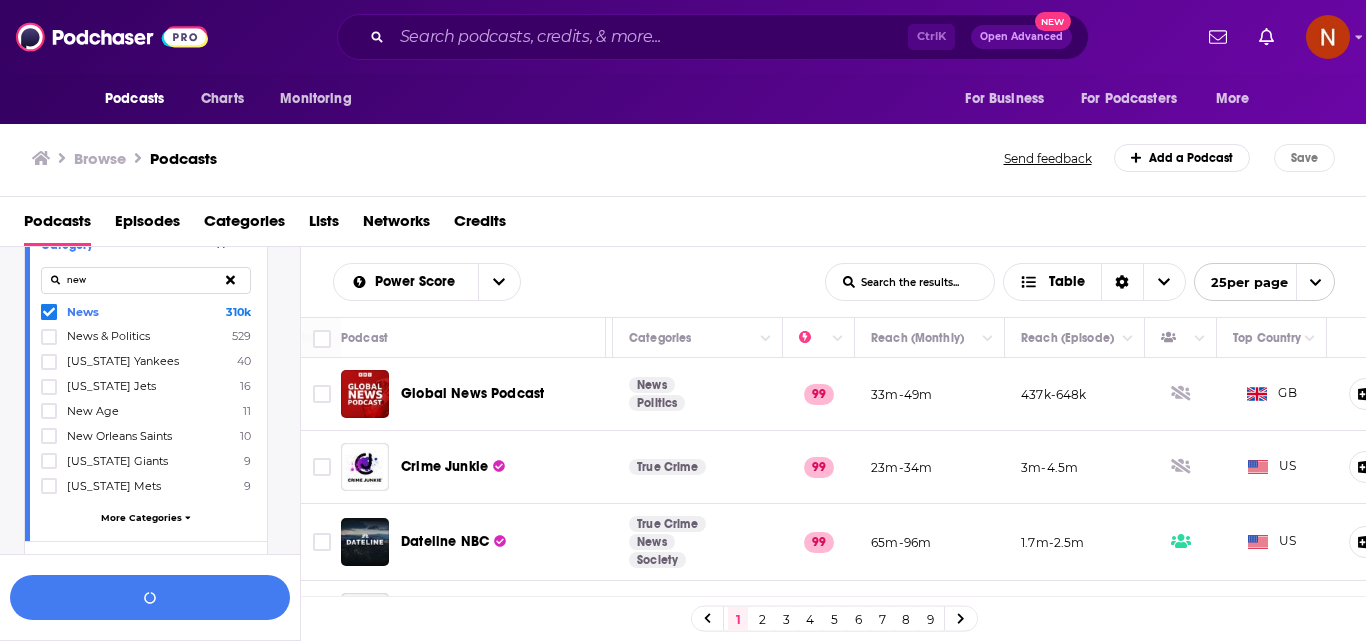 drag, startPoint x: 114, startPoint y: 286, endPoint x: 46, endPoint y: 278, distance: 68.46897 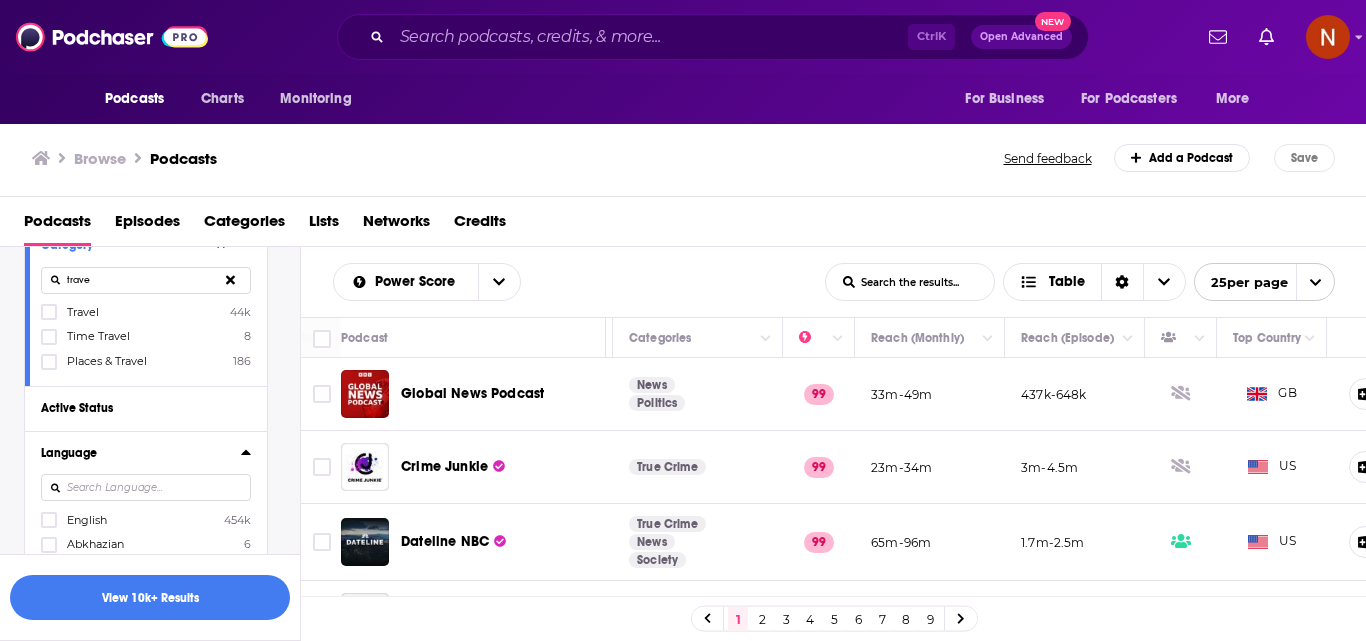 type on "trave" 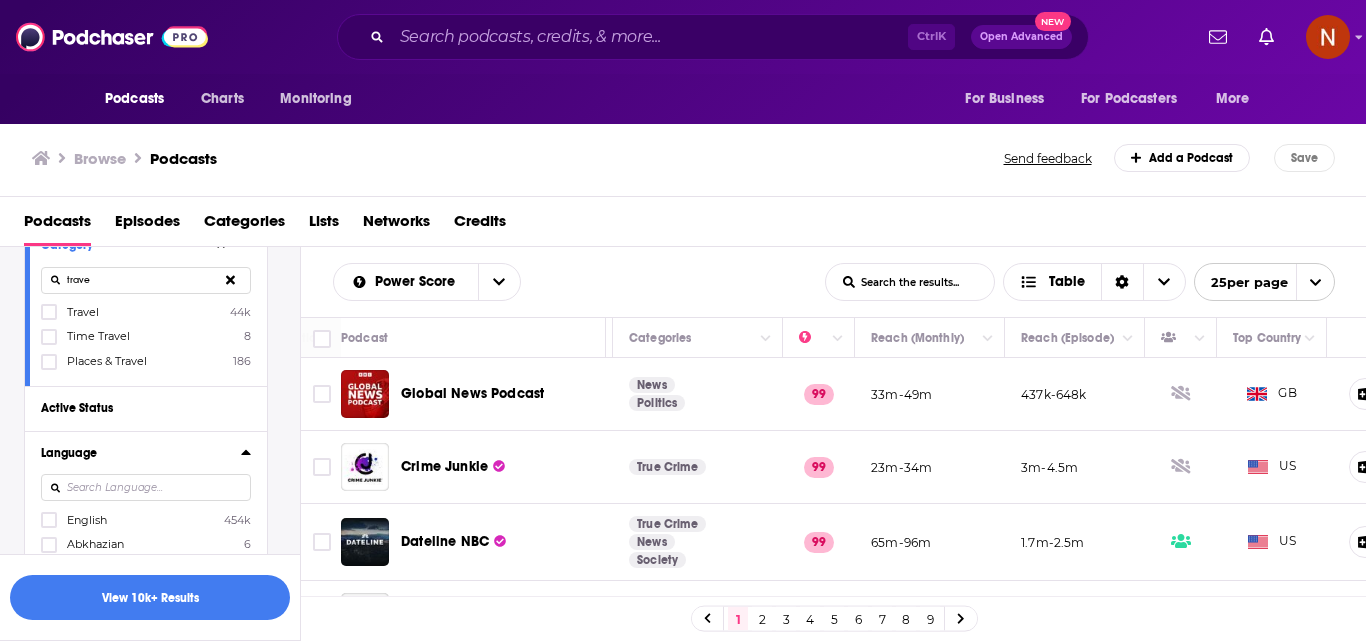 click on "Travel" at bounding box center (83, 312) 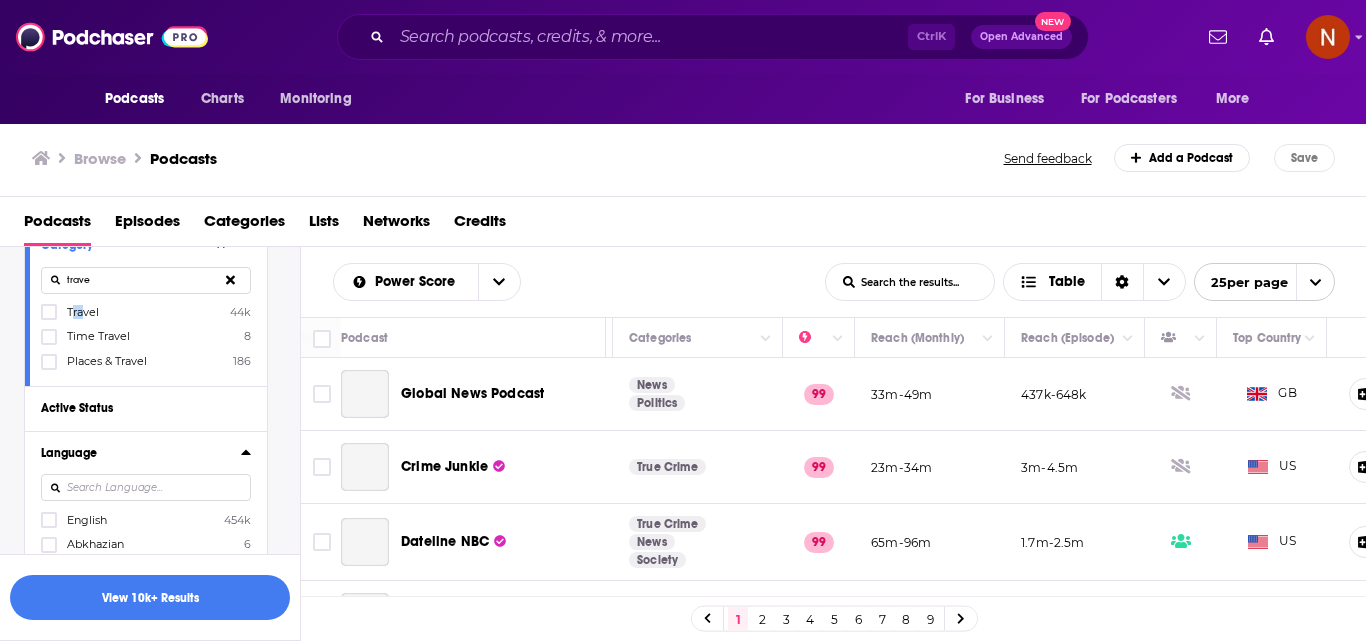 click 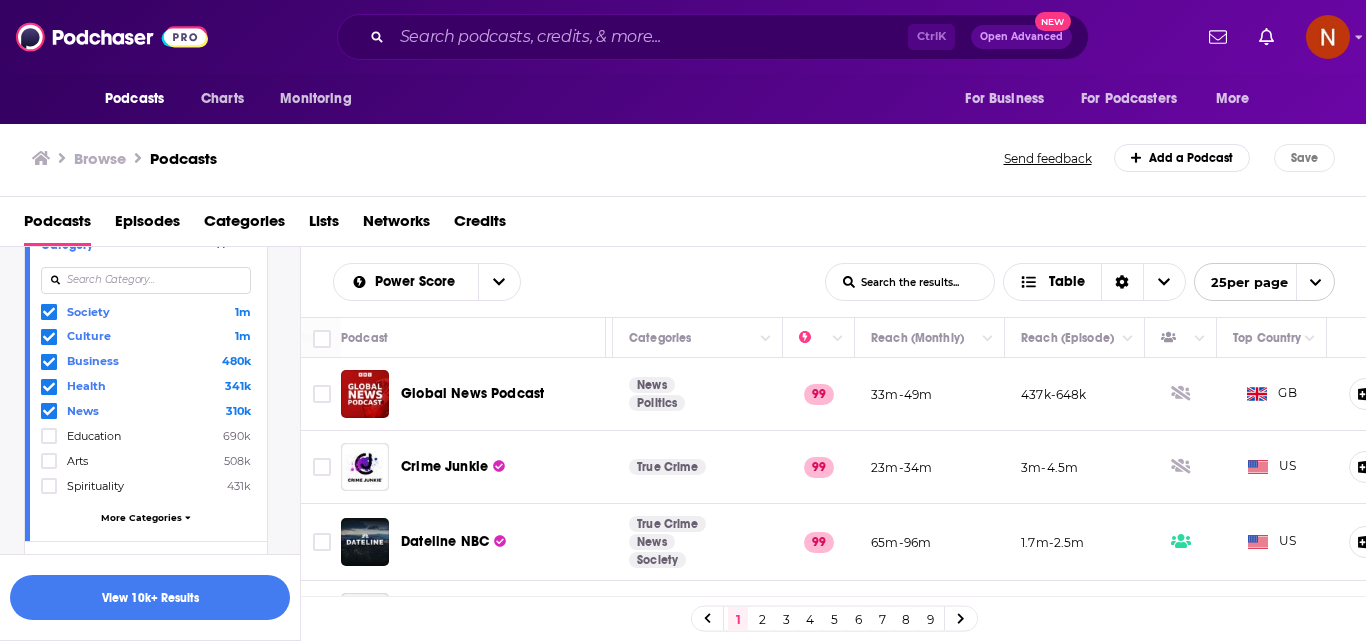 click at bounding box center [146, 280] 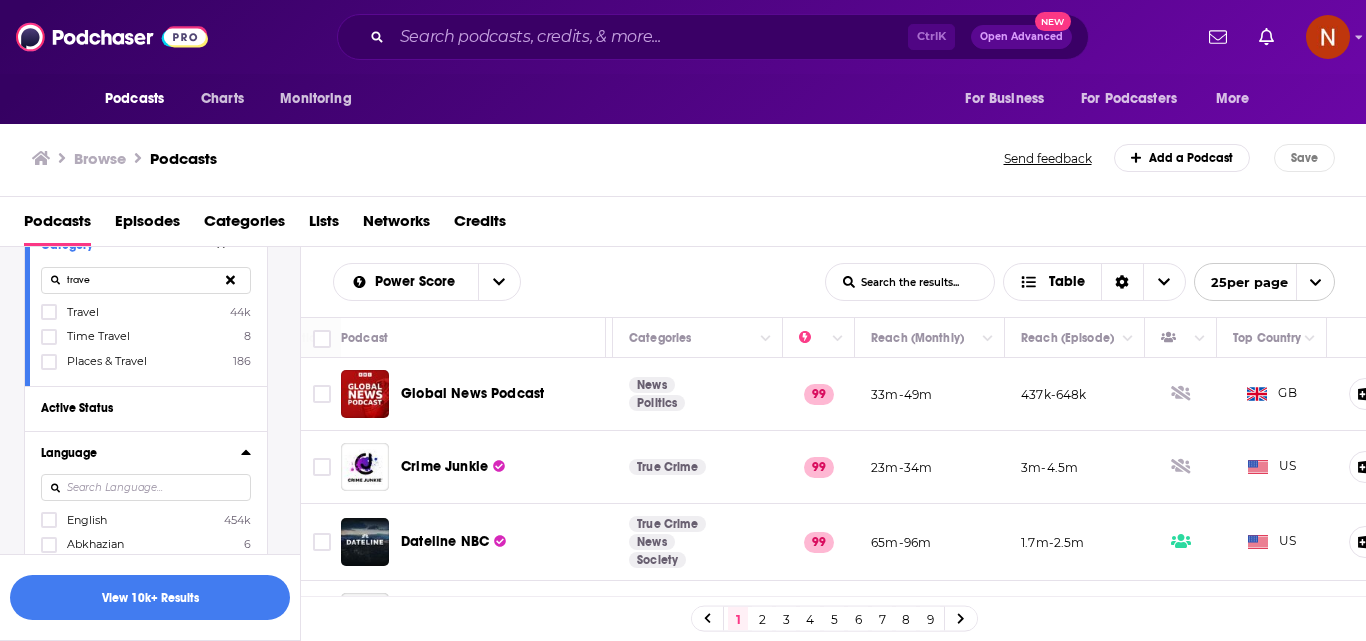 type on "trave" 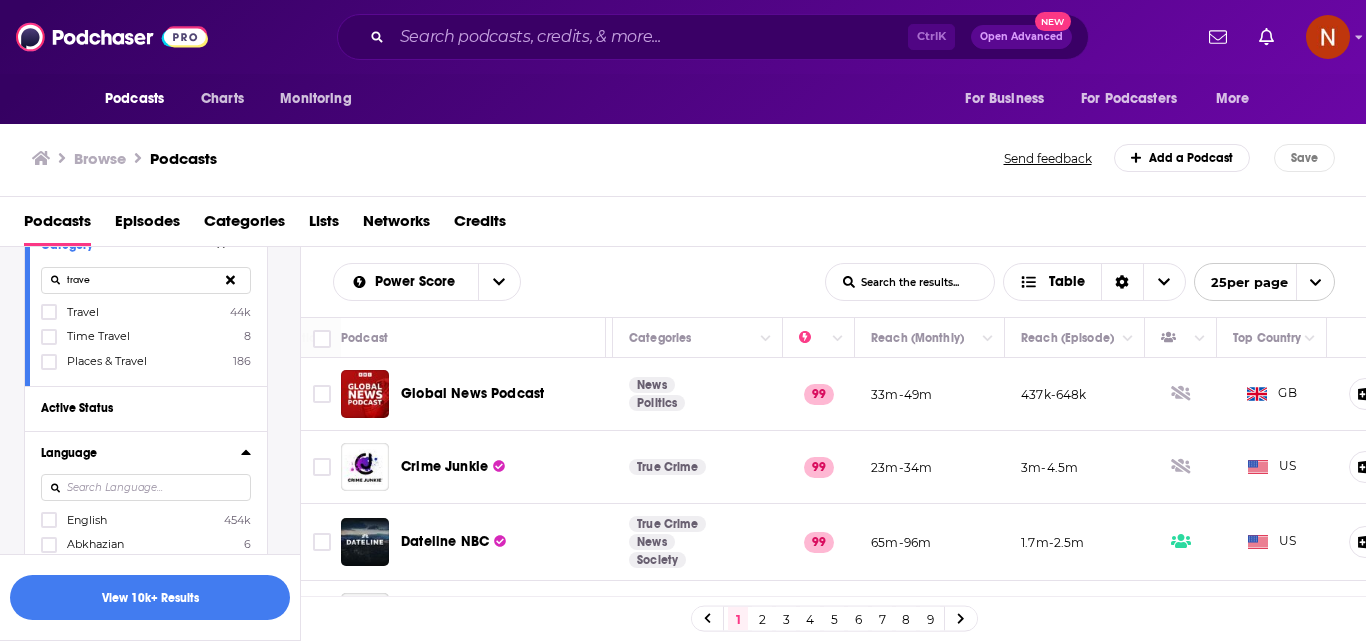 click on "Travel" at bounding box center (83, 312) 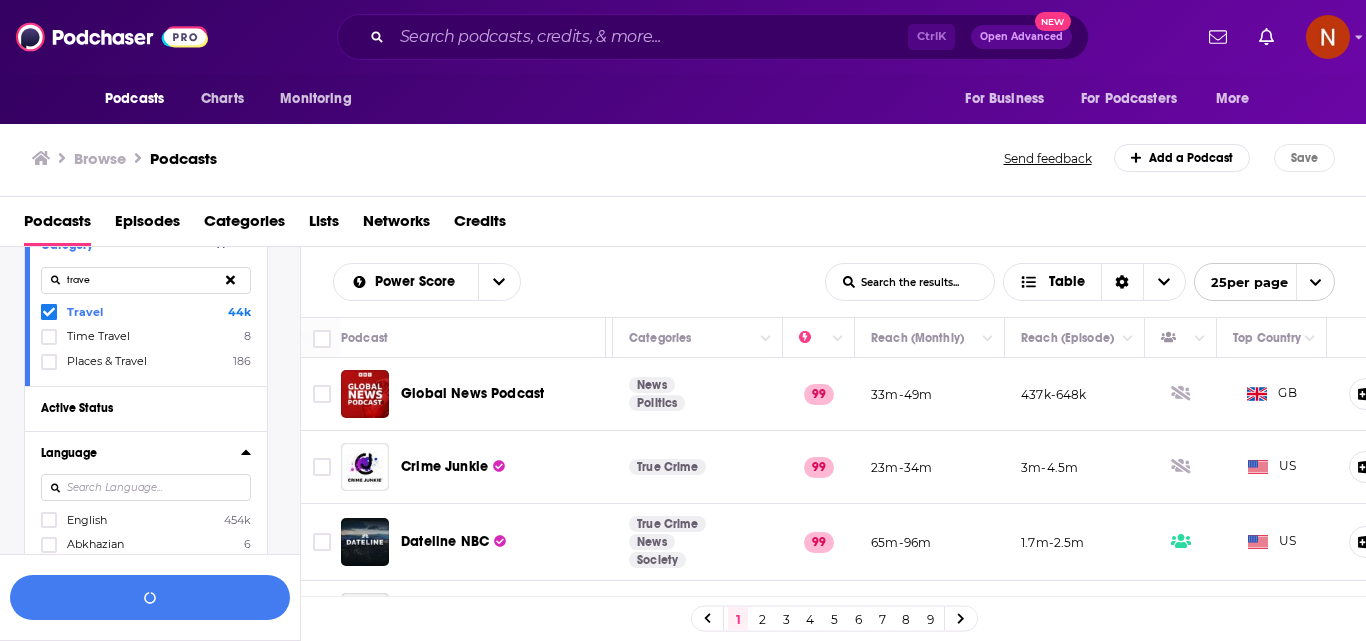 click 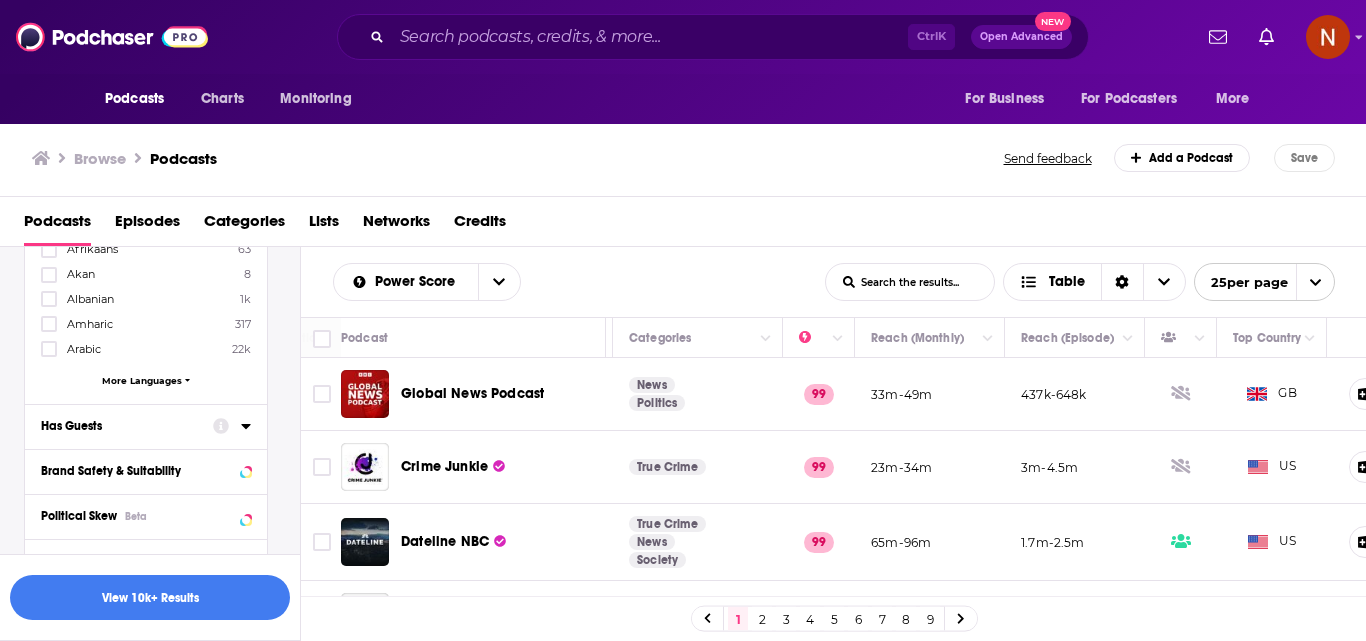 scroll, scrollTop: 500, scrollLeft: 0, axis: vertical 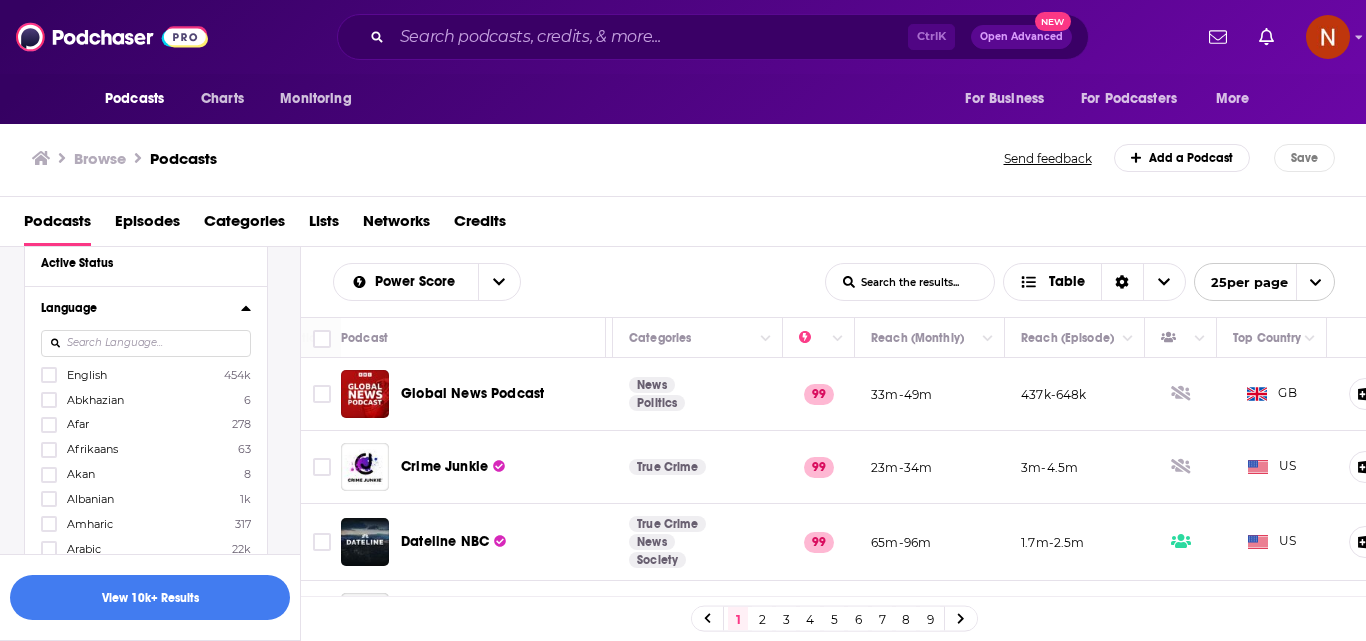 click at bounding box center (146, 343) 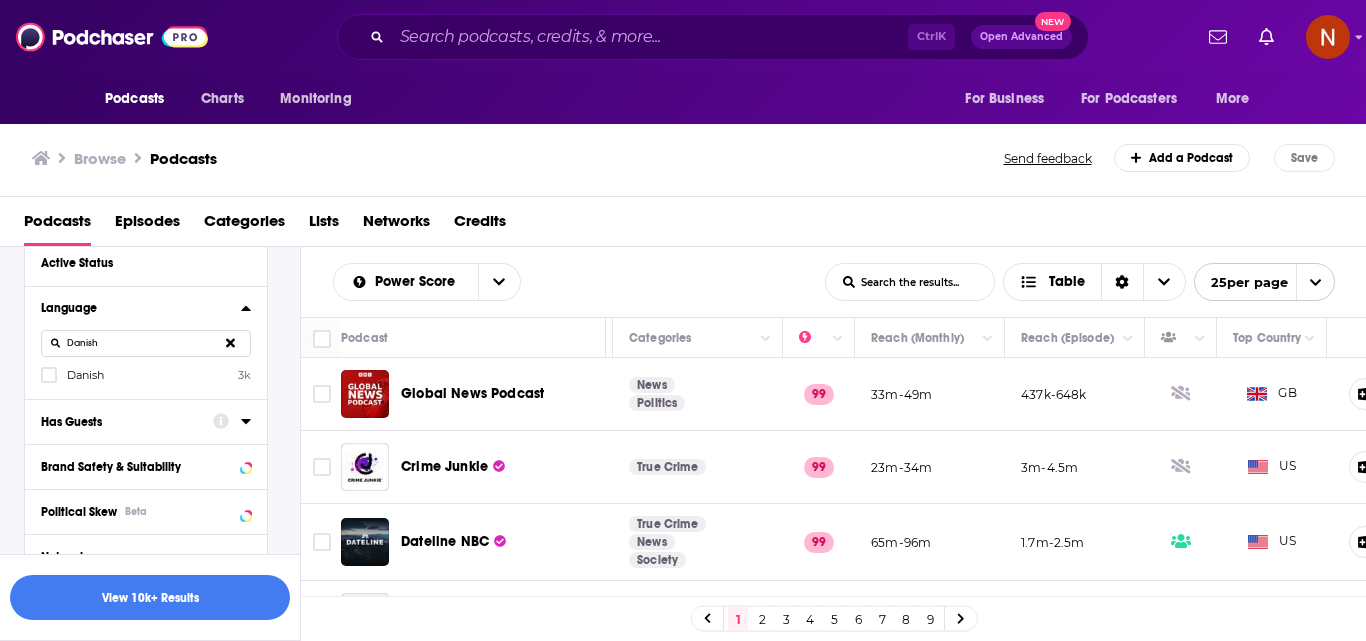 type on "Danish" 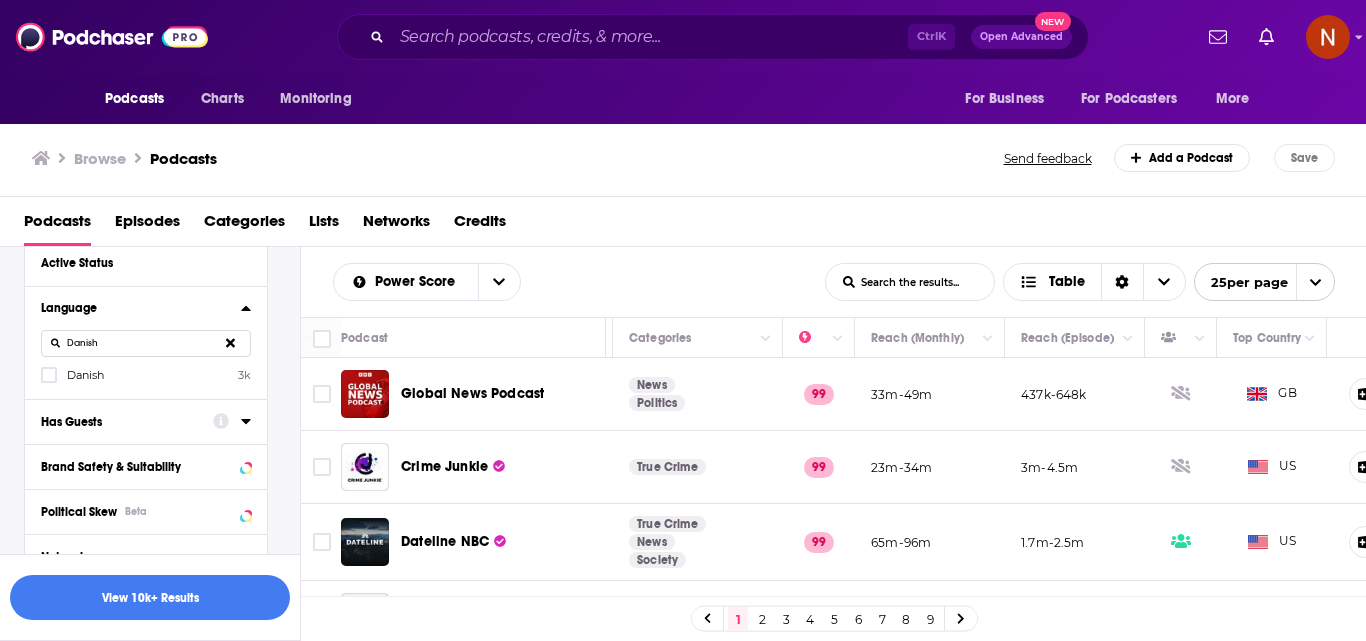 click on "Danish" at bounding box center (85, 375) 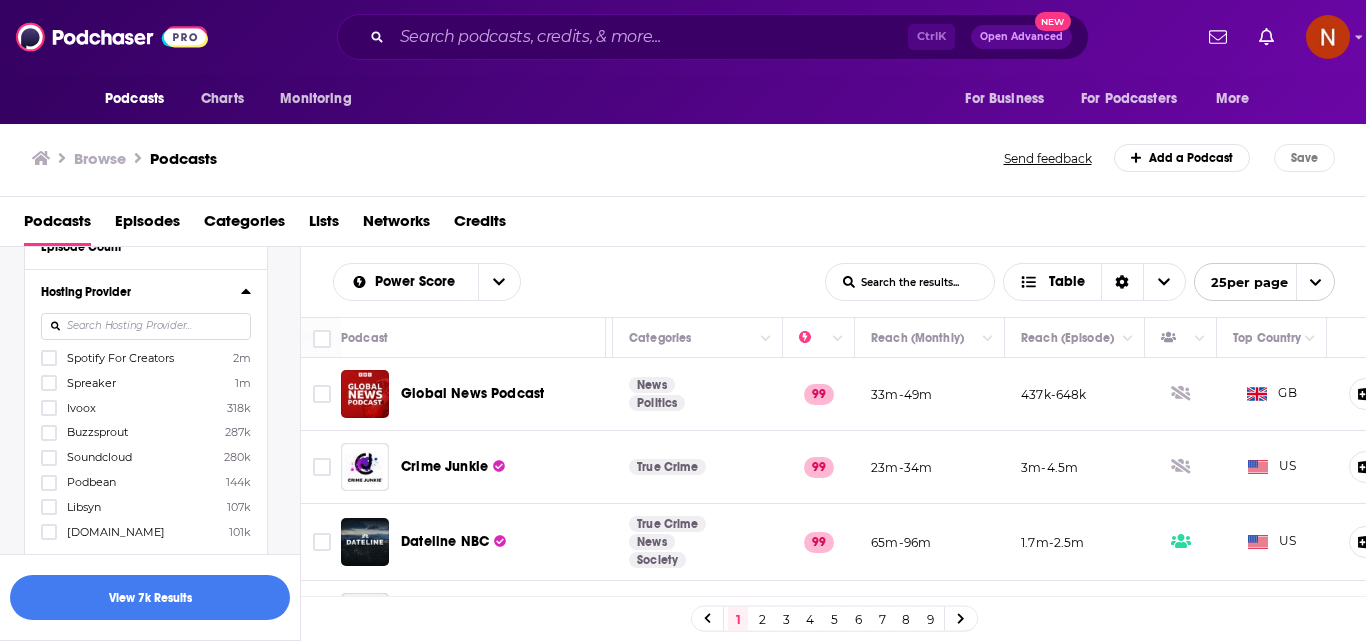 scroll, scrollTop: 1000, scrollLeft: 0, axis: vertical 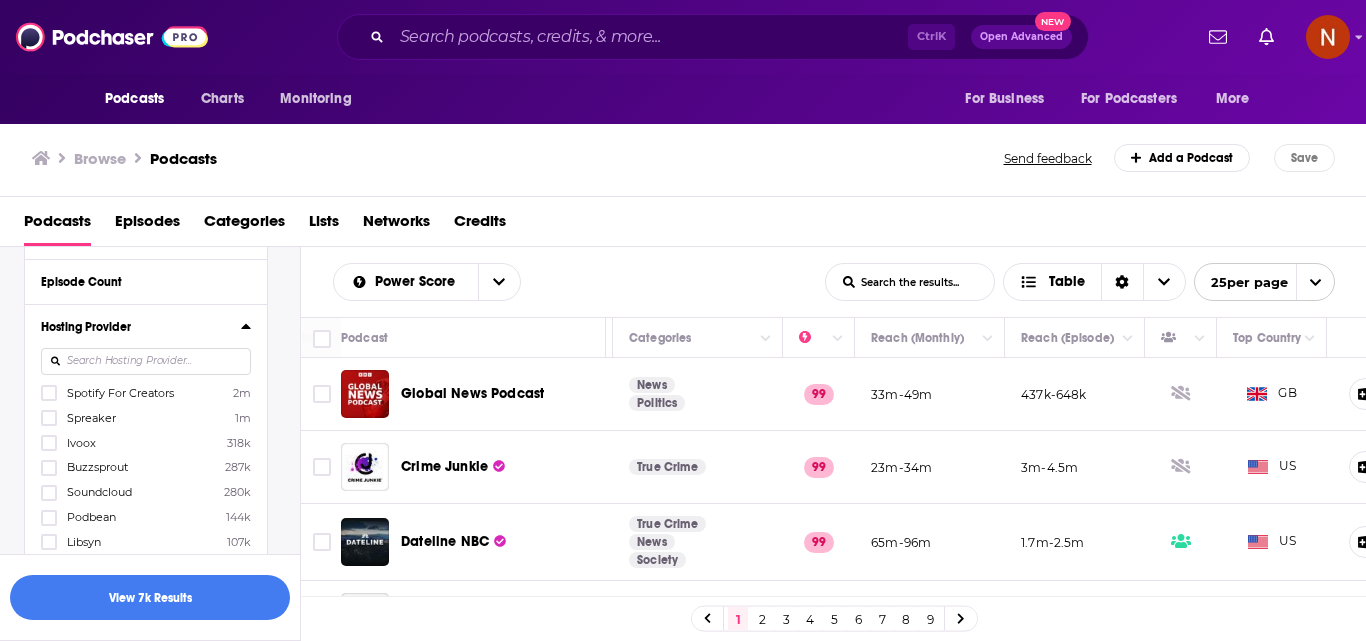 click on "Spreaker" at bounding box center [91, 418] 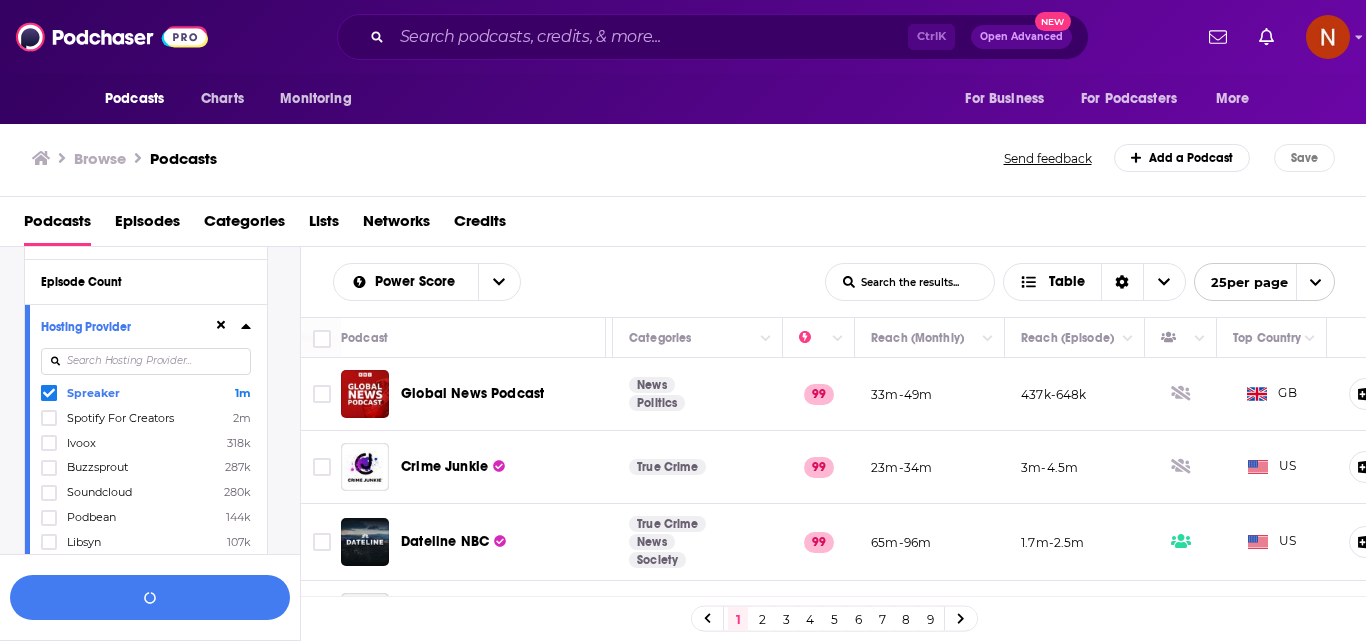 click on "Podbean" at bounding box center (91, 517) 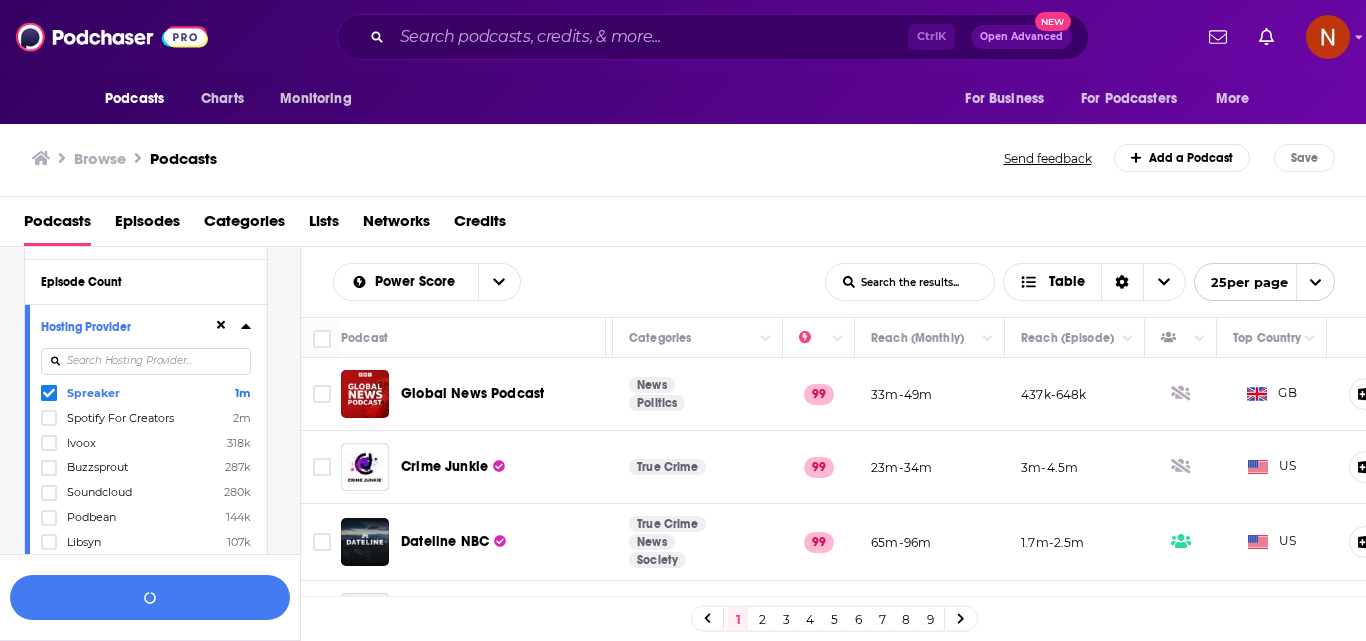 click at bounding box center (49, 524) 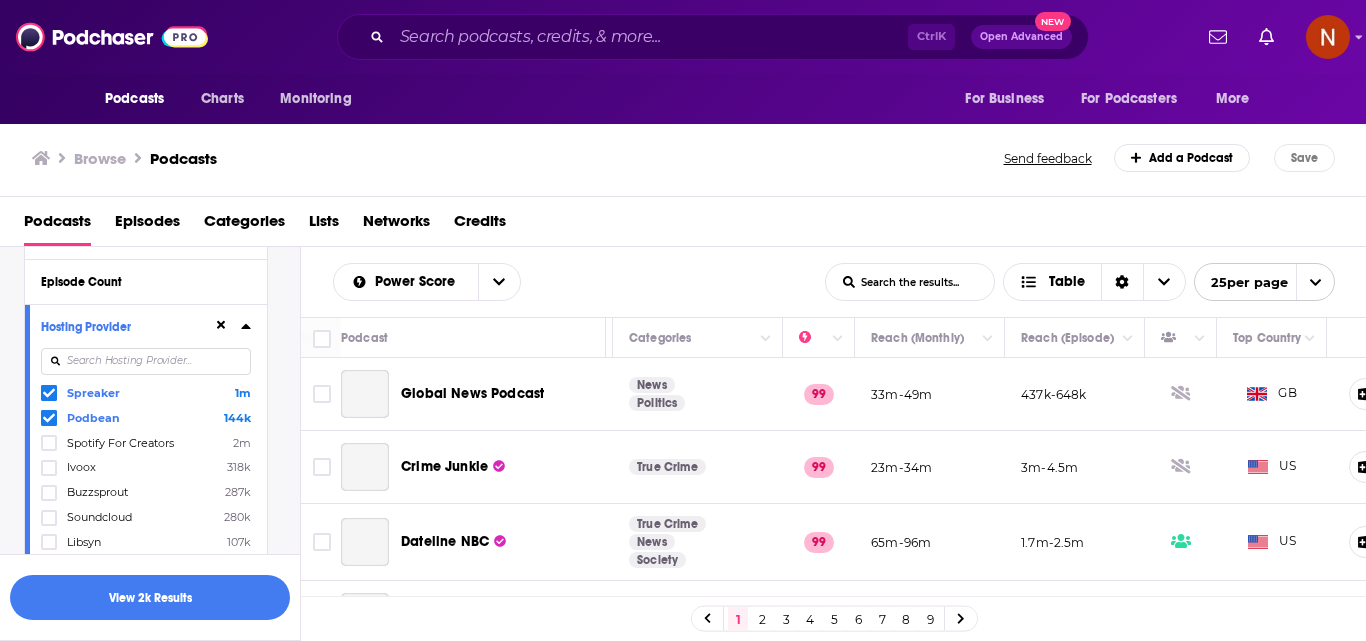click on "Libsyn" at bounding box center (84, 542) 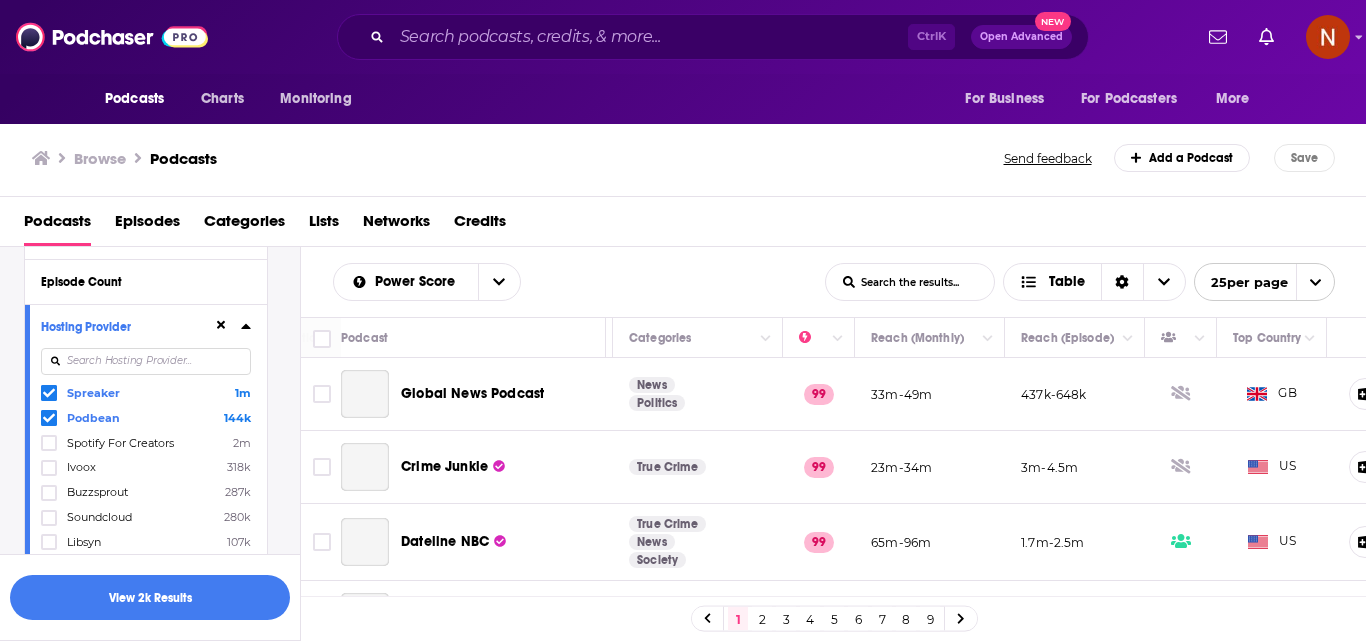 click at bounding box center [49, 548] 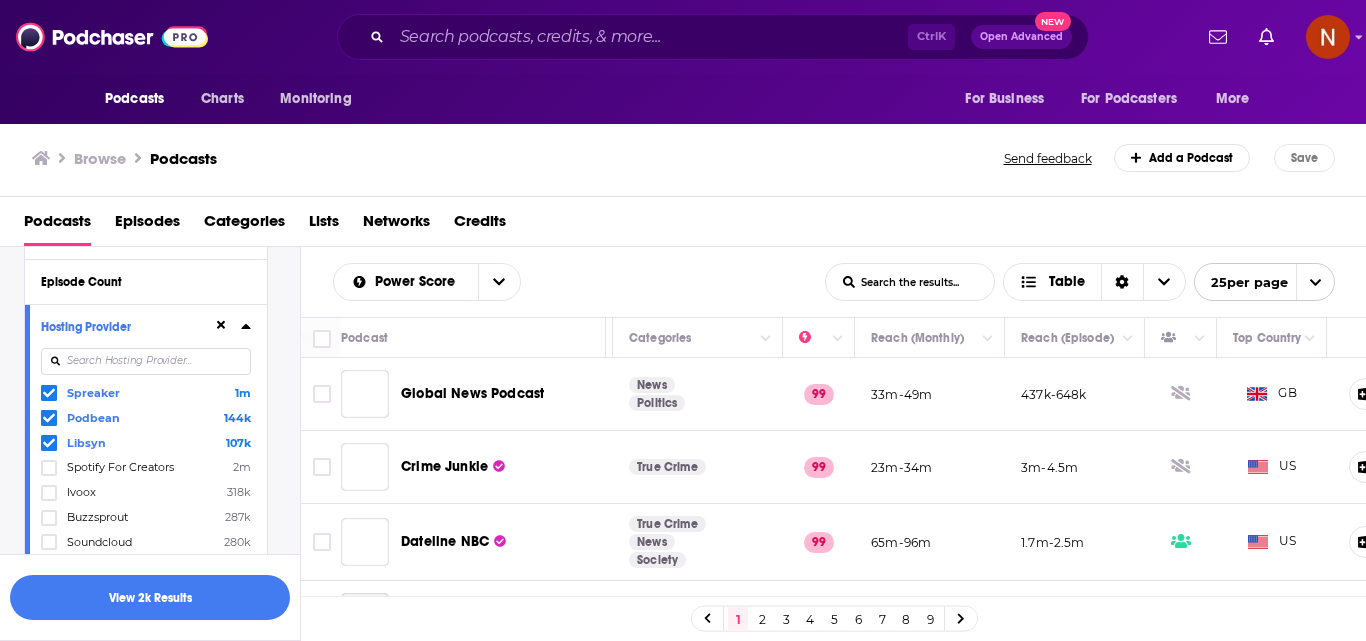 click at bounding box center [146, 361] 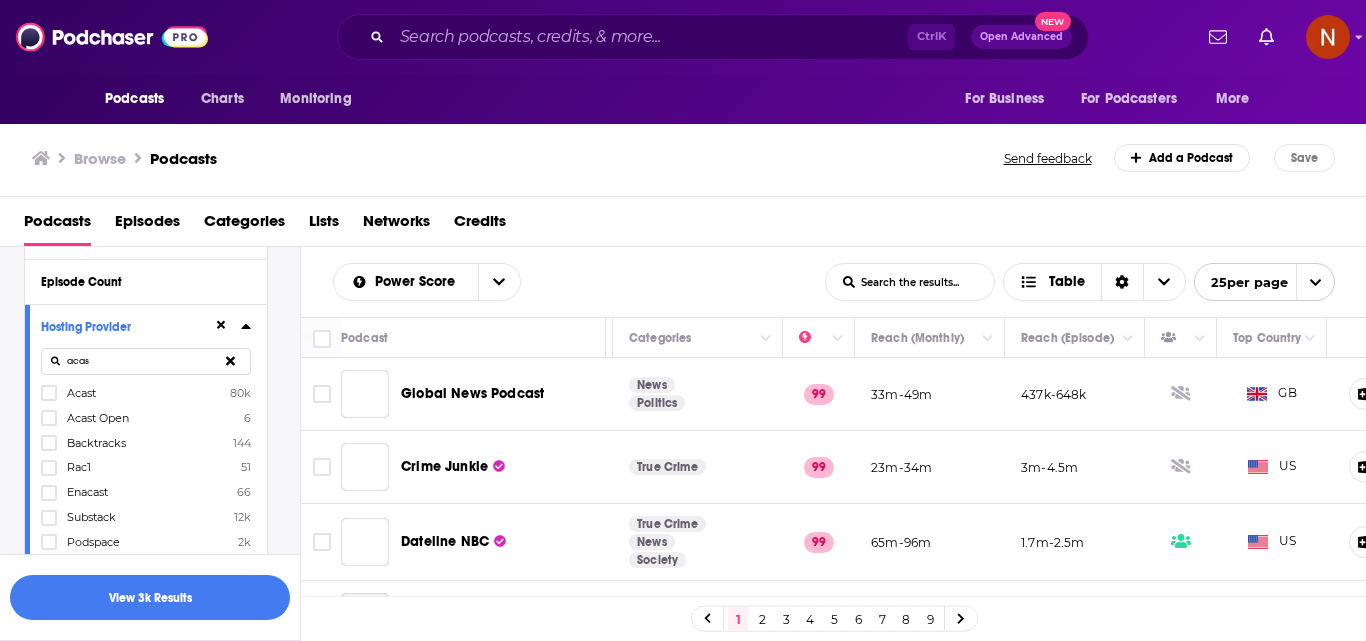 type on "acast" 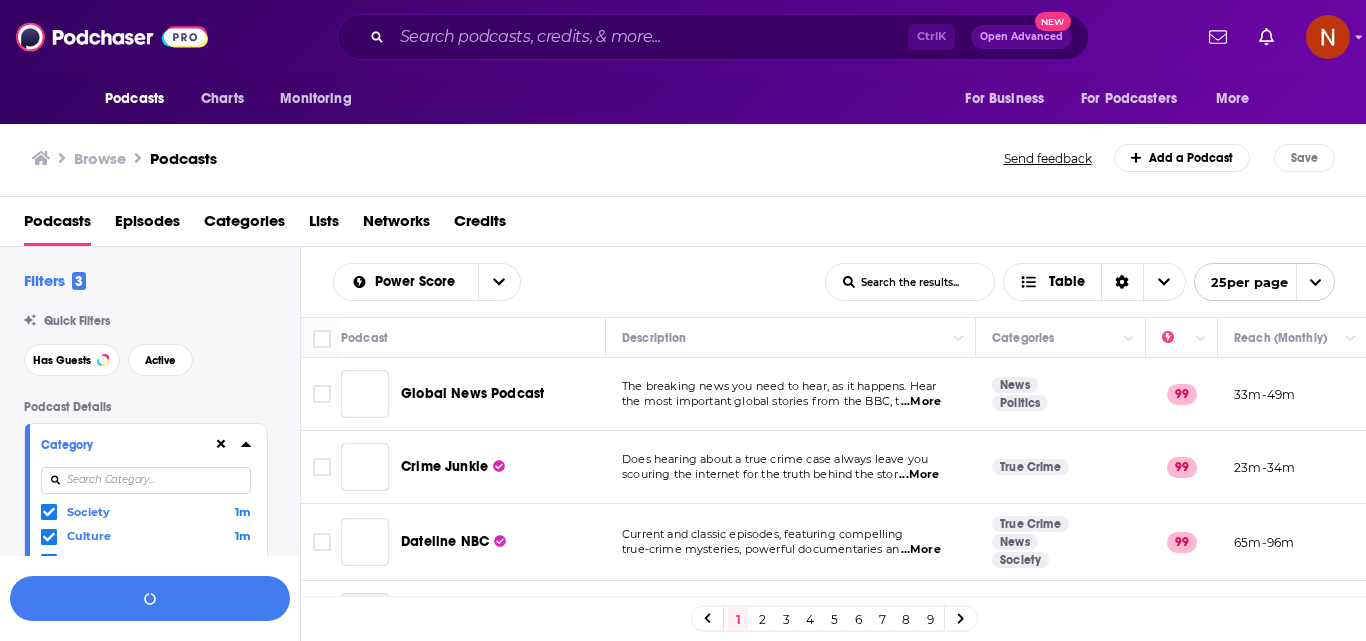 scroll, scrollTop: 0, scrollLeft: 0, axis: both 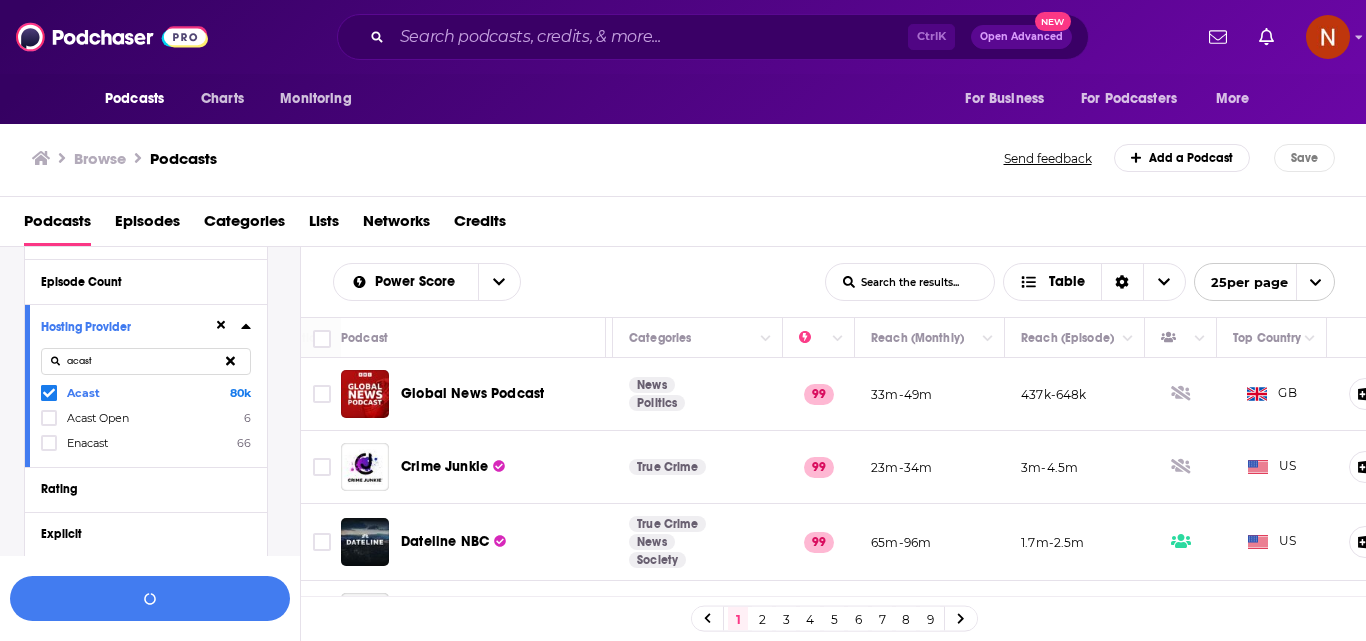 drag, startPoint x: 116, startPoint y: 369, endPoint x: 59, endPoint y: 367, distance: 57.035076 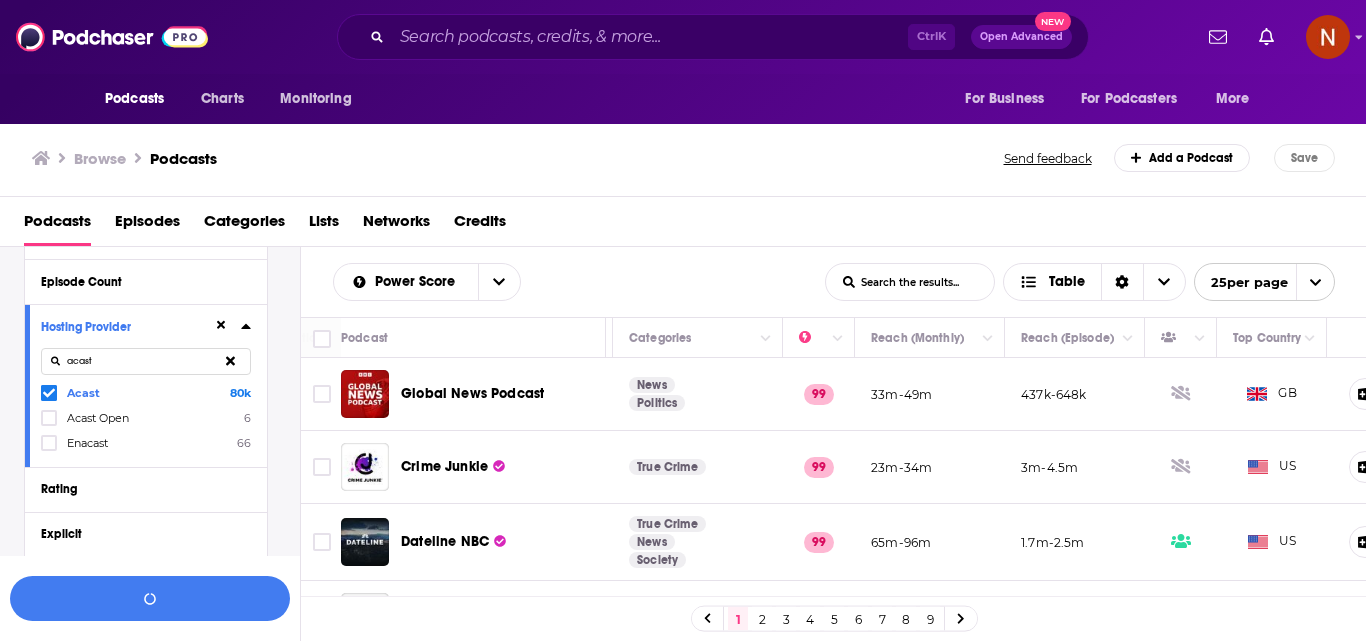 click on "acast" at bounding box center (146, 361) 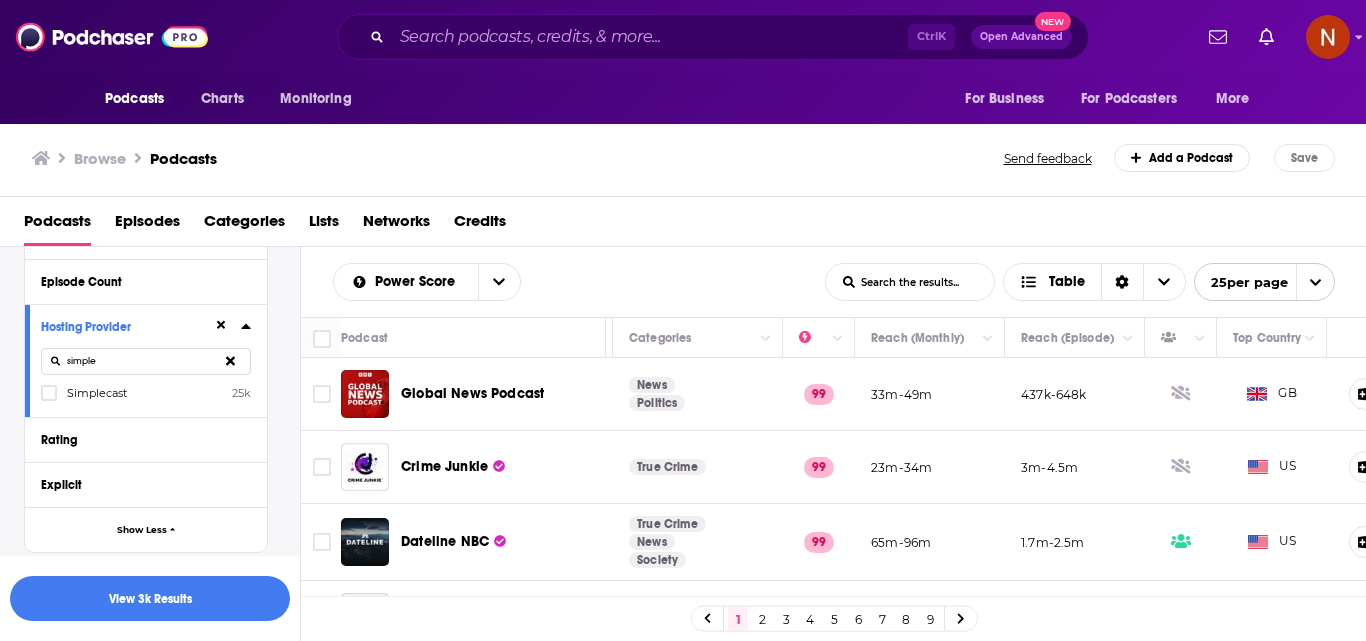 type on "simple" 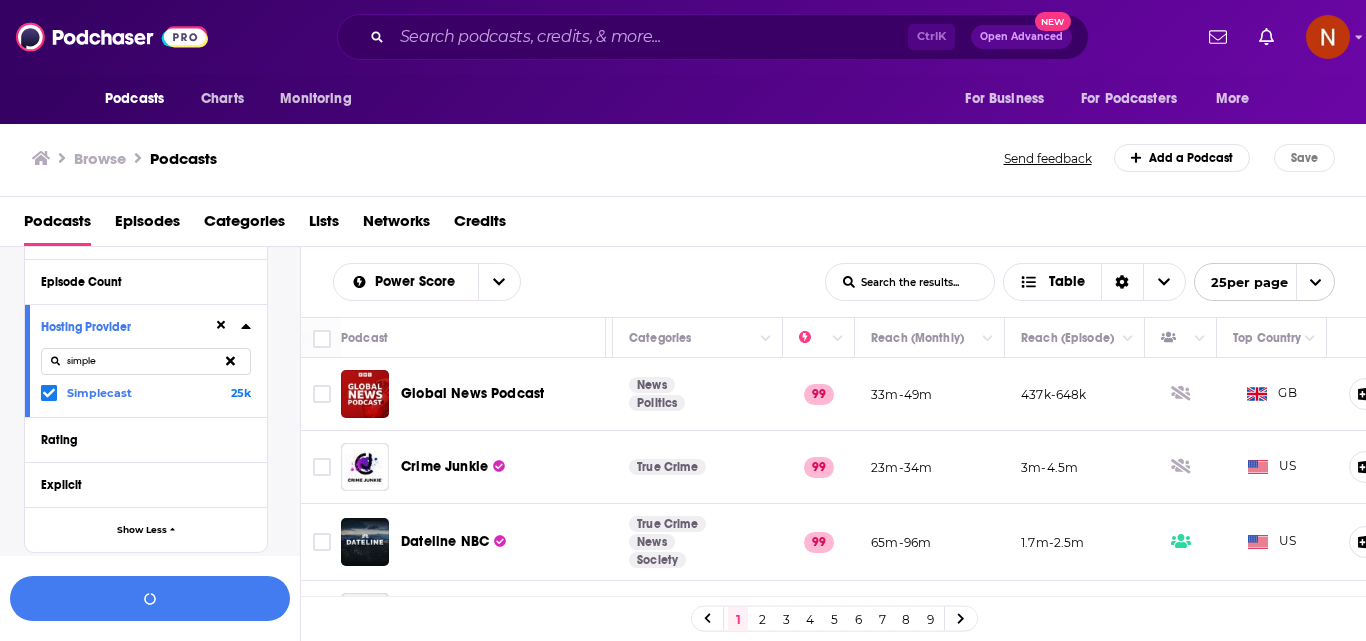 click 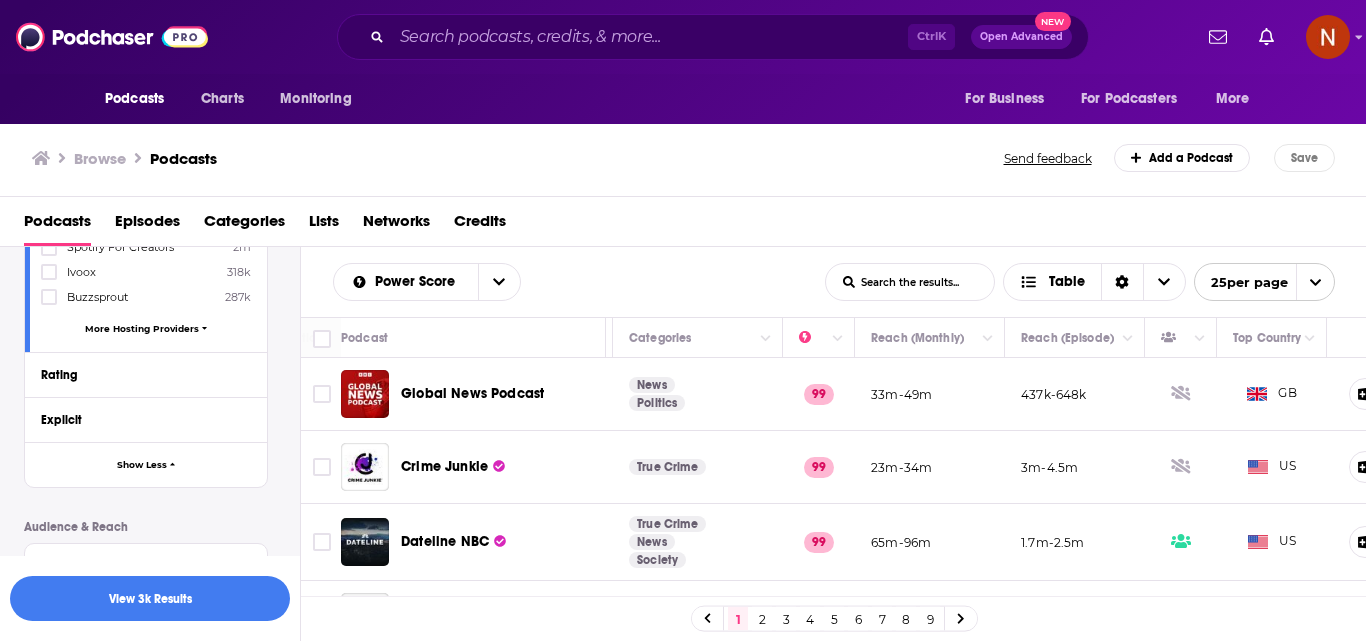scroll, scrollTop: 1300, scrollLeft: 0, axis: vertical 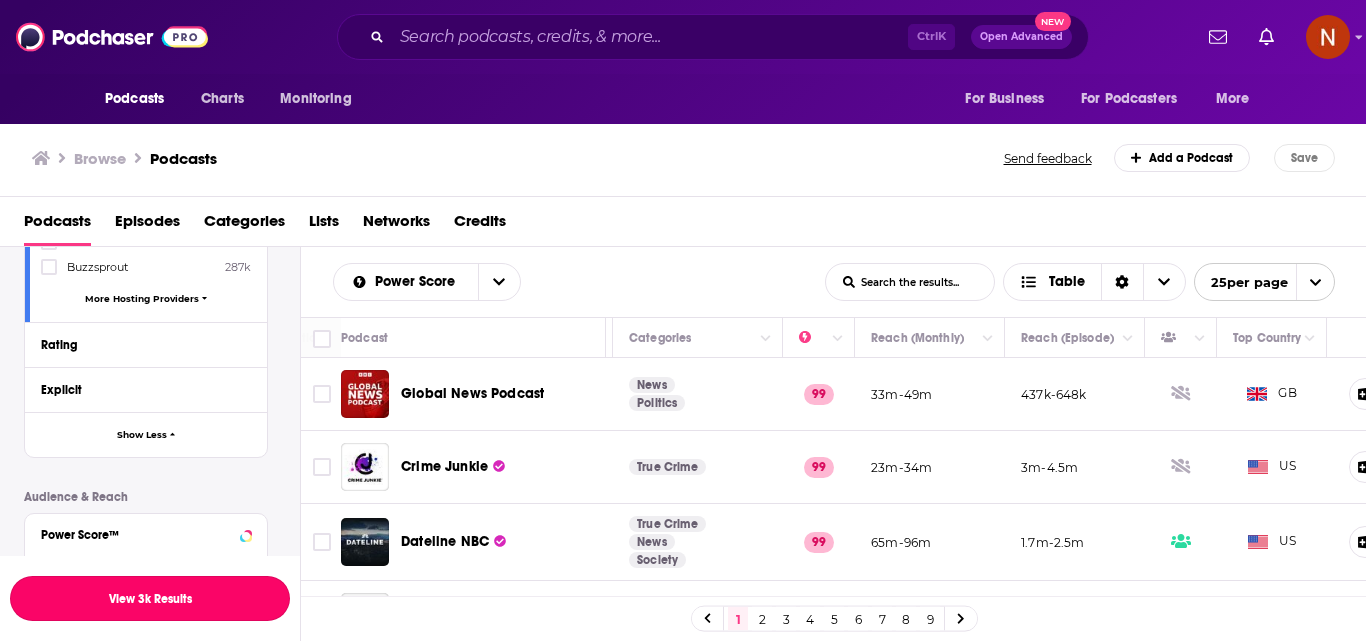 drag, startPoint x: 155, startPoint y: 597, endPoint x: 153, endPoint y: 639, distance: 42.047592 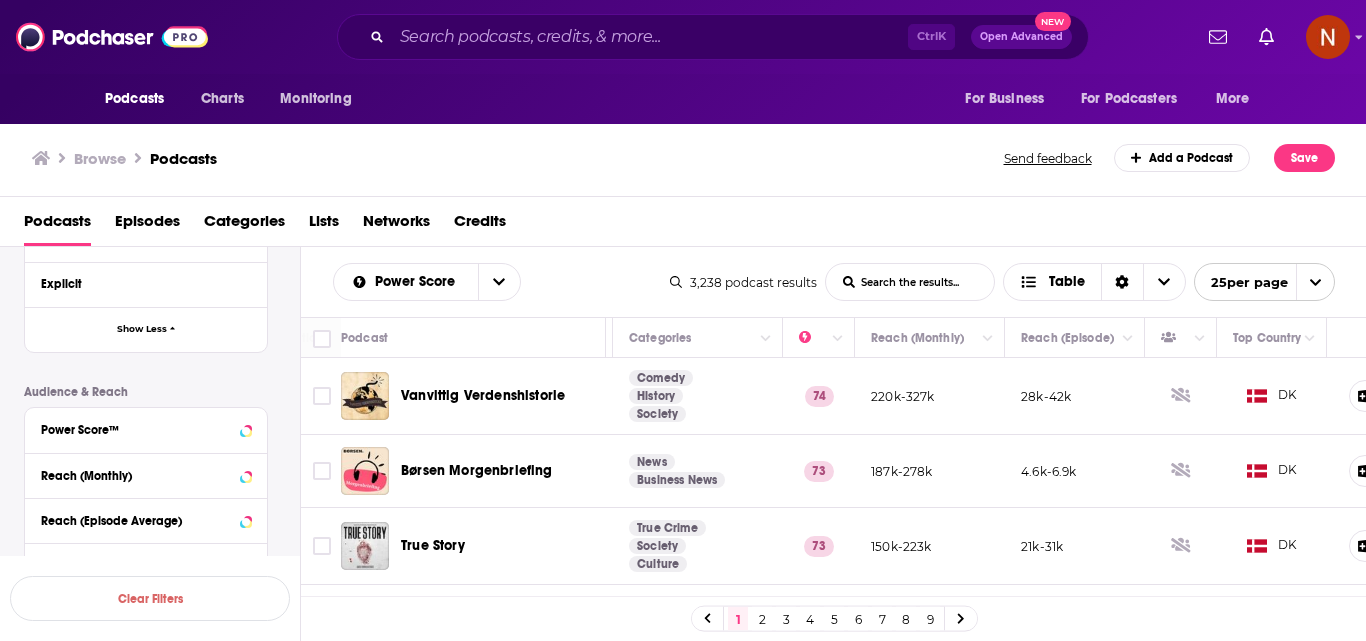 click on "Browse Podcasts" at bounding box center (519, 158) 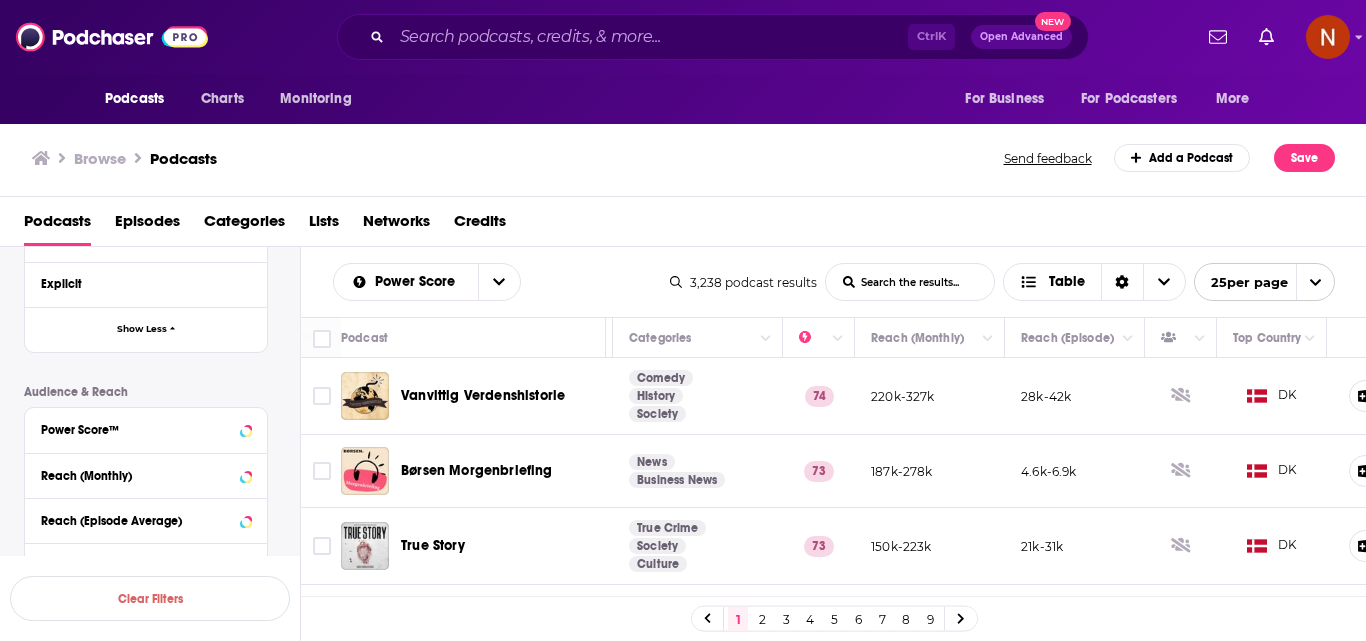 click on "Browse Podcasts" at bounding box center [519, 158] 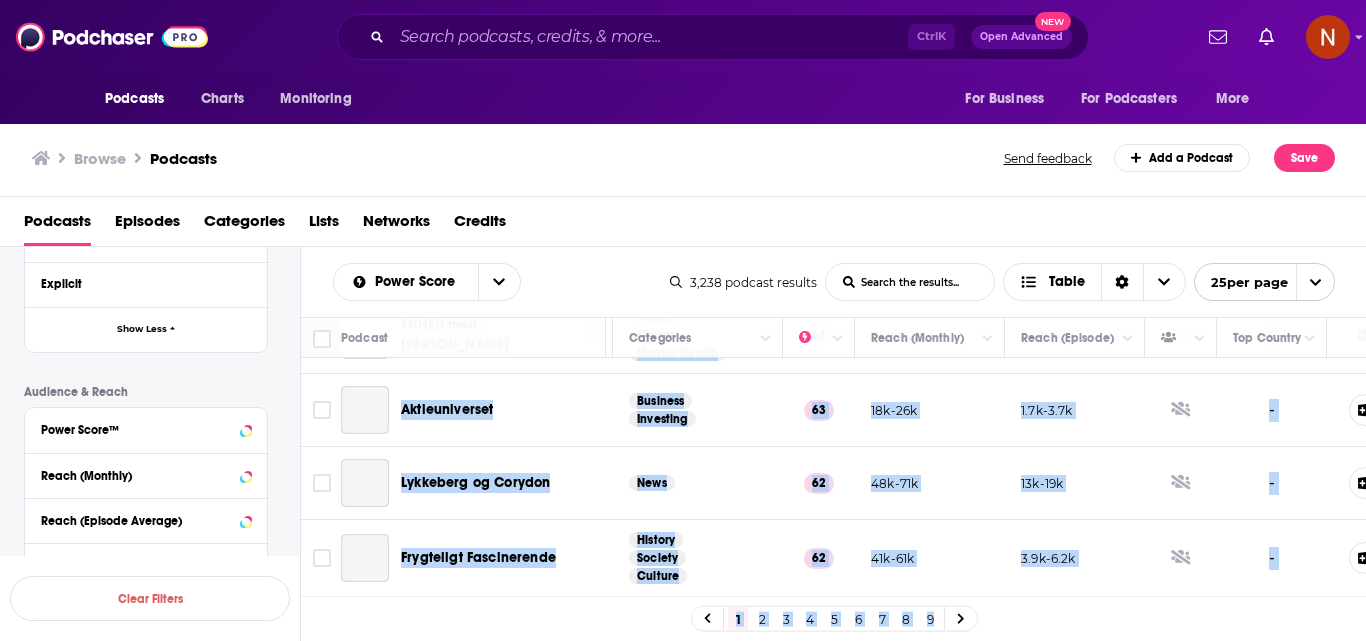 scroll, scrollTop: 1660, scrollLeft: 363, axis: both 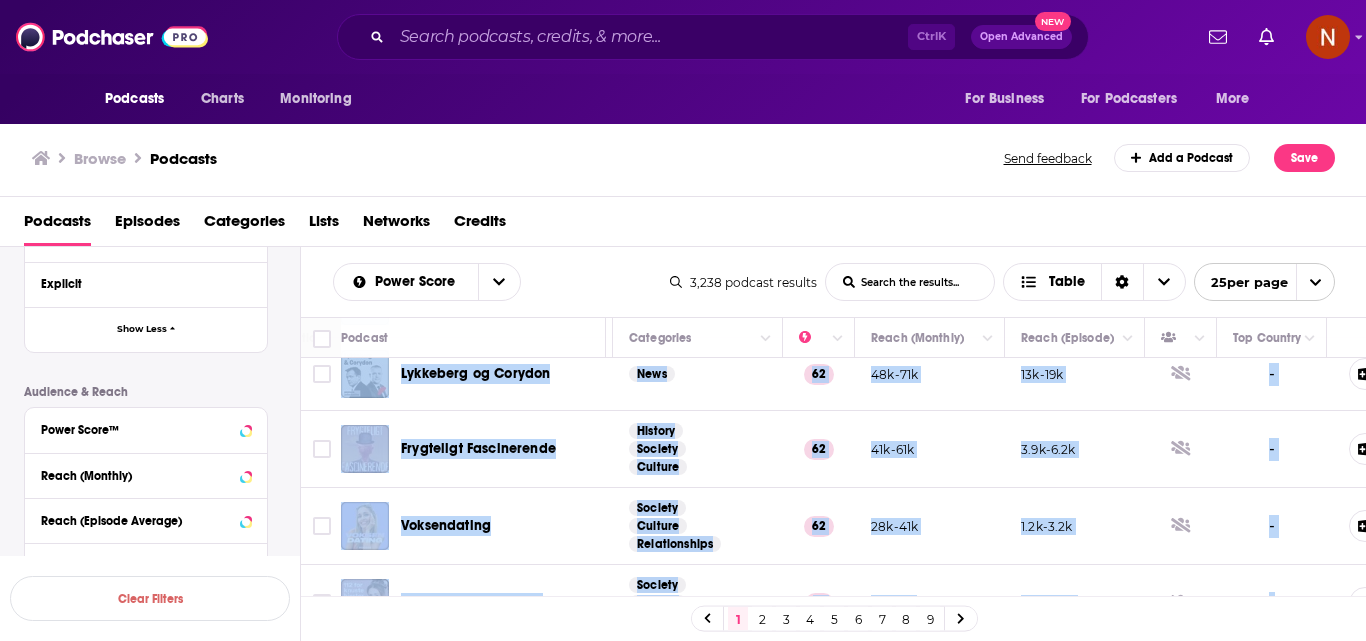 drag, startPoint x: 398, startPoint y: 373, endPoint x: 1290, endPoint y: 557, distance: 910.7799 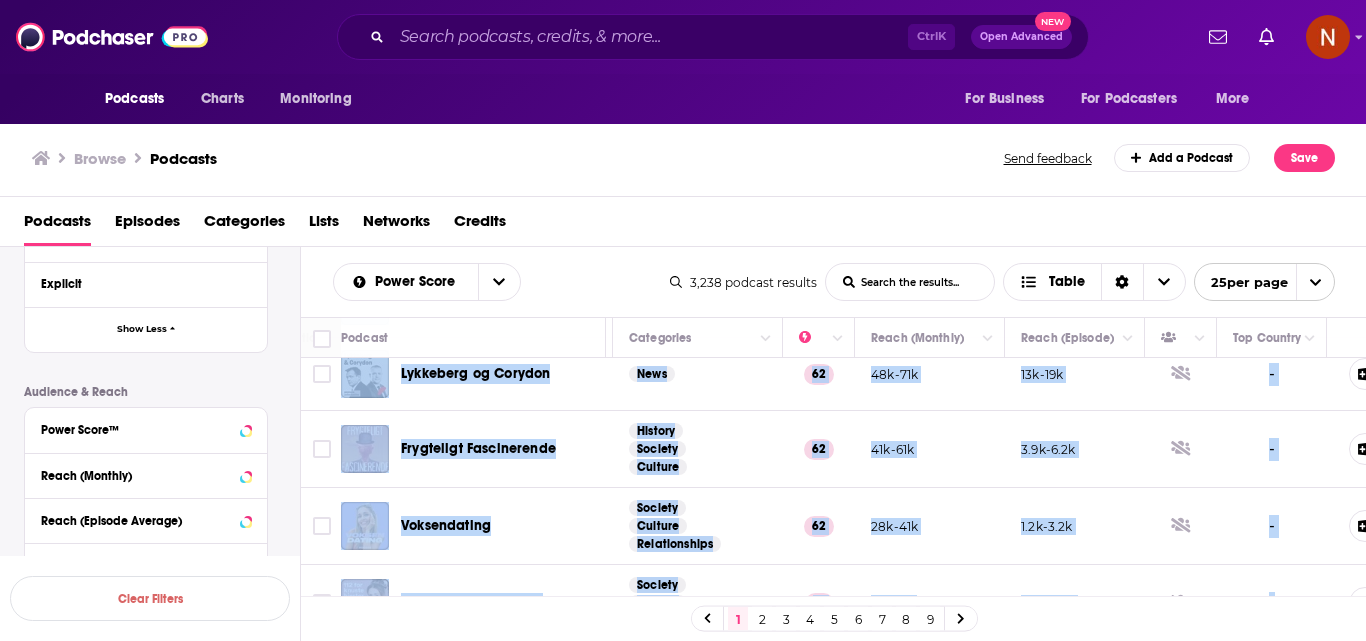 click on "2" at bounding box center (762, 619) 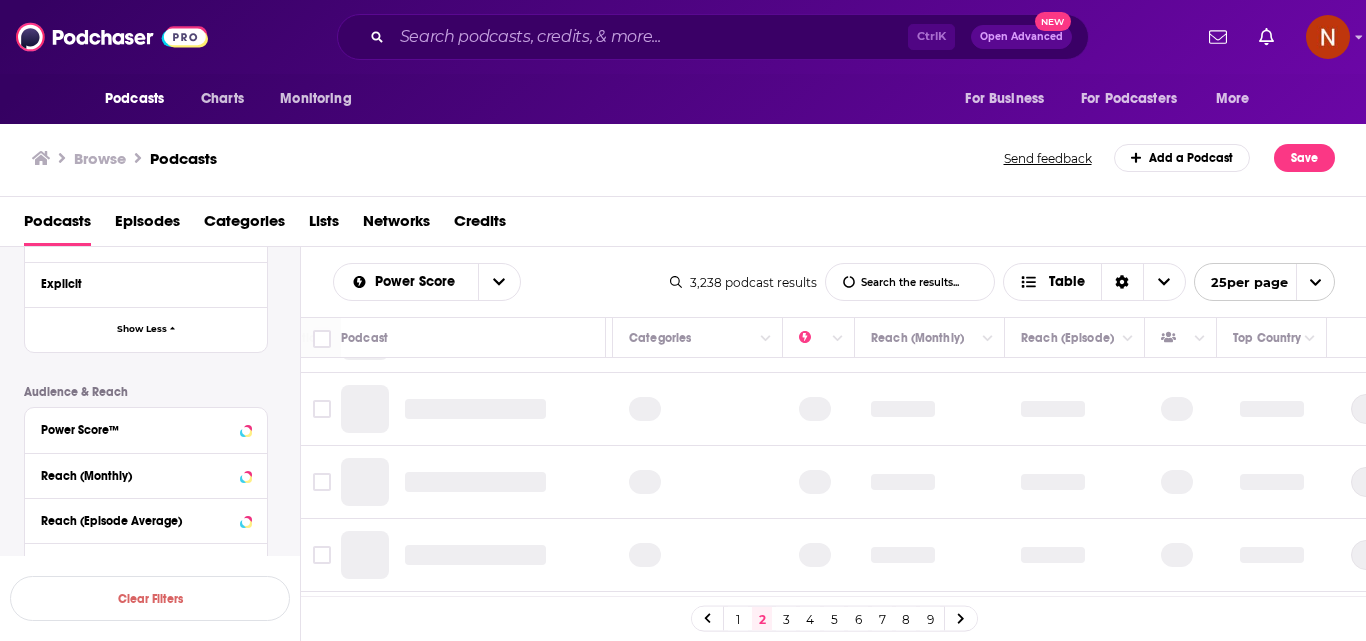 scroll, scrollTop: 0, scrollLeft: 363, axis: horizontal 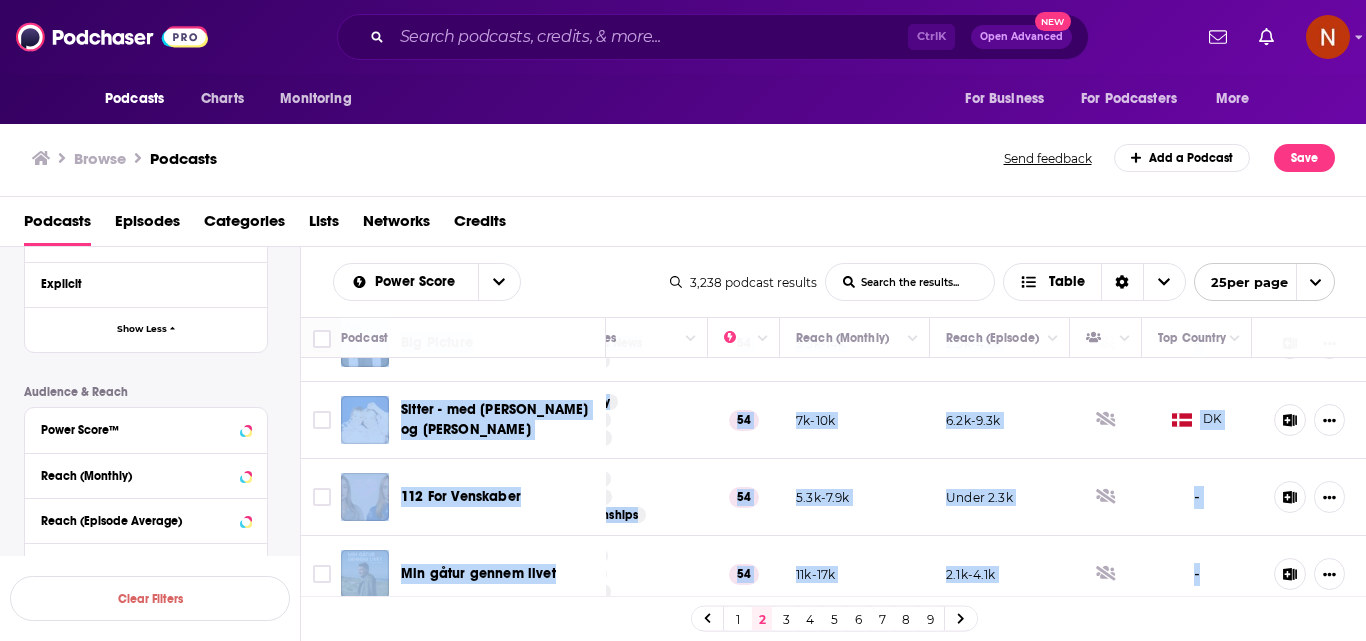 drag, startPoint x: 457, startPoint y: 457, endPoint x: 1204, endPoint y: 560, distance: 754.0676 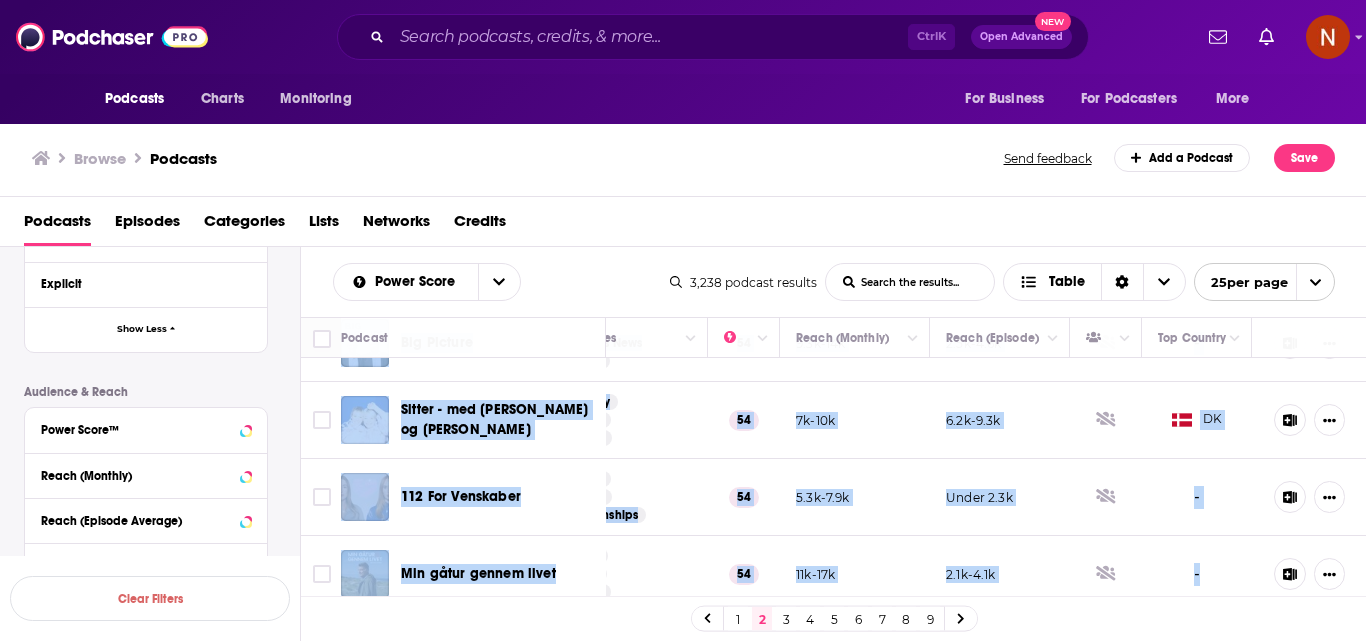 click on "Ikke Et Ord Om Politik Ikke Et Ord Om Politik. Din faste ugentlige fredagsgaranti. - En Podcast af Morten Messerschmid  ...More Society Culture News 61 25k-37k 2.5k-4.5k - Den yderste grænse Den yderste grænse handler om mænd og kvinder, hvis nysgerrighed overvinder farer og formaninger. O  ...More History Society Culture 60 38k-56k 4.2k-6.6k   DK Altinget Ajour På Altinget er vi eksperter i politik, og derfor giver vi på 15 minutter baggrunden, perspektivet og sammenh  ...More News Politics 60 48k-71k 6.2k-7.5k - Den Hvide Dame I Den Hvide Dame tager Trine Gadeberg og Kasper Le Fevre fat i historierne om alverdens herregårde og  ...More History Society Culture 60 24k-35k 9.7k-12k - I selskab med Q Selskabet er tilbage i ny form. Hver fredag samler jeg, Henrik Qvortrup, tre begavede og sjove menneske  ...More News Society Culture 59 39k-58k 6.1k-9.2k - Maj My's podcast Hver uge vælger Maj My et tema, som hun undersøger gennem en montage af menneskelige historier og  ...More Society Culture 59 30k-45k" at bounding box center (615, -355) 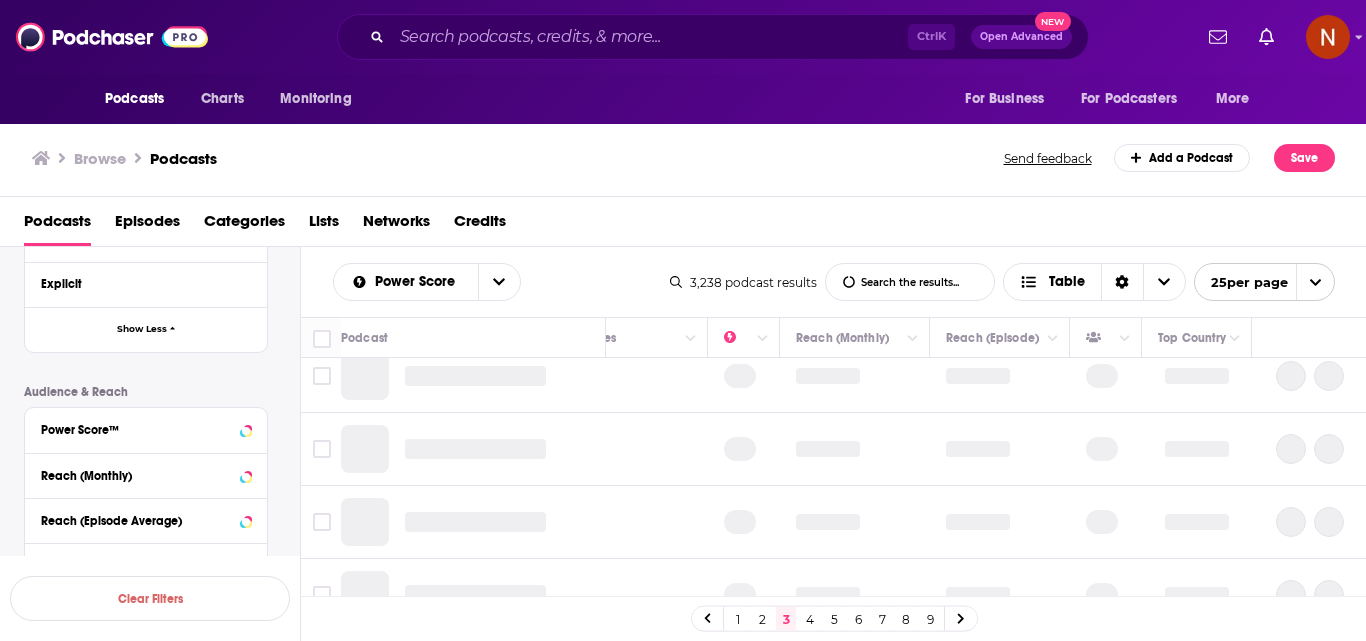 scroll, scrollTop: 0, scrollLeft: 453, axis: horizontal 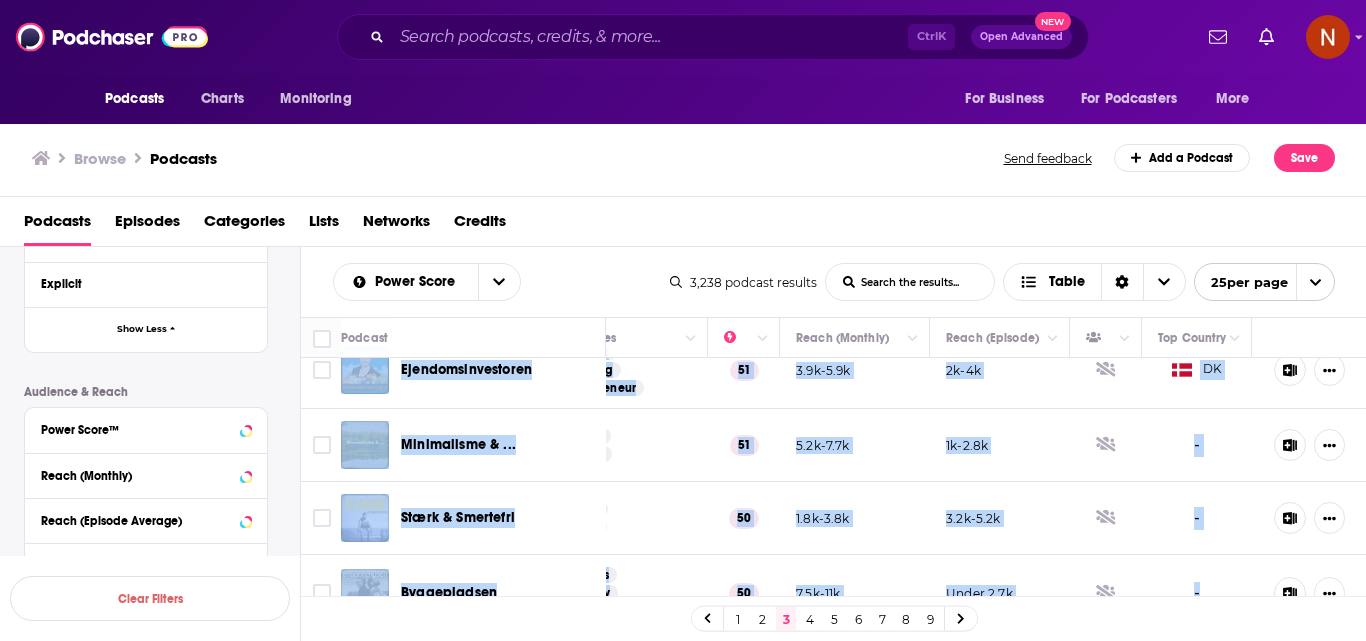 drag, startPoint x: 401, startPoint y: 375, endPoint x: 1214, endPoint y: 557, distance: 833.12244 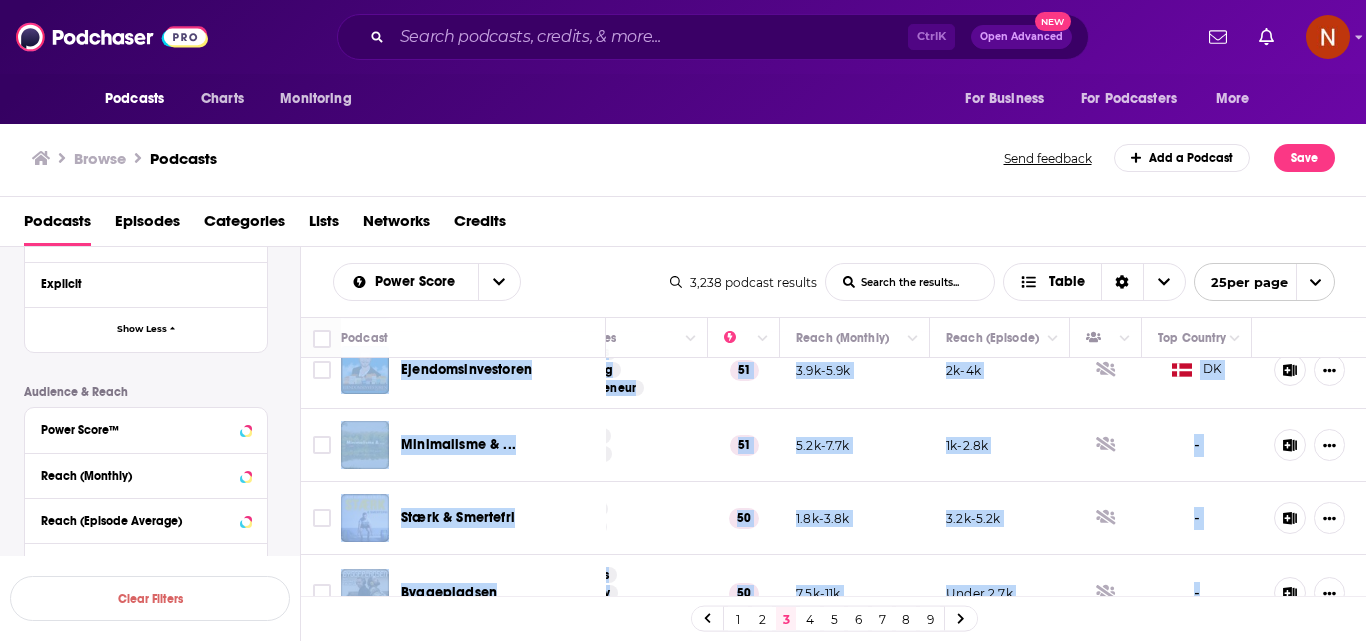 click on "Ufiltreret Fitness To bøver der diskuterer alle skyggesiderne af trends i fitness, CrossFit, sundhed, velvære, sport og alt in  ...More Health Fitness Sports 53 25k-38k 2.5k-3.1k - STREAM TEAM Frederik og Kasper har siden 2013 været Danmarks førende eksperter inden for serier og streaming. I Stream T  ...More Tv Film Society 53 6.7k-10k 2k-4k   DK Polemiccen Udestuen er en uformel podcast om politik, samfund og populærkultur. Vi udkommer når der er noget at s  ...More News 53 9.8k-15k Under 1.6k - Swinger En podcast om livet som swinger Health Fitness Sexuality 53 5.7k-8.5k 1.5k-3.5k   US Lang Baby Levetid Det her er mit forsøg på at hjælpe fertiliteten i Danmark på rette vej. Et ydmygt og personligt forsøg, som er s  ...More Health Fitness Alternative Health 53 8.2k-12k Under 2.9k - OKAY! HØR HER! Nyhederne råber os i hovedet: Verden er i brand, vejret er ekstremt, arter uddør, og alt er lige så nederen so  ...More Science Nature Education 53 5.5k-8.2k 1k-1.3k - Hankøn  ...More Society 53 - -" at bounding box center (615, -340) 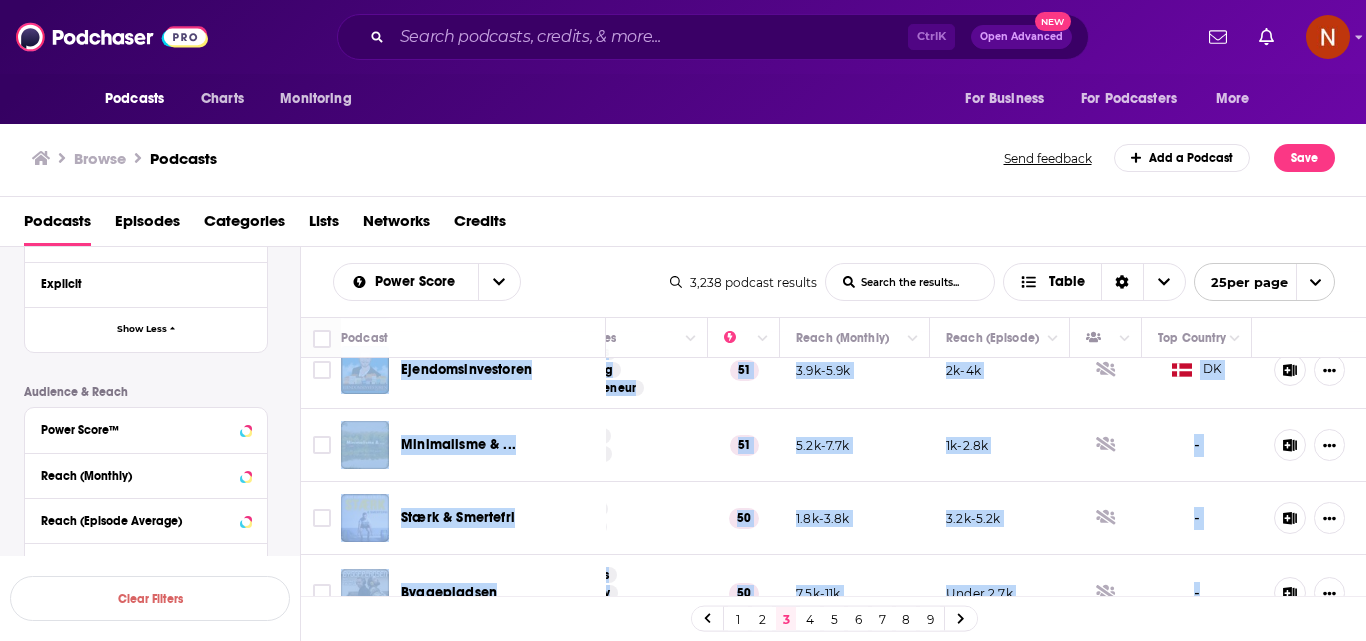 click on "4" at bounding box center [810, 619] 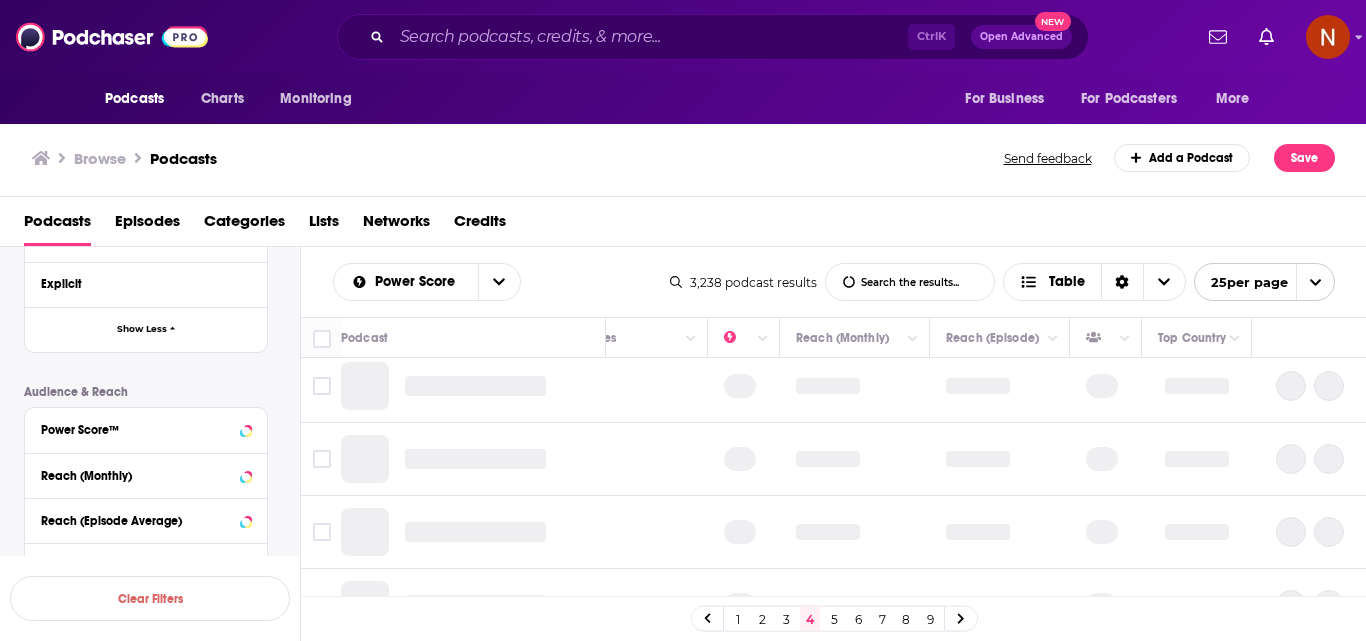 scroll, scrollTop: 0, scrollLeft: 453, axis: horizontal 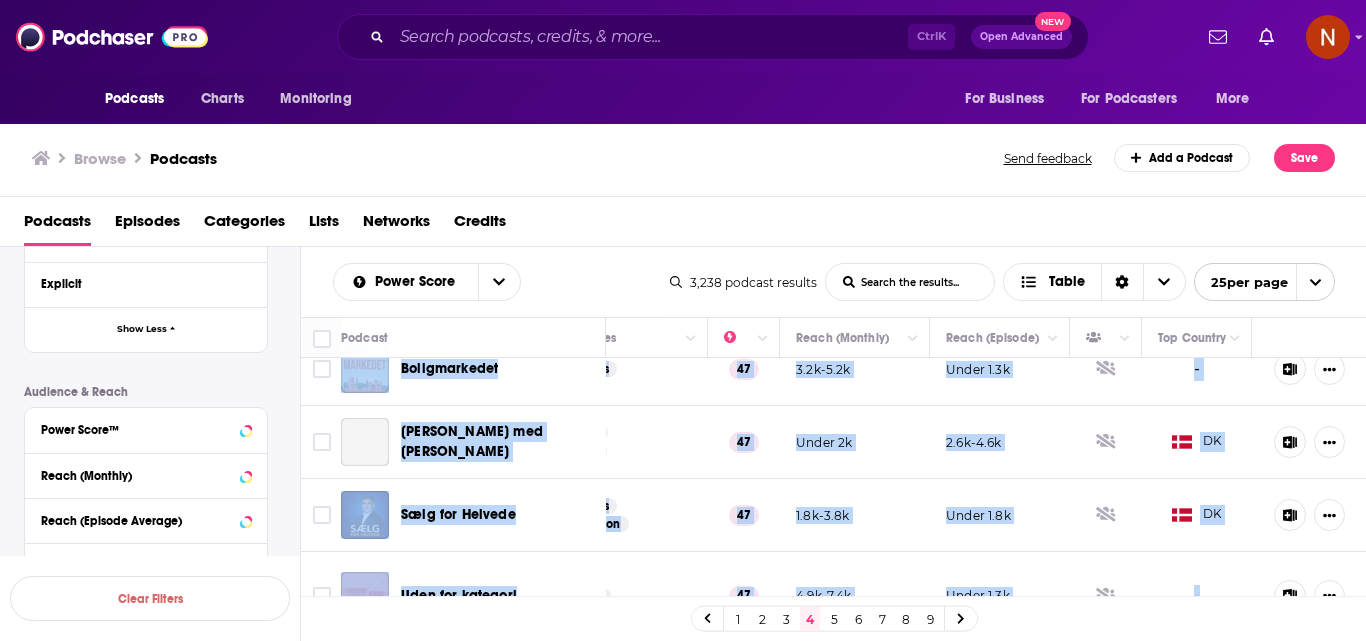 drag, startPoint x: 398, startPoint y: 365, endPoint x: 1228, endPoint y: 558, distance: 852.14374 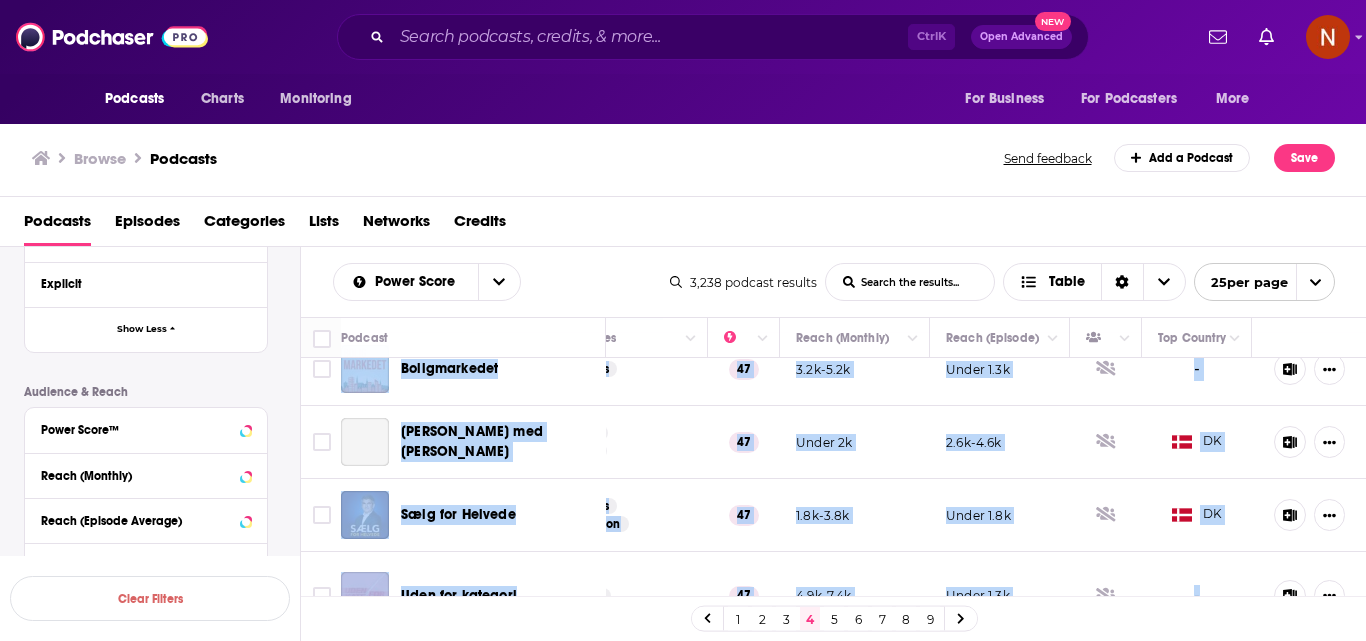 click on "I seng med Gitte og Cecilie Hvad foregår der egentlig bag de lukkede døre i danskernes soveværelser? Det forsøger sexologen   ...More Health Fitness Sexuality 50 7.7k-11k 2.8k-4.8k - LOVEN En podcastserie i 89 afsnit med spændende og dramatiske historier om den danske grundlov. Fortalt af skues  ...More Society Culture Documentary 50 6.5k-9.7k Under 2.6k - Budskab Budskab er din ugentlige nyhedspodcast om kommunikation. Vi har nogle af branchens dygtig  ...More News Politics 50 4.7k-7k Under 2.1k - Rigsrådet I Rigsrådet stiller Lars Trier Mogensen, Arnakkuluk Jo Kleist og Heini í Skoriniskarpt på udviklingen i Rigsfælles  ...More News Politics 50 4.3k-6.4k Under 2.7k - Lederhjerne Lederhjerne er en podcast om menneskehjernen og ledelse med psykologerne Vibeke Lunding-Greger  ...More Business Management 50 2.8k-4.8k Under 2.2k - Liberal Alliance Podcasts for partiet Liberal Alliance. Drives af Liberal Alliances folketingsgruppes sekretariat. Ris, ros og  ...More News Politics Government 50 7k-10k" at bounding box center (615, -332) 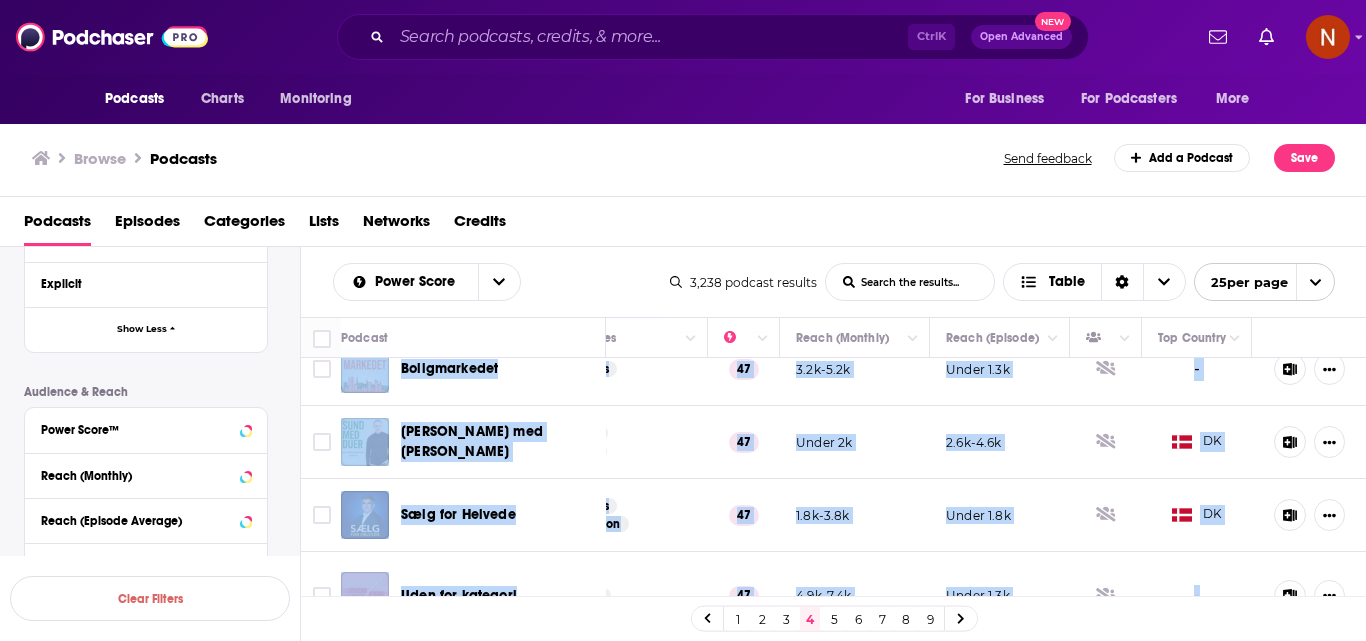 copy on "I seng med Gitte og Cecilie Hvad foregår der egentlig bag de lukkede døre i danskernes soveværelser? Det forsøger sexologen   ...More Health Fitness Sexuality 50 7.7k-11k 2.8k-4.8k - LOVEN En podcastserie i 89 afsnit med spændende og dramatiske historier om den danske grundlov. Fortalt af skues  ...More Society Culture Documentary 50 6.5k-9.7k Under 2.6k - Budskab Budskab er din ugentlige nyhedspodcast om kommunikation. Vi har nogle af branchens dygtig  ...More News Politics 50 4.7k-7k Under 2.1k - Rigsrådet I Rigsrådet stiller Lars Trier Mogensen, Arnakkuluk Jo Kleist og Heini í Skoriniskarpt på udviklingen i Rigsfælles  ...More News Politics 50 4.3k-6.4k Under 2.7k - Lederhjerne Lederhjerne er en podcast om menneskehjernen og ledelse med psykologerne Vibeke Lunding-Greger  ...More Business Management 50 2.8k-4.8k Under 2.2k - Liberal Alliance Podcasts for partiet Liberal Alliance. Drives af Liberal Alliances folketingsgruppes sekretariat. Ris, ros og  ...More News Politics Government 50 7k-10k Under 2k -..." 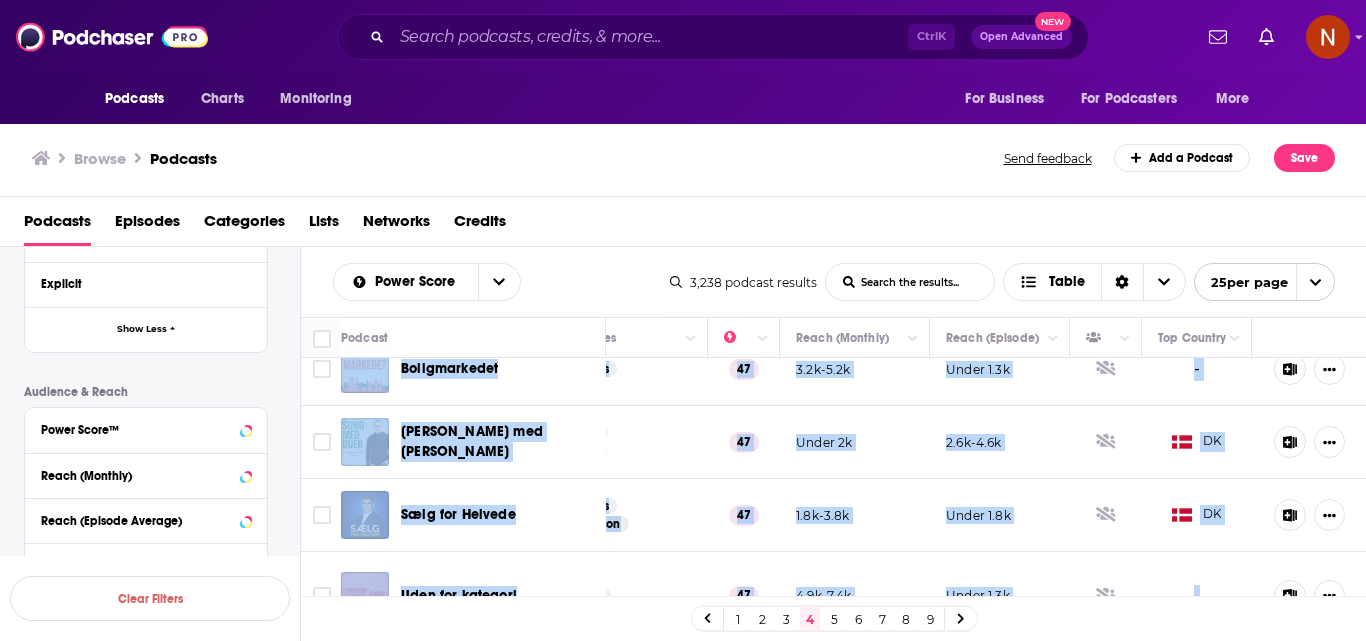 click on "5" at bounding box center [834, 619] 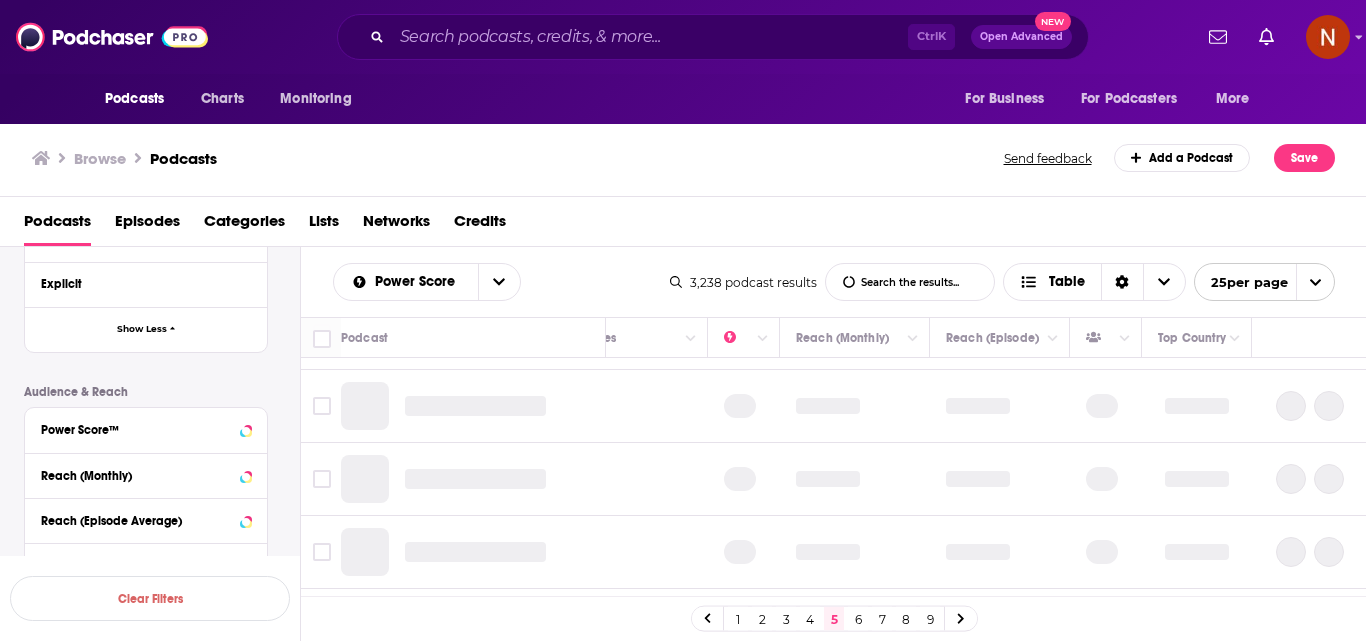 scroll, scrollTop: 0, scrollLeft: 453, axis: horizontal 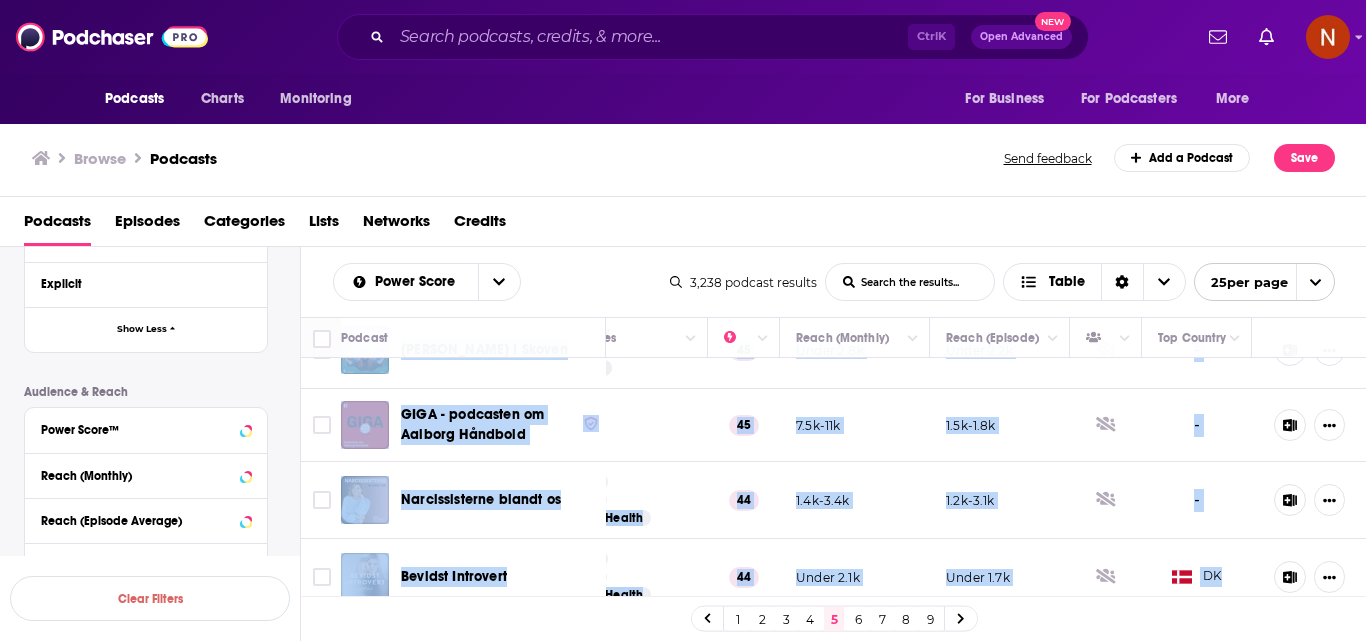 drag, startPoint x: 398, startPoint y: 378, endPoint x: 1218, endPoint y: 547, distance: 837.23413 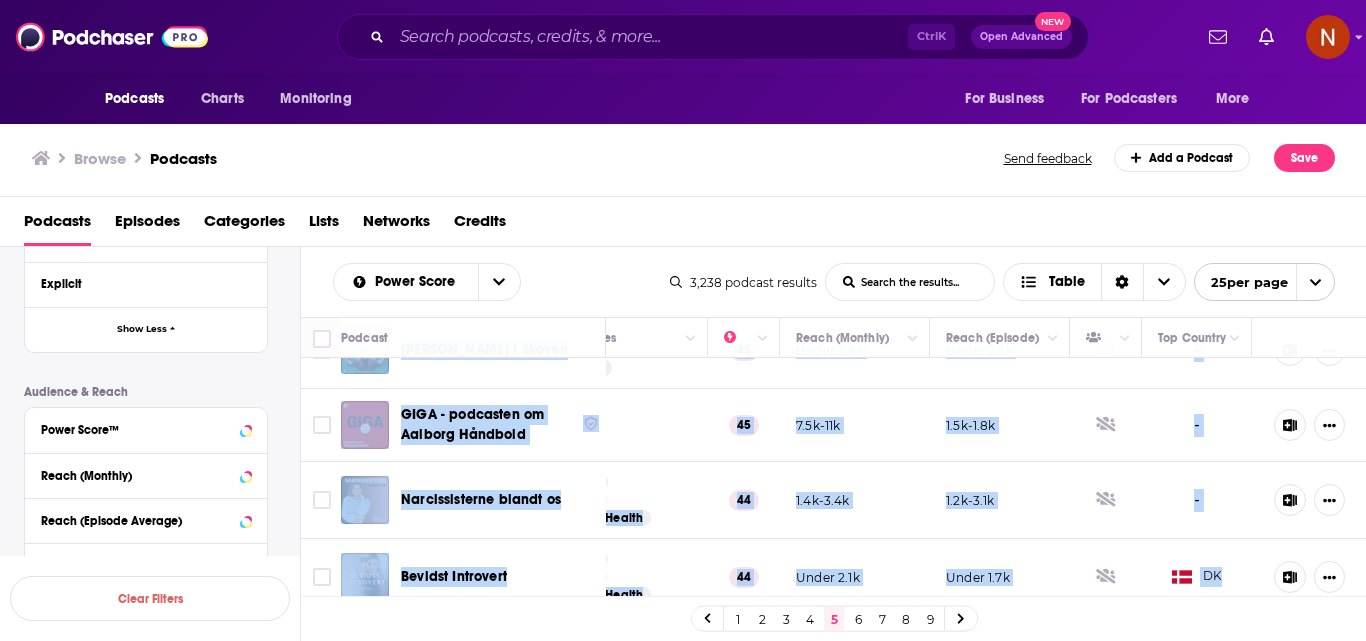 click on "Ude af Kurs Ude af Kurs handler om de livsbegivenheder, der slår os ud af kurs.Mit navn er Cecilie Buhl, og jeg har prøvet   ...More Health Fitness Mental Health 47 6.5k-9.7k 1.1k-1.3k - I Hjertet på Danmark I Hjertet på Danmark undersøger menneskets styrke, sårbarhed og evne til at finde håb, selv når livet føl  ...More Society Culture Documentary 47 2.2k-4.2k Under 1.8k - Fagbevægelsen Uden Filter Hver eneste uge er der ballade på arbejdsmarkedet. Der er magtkampe mellem fagbevægelse og arbejdsgive  ...More News Politics Education 47 1.4k-3.4k Under 1.6k - SN Undersøger SN Undersøger udfolder de bedste undersøgende historier fra Sjællandske Nyheder. Redaktionens to journali  ...More Society Culture Documentary 46 1.8k-3.8k Under 1.3k - Dato - arkivet Hver dag giver Dato dig de største, vigtigste og mest opsigtsvækkende nyheder. Dato udkommer alle h  ...More News 46 2.1k-4.1k 2.1k-4.1k - Sladderministeriet Sladderministeriet giver dig SE og HØR's største historier  ...More News 46 - 46 -" at bounding box center [615, -346] 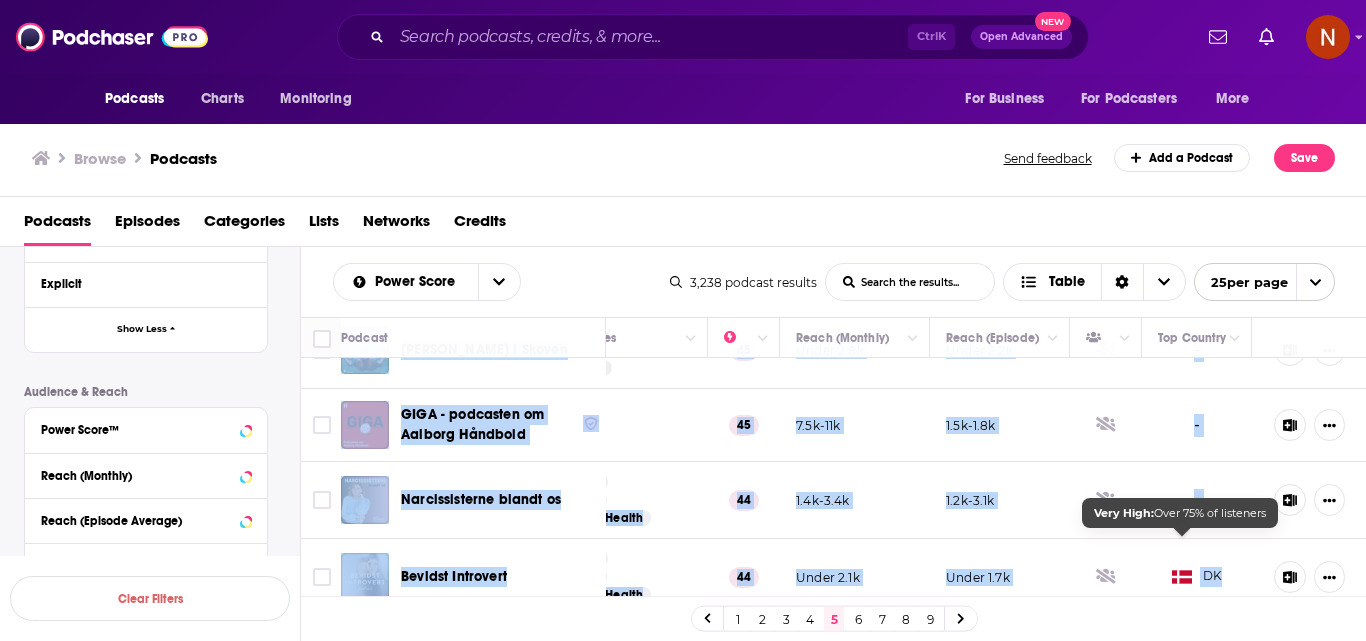 copy on "Ude af Kurs Ude af Kurs handler om de livsbegivenheder, der slår os ud af kurs.Mit navn er Cecilie Buhl, og jeg har prøvet   ...More Health Fitness Mental Health 47 6.5k-9.7k 1.1k-1.3k - I Hjertet på Danmark I Hjertet på Danmark undersøger menneskets styrke, sårbarhed og evne til at finde håb, selv når livet føl  ...More Society Culture Documentary 47 2.2k-4.2k Under 1.8k - Fagbevægelsen Uden Filter Hver eneste uge er der ballade på arbejdsmarkedet. Der er magtkampe mellem fagbevægelse og arbejdsgive  ...More News Politics Education 47 1.4k-3.4k Under 1.6k - SN Undersøger SN Undersøger udfolder de bedste undersøgende historier fra Sjællandske Nyheder. Redaktionens to journali  ...More Society Culture Documentary 46 1.8k-3.8k Under 1.3k - Dato - arkivet Hver dag giver Dato dig de største, vigtigste og mest opsigtsvækkende nyheder. Dato udkommer alle h  ...More News 46 2.1k-4.1k 2.1k-4.1k - Sladderministeriet Sladderministeriet giver dig SE og HØR's største historier inden for reality og med de største stjer..." 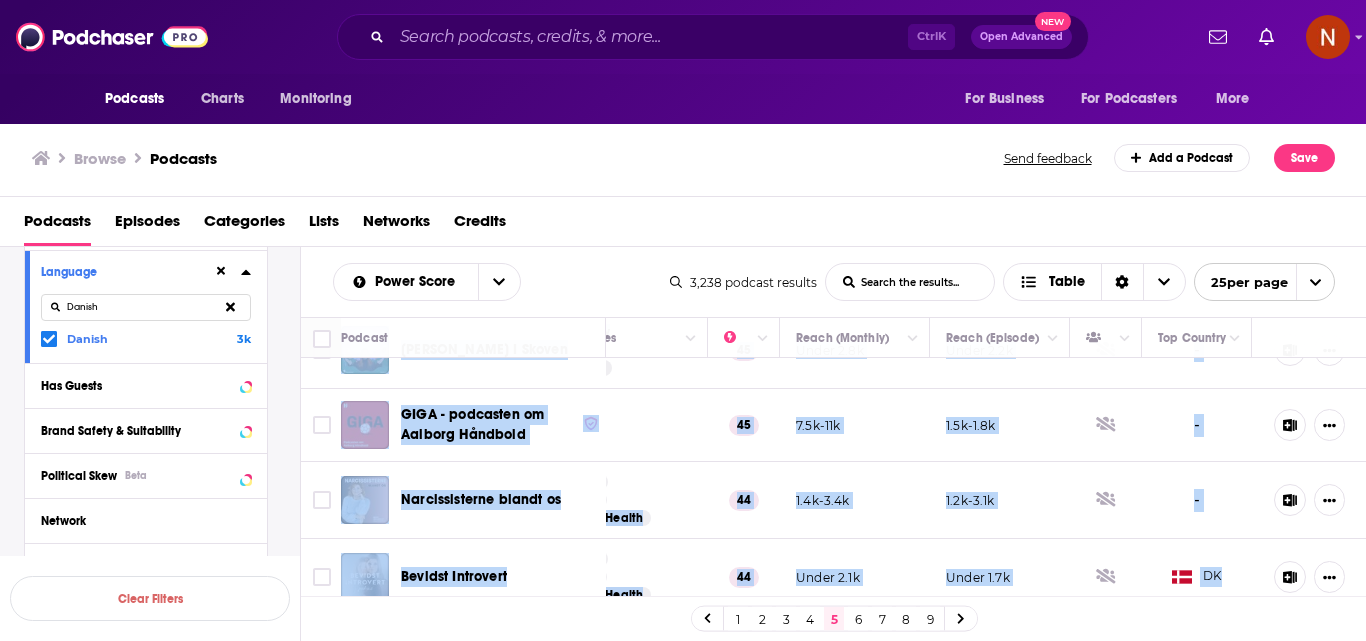 scroll, scrollTop: 500, scrollLeft: 0, axis: vertical 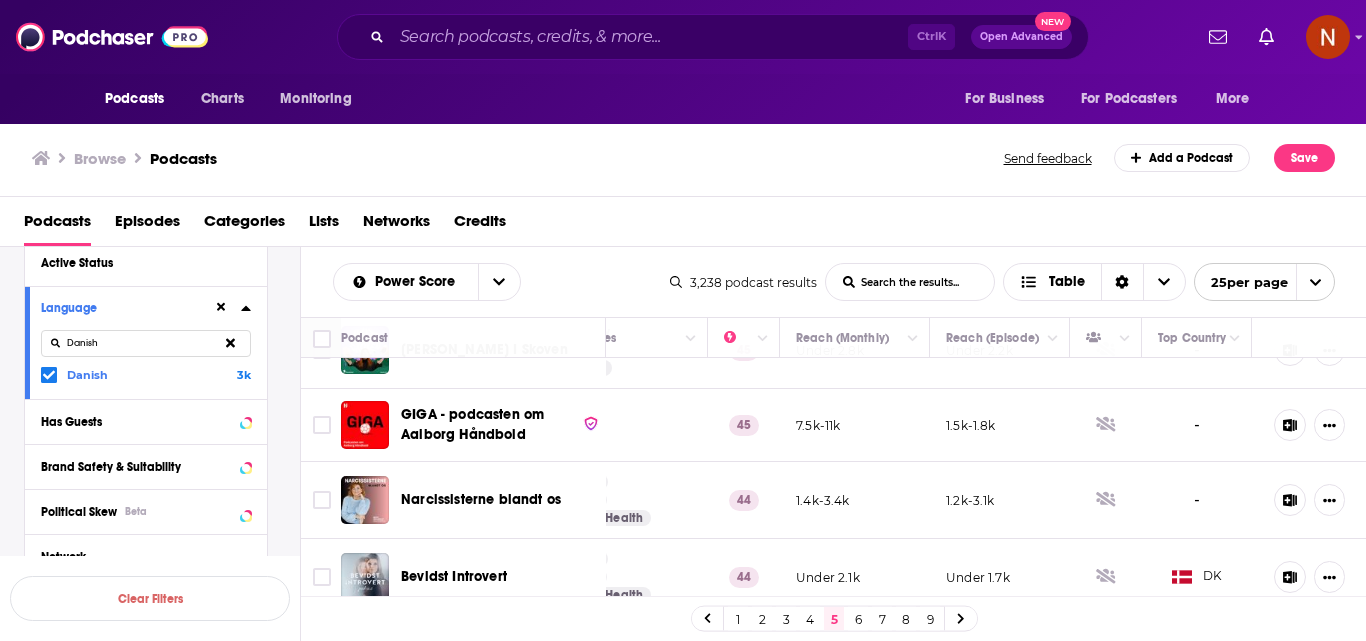 drag, startPoint x: 51, startPoint y: 374, endPoint x: 110, endPoint y: 346, distance: 65.30697 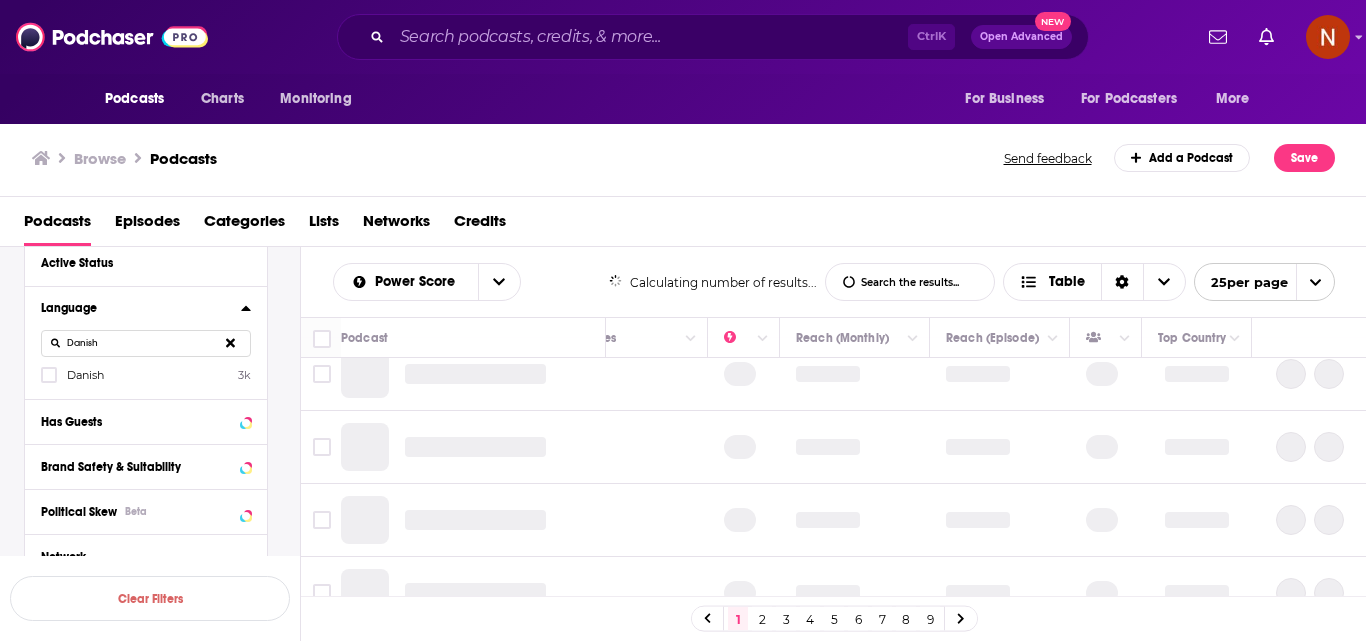 scroll, scrollTop: 0, scrollLeft: 453, axis: horizontal 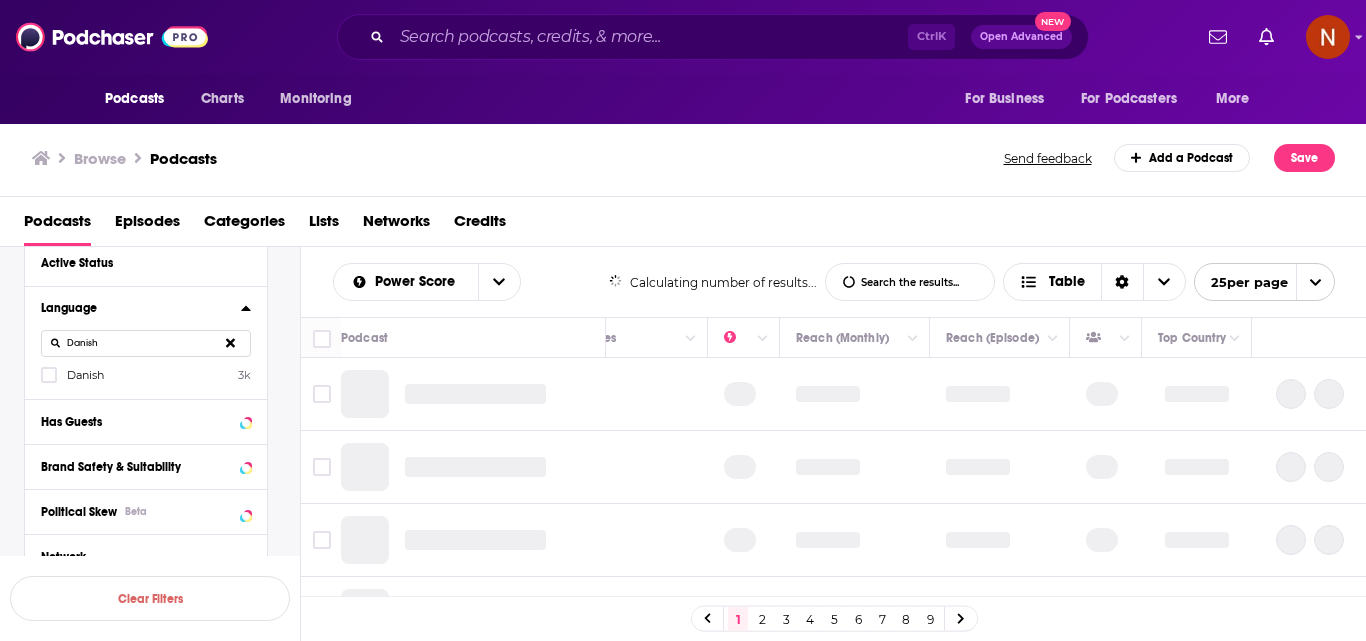 click on "Danish" at bounding box center (146, 343) 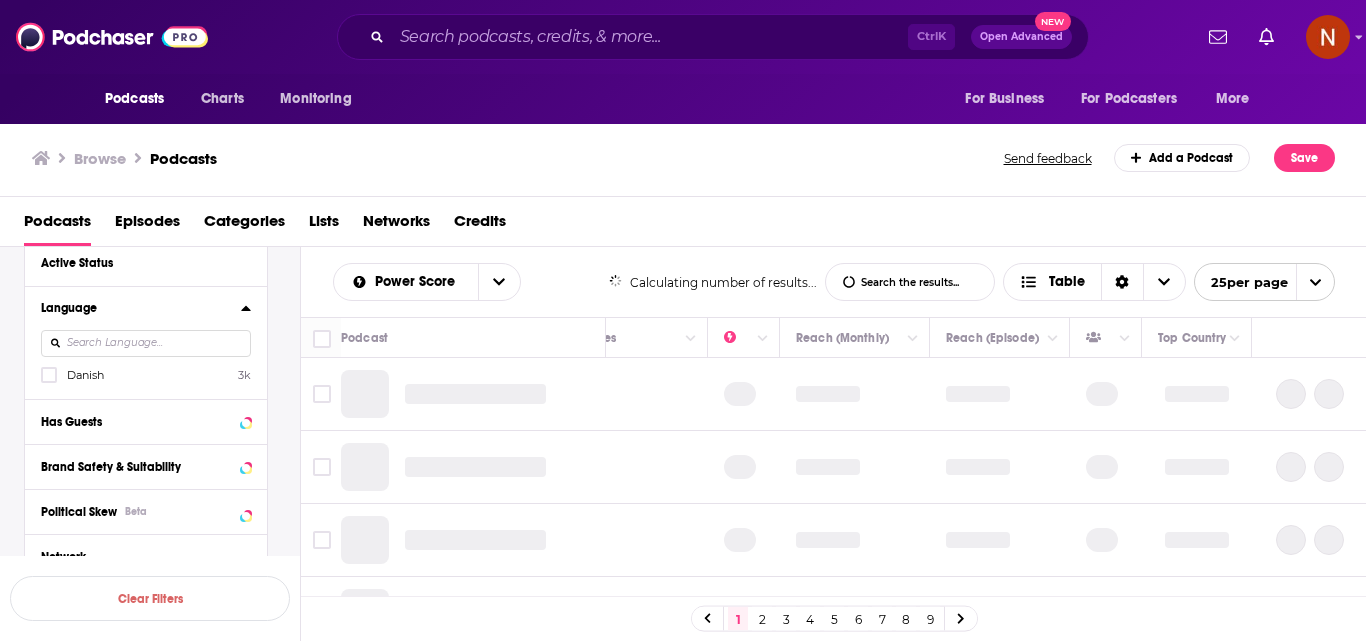 click at bounding box center [146, 343] 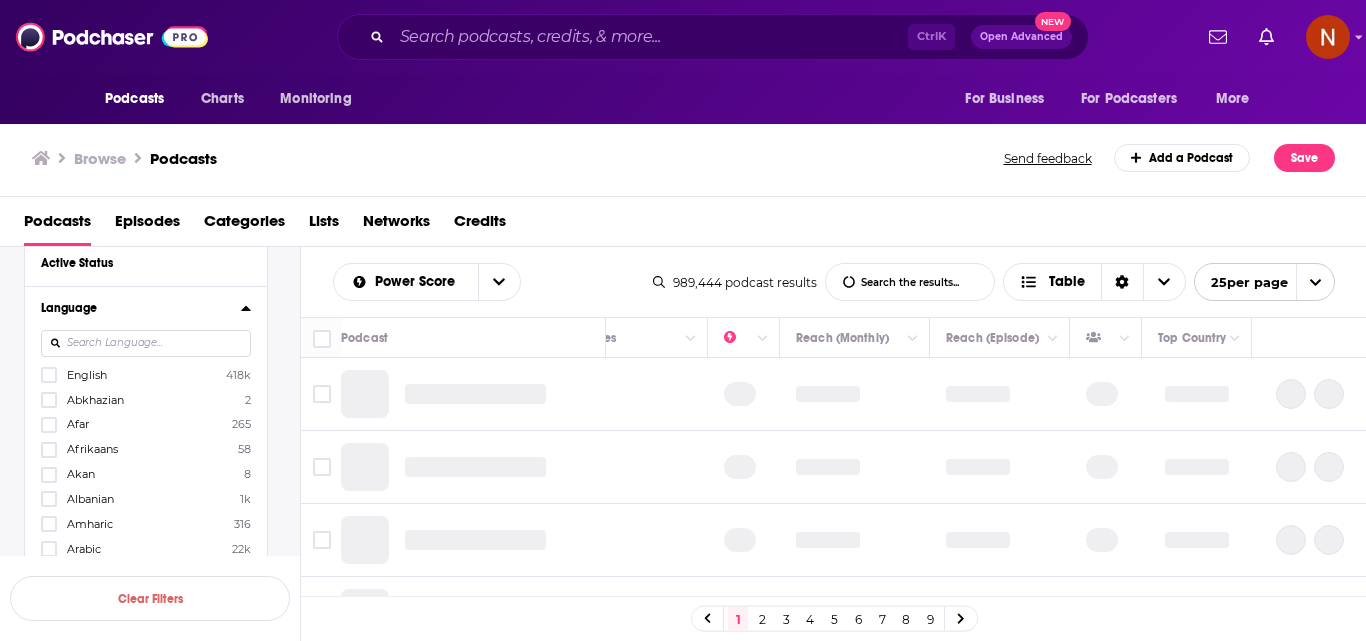 paste on "Icelandic" 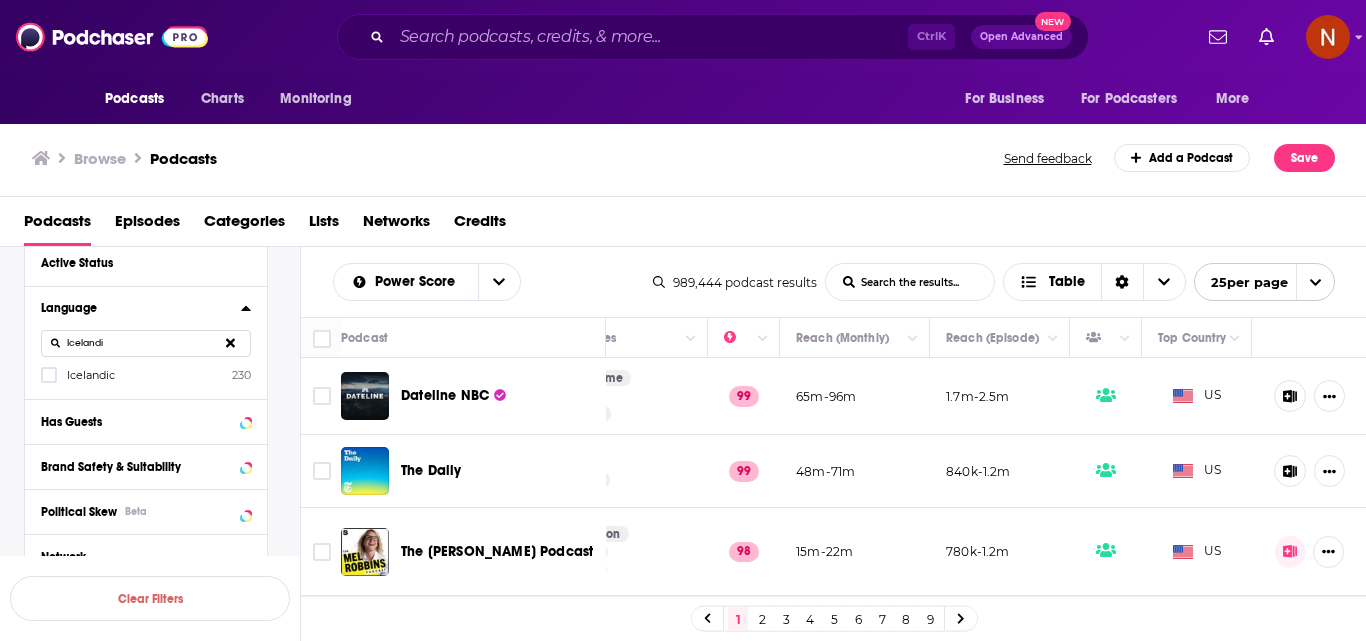 type on "Icelandi" 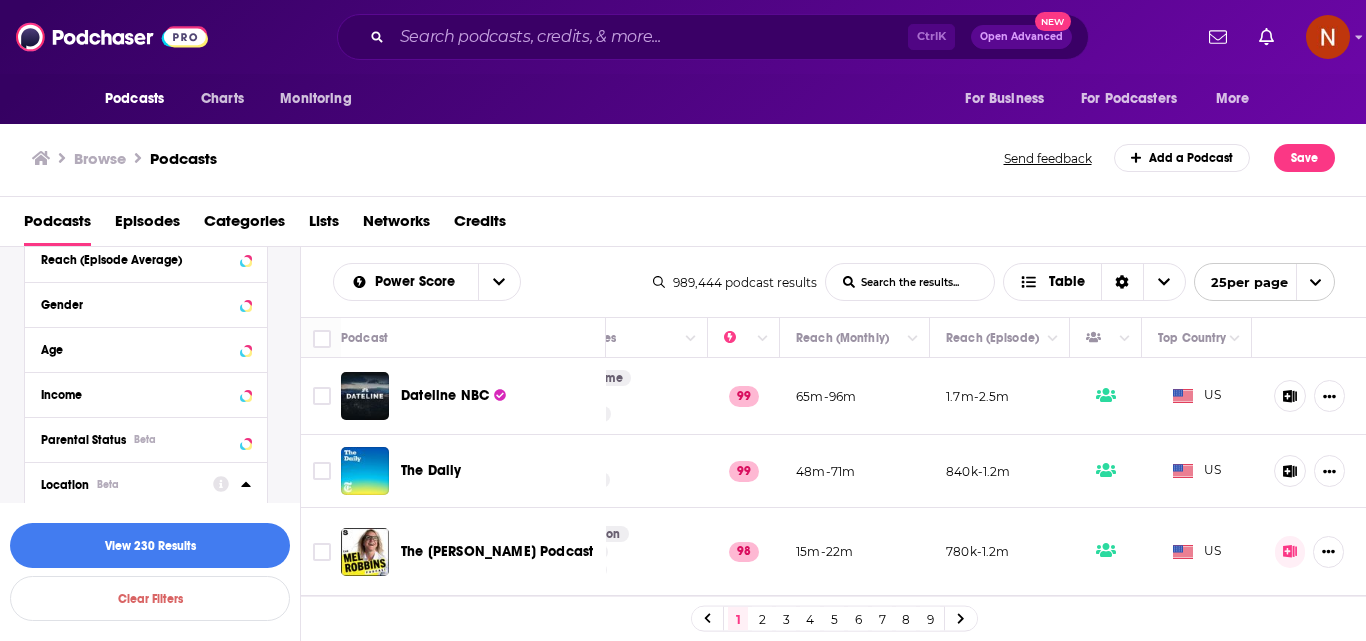 scroll, scrollTop: 1700, scrollLeft: 0, axis: vertical 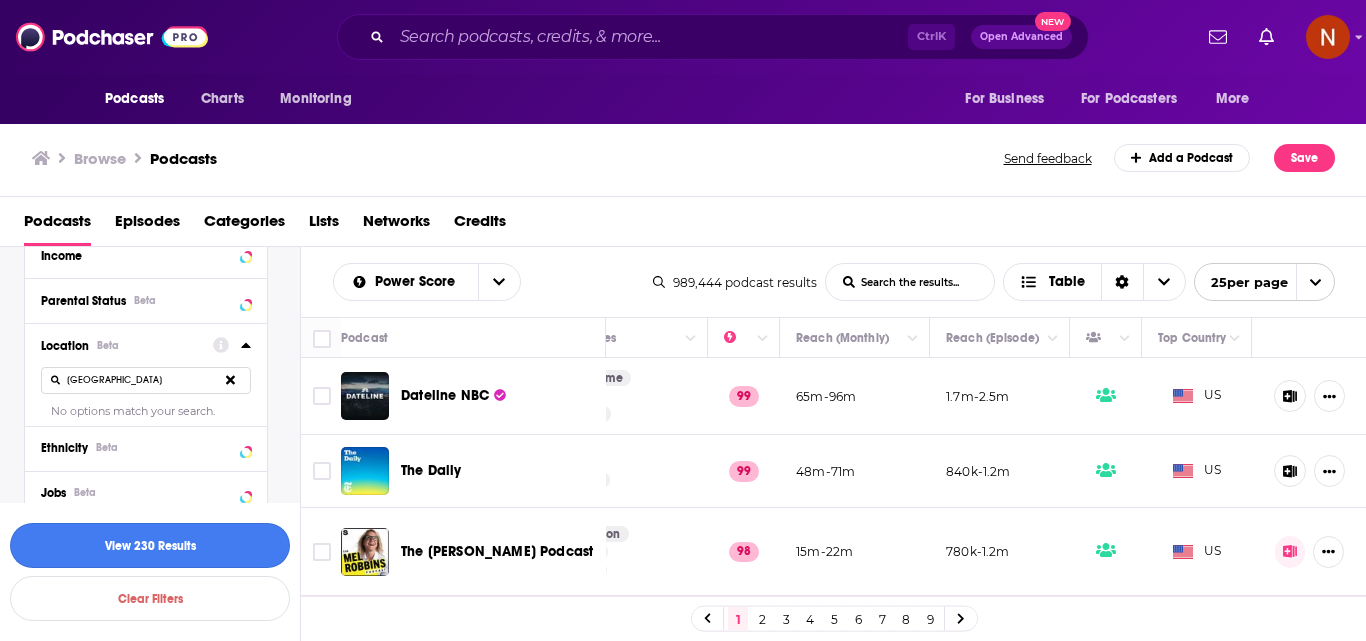 click on "View 230 Results" at bounding box center [150, 545] 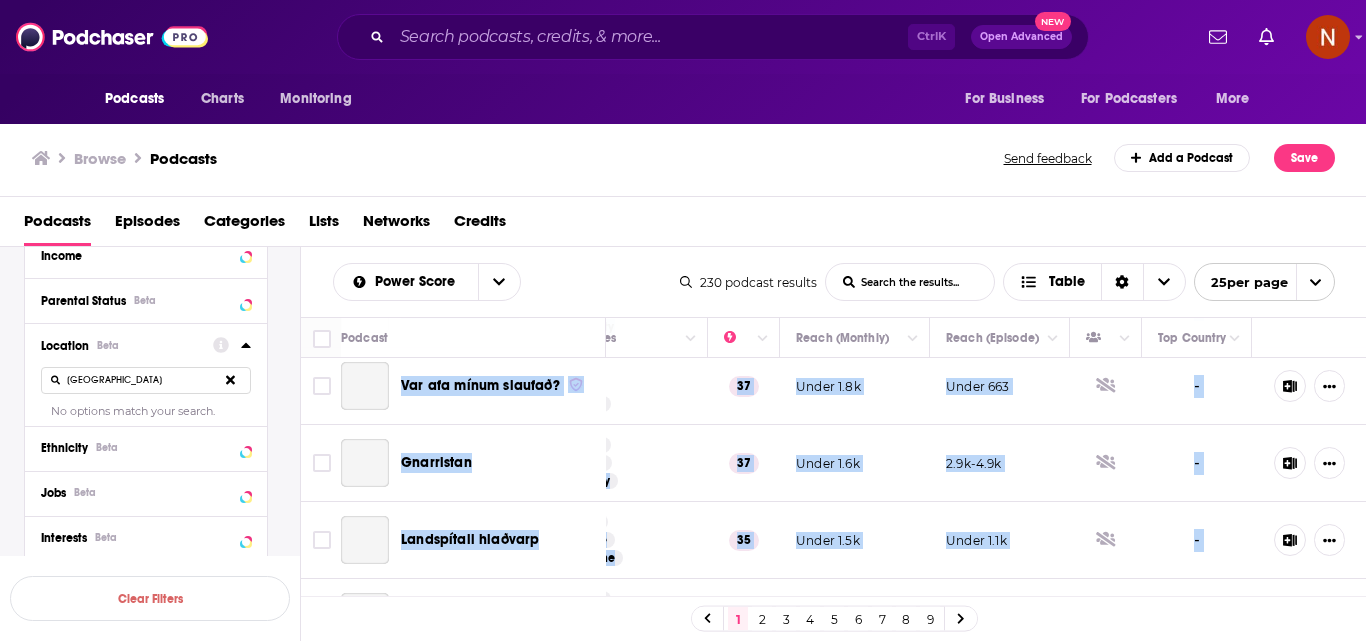 scroll, scrollTop: 1664, scrollLeft: 453, axis: both 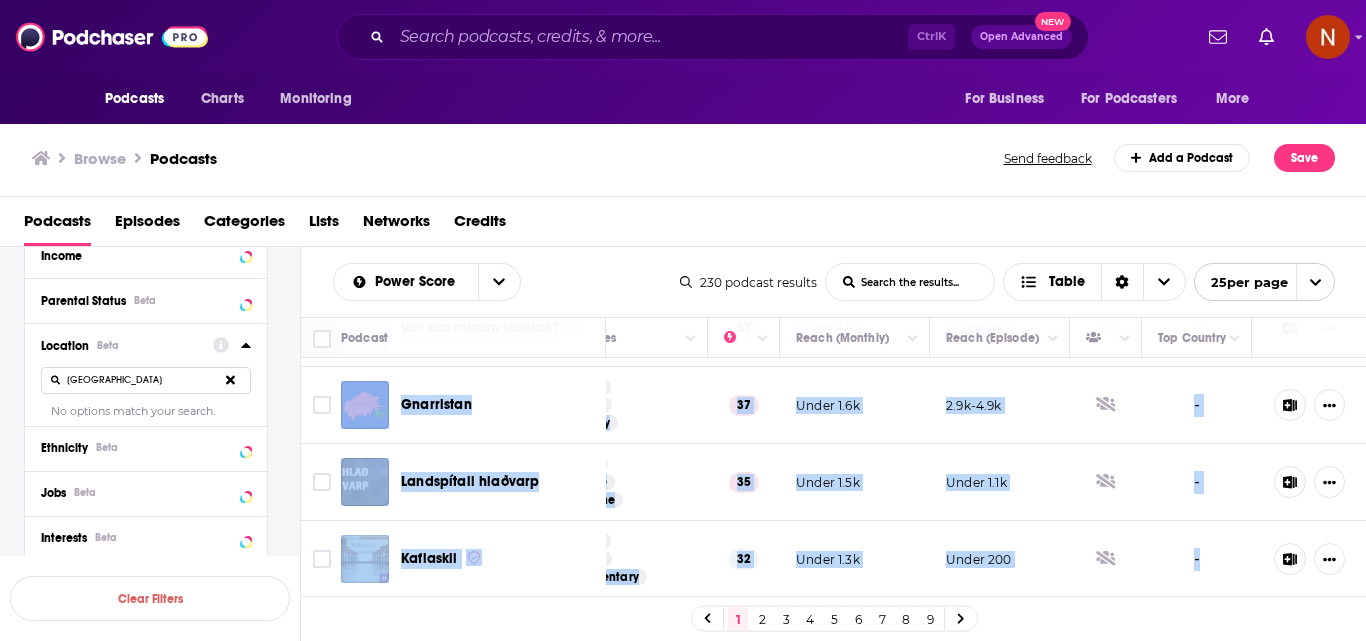 drag, startPoint x: 404, startPoint y: 378, endPoint x: 1192, endPoint y: 540, distance: 804.48 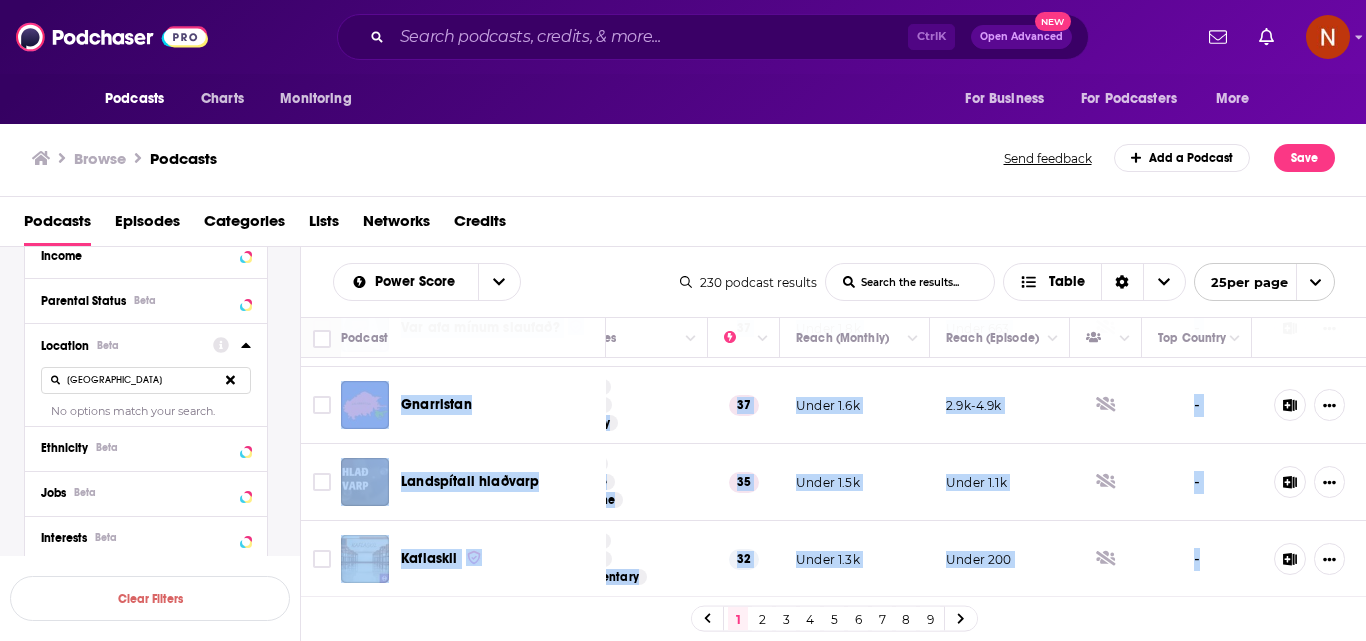 click on "Draugar fortíðar Flosi Þorgeirsson fræðir Baldur Ragnarsson um áhugaverða liðna atburði  ...More History Education Society 62 45k-66k 13k-20k - Ein Pæling Hlaðvarp Society Culture 59 50k-75k 2k-4k - Spjallið Vinkonurnar Sólrún Diego, Gurrý Jóns og Lína Birgitta eða „þrjár með öllu“ eins og þær eru kallaðar spjalla hé  ...More News 56 17k-26k 6.8k-10k - Podcast með Sölva Tryggva Podcast með Sölva er þáttur sem lætur sér ekkert óviðkomandi. Fylgstu með áhugaverðu fólki úr öll  ...More Tv Film Business 56 5.1k-7.6k Under 1.2k   IS Einmitt Einmitt eru samtöl á sunnudagsmorgnum þar sem Einar ræðir við áhugaverða einstaklinga úr öllum áttum   ...More Music News 55 9.3k-14k Under 2.7k - Samstöðin Samstöðin er fréttamiðill og vettvangur fyrir róttæka samfélagsumræðu og raddir þeirra sem ekki fá rú  ...More News Society Culture 53 15k-22k Under 1.1k - Rauða borðið Róttæk samfélagsumræða. Við Rauða borðið er rætt um  ...More News 53 - -" at bounding box center [615, -353] 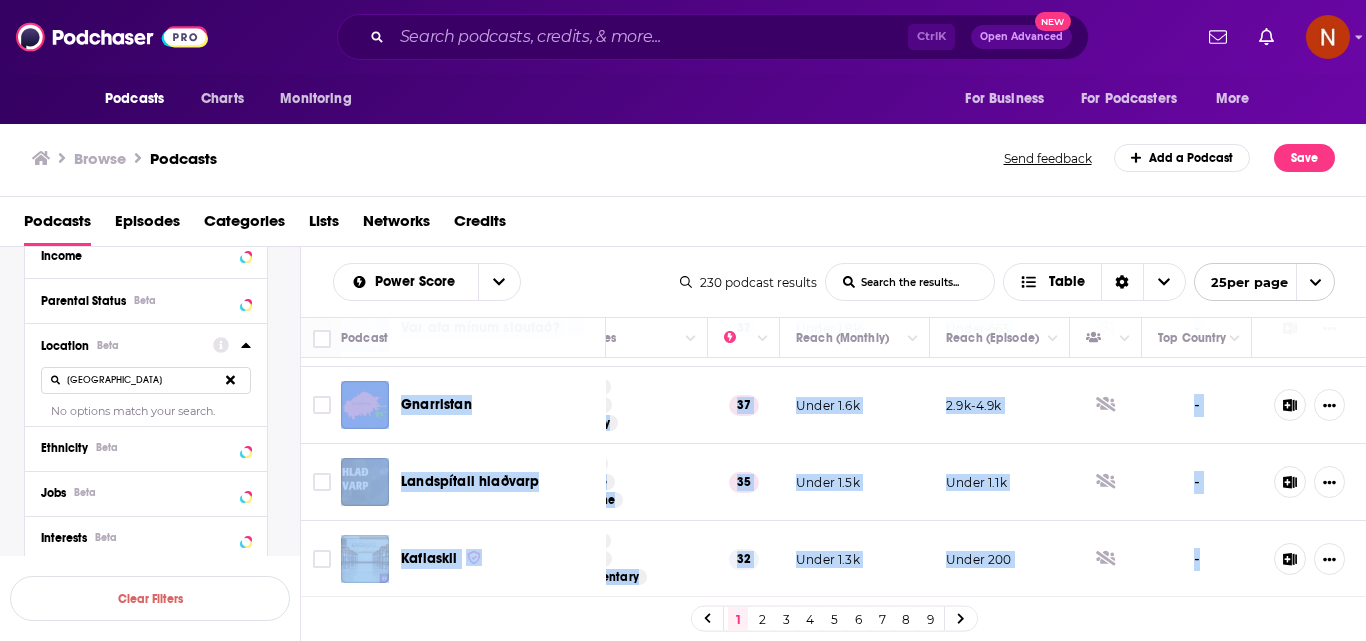 click on "2" at bounding box center (762, 619) 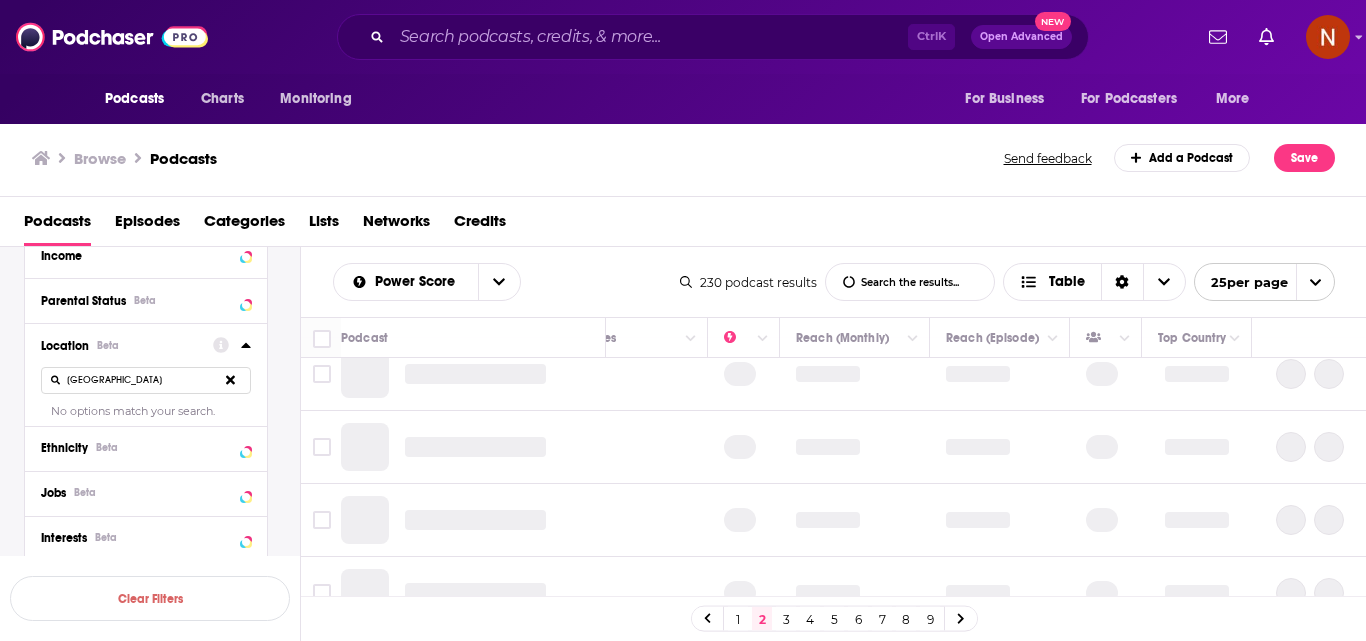scroll, scrollTop: 0, scrollLeft: 453, axis: horizontal 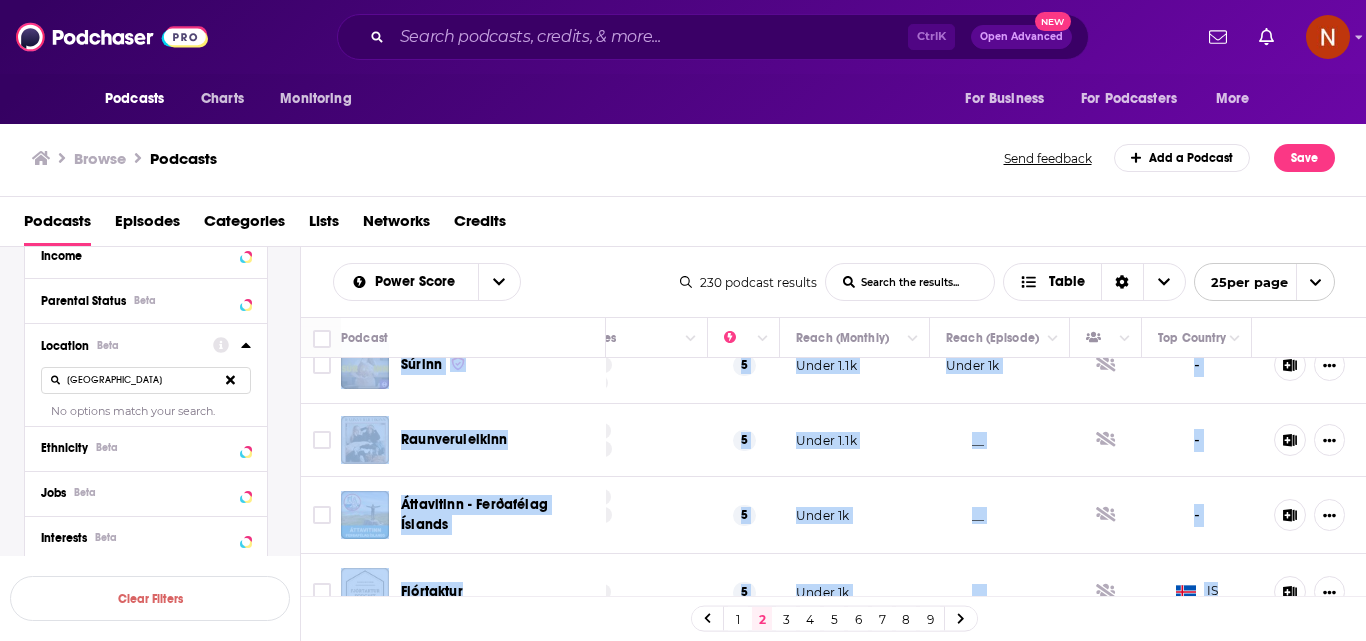 drag, startPoint x: 400, startPoint y: 375, endPoint x: 1198, endPoint y: 545, distance: 815.90686 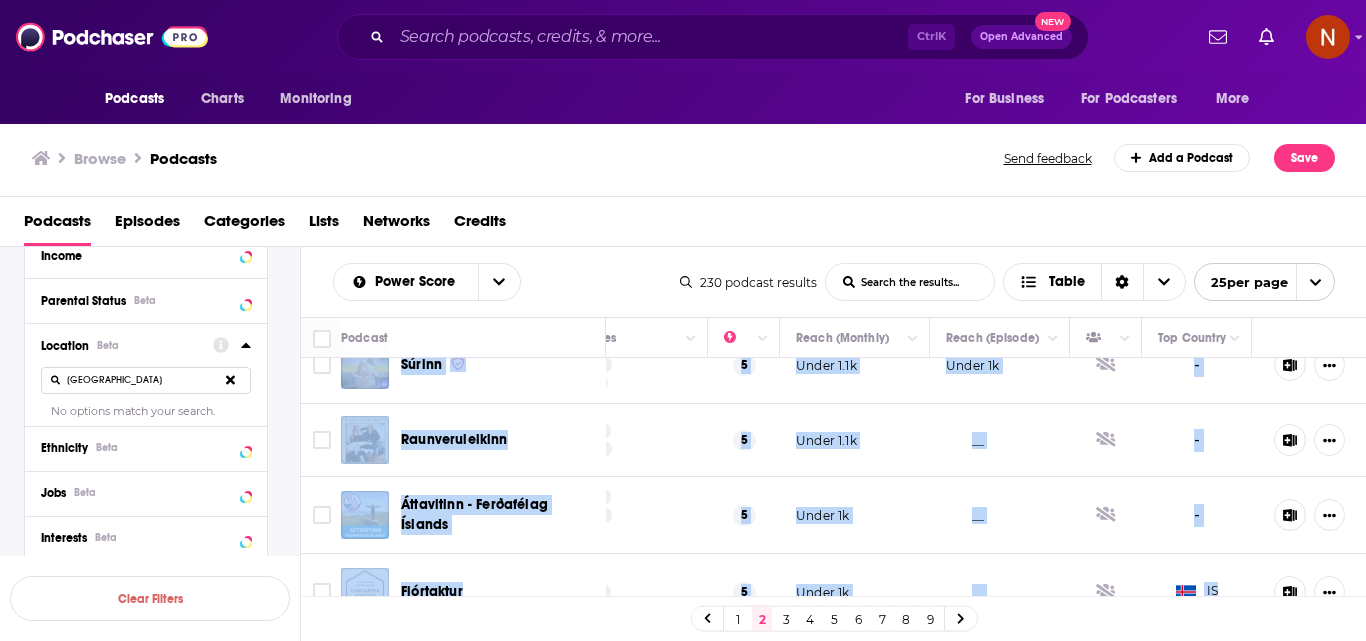 click on "Morðin á Illugastöðum Sagan af Natani og Agnesi, Friðriki og Sigríði.Aðfararnótt 14. mars árið 1828 voru Natan Ketilsson og maður s  ...More Society Culture True Crime 31 Under 1.5k __ - Synir Egils Synir Egils hafa áratuga reynslu af greiningu pólitískrar- og samfélagslegar umræðu. Á sunnudögm ræða þeir  ...More News Politics 31 Under 1.3k Under 1k - Krakkaheimskviður Í Krakkaheimskviðum fjöllum við um fréttir af því sem gerist ekki á Íslandi, en tengist því samt stundum.   ...More Kids Family News 30 Under 1.3k Under 200 - Óli Björn - Alltaf til hægri Stjórnmál, listir og menning, umhverfismál, efnahagsmál, viðskipti og hugmyndafræði. Óli Björn Kárason er   ...More News Politics 28 Under 1.2k Under 1.1k - My way morðin Á árunum 2002-2012 voru framin alla vega 12 morð á Filippseyjum sem tengjast söng á laginu My Way í   ...More Society Culture Documentary 27 Under 1.3k Under 331 - Eldflaugaförin Gulahaf. Um borð voru sjö menn, ráðnir af bandarí 25" at bounding box center (615, -342) 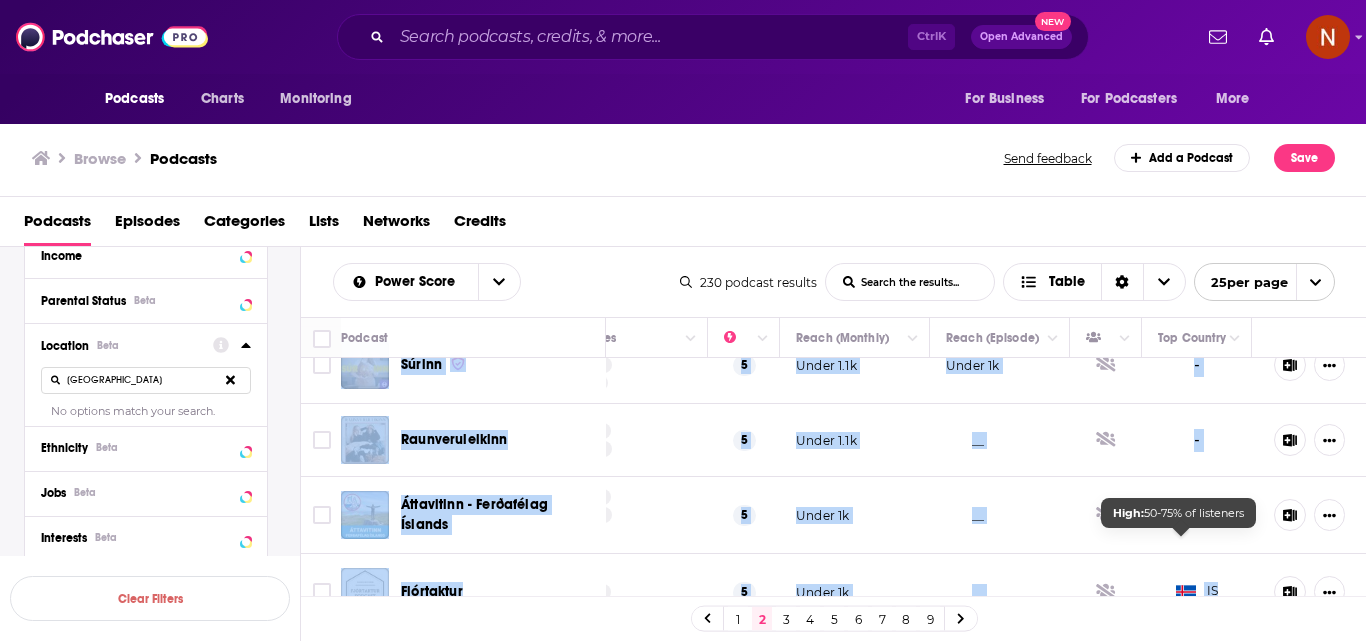 copy on "Morðin á Illugastöðum Sagan af Natani og Agnesi, Friðriki og Sigríði.Aðfararnótt 14. mars árið 1828 voru Natan Ketilsson og maður s  ...More Society Culture True Crime 31 Under 1.5k __ - Synir Egils Synir Egils hafa áratuga reynslu af greiningu pólitískrar- og samfélagslegar umræðu. Á sunnudögm ræða þeir  ...More News Politics 31 Under 1.3k Under 1k - Krakkaheimskviður Í Krakkaheimskviðum fjöllum við um fréttir af því sem gerist ekki á Íslandi, en tengist því samt stundum.   ...More Kids Family News 30 Under 1.3k Under 200 - Óli Björn - Alltaf til hægri Stjórnmál, listir og menning, umhverfismál, efnahagsmál, viðskipti og hugmyndafræði. Óli Björn Kárason er   ...More News Politics 28 Under 1.2k Under 1.1k - My way morðin Á árunum 2002-2012 voru framin alla vega 12 morð á Filippseyjum sem tengjast söng á laginu My Way í   ...More Society Culture Documentary 27 Under 1.3k Under 331 - Eldflaugaförin Veturinn 1987 sigldi lítið skip undir fölsku flaggi inn í Gulahaf. Um borð voru sjö menn, ráðnir af bandarí  ....." 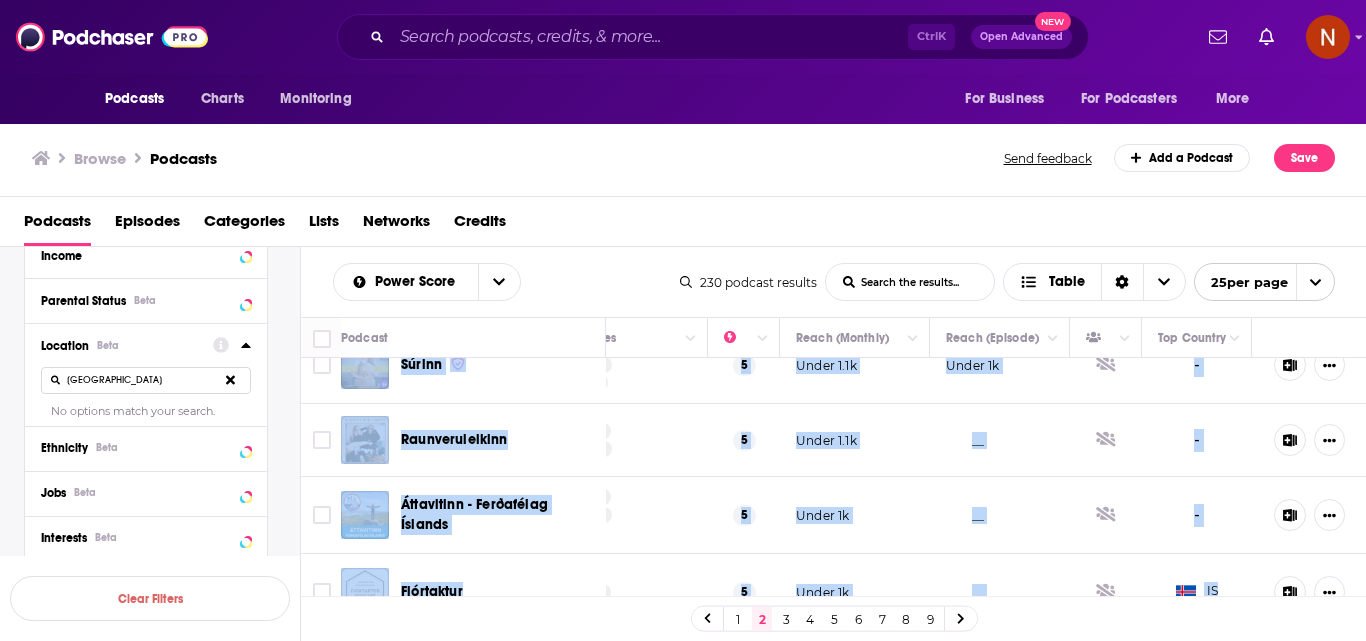 click on "3" at bounding box center [786, 619] 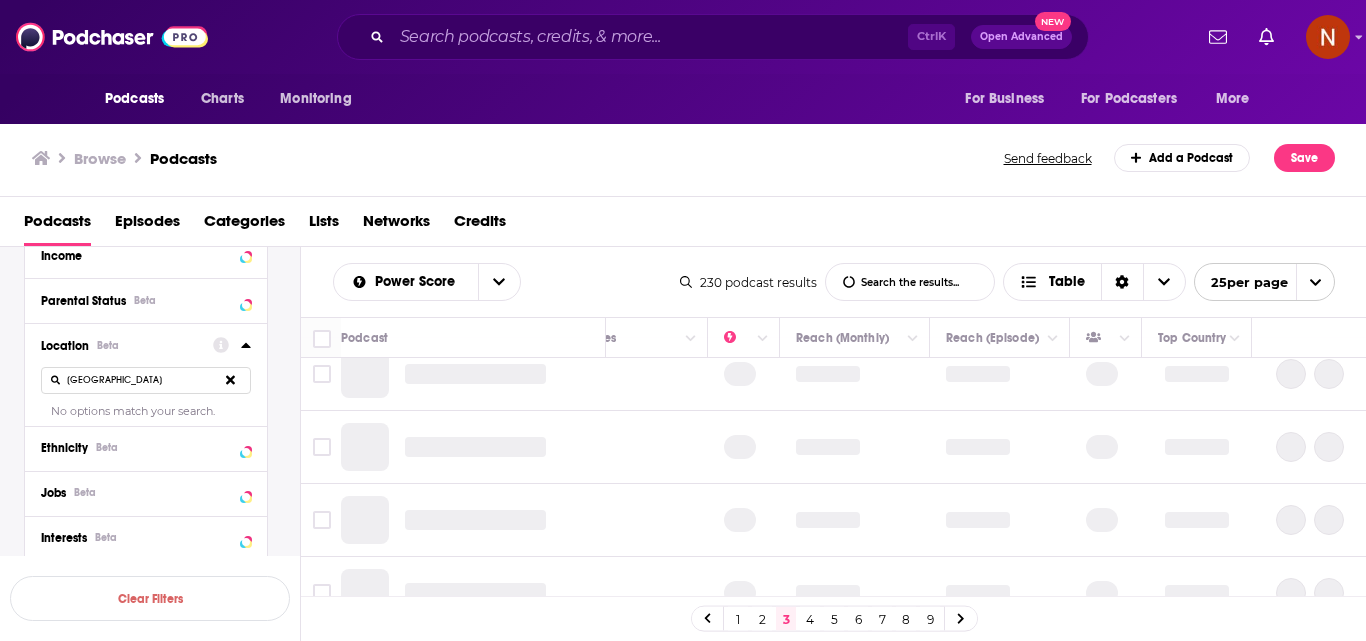 scroll, scrollTop: 0, scrollLeft: 453, axis: horizontal 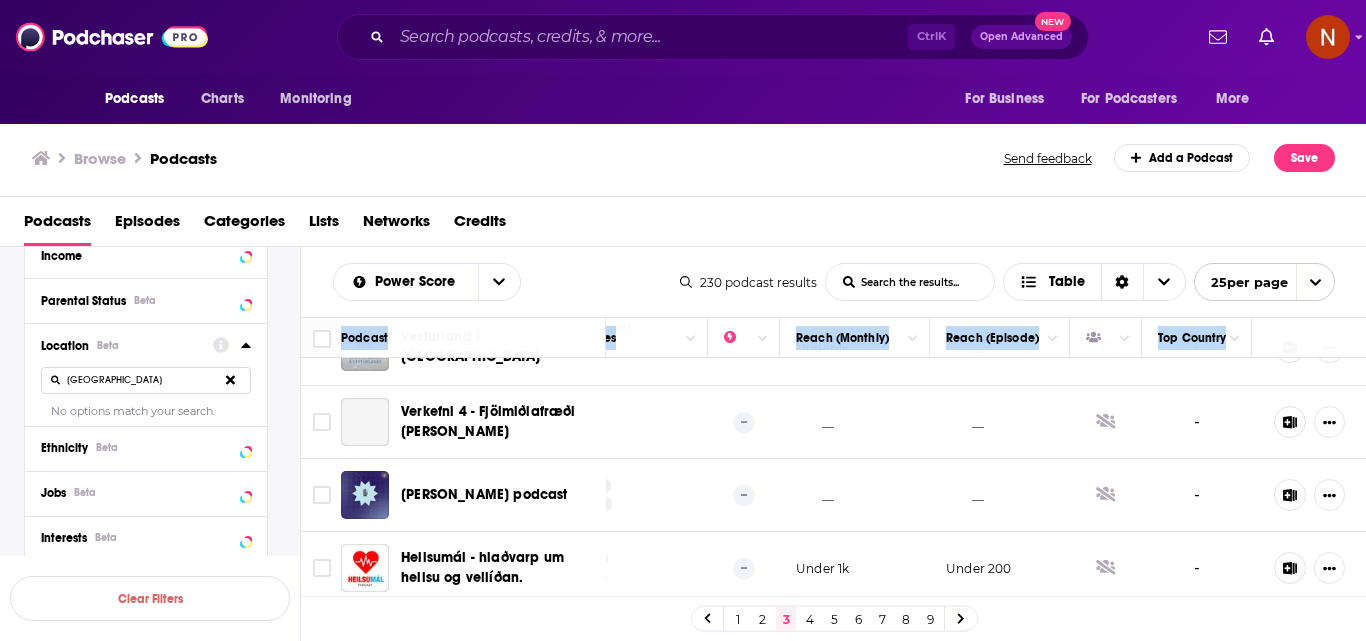 drag, startPoint x: 397, startPoint y: 365, endPoint x: 1237, endPoint y: 561, distance: 862.5636 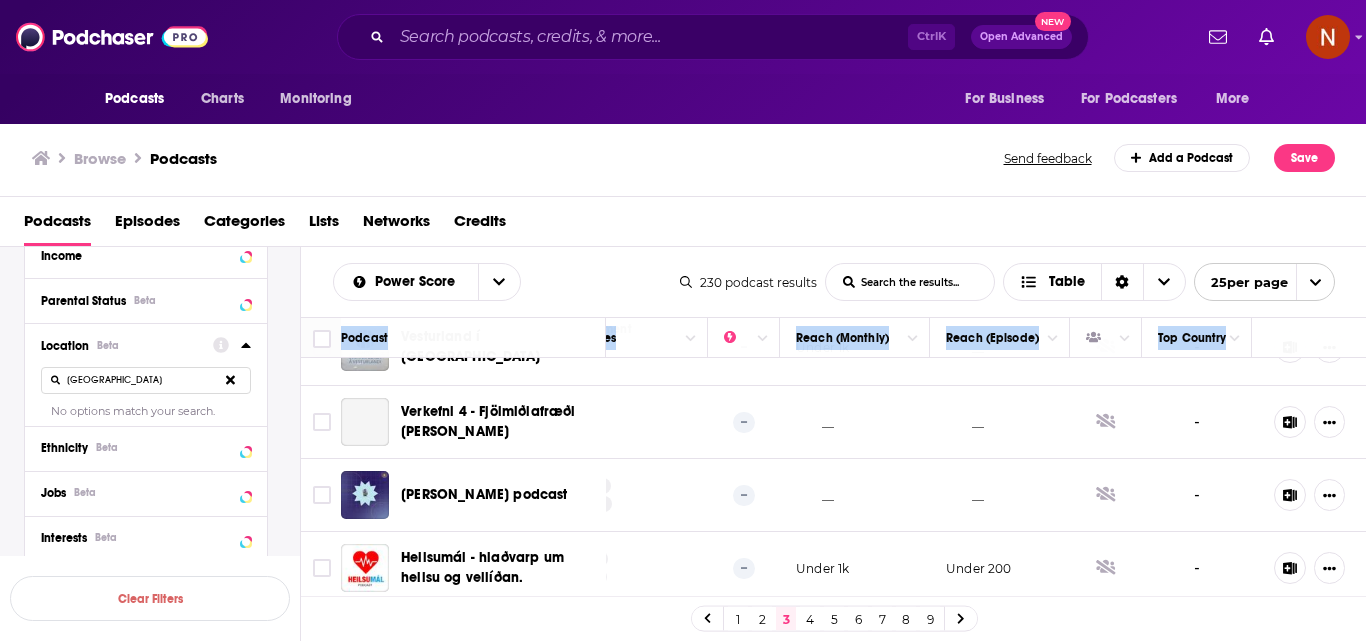 click on "Öryggi þjóðar Í Öryggi þjóðar stiklar Sóley Kaldal, áhættustýringar- og öryggisverkfræðingur, á stóru um helstu hugtök   ...More Government News 4 Under 1k Under 1.1k - NeyðarLínan Uppbyggilegt podcast. Health Fitness Mental Health 3 Under 1k __ - Sóknarmenn Séra Friðriks Hann Marteinn Gauti mun stýra sókninni hjá sóknarmönnum séra friðriks, enda afbragðssóknar  ...More Sports Football Comedy 3 Under 1k __ - Ólympíusögur Í þáttunum eru nokkrar af hetjum og skúrkum Ólympíusögunnar til umfjöllunar. Gullverðlaunaha  ...More Sports Society Culture 3 Under 1k Under 1.6k - Útihátíð Í þessum þáttum er skoðuð saga íslensku útihátíðarinnar sem var hér allsráðandi í sumarstemningunni á of  ...More Music Society Culture 2 Under 1k __ - Af stað Þættir þar sem sagt er frá ýmsum stöðum um allt land. Stöðum sem eiga sér sérstakt pláss í hjörtum við  ...More Society Culture Travel 1 Under 1k Under 200 - Við eldhúsborðið  ...More Society 1 -" at bounding box center [615, -345] 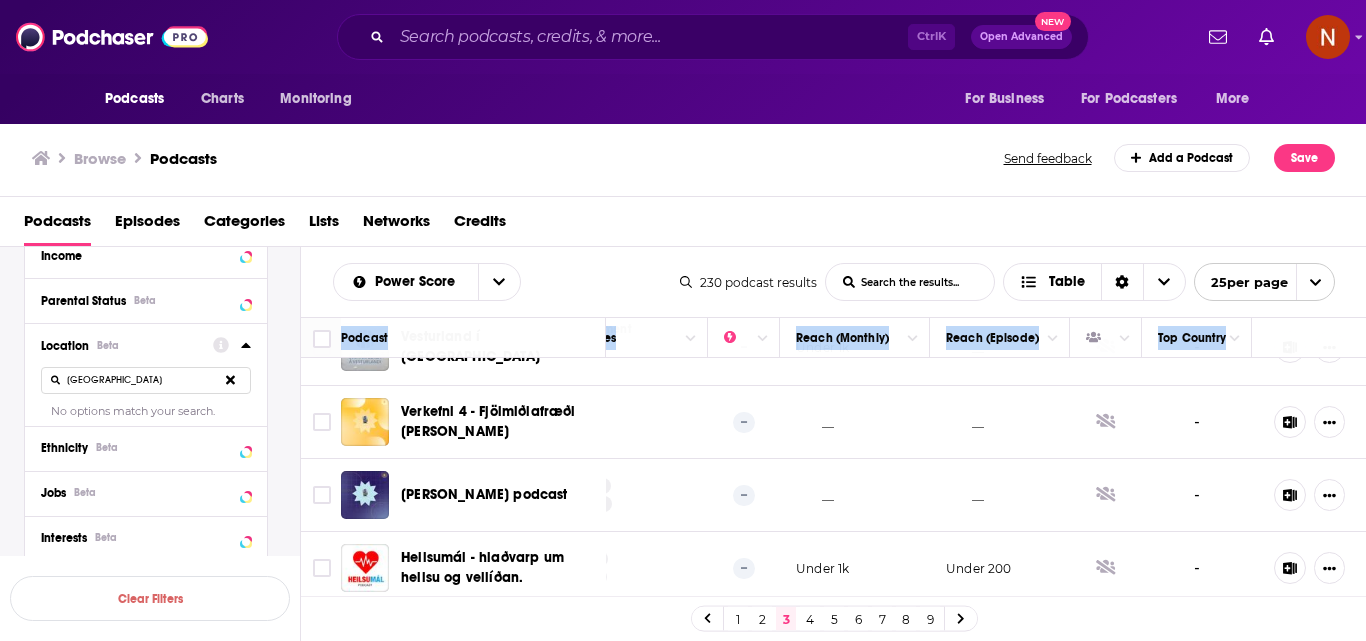 click on "4" at bounding box center (810, 619) 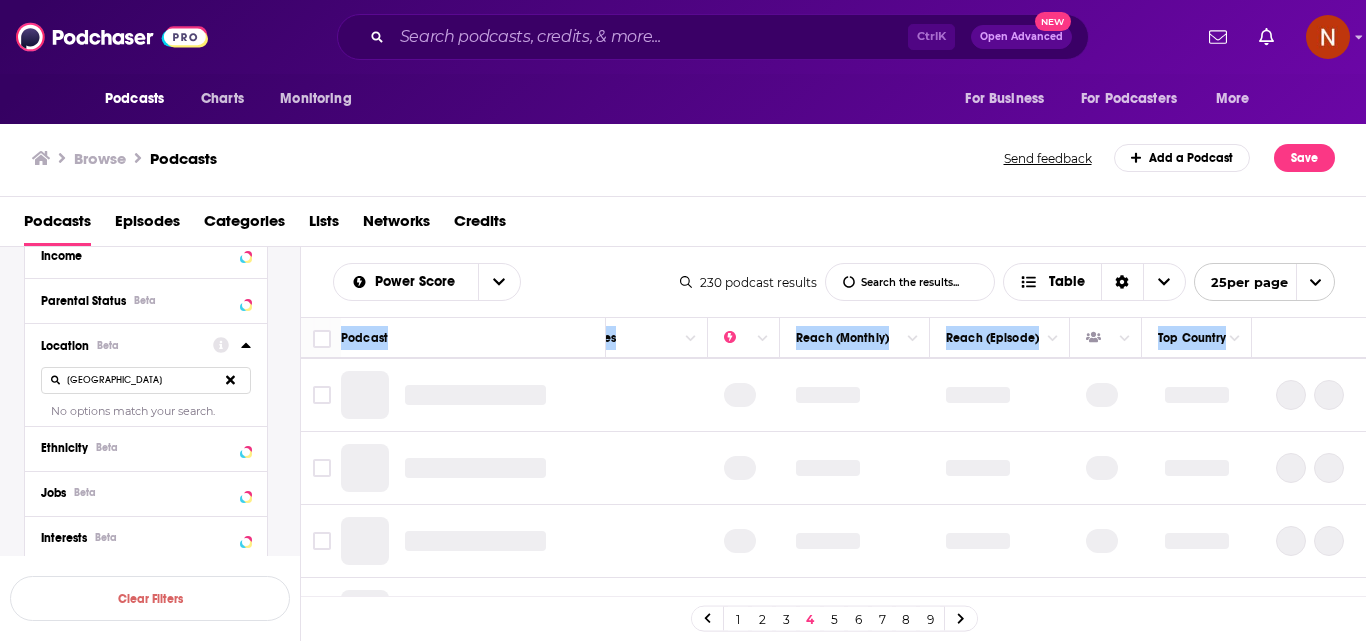 scroll, scrollTop: 0, scrollLeft: 453, axis: horizontal 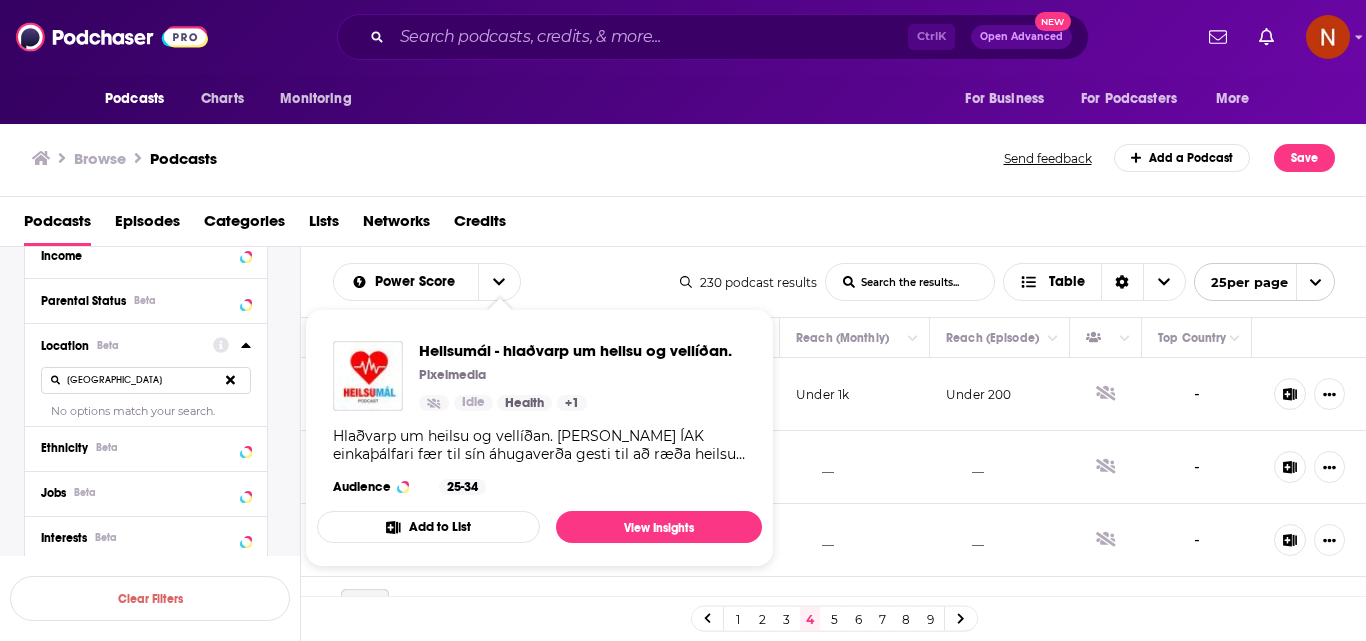 click on "Browse Podcasts" at bounding box center (519, 158) 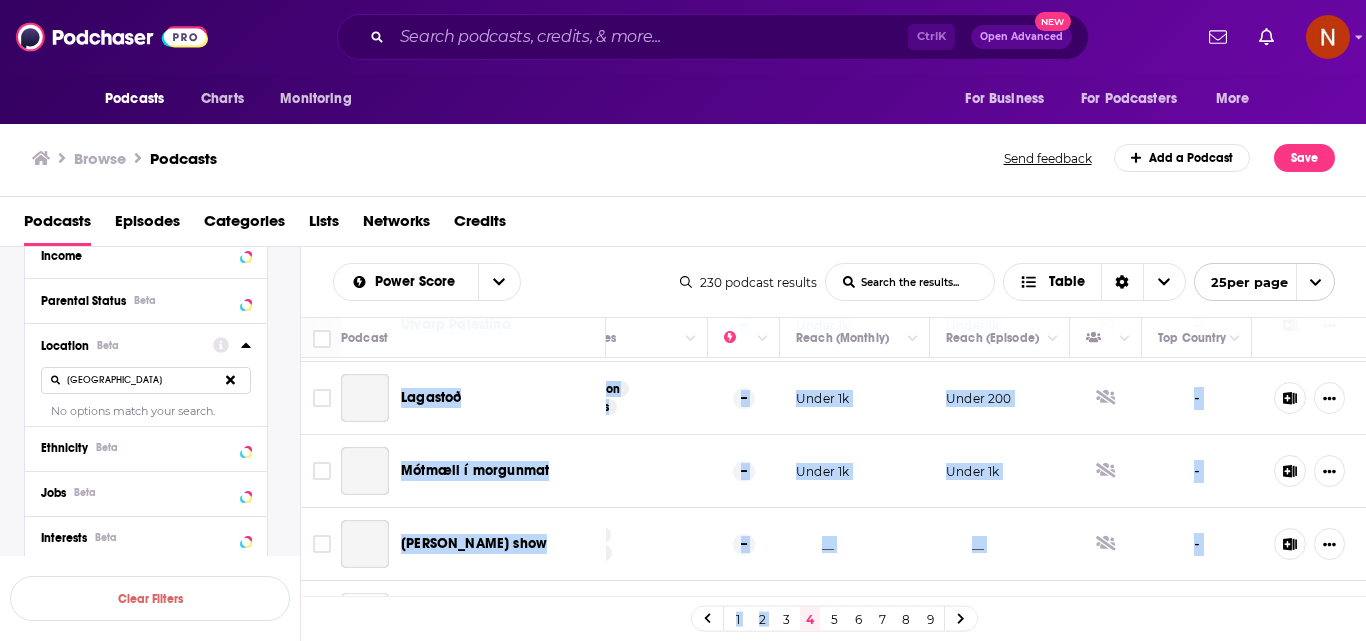 scroll, scrollTop: 1628, scrollLeft: 453, axis: both 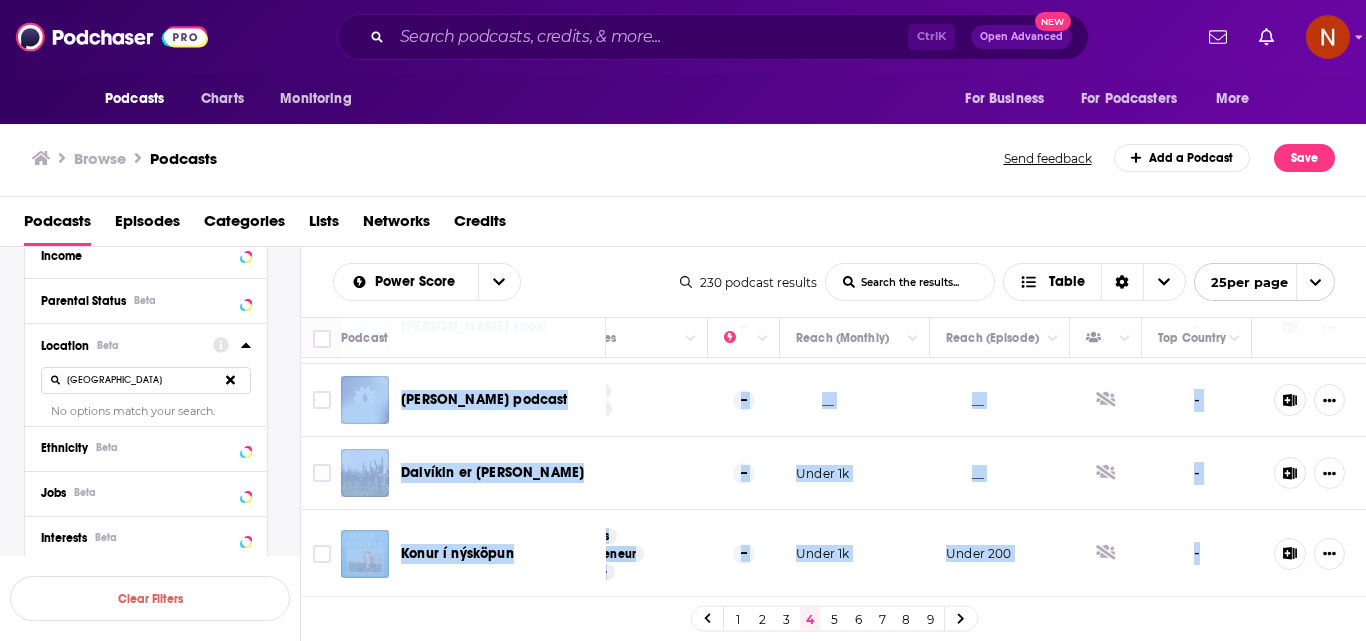 drag, startPoint x: 397, startPoint y: 368, endPoint x: 1179, endPoint y: 557, distance: 804.5154 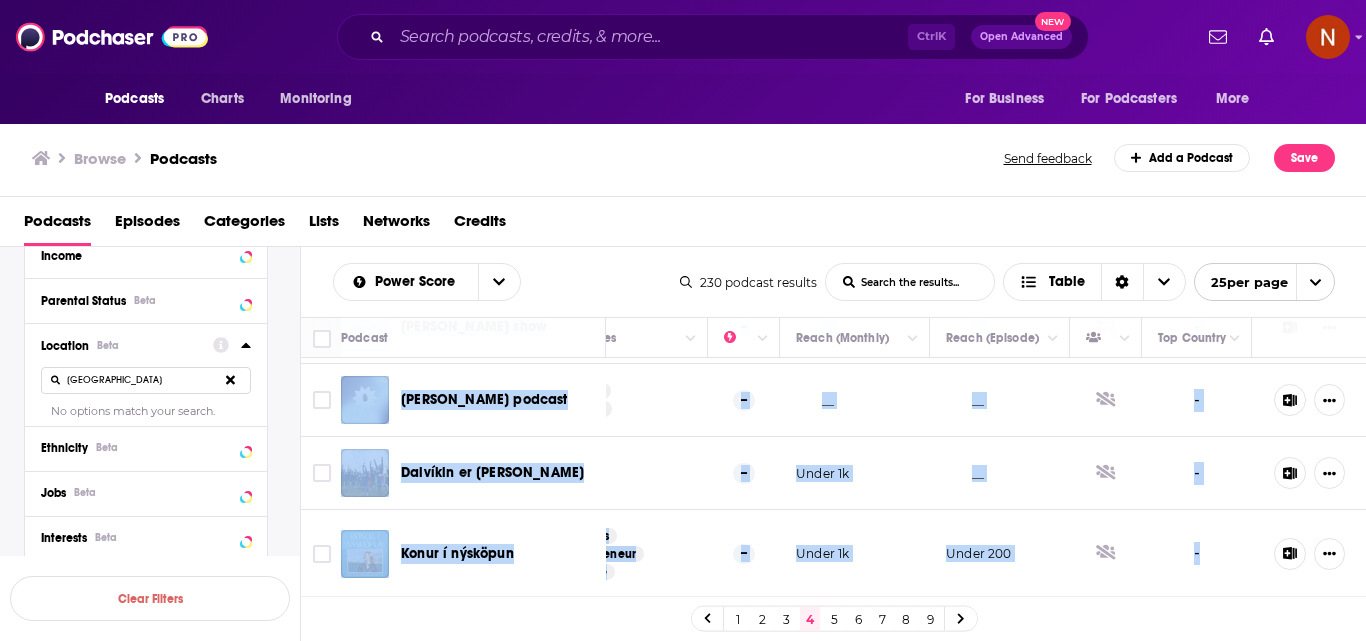 click on "Heilsumál - hlaðvarp um heilsu og vellíðan. Hlaðvarp um heilsu og vellíðan. Bent Marinósson ÍAK einkaþálfari fær til sín áhugaverða gesti til að ræða  ...More Health Fitness -- Under 1k Under 200 - Oskar Einar Bukowski's show Society Culture -- __ __ - Helga Vala Ólafsdóttir's podcast Society Culture -- __ __ - johanna maria's podcast Society Culture -- __ __ - Anna Guðrún's podcast Society Culture -- __ __ - Björgvin Brynjólfsson's show Society Culture -- __ __ - Sönn íslensk sakamál Sjónvarpsþættirnir Sönn íslensk sakamál nutu mikilla vinsælda á níunda og tíunda áratug síðustu aldar.   ...More True Crime Tv Film -- Under 1.5k __ - No Mor Society Culture -- __ __ - Lesgleraugun | Borgarbókasafnið Í Lesgleraugunum verður varpað út upptökum af bókmenntaviðburðum safnsins, sem klipptar eru   ...More Society Culture Arts -- Under 1k __ - Aftur til Egyptalands Í október 2024 leggja fjórar vinkonur í ferðalag til  ...More Society Culture Documentary -- __ - --" at bounding box center [615, -335] 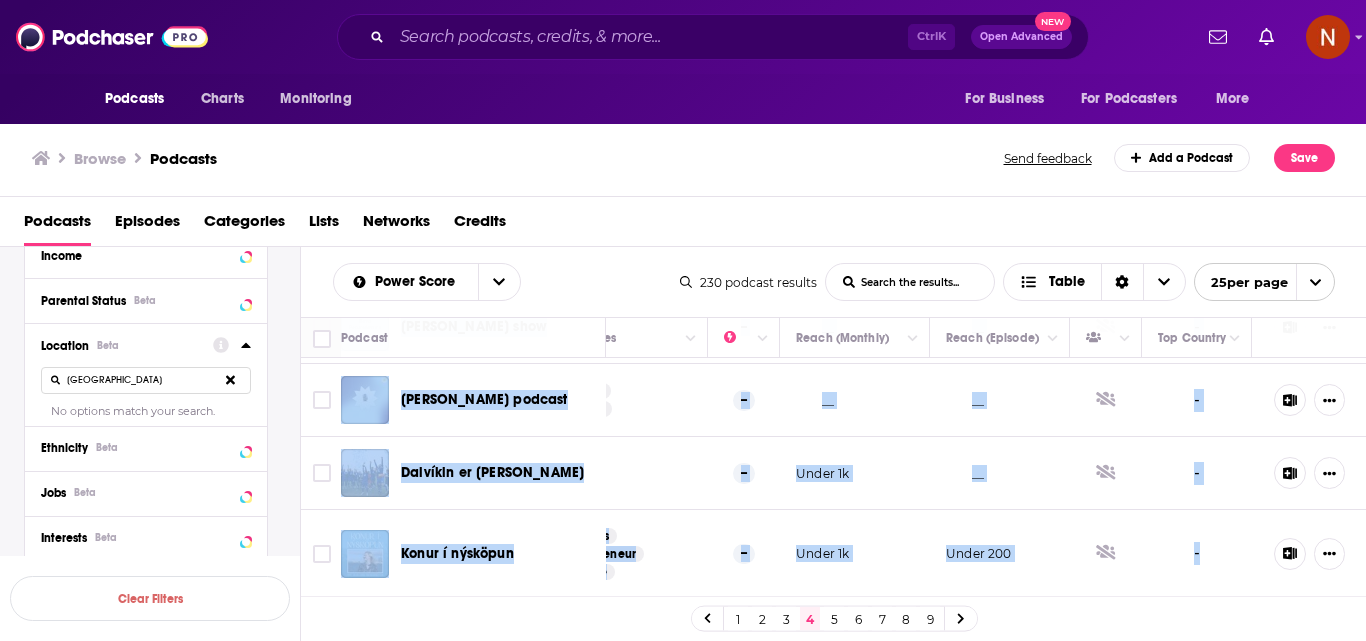 click on "5" at bounding box center (834, 619) 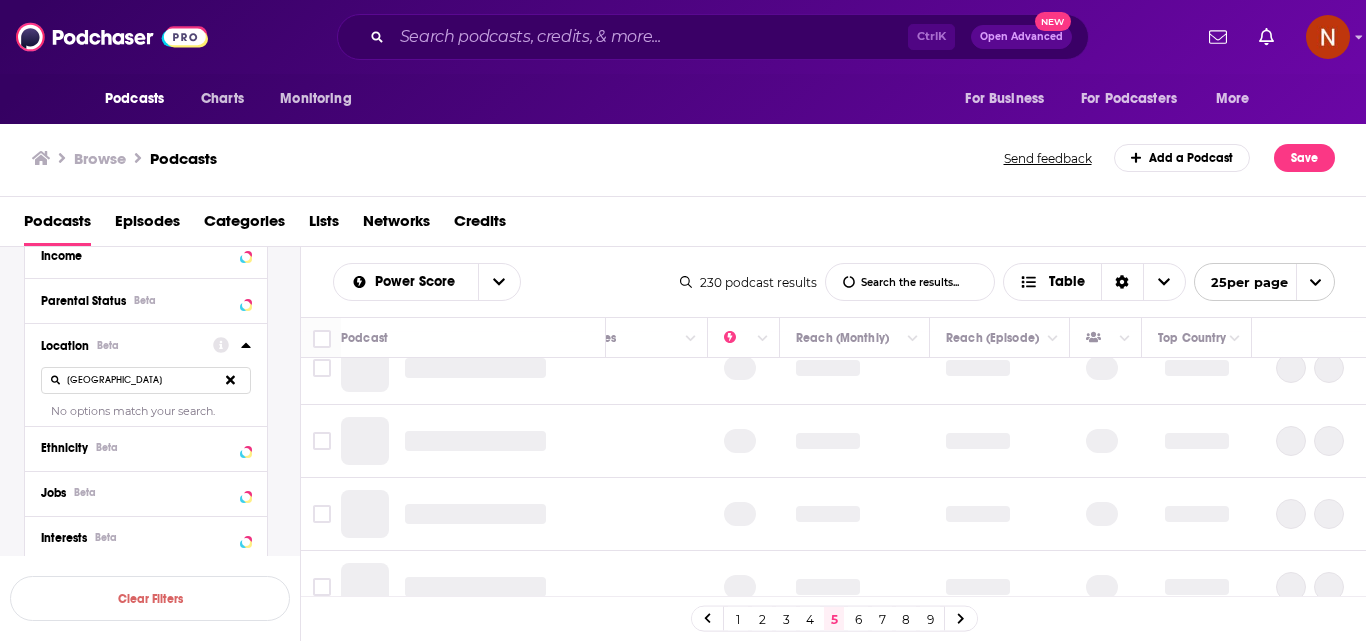 scroll, scrollTop: 0, scrollLeft: 453, axis: horizontal 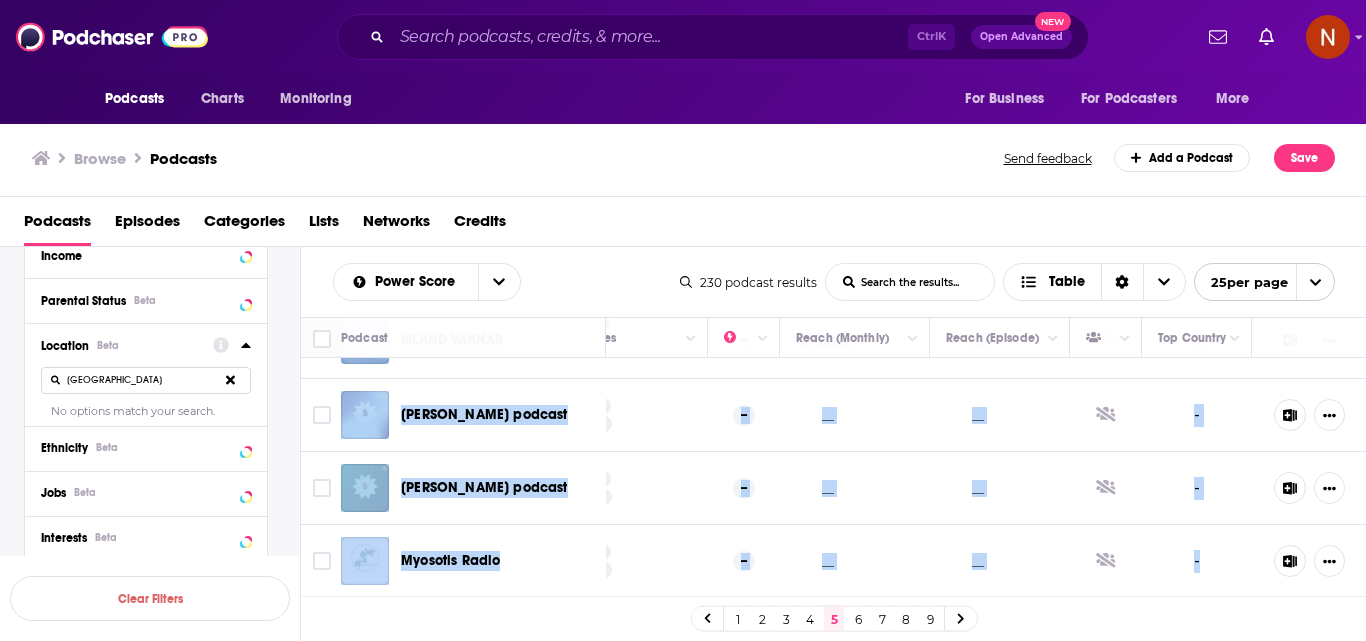 drag, startPoint x: 400, startPoint y: 365, endPoint x: 1195, endPoint y: 558, distance: 818.0917 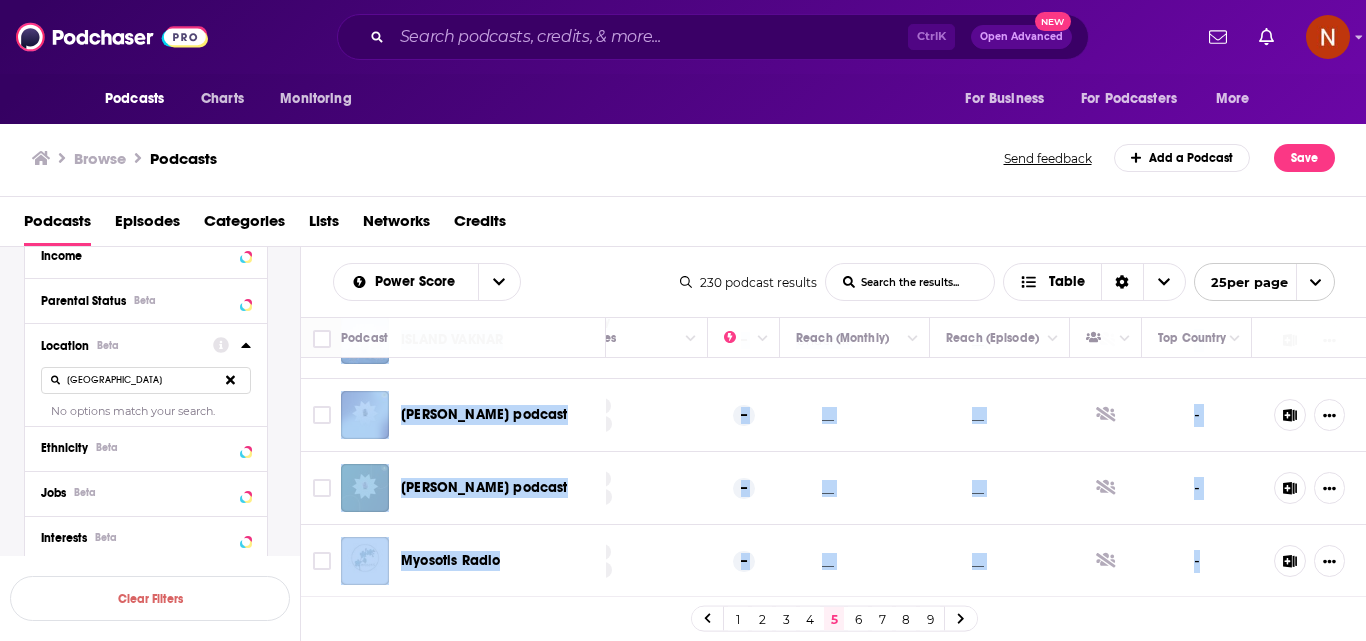 click on "Michaela Regan Kolosov's show Society Culture -- __ __ - Áslaug og Óli Björn Þingmennirnir Áslaug Arna Sigurbjörnsdóttir og Óli Björn Kárason ræða málefni út frá stefnu Sjálfstæðisflok  ...More News Politics Education -- Under 1k __ - Bókabræður - Bókaklúbbs hlaðvarp Bókaspjall. Rætt um og farið yfir bækur í ýmsum flokkum. Saga, heimspeki, tækni, heilsa o.fl.  Bókabræður er  ...More Arts Books Society -- Under 1k __ - Dieci minuti con... Rubrica di approfondimento delle attività del Magazzino basata su interviste all'ospite di turno, dalla durata  ...More Society Culture -- __ __ - Listamenn Tónlistarmennirnir Valdimar Guðmundsson og Örn Eldjárn búa til sitt hvorn topp 10 listann yfir alls konar hluti  ...More Society Culture -- Under 2.6k 1.3k-1.9k - Anna Día Baldvinsdóttir's show Society Culture -- __ __ - Heida Hellvar's tracks Society Culture -- __ __ - viktor smari's podcast Society Culture -- __ __ - jóhanna helga's podcast Society Culture -- __ __ - Society" at bounding box center [615, -331] 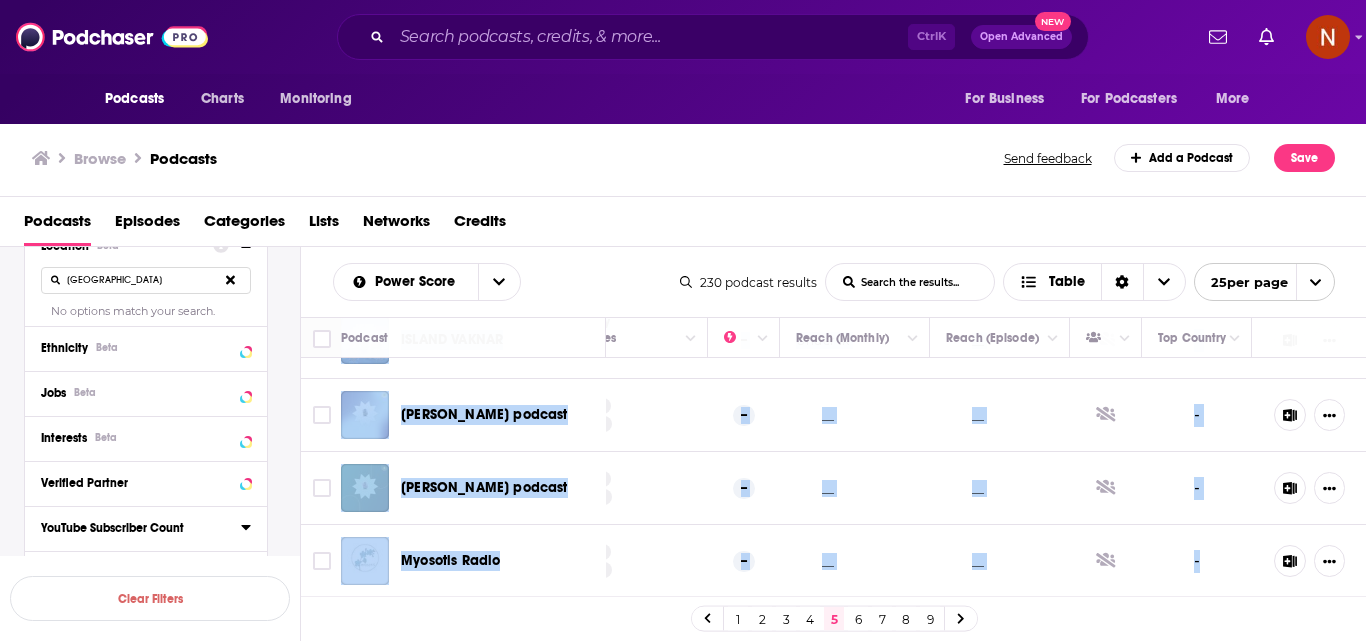scroll, scrollTop: 1700, scrollLeft: 0, axis: vertical 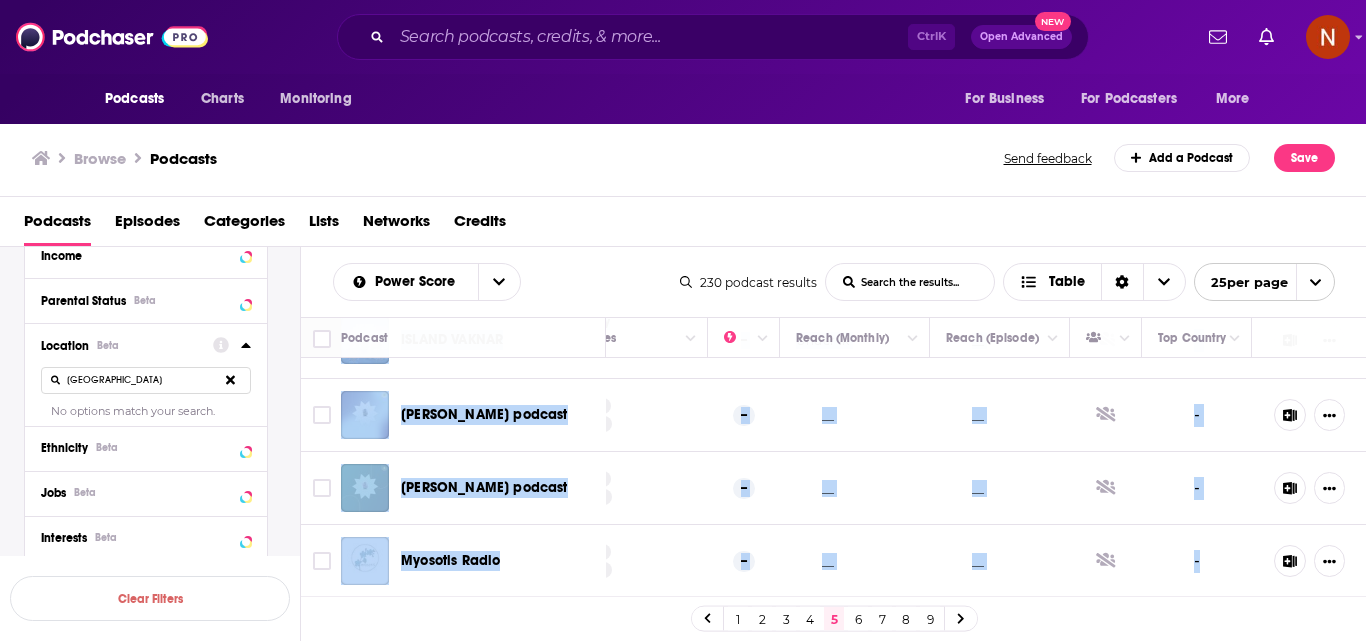 click 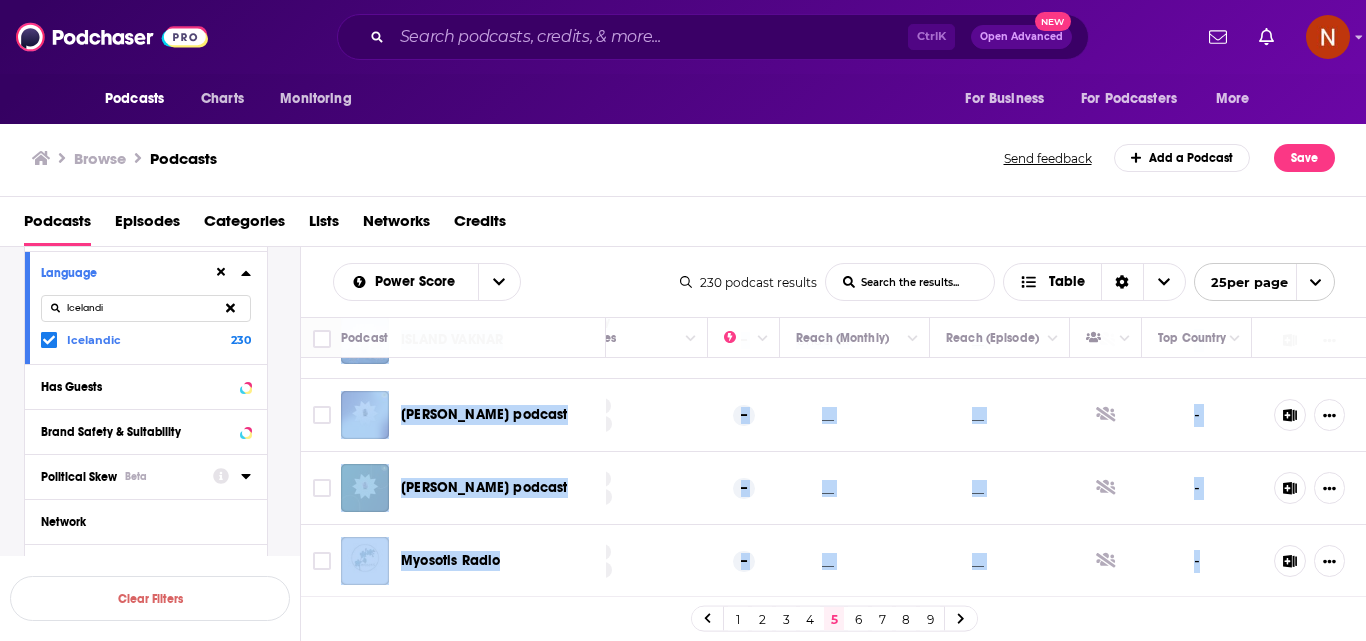 scroll, scrollTop: 500, scrollLeft: 0, axis: vertical 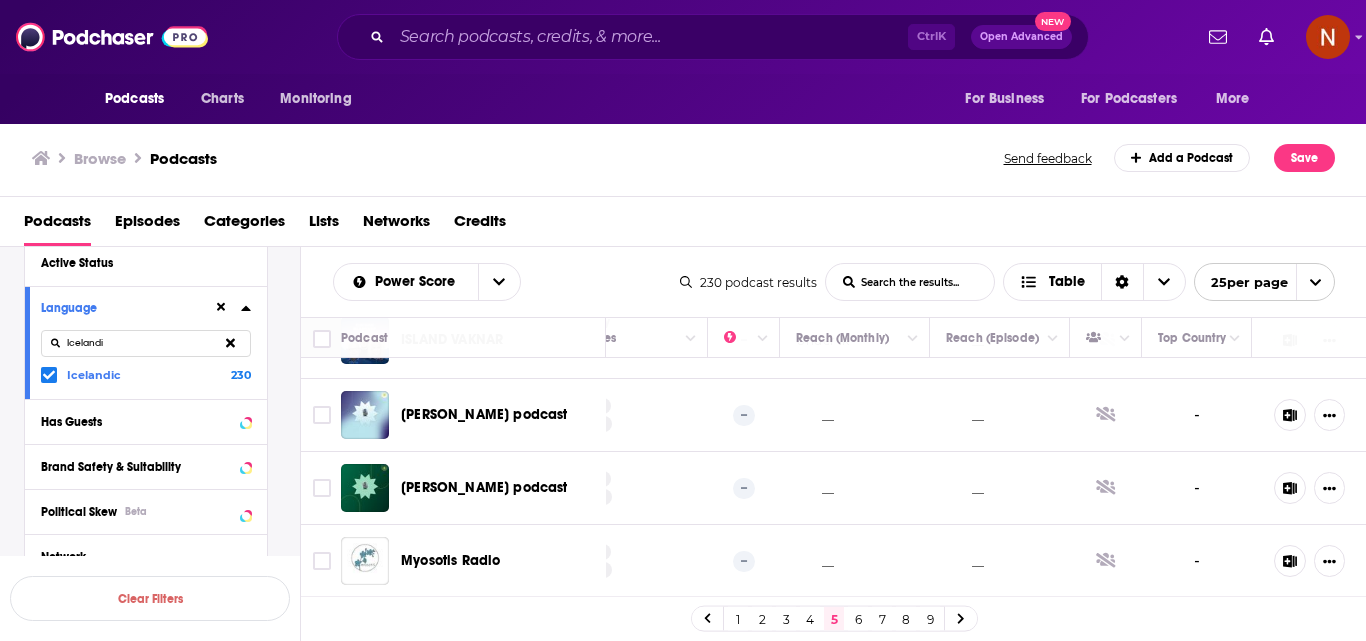 click 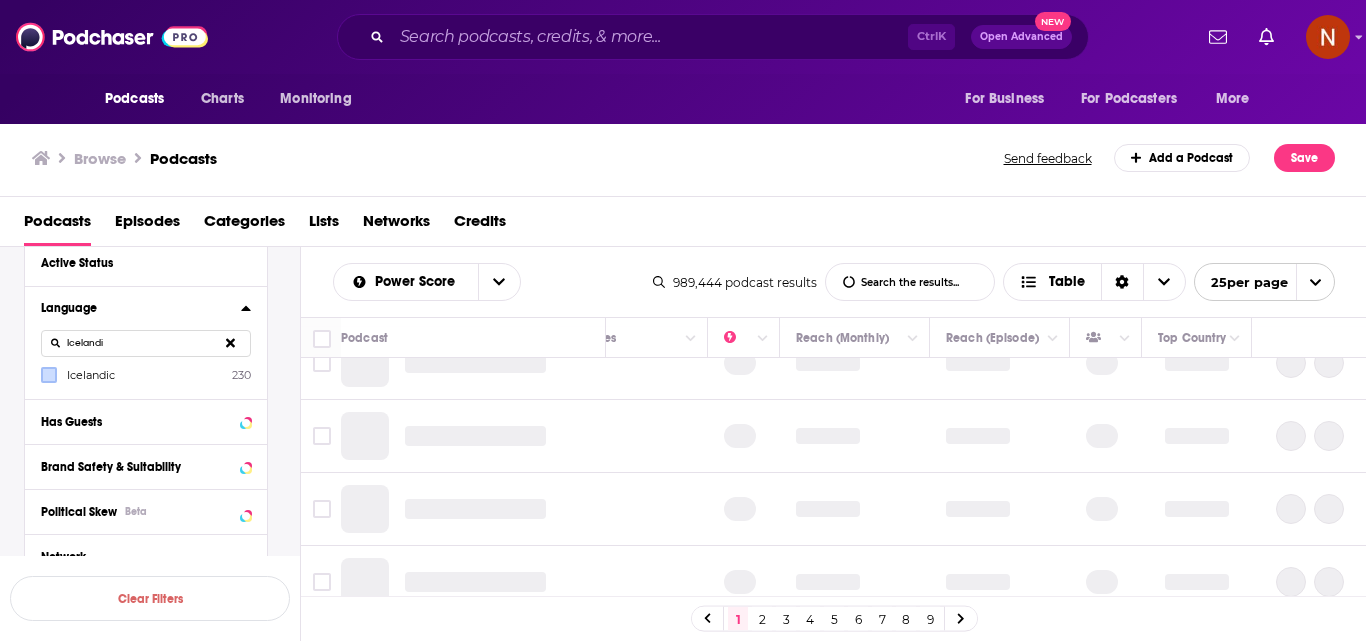 scroll, scrollTop: 0, scrollLeft: 453, axis: horizontal 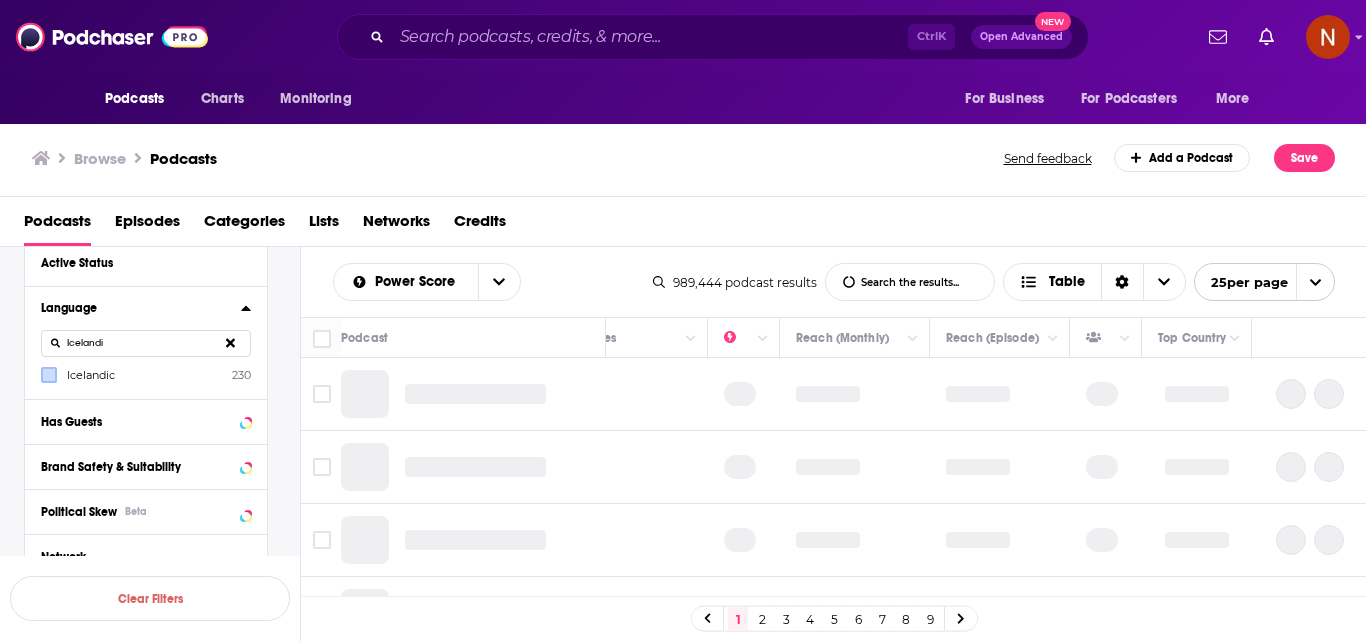 click 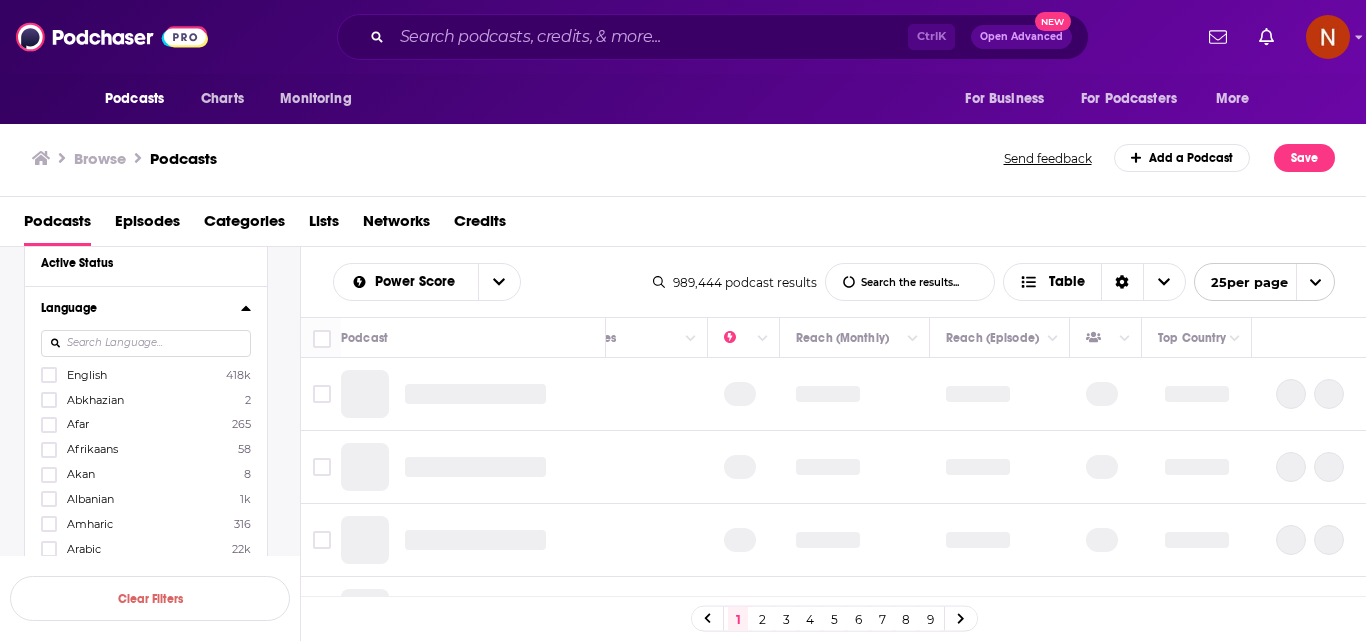 click at bounding box center (146, 343) 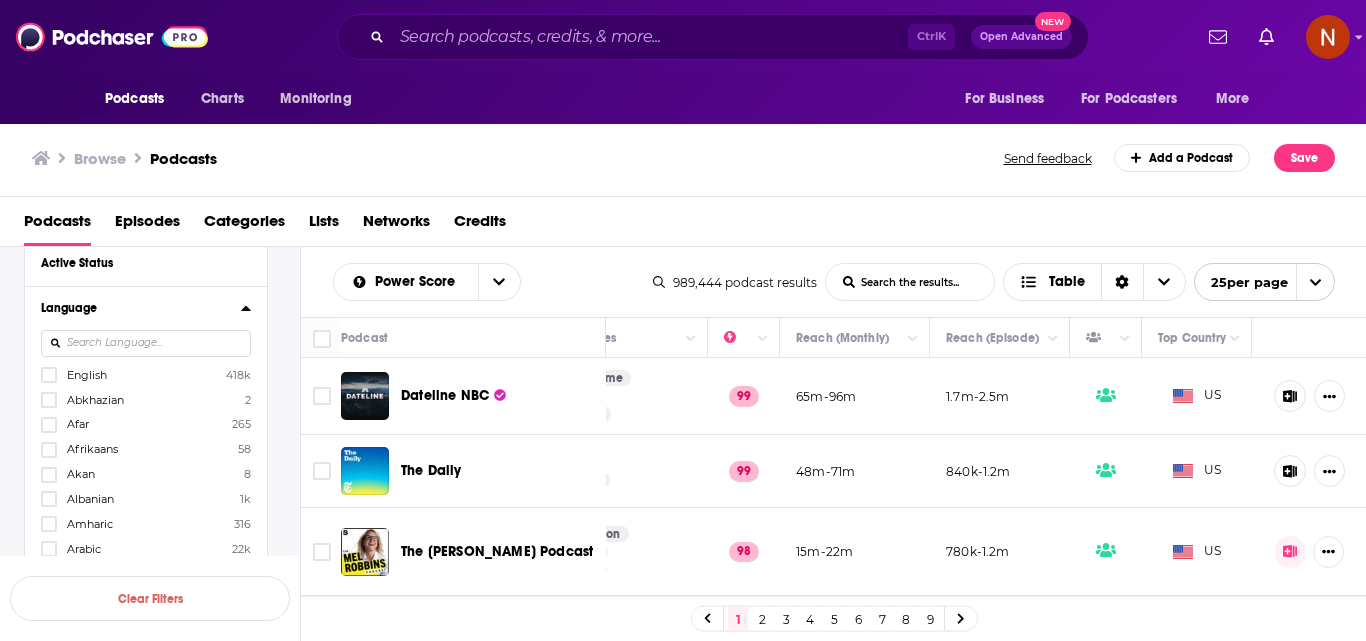 paste on "Swedish" 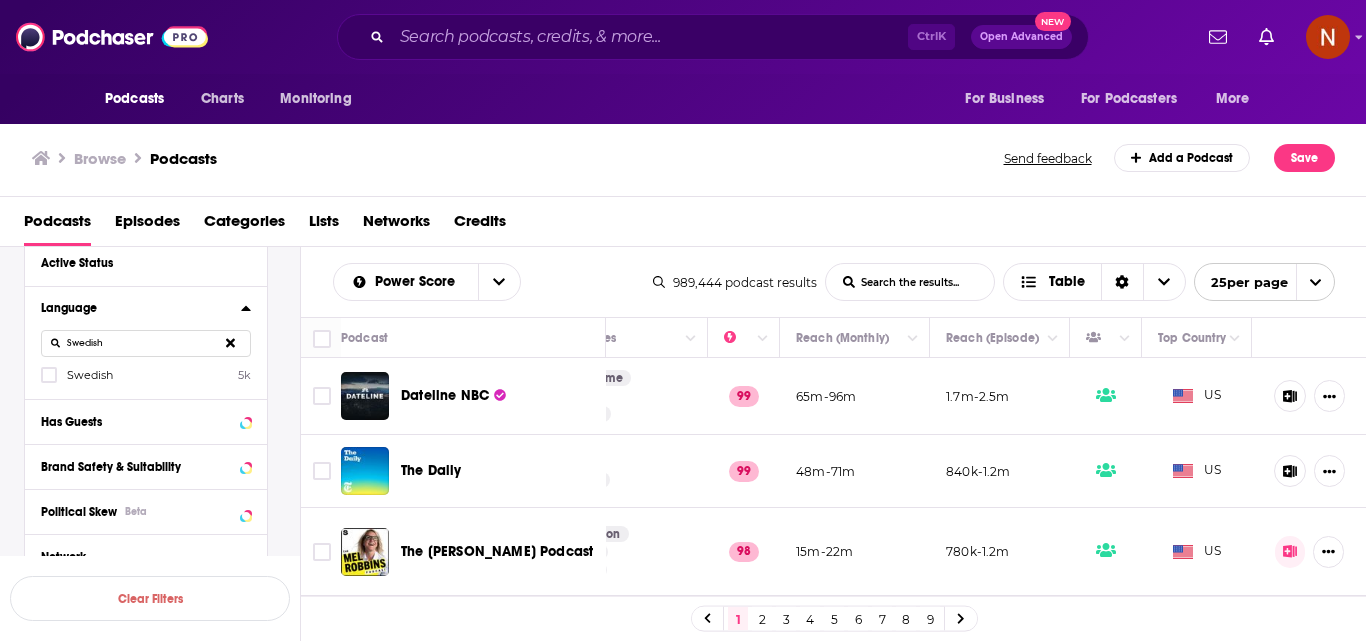 type on "Swedish" 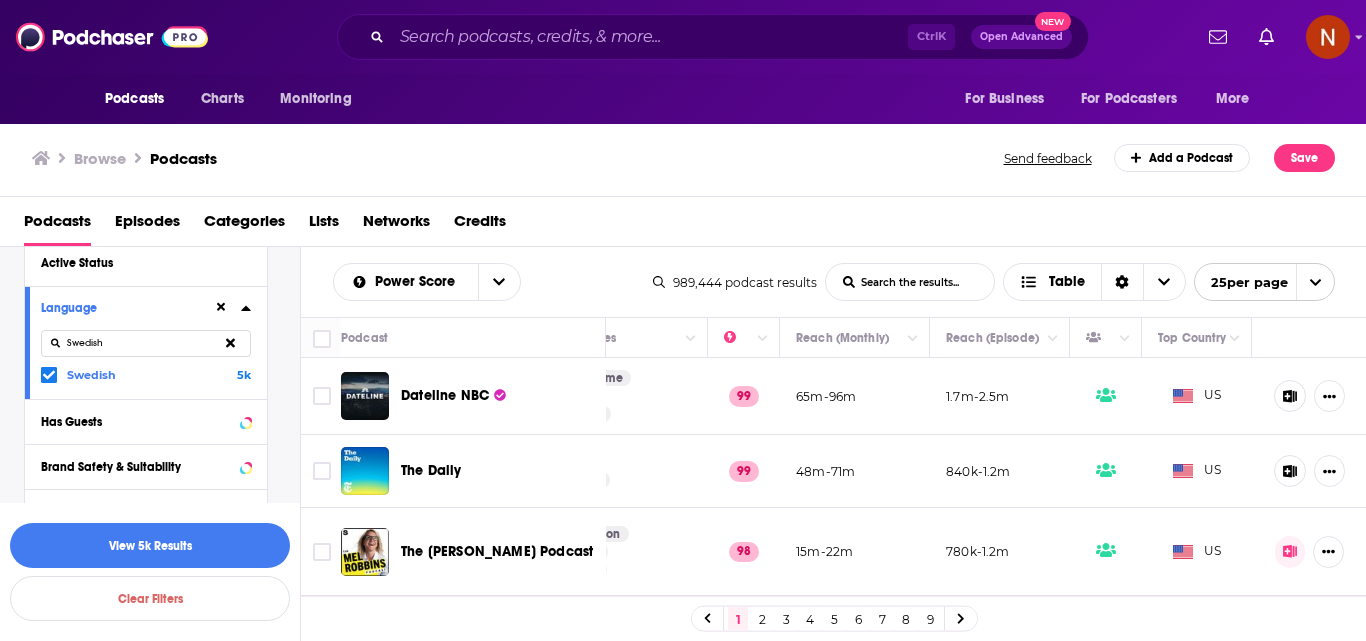 drag, startPoint x: 233, startPoint y: 344, endPoint x: 215, endPoint y: 345, distance: 18.027756 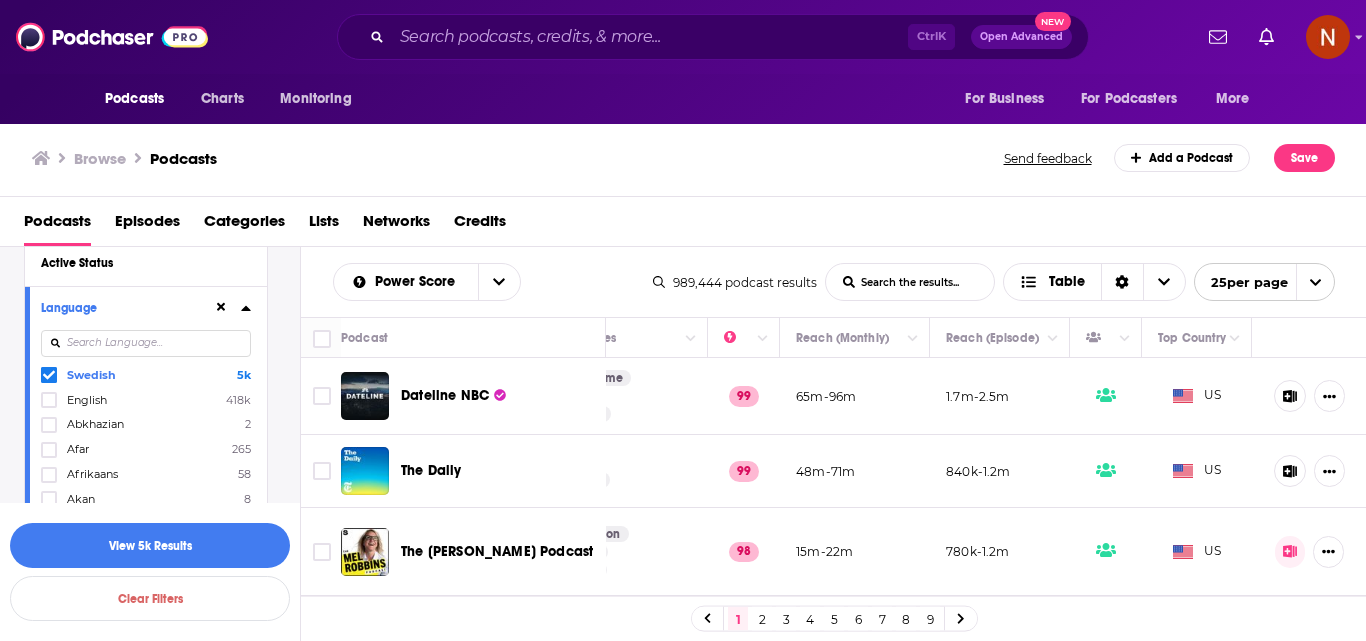 click at bounding box center [146, 343] 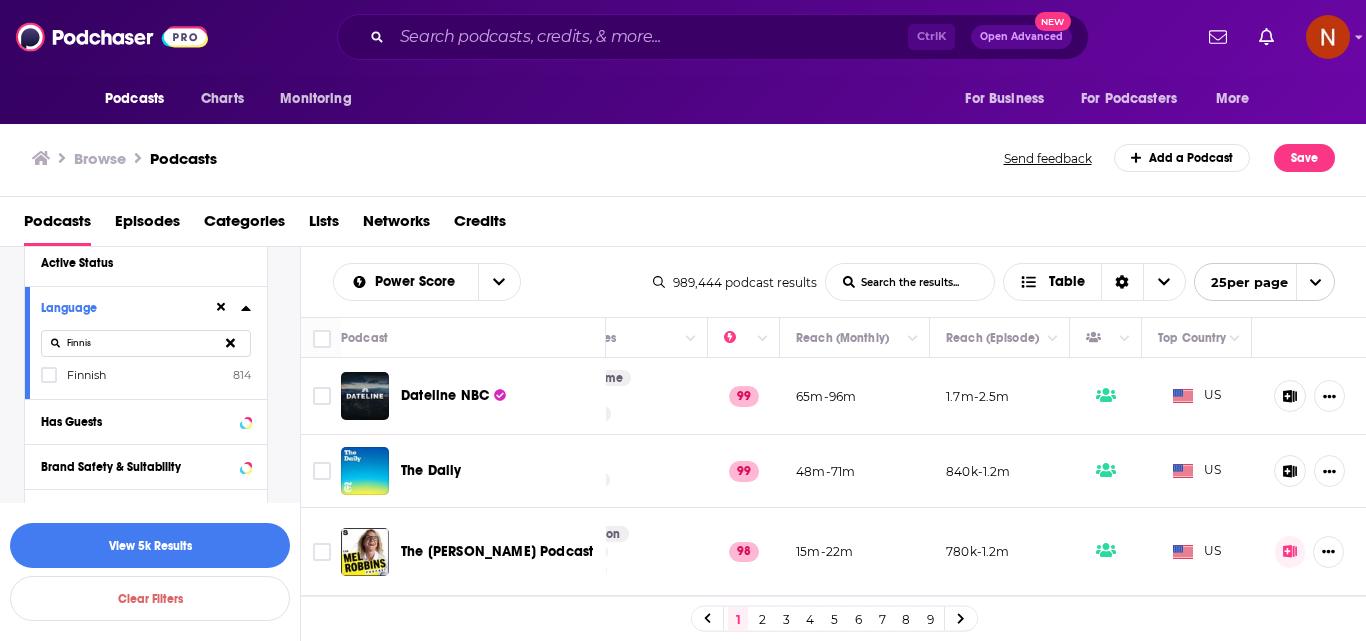 type on "Finnis" 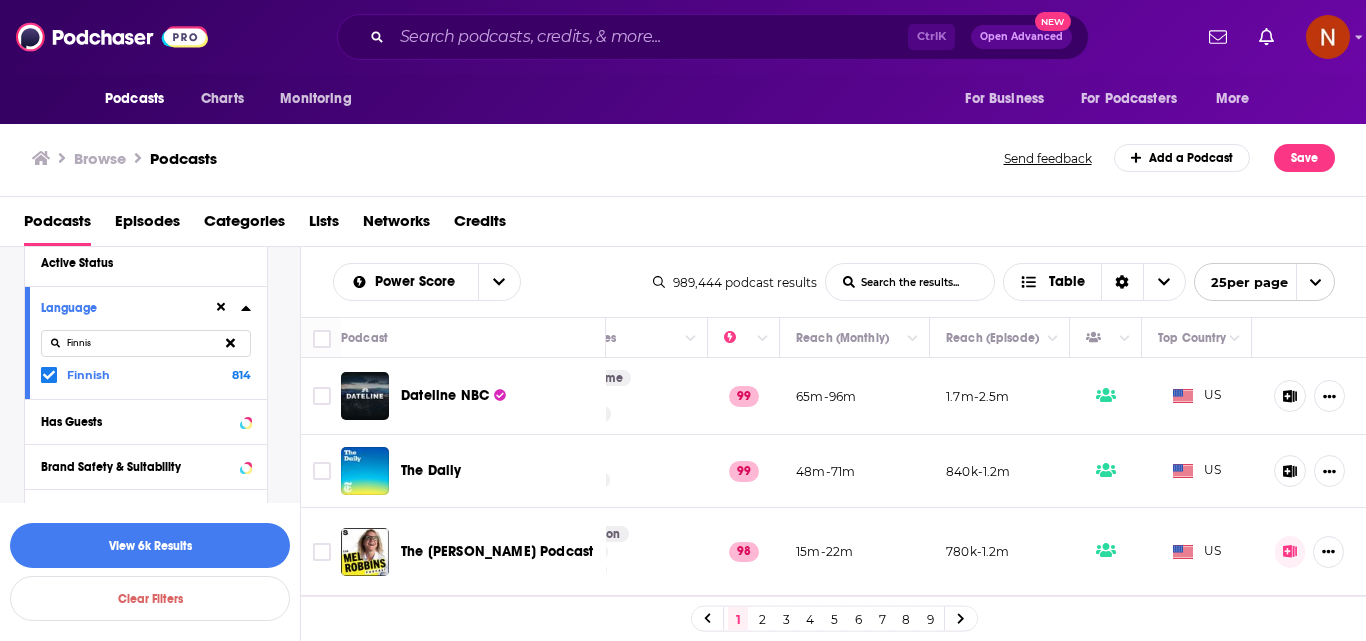 click 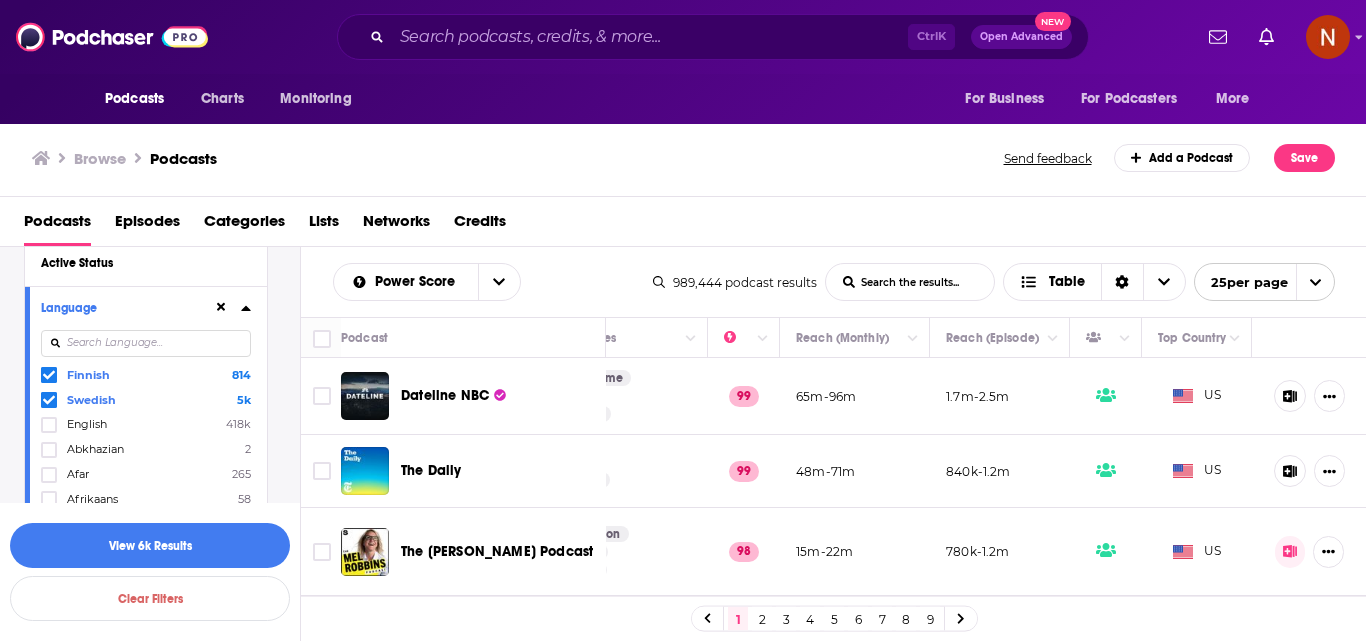 click at bounding box center [146, 343] 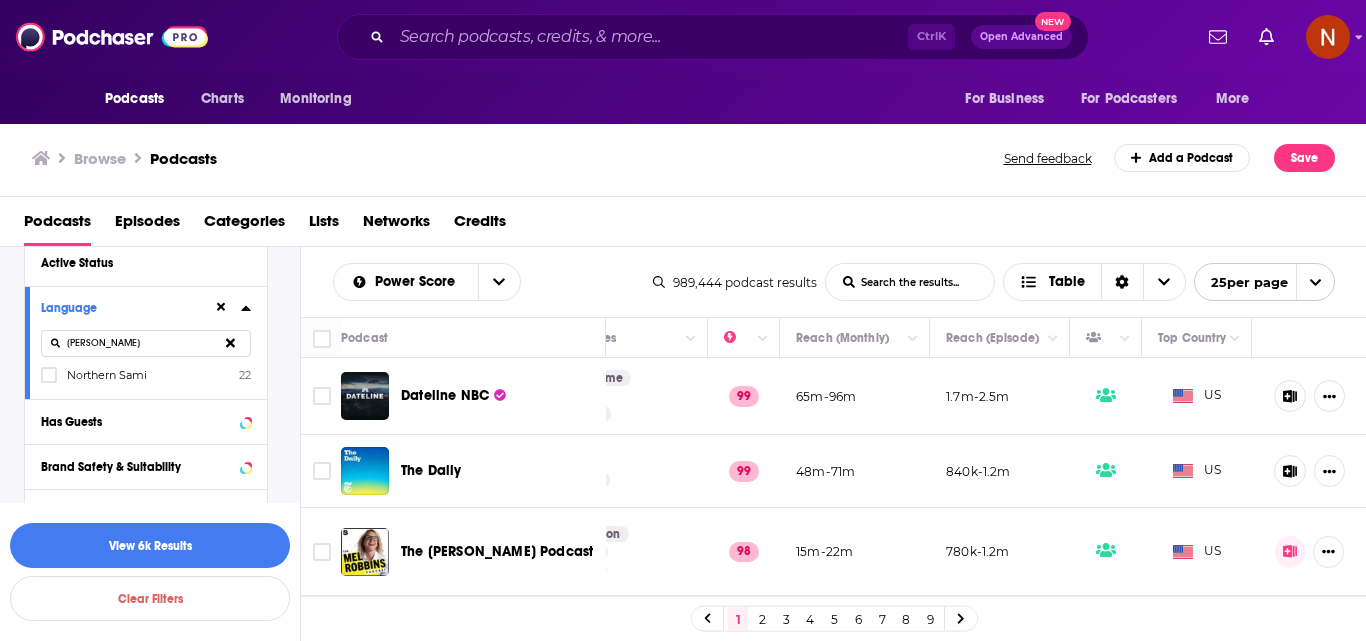type on "Sami" 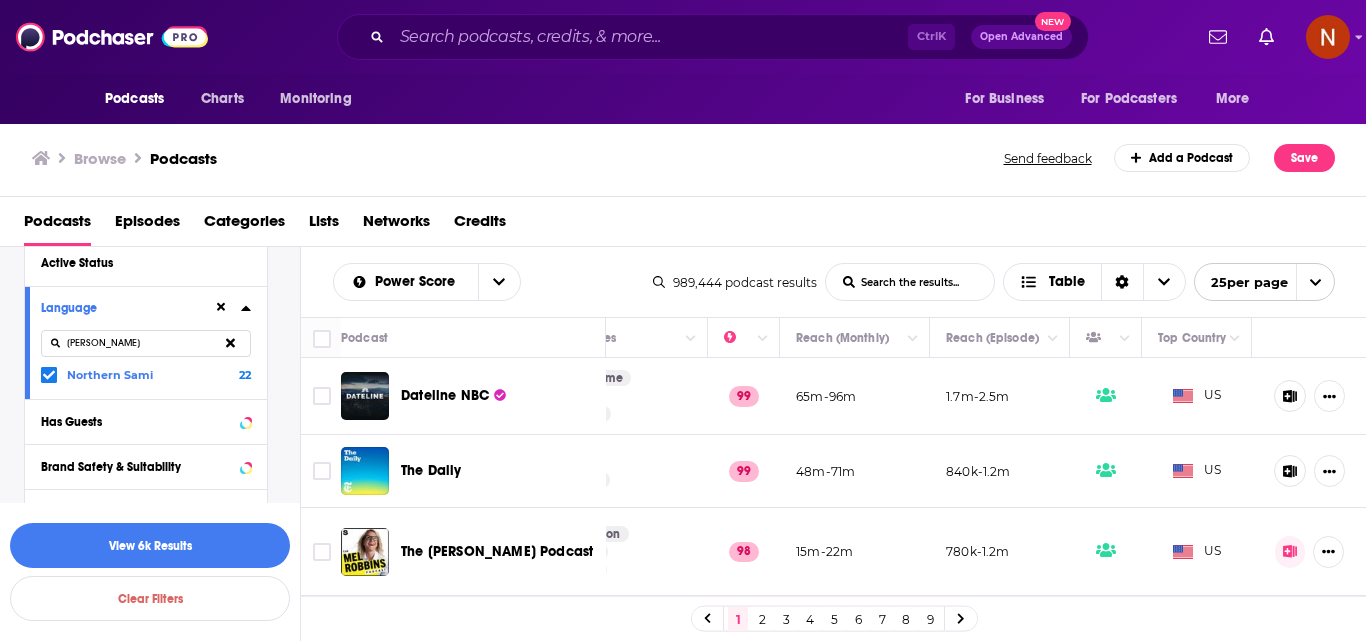 click 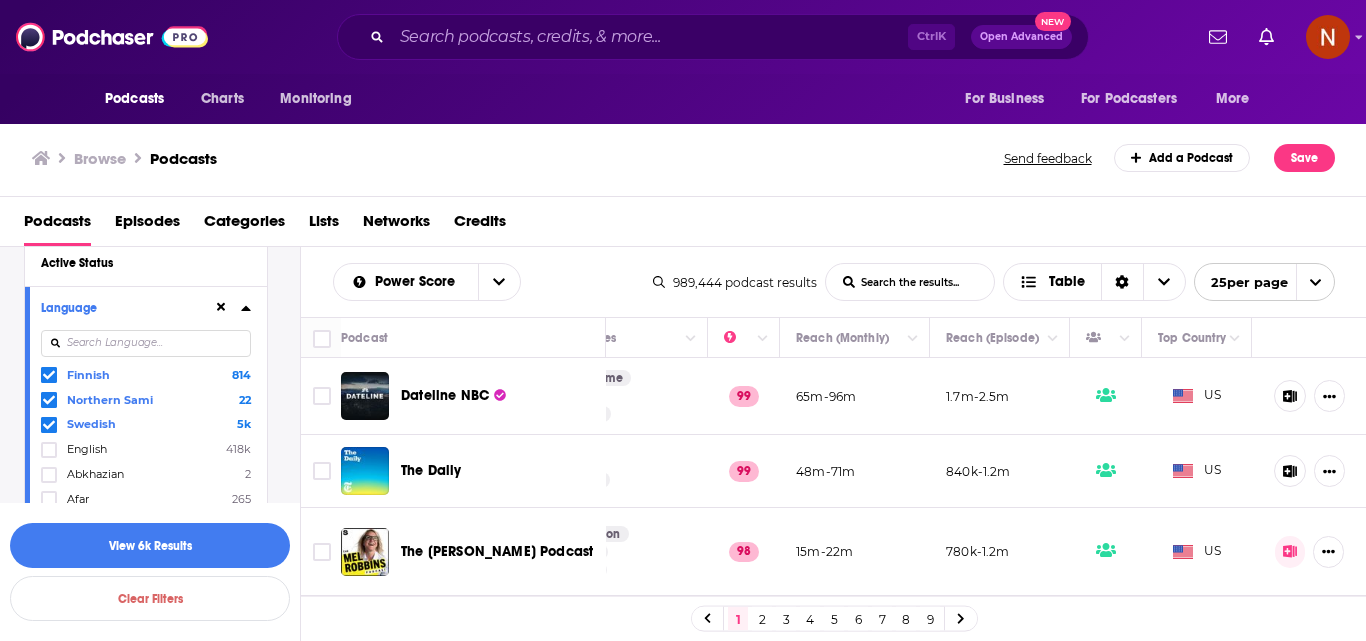 click at bounding box center [146, 343] 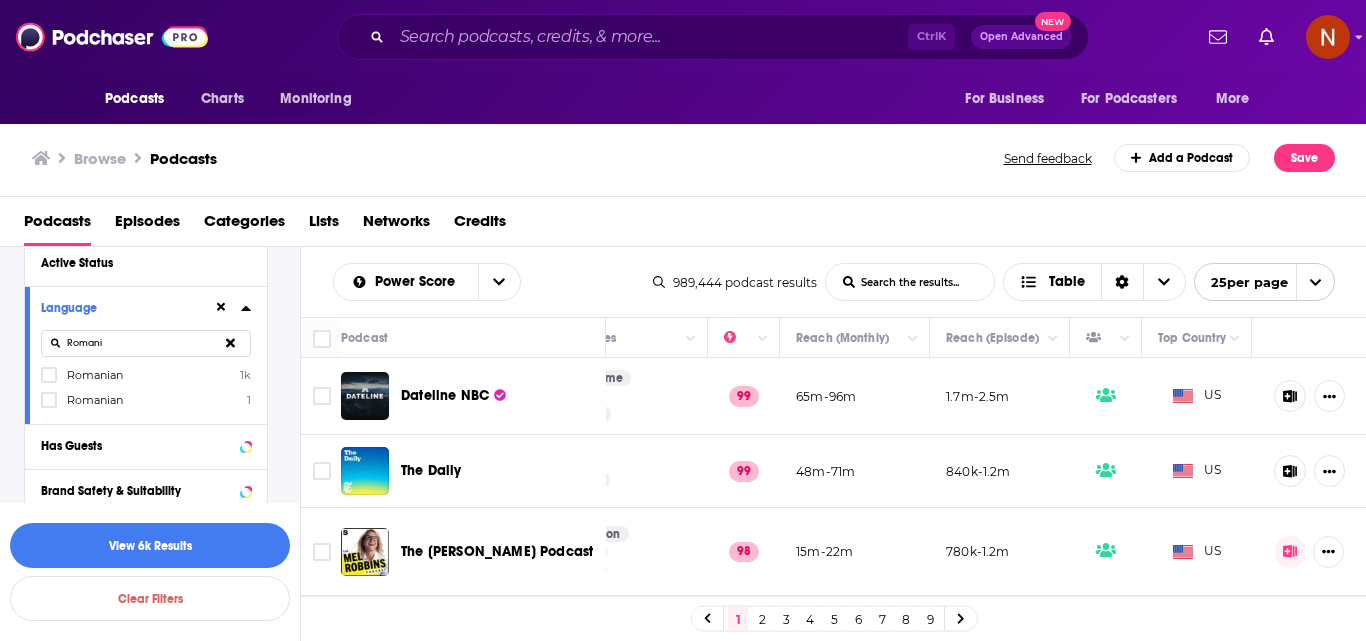 type on "Romani" 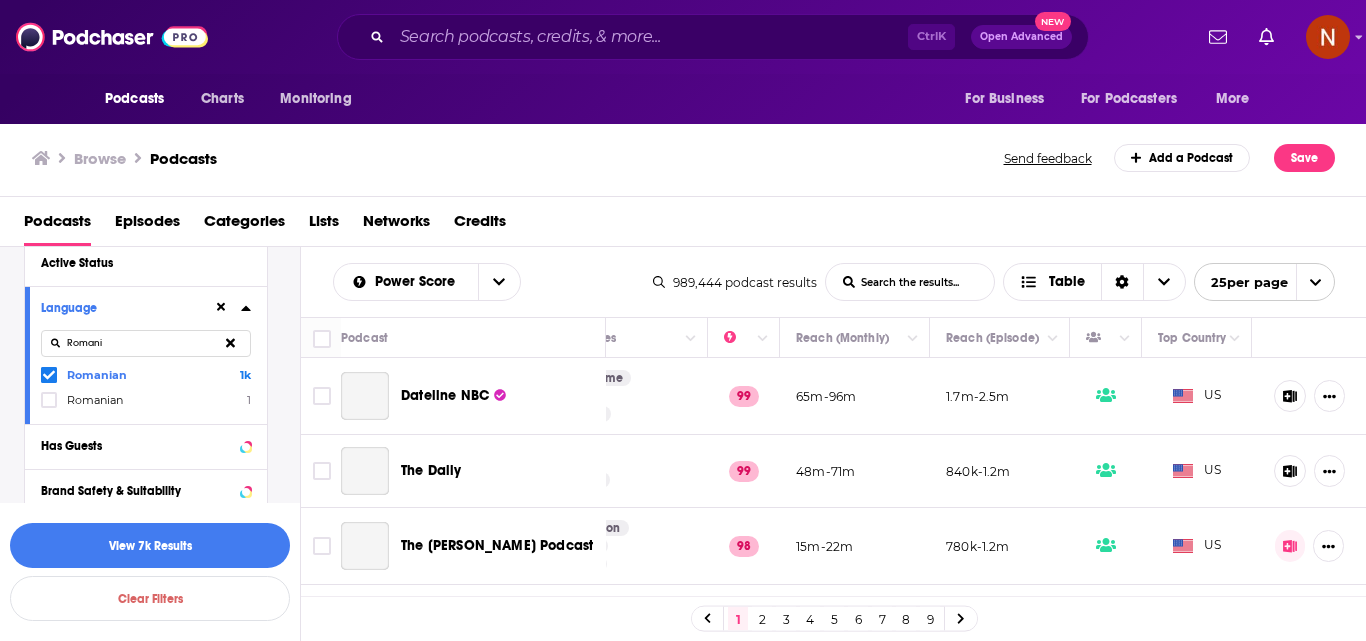 click 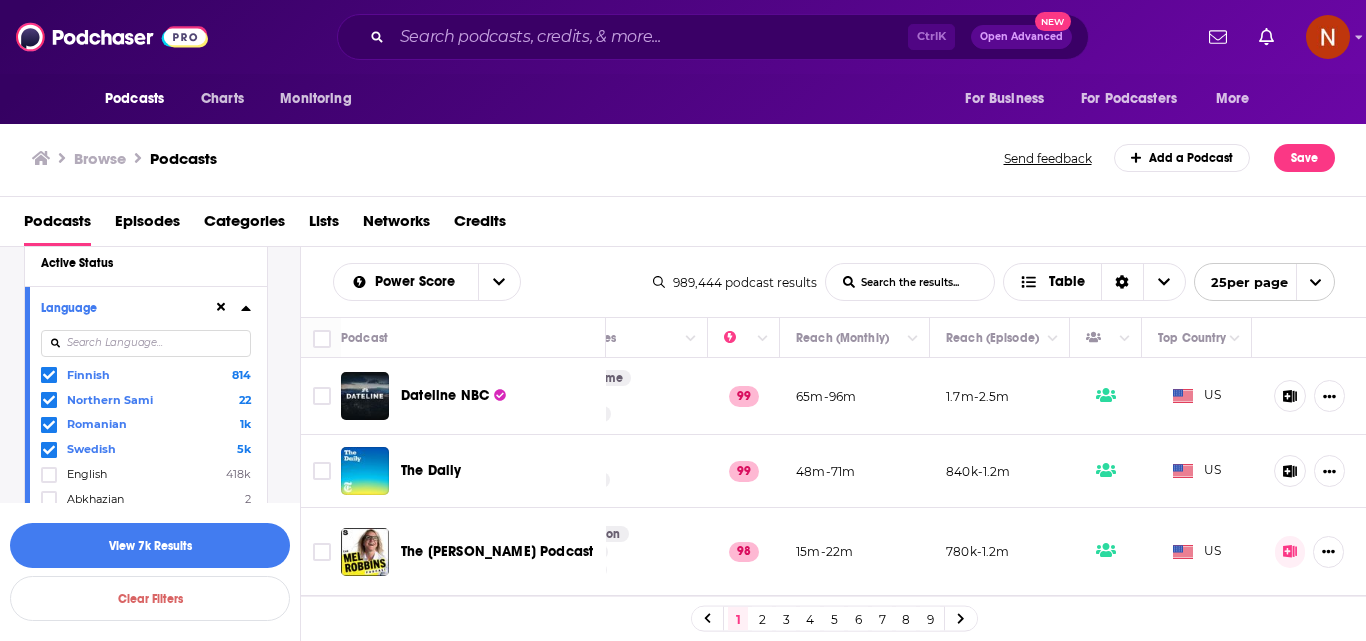 click at bounding box center (146, 343) 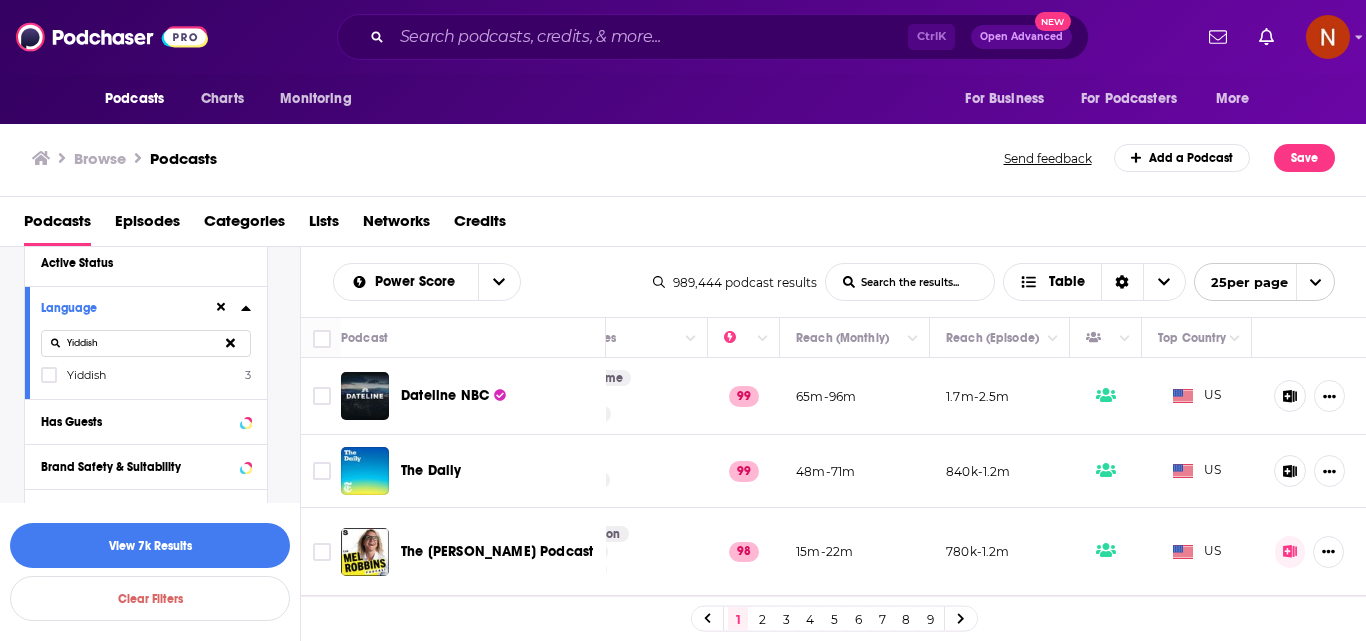 type on "Yiddish" 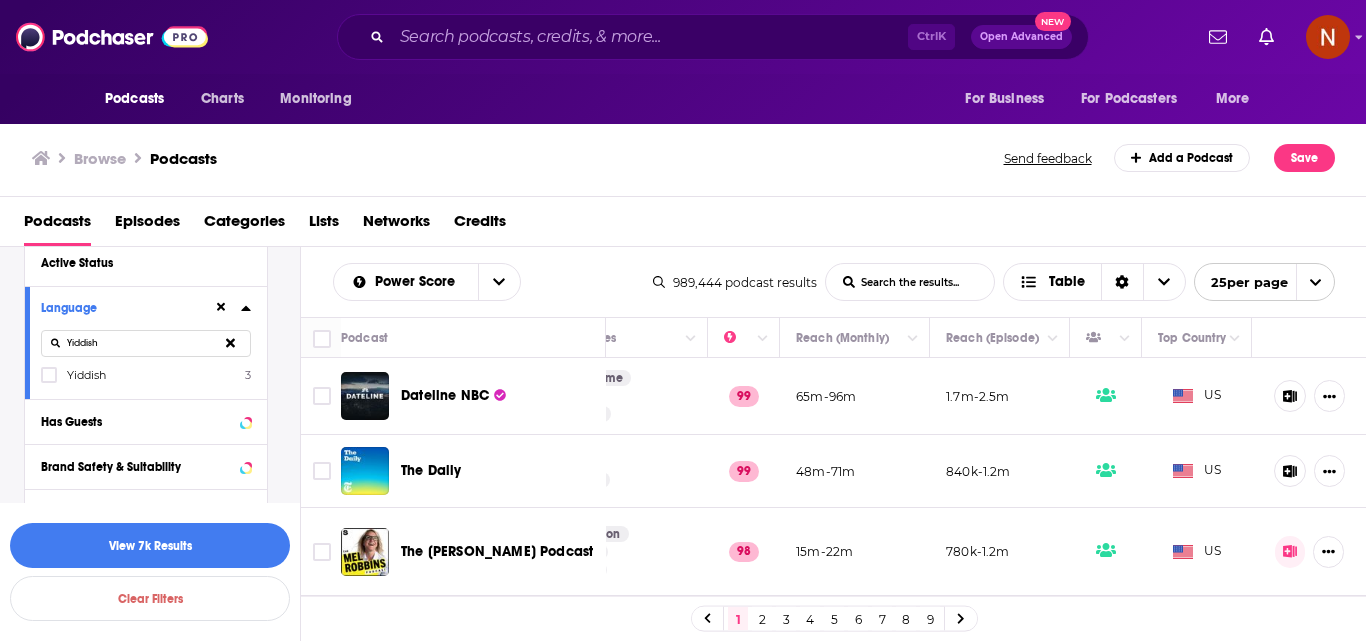 click on "Yiddish" at bounding box center [86, 375] 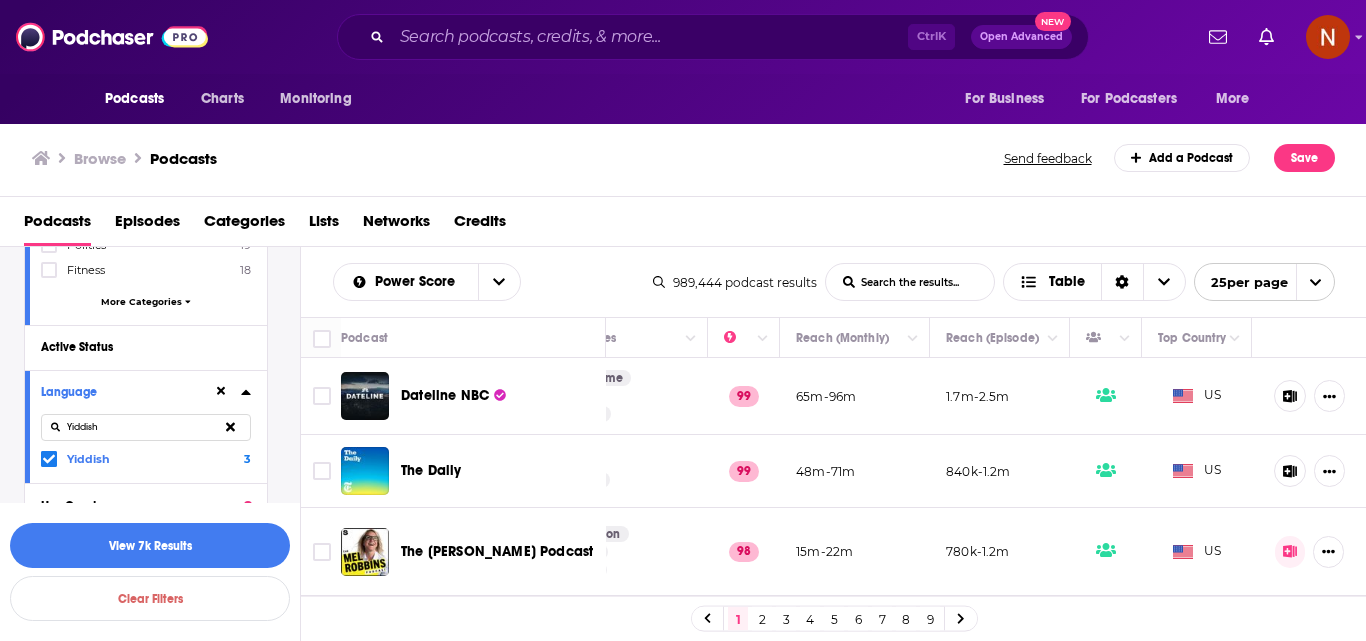 scroll, scrollTop: 400, scrollLeft: 0, axis: vertical 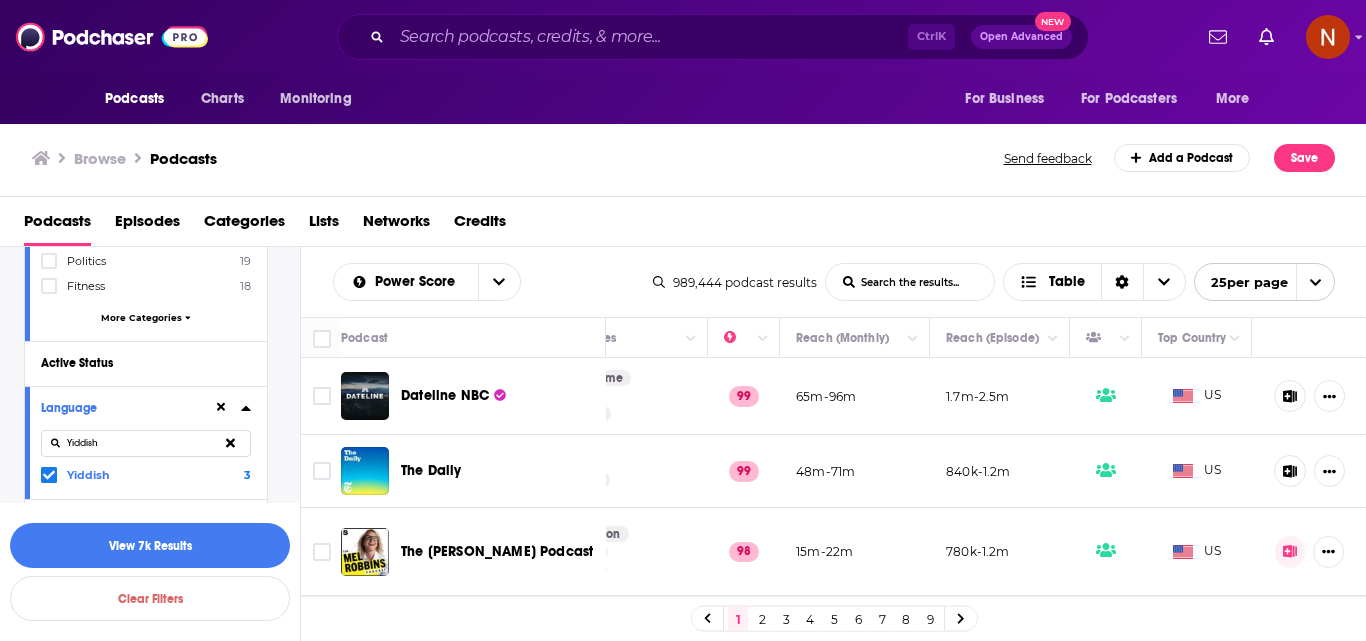 click at bounding box center (230, 443) 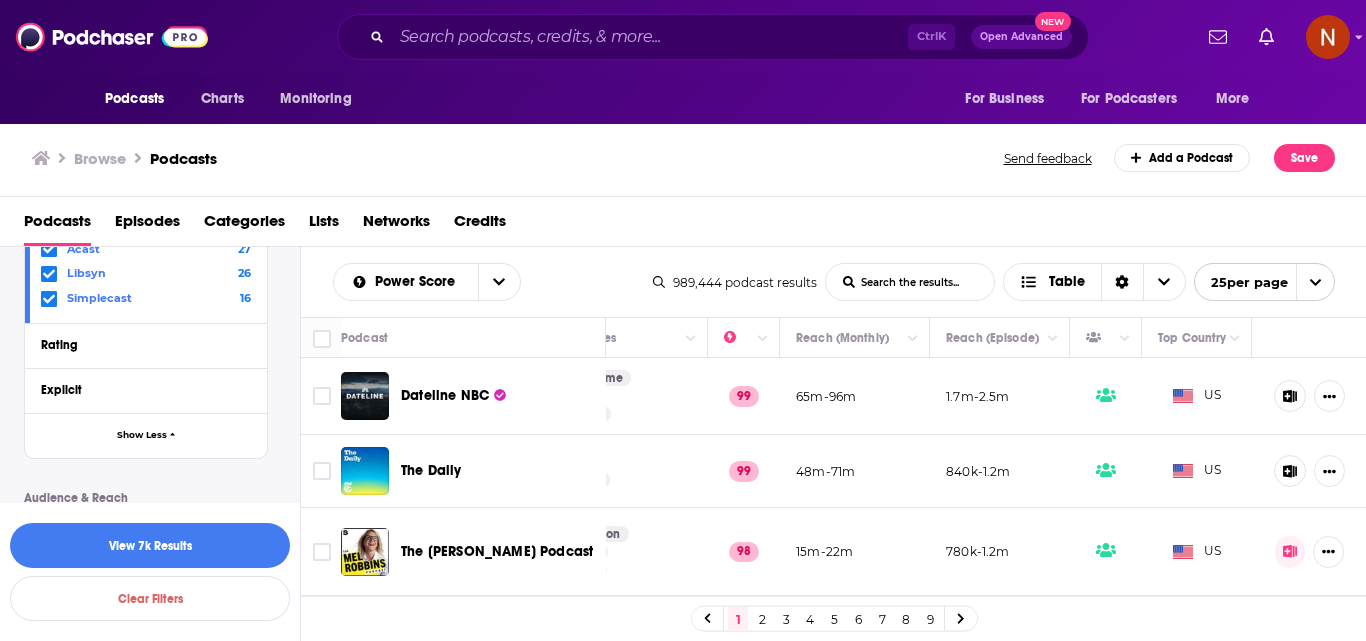 scroll, scrollTop: 1400, scrollLeft: 0, axis: vertical 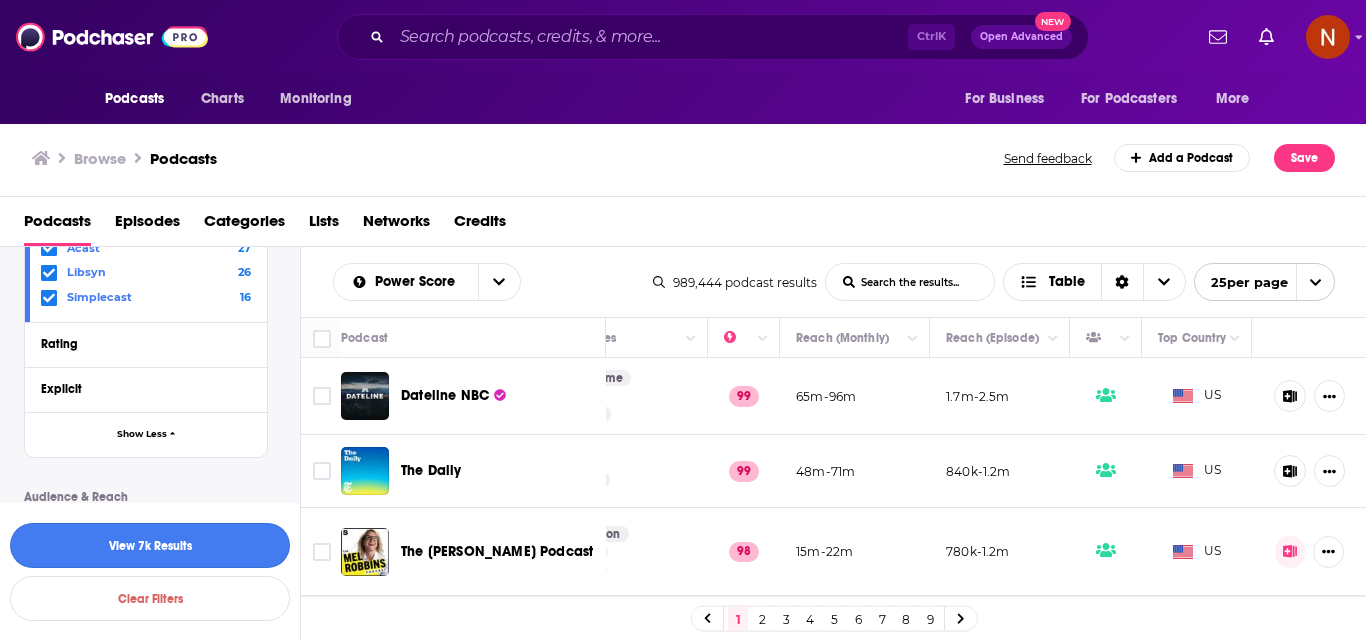 click on "View 7k Results" at bounding box center [150, 545] 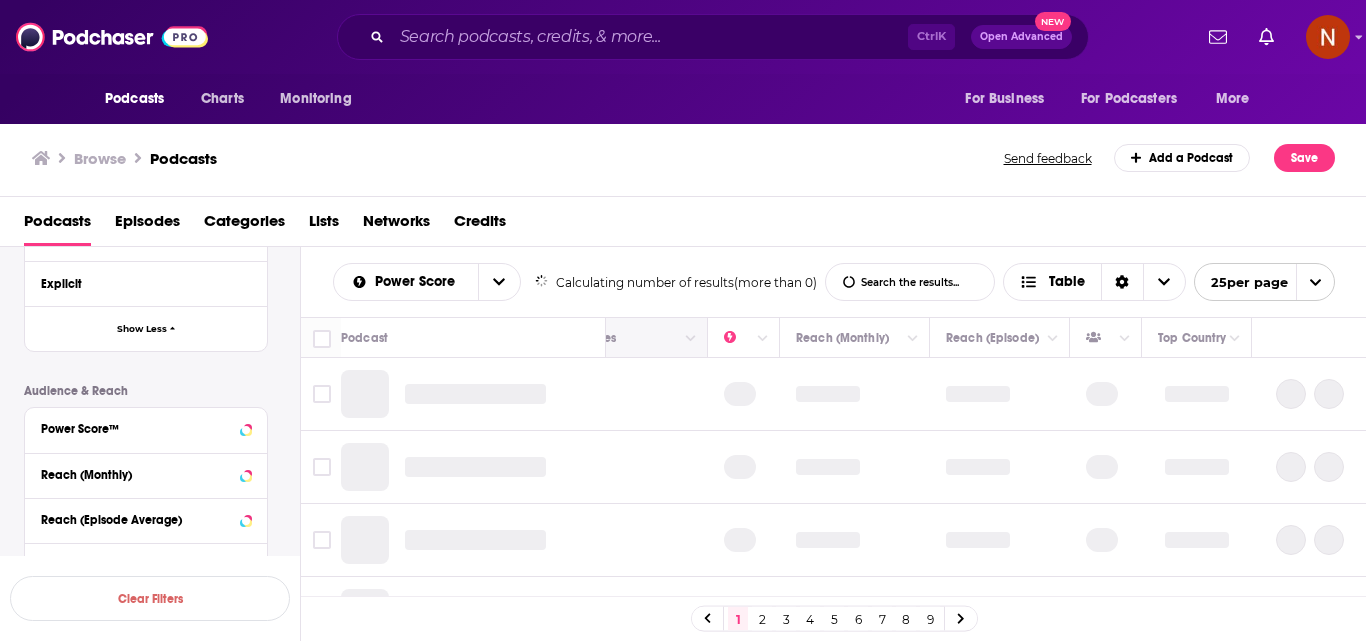 scroll, scrollTop: 1295, scrollLeft: 0, axis: vertical 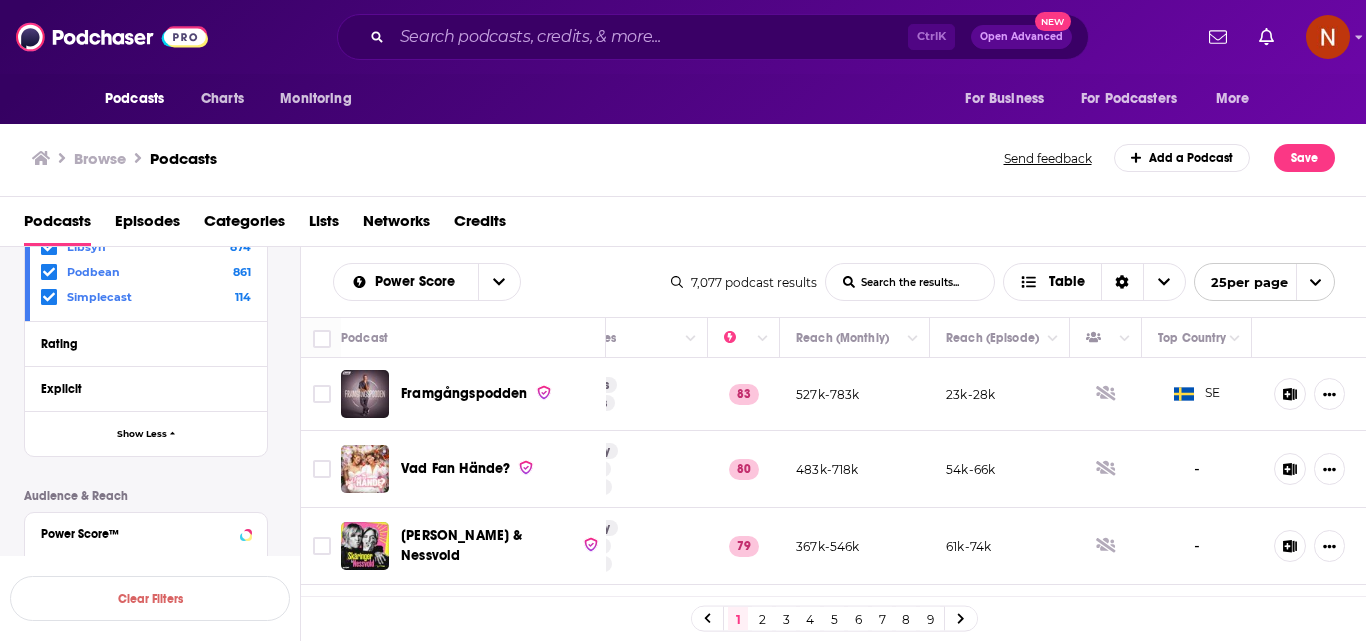 click on "Browse Podcasts" at bounding box center [519, 158] 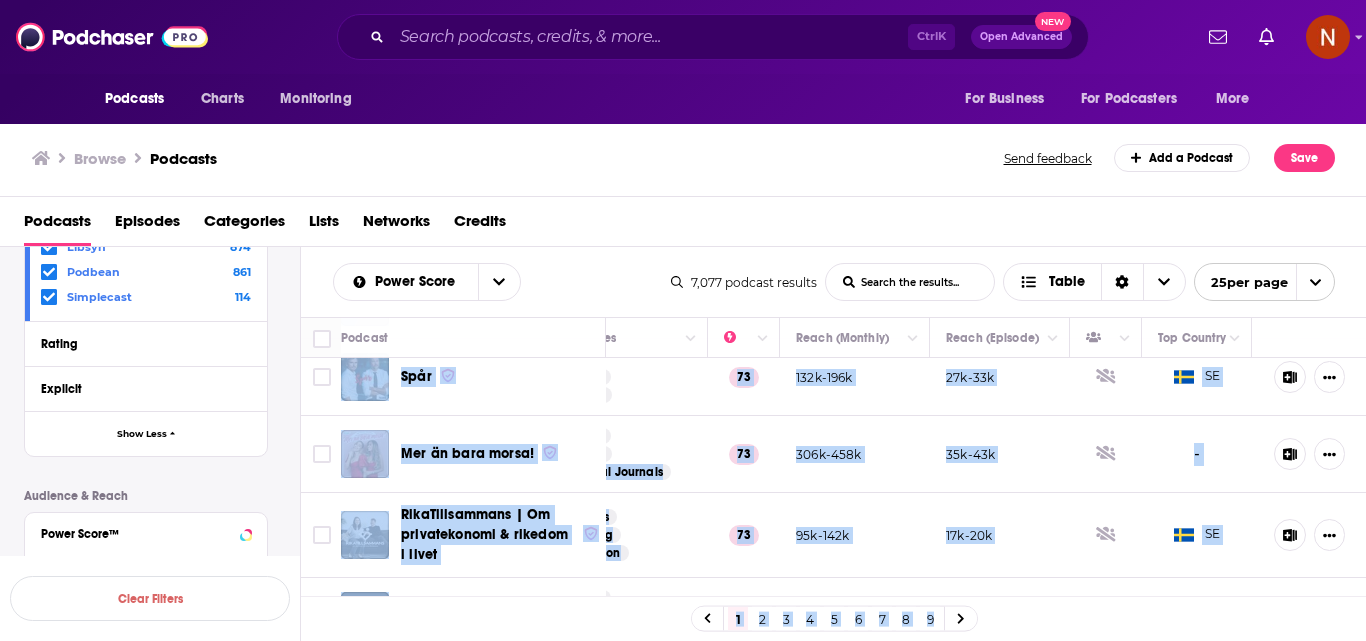 scroll, scrollTop: 1692, scrollLeft: 453, axis: both 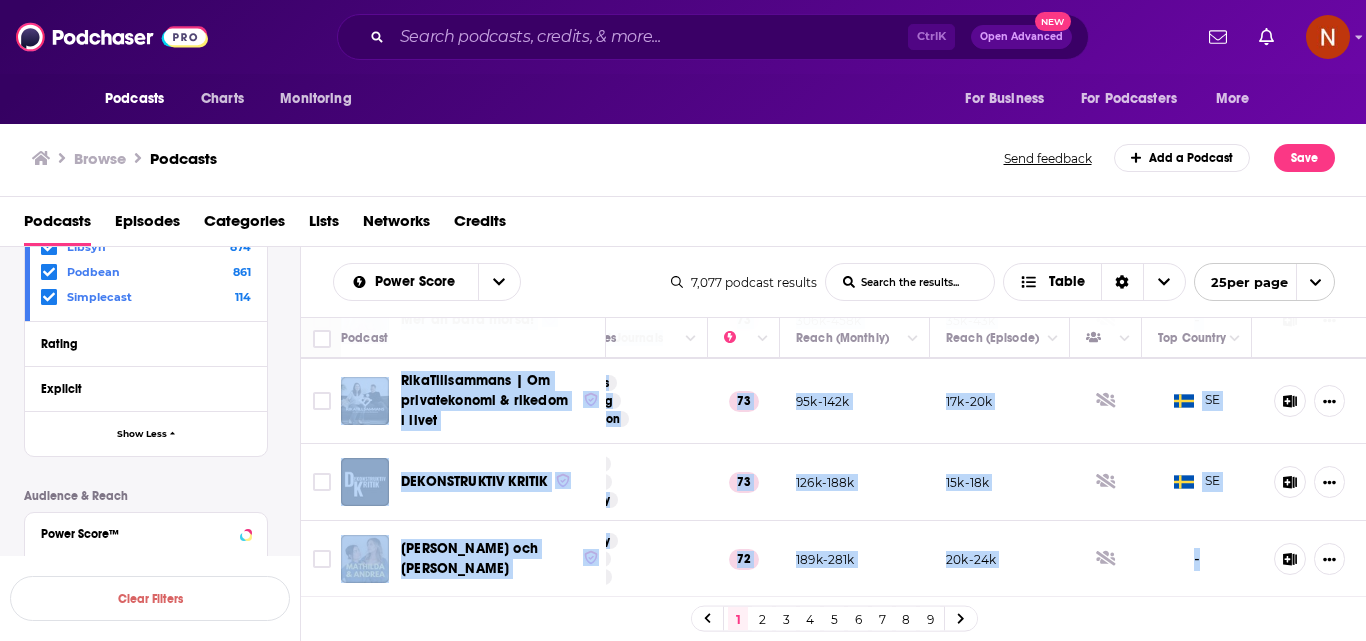 drag, startPoint x: 400, startPoint y: 365, endPoint x: 1226, endPoint y: 558, distance: 848.24817 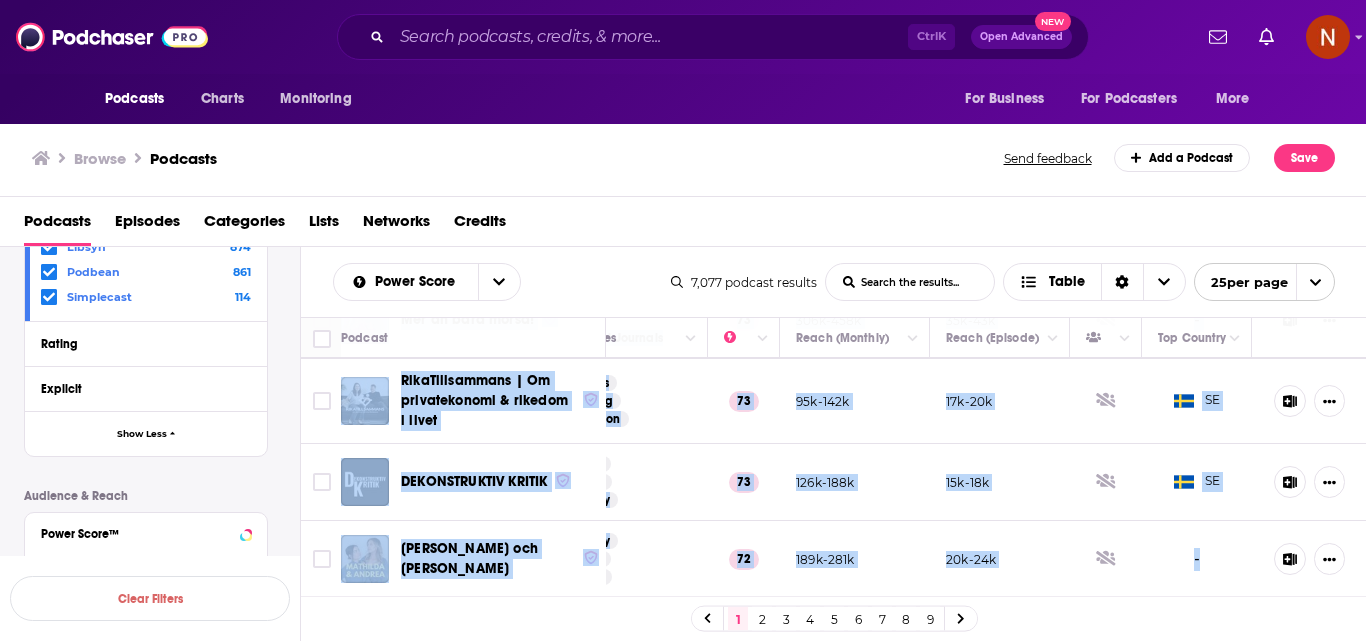 click on "Framgångspodden Nordens största intervjupodd. Träffar de mest framgångsrika personerna, entreprenörer, idrotts  ...More Business Careers 83 527k-783k 23k-28k   SE Vad Fan Hände? Bästisarna Klara Elvgren och Alice Stenlöf möts i studion varje vecka för att prata om livets kontraster och s  ...More Comedy Society Culture 80 483k-718k 54k-66k - Skäringer & Nessvold Mia och Hampus. Den övermogna och den omogna. Ditt mörker i ljuset och ljus i mörkret. Med hybris, själv  ...More Comedy Society Culture 79 367k-546k 61k-74k - Flashback Forever Varje vecka söker Emma Knyckare, Ina Lundström och Scroll-Mia svaren på livets stora frågor genom att   ...More Society Culture News 79 624k-929k 78k-96k   SE Det skaver Det skaver är podden om livet efter 30 och hur inget blev som man trodde det skulle bli med Cassandra Kla  ...More Society Culture Personal Journals 77 302k-449k 29k-36k   SE SvD Ledarredaktionen SvD:s podd Ledarredaktionen ger dig intervjuerna,  ...More News Politics Business 77 218k-323k" at bounding box center (615, -367) 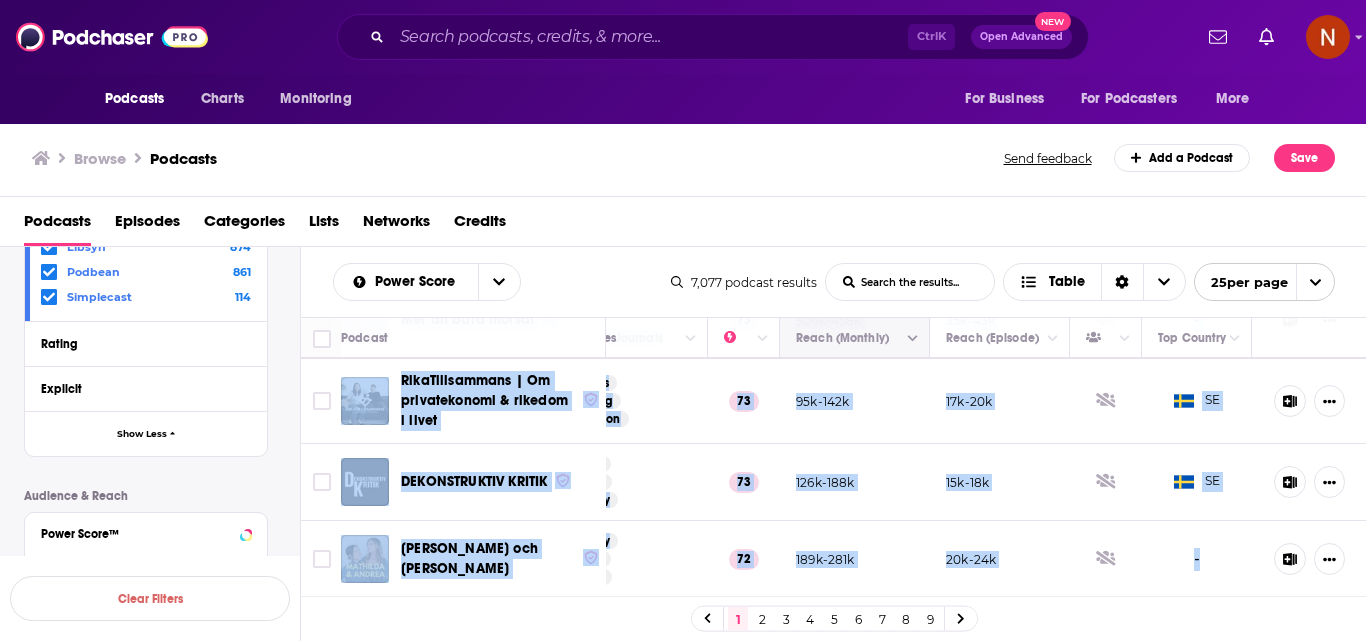 click on "2" at bounding box center (762, 619) 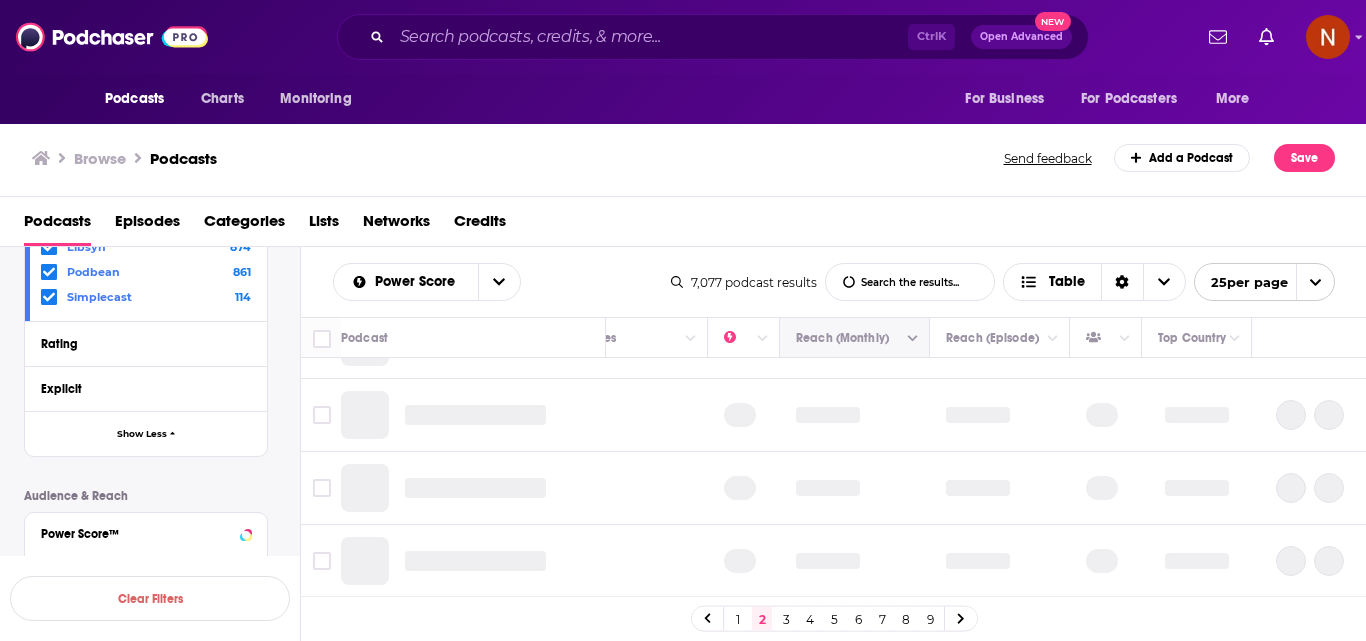 scroll, scrollTop: 0, scrollLeft: 453, axis: horizontal 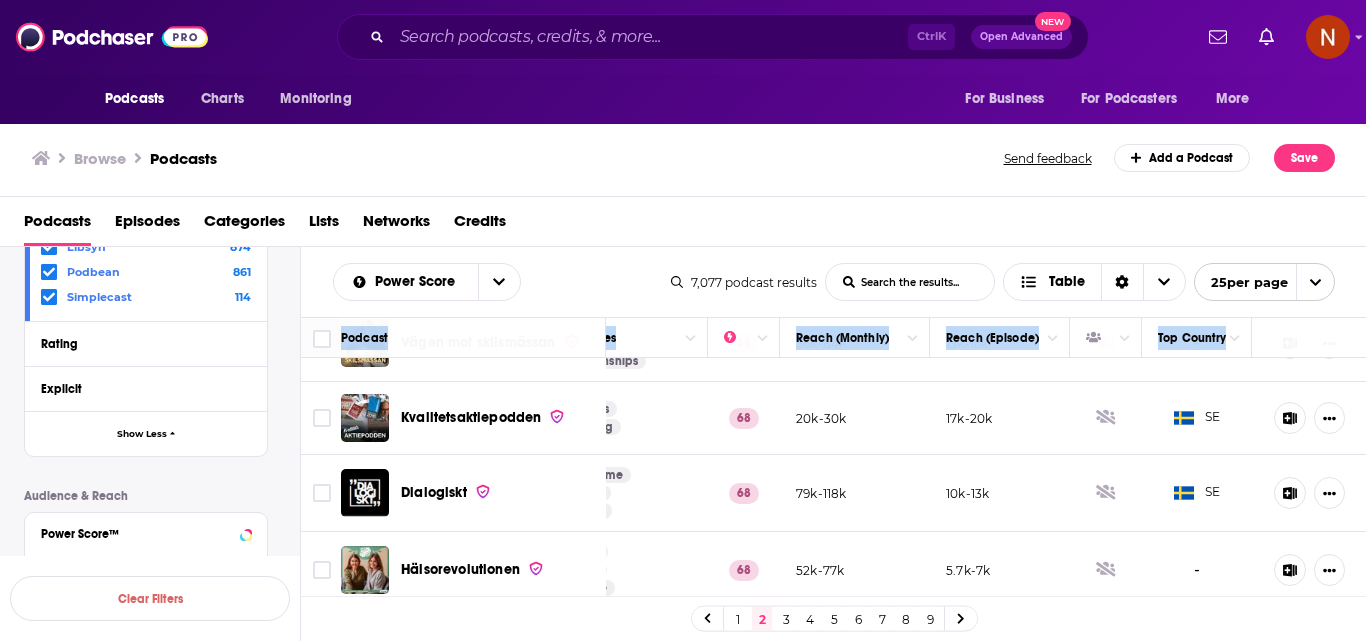 drag, startPoint x: 397, startPoint y: 377, endPoint x: 1362, endPoint y: 543, distance: 979.17365 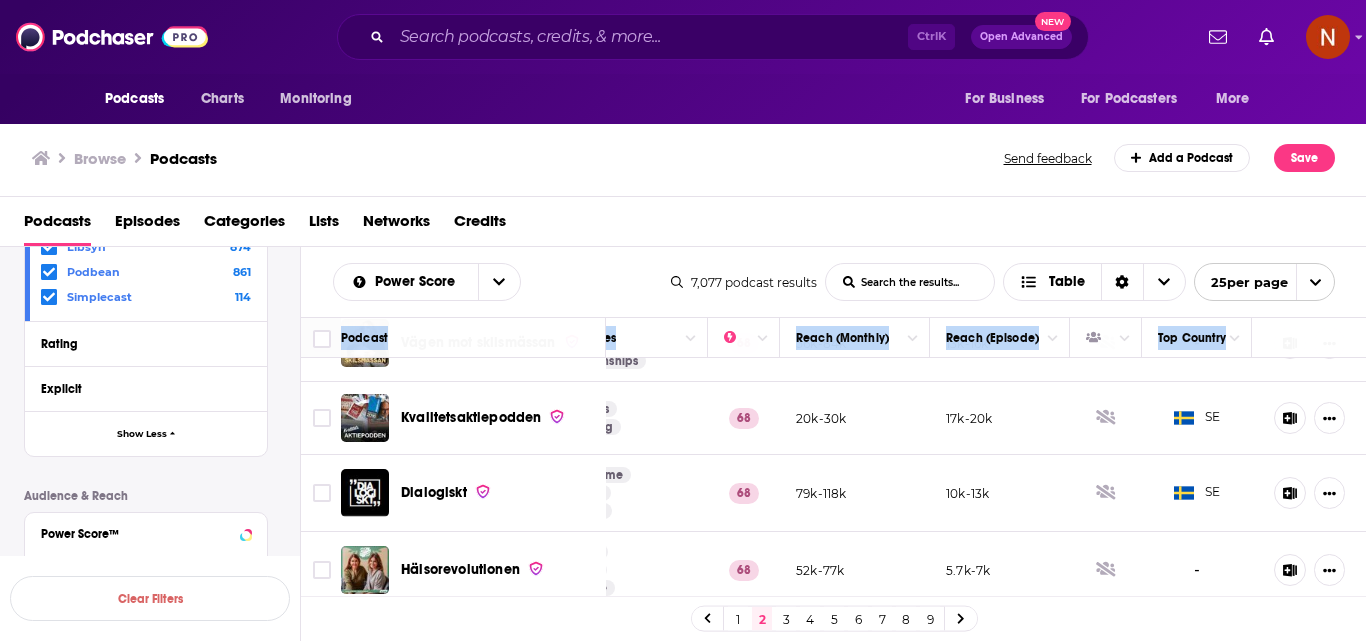 click on "Podcast Description Categories Reach (Monthly) Reach (Episode) Top Country Two Of a Kind Systrarna Janni och Michaela är two of a kind. Den ena bor i Stockholm med en vardag kantad av småbarn oc  ...More Society Culture 72 99k-148k 23k-28k   SE Mördarpodden Josefine Molén och Dan Hörning (känd från bl a Seriemördarpodden och Nu blir det historia!) disk  ...More True Crime Society Culture 72 74k-110k 11k-14k   US Killrådet Lillen och Granis kända från "Den som skrattar förlorar" vägleder Sveriges killar genom livet tillsammans   ...More Comedy Society Culture 72 130k-194k 19k-24k - Allt du velat veta Din populärvetenskapliga podcast. Den snabbaste och roligaste vägen till kunskap och allmänbildning. E  ...More Society Culture Science 72 119k-177k 15k-19k   SE Sista Måltiden Ingen vet vem som bjöd dit dem. Ingen vet varför det var deras sista måltid. Men det spelades in. Hosted on   ...More Comedy Society Culture 71 115k-171k 15k-19k   SE Bygga åt idioter  ...More Comedy Education Business" at bounding box center [834, 457] 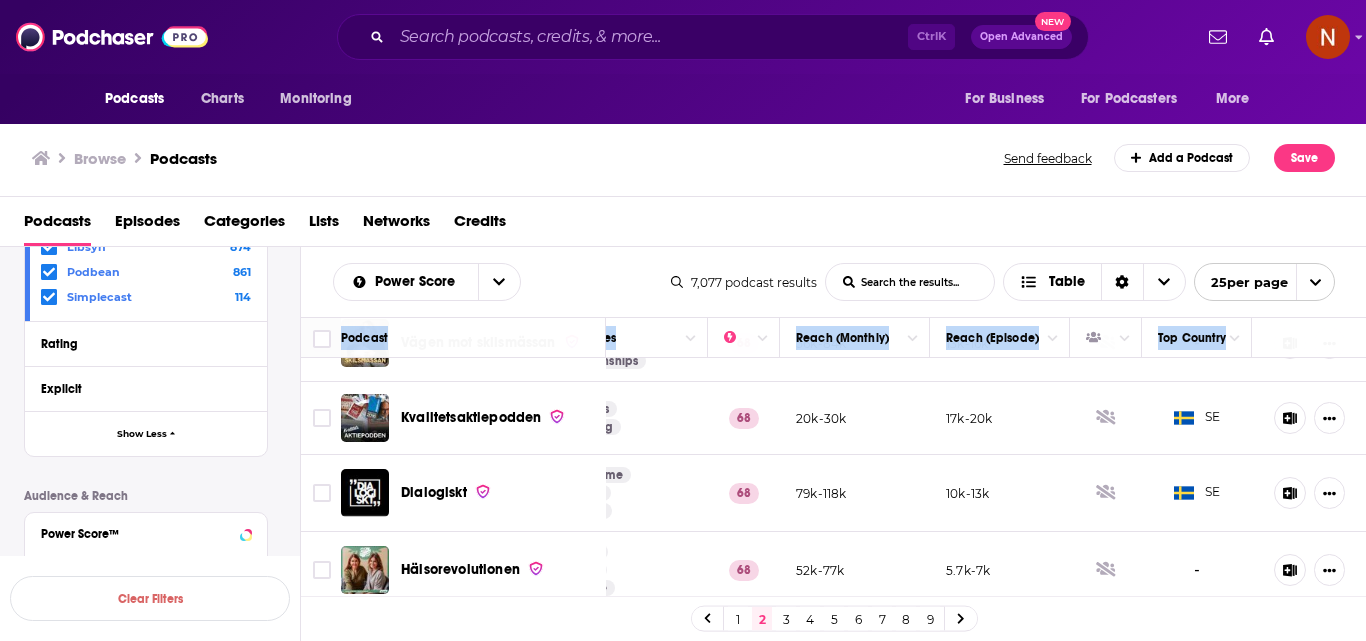 click on "3" at bounding box center (786, 619) 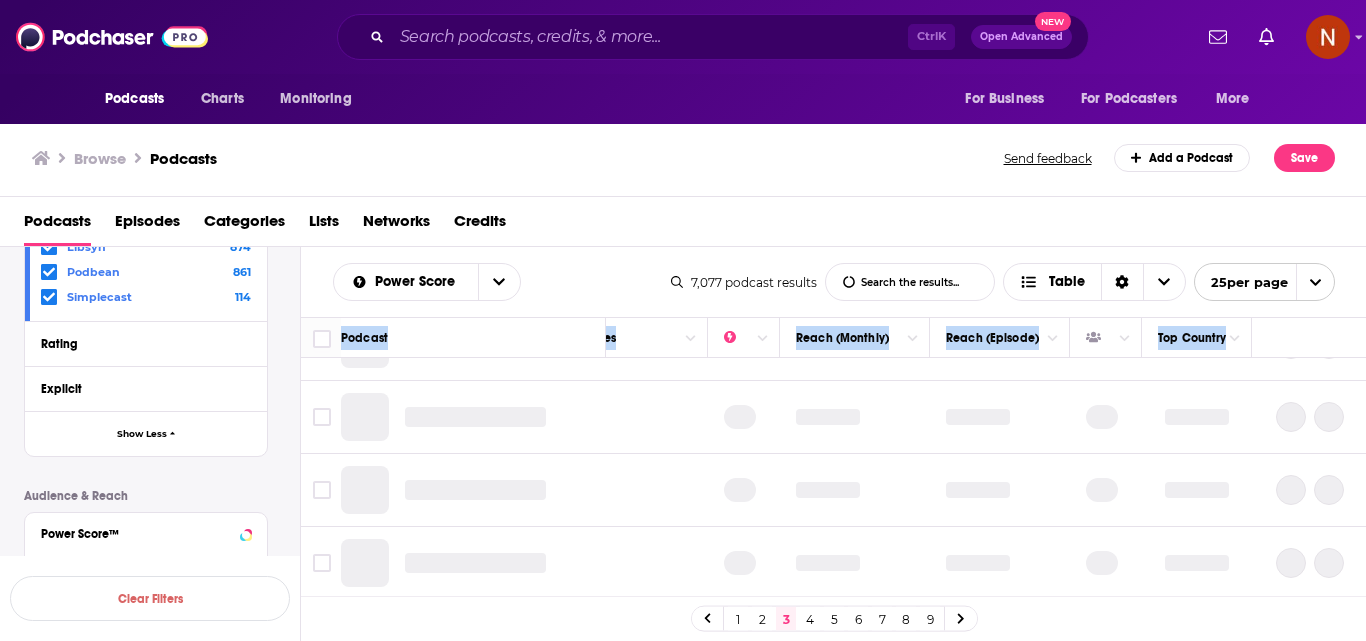 scroll, scrollTop: 0, scrollLeft: 453, axis: horizontal 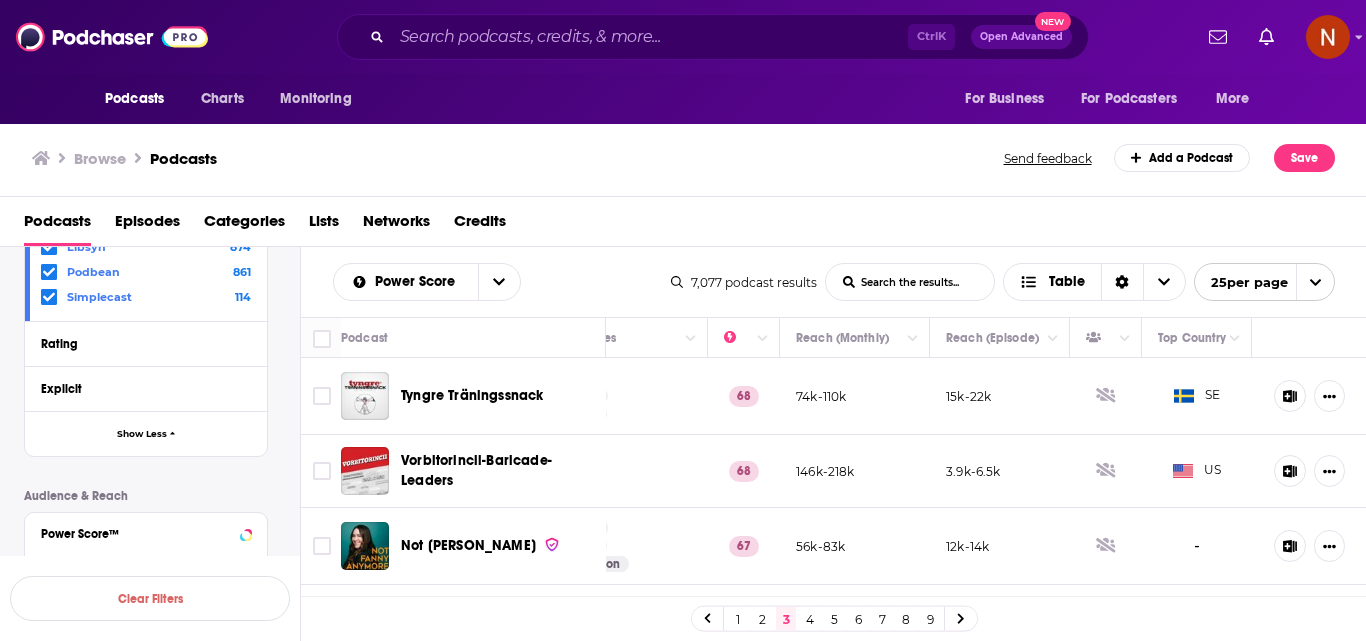 click on "Browse Podcasts" at bounding box center [519, 158] 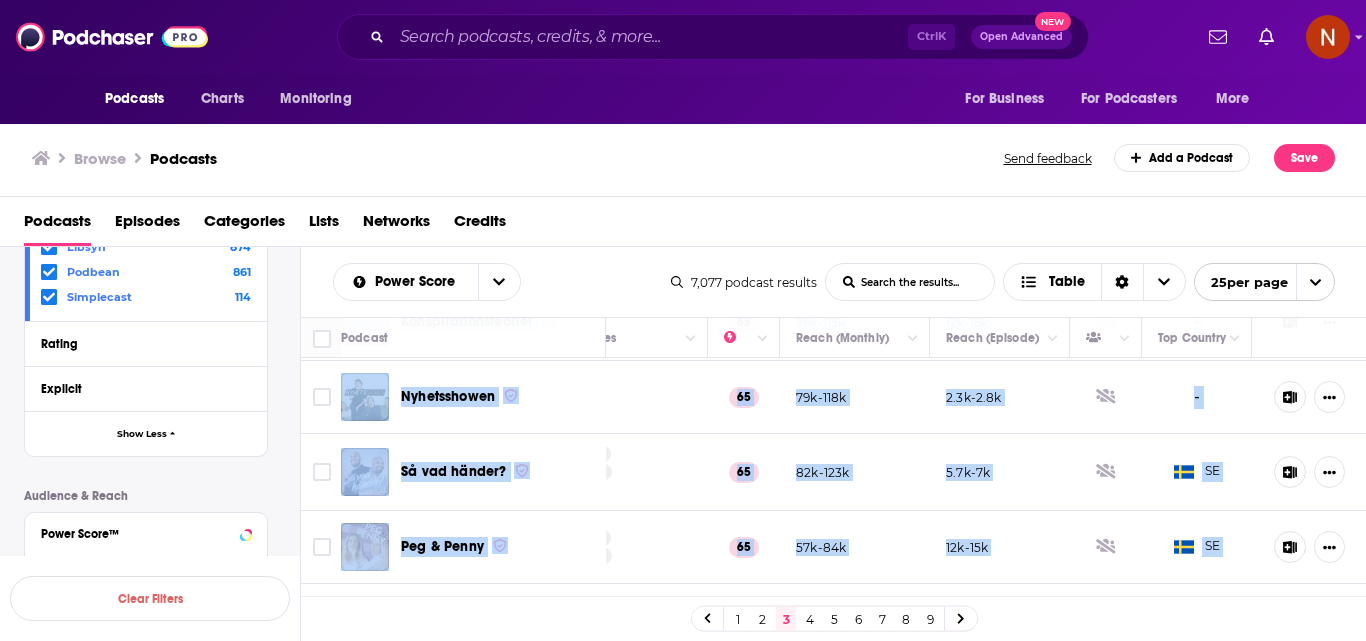 scroll, scrollTop: 1684, scrollLeft: 453, axis: both 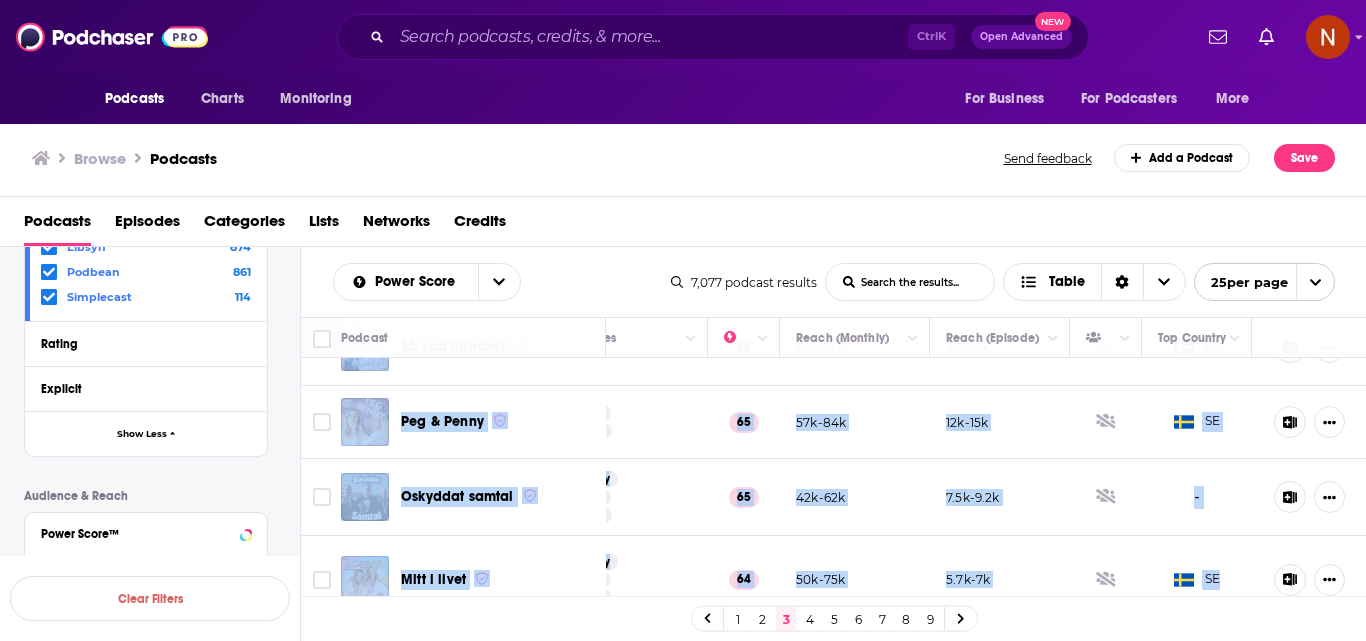 drag, startPoint x: 397, startPoint y: 378, endPoint x: 1217, endPoint y: 548, distance: 837.4366 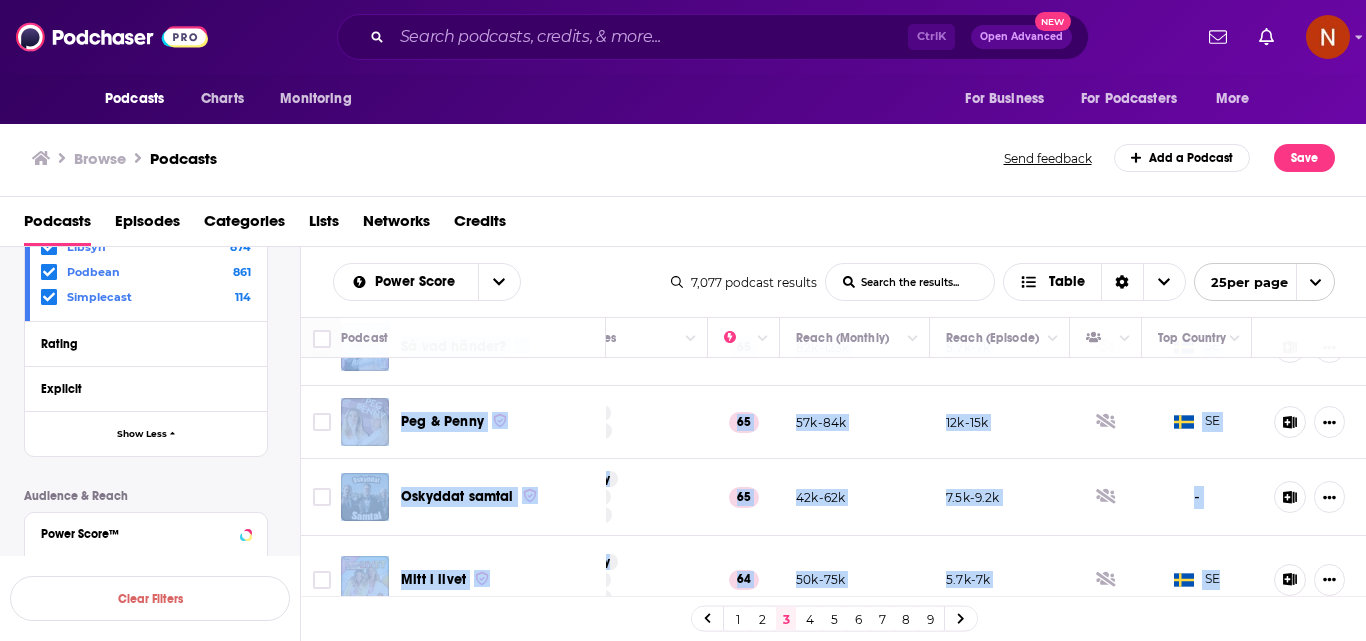 click on "Tyngre Träningssnack Följ med på djupet när fysioterapeuterna Jacob Gudiol och William Valkeaoja snackar träning  ...More Sports Health Fitness 68 74k-110k 15k-22k   SE Vorbitorincii-Baricade-Leaders Suntem Radu Paraschivescu, Cătălin Striblea, Radu Naum și Diana Popescu. Vă invităm să intrați în universul  ...More News Arts 68 146k-218k 3.9k-6.5k   US Not Fanny Anymore I Not Fanny Anymore får du följa makeup-artisten Fanny Lagerwall på en resa med hälsan i fokus.Våren 202  ...More Health Fitness Education 67 56k-83k 12k-14k - Flödet Välkommen till Flödet – din fredagstradition! Häng med Malva och Mathilda på Nyheter24 när de navigerar  ...More Comedy News Society 67 57k-85k 13k-16k - Säker stil Av Ebba Kleberg von Sydow & Emilia de Poret, varje torsdag! Trender, stiltips och annat som gör livet v  ...More Society Culture Arts 67 110k-164k 12k-15k   SE Hälsoveckan by Tyngre I Hälsoveckan by Tyngre snackas det om viktiga och oviktiga ämnen relaterade till kost, hälsa och träni" at bounding box center (615, -352) 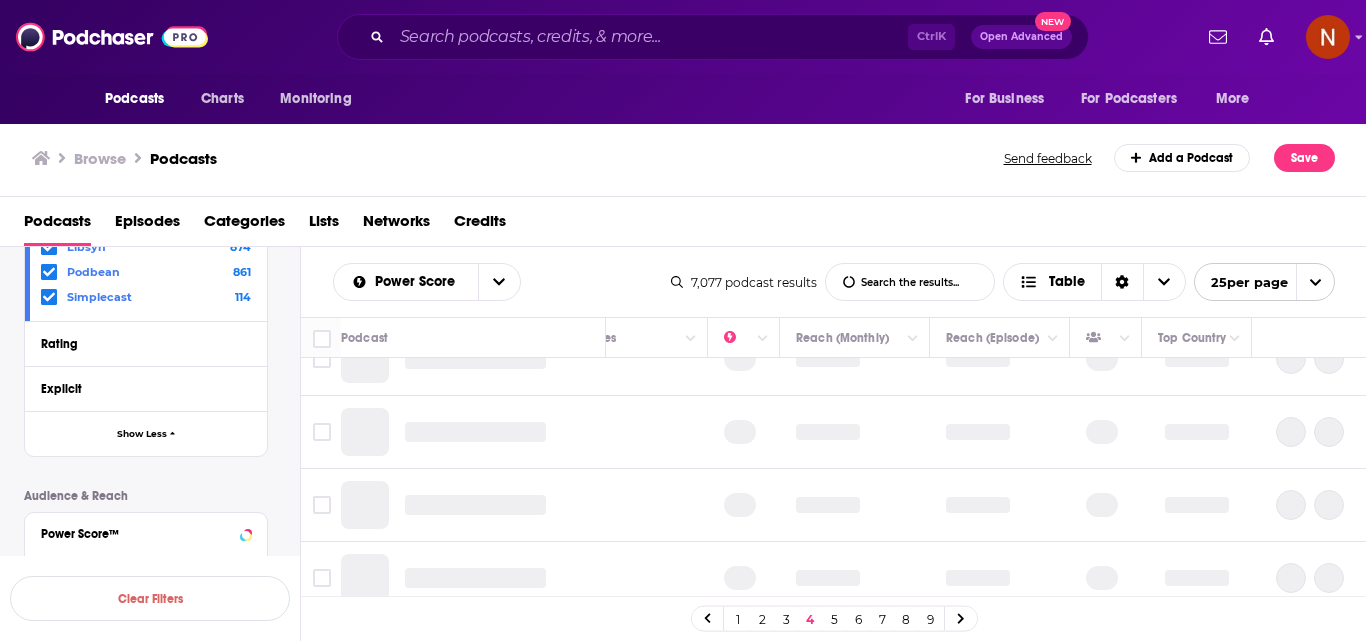 scroll, scrollTop: 0, scrollLeft: 453, axis: horizontal 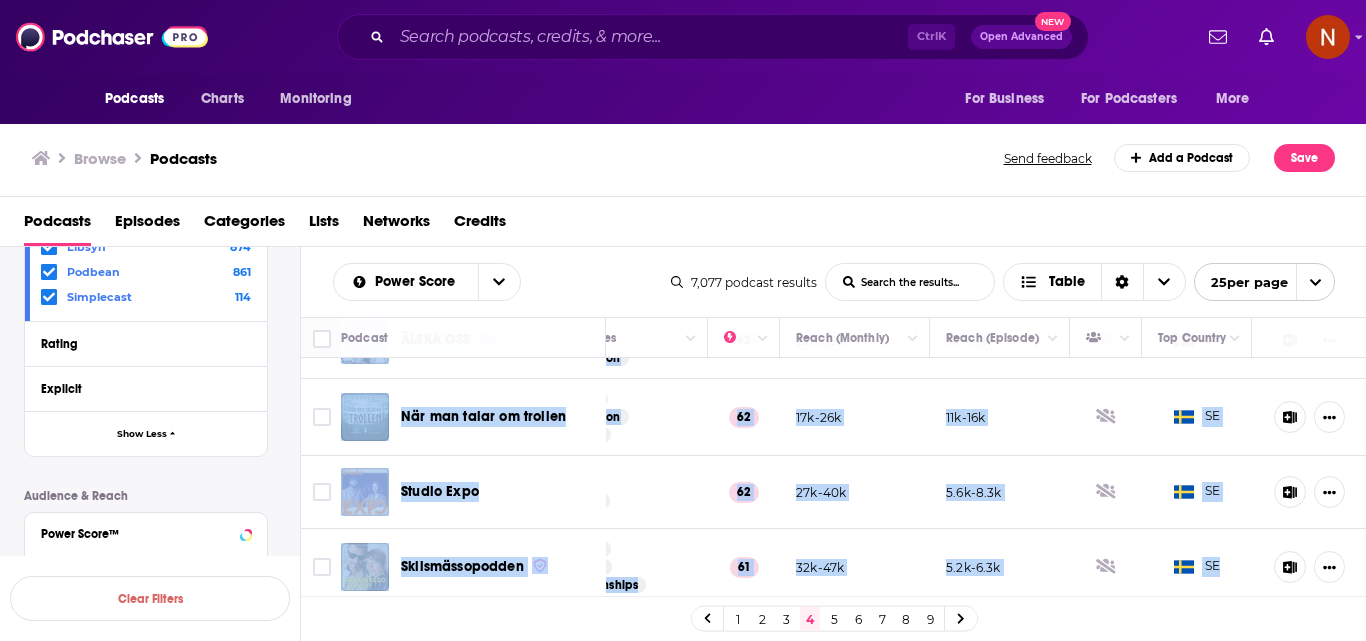 drag, startPoint x: 395, startPoint y: 384, endPoint x: 1227, endPoint y: 550, distance: 848.3985 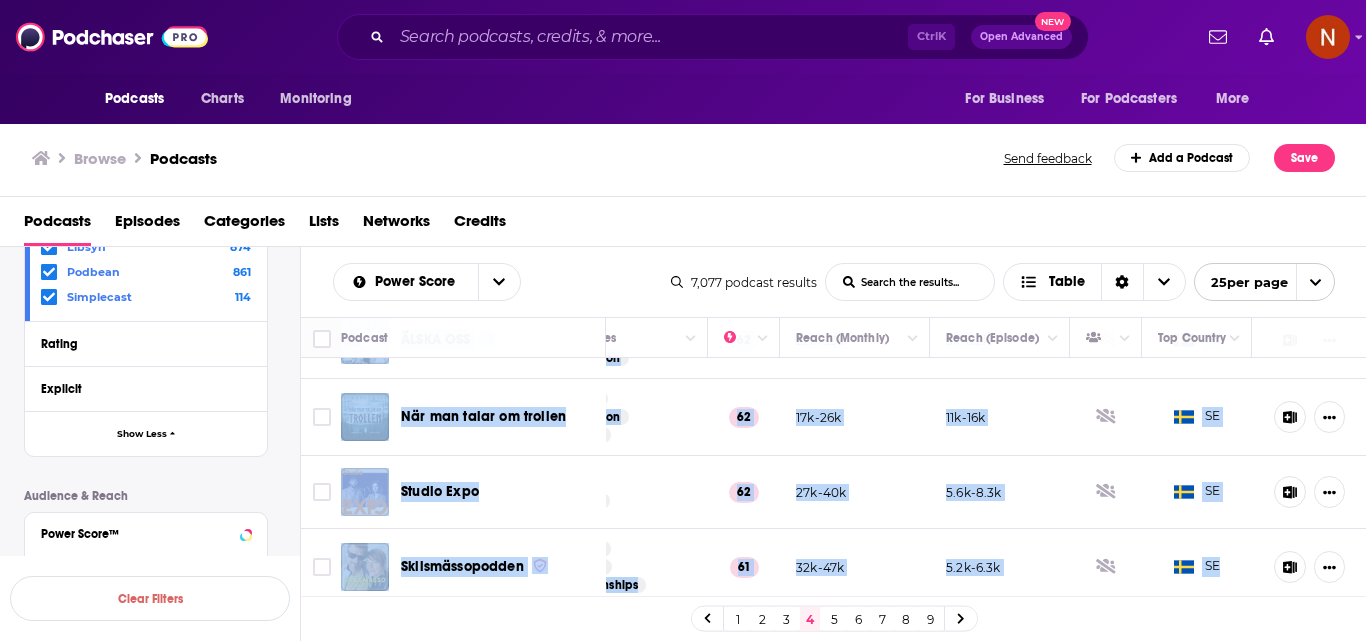 click on "Barnpsykologerna Tre legitimerade psykologer intervjuar gäster och svarar på frågor om barns psykiska hälsa, föräldraskap, föräl  ...More Science Social Sciences Kids 64 15k-23k 2.2k-2.7k   SE Sex på riktigt - med Marika Smith Vi drunknar i myter och missuppfattningar om sex, och det pajar våra relationer. I den här podden får vanliga   ...More Health Fitness Sexuality 64 21k-31k 2.9k-3.5k - Styrkelabbet Styrkelabbet är podcasten för dig som älskar styrketräning. Värdarna Daniel Richter, Philip Wildenstam och Sa  ...More Health Fitness Sports 64 21k-31k 13k-19k   SE MÅNDAG En podd som spelas in inför publik varje måndag. Komikerna Johannes Finnlaugsson, Petrina Solan  ...More Comedy News 64 66k-99k 15k-22k   SE Historiskt Skvaller Älskar du skandaler, förbjudna affärer och maktspel som format historien? I Historiskt Skvaller gräver Moha  ...More History Society Culture 64 35k-52k 3.7k-4.5k - Kungligt Jenny Alexandersson och Maria Bjaring bevakar allt som  ...More Society Culture News" at bounding box center [615, -359] 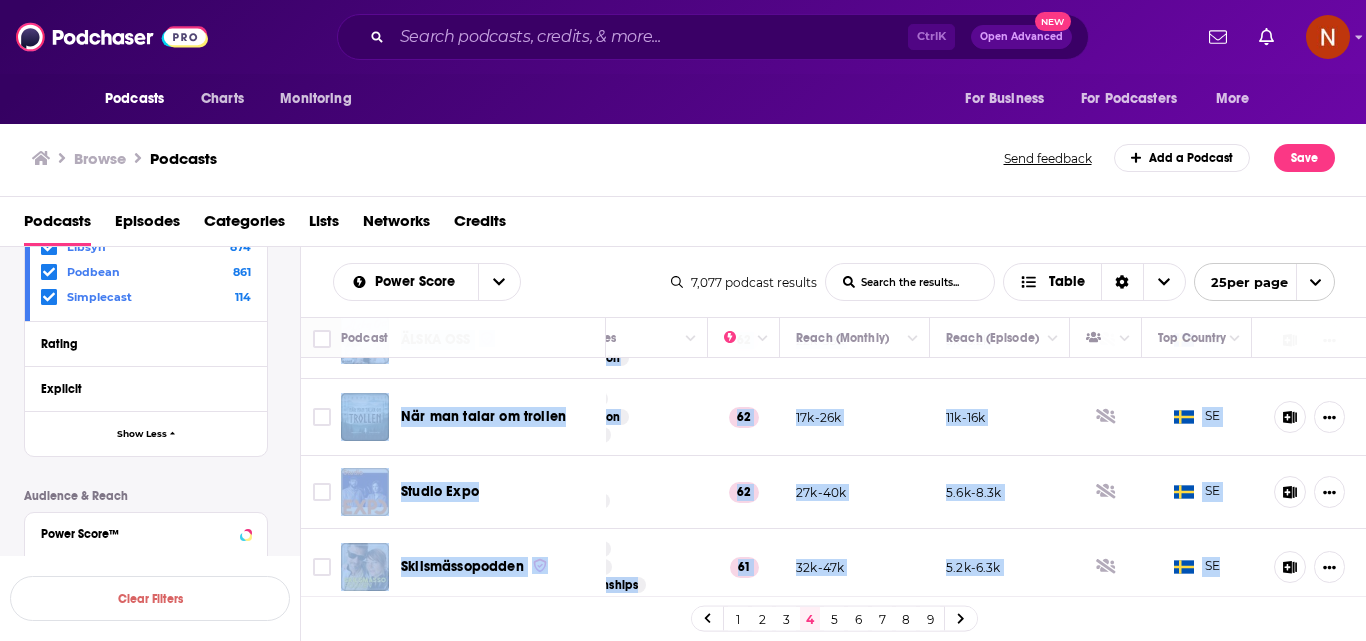 click on "5" at bounding box center [834, 619] 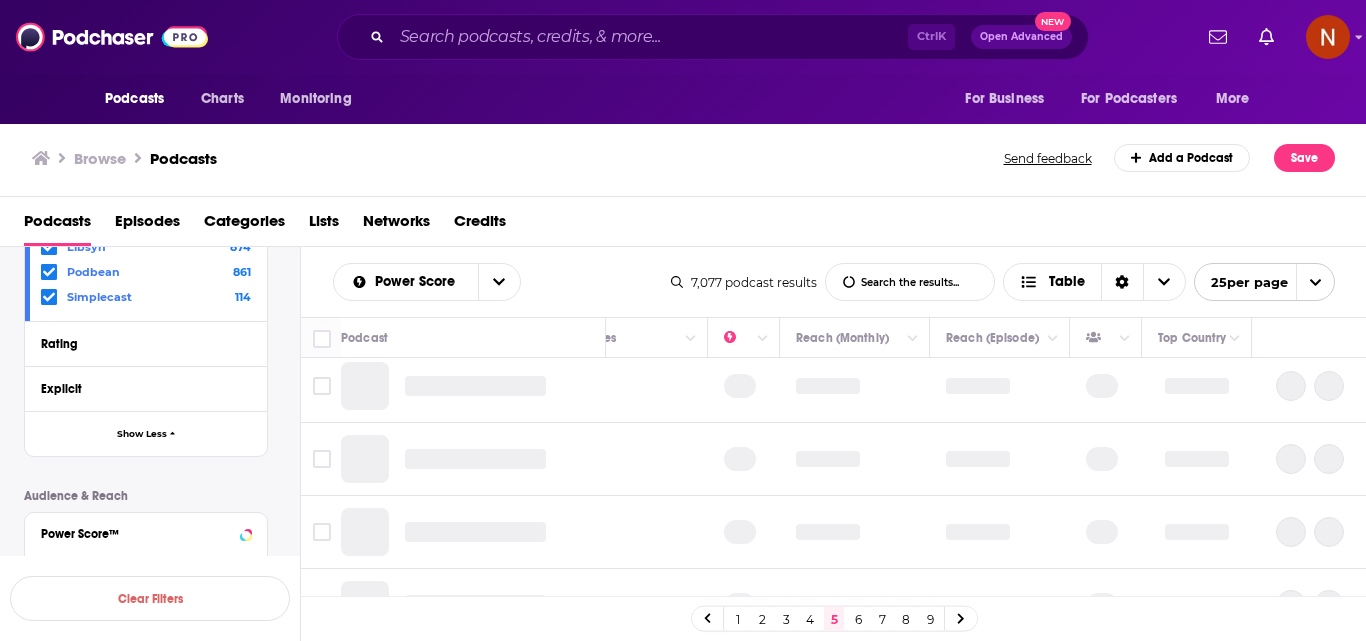 scroll, scrollTop: 0, scrollLeft: 453, axis: horizontal 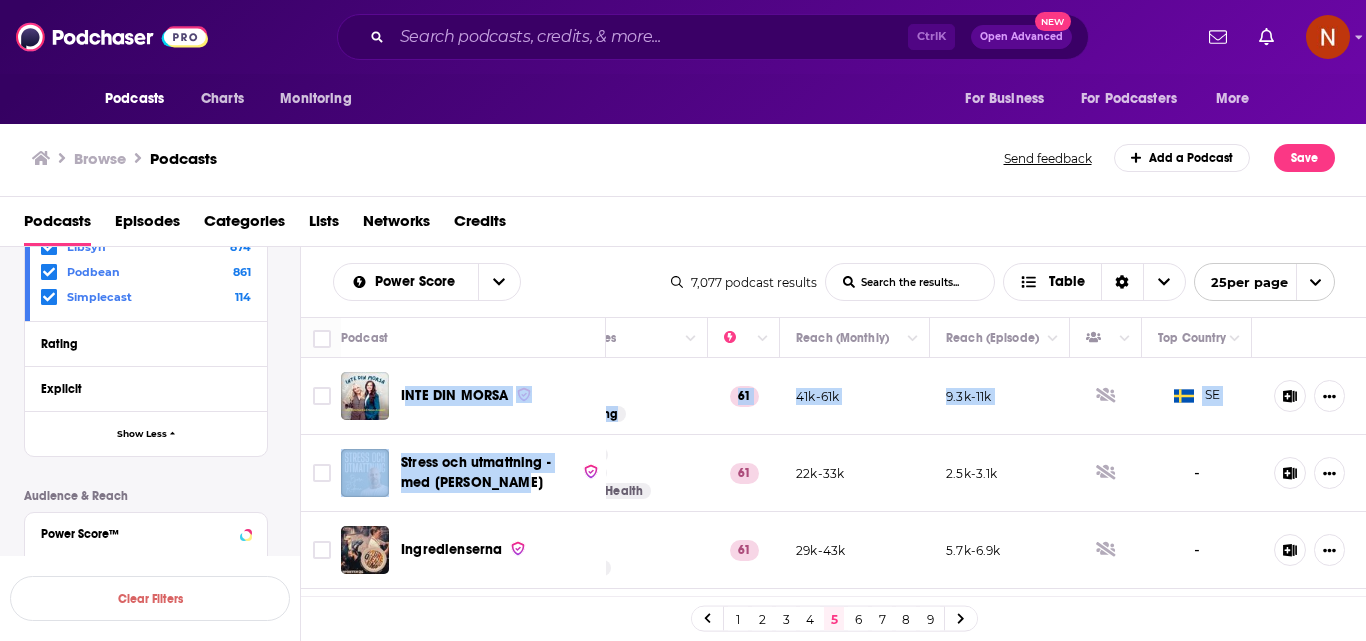 drag, startPoint x: 419, startPoint y: 396, endPoint x: 521, endPoint y: 509, distance: 152.2268 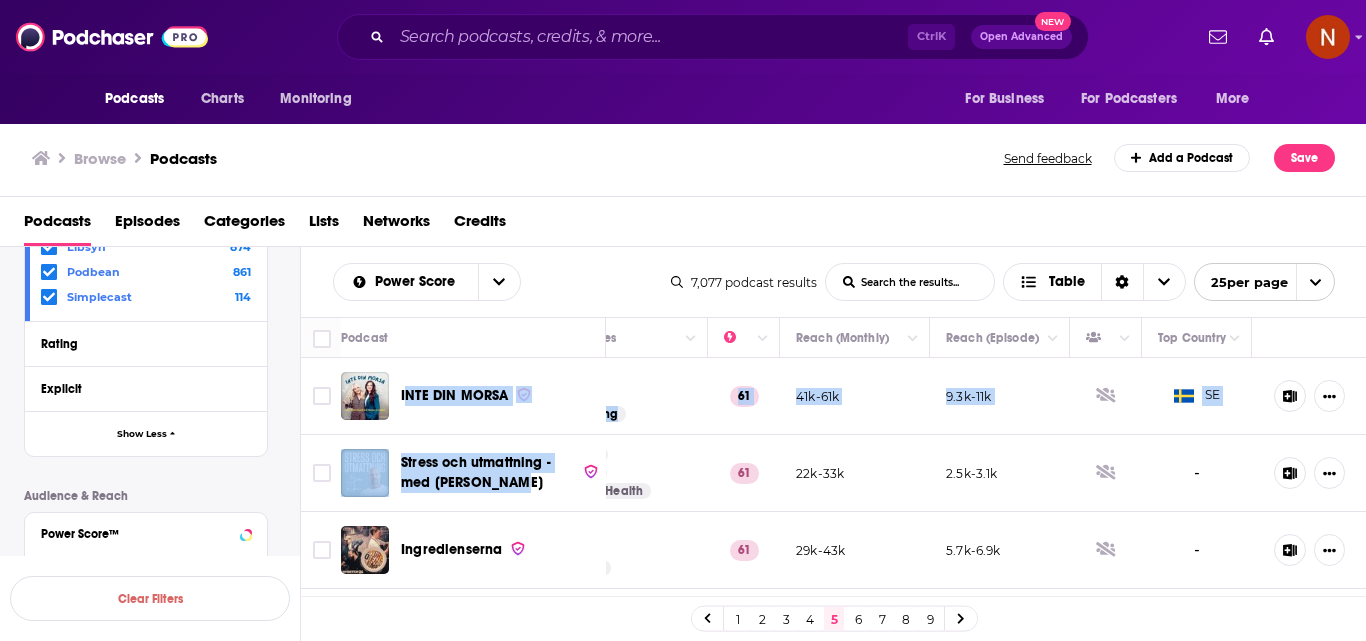 click on "INTE DIN MORSA En härlig och snackig podd med parhästarna Sanna Lundell och Ann Söderlund. Tillsammans har de ni  ...More Kids Family Parenting 61 41k-61k 9.3k-11k   SE Stress och utmattning - med Björn Rudman "Stress och utmattning - med Björn Rudman", en insiktsfull podcast där vi utforskar hanteringen av stressrelat  ...More Health Fitness Mental Health 61 22k-33k 2.5k-3.1k - Ingredienserna Ingredienserna är en podcast om livet genom mat. Det bjuds in gäster, gör recensioner, restaurangtips, av  ...More Arts Food Society 61 29k-43k 5.7k-6.9k - Psykologsnack Psykologi är ett brett fält. Men mental hälsa och psykisk ohälsa är ämnen som ofta präglas av starka åsikte  ...More Health Fitness Mental Health 61 21k-30k 1.9k-2.4k   US About Yoga & Meditation En podd för dig som vill få mer lugn i vardagen.Lär dig att meditera med Magnus Fridh och Sheila Arnell. Ho  ...More Health Fitness Mental Health 61 19k-29k 2.2k-2.7k   SE Vi går till historien  ...More History Society Culture 61 17k-25k" at bounding box center [615, 1319] 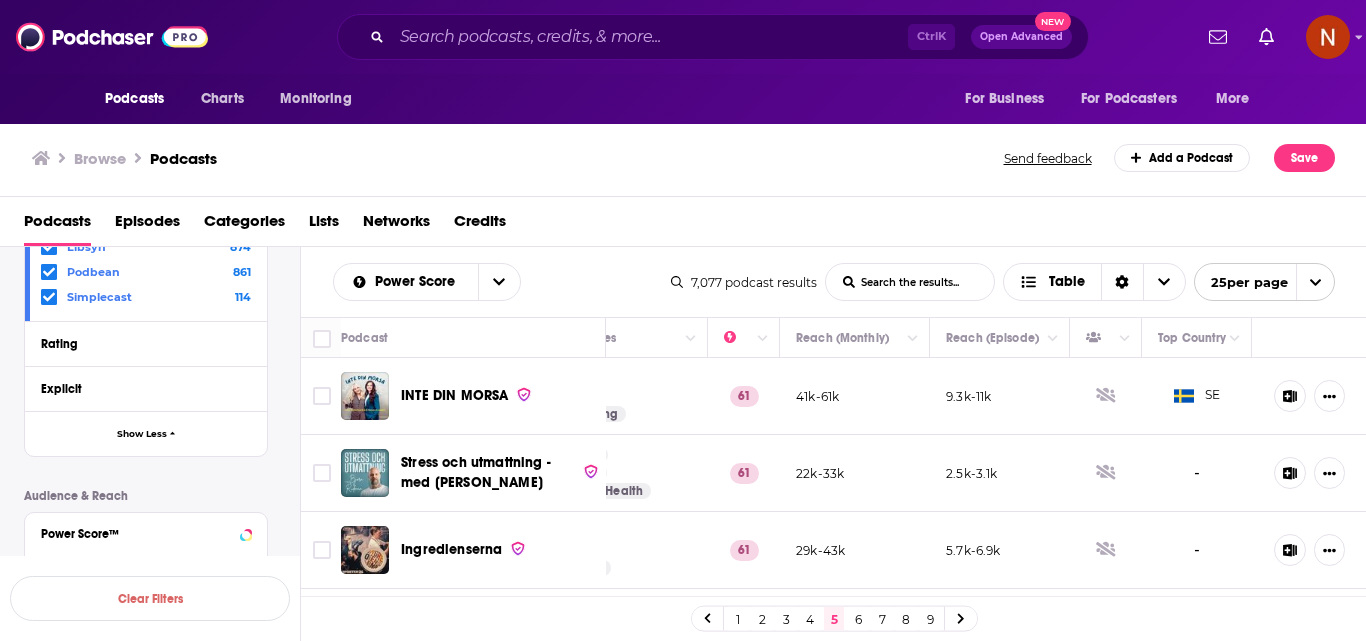 drag, startPoint x: 581, startPoint y: 145, endPoint x: 529, endPoint y: 204, distance: 78.64477 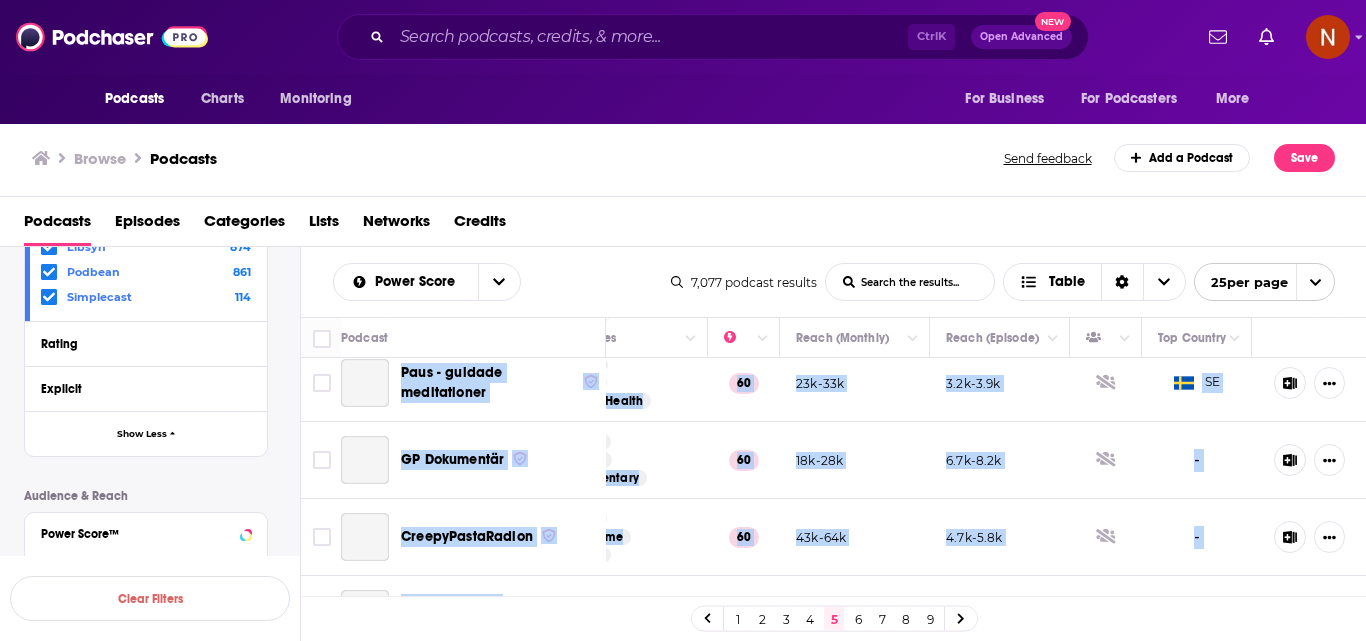 scroll, scrollTop: 1688, scrollLeft: 453, axis: both 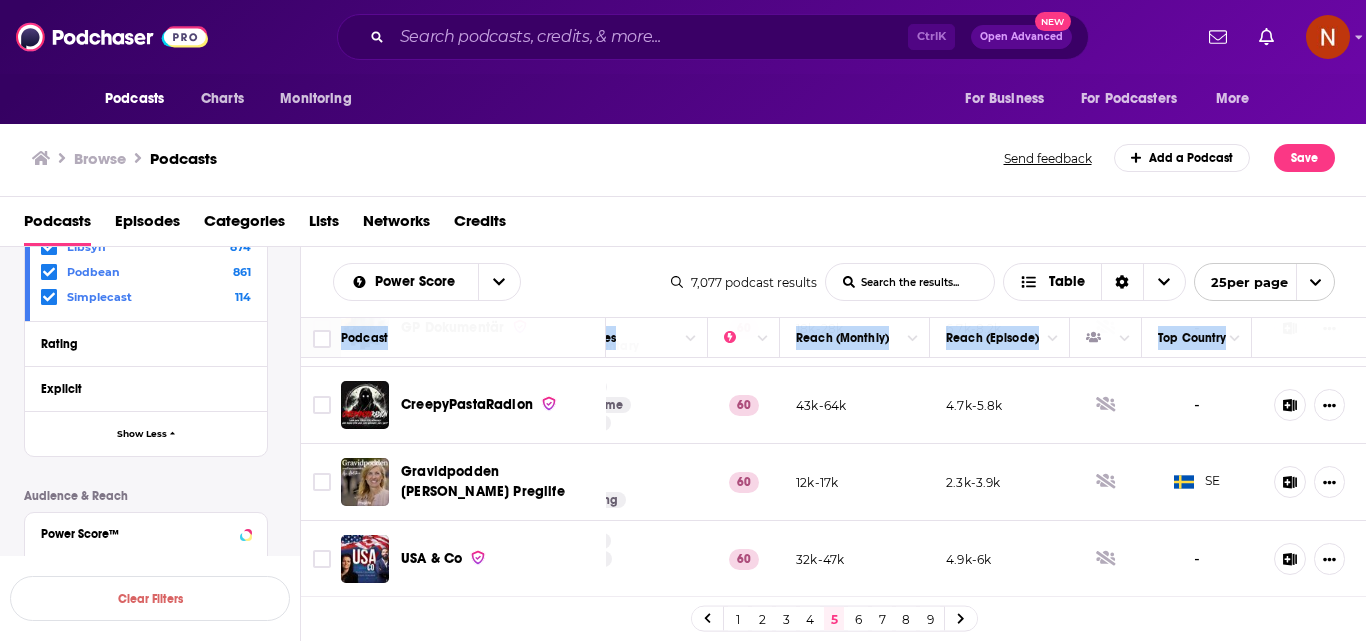 drag, startPoint x: 408, startPoint y: 381, endPoint x: 1265, endPoint y: 557, distance: 874.8857 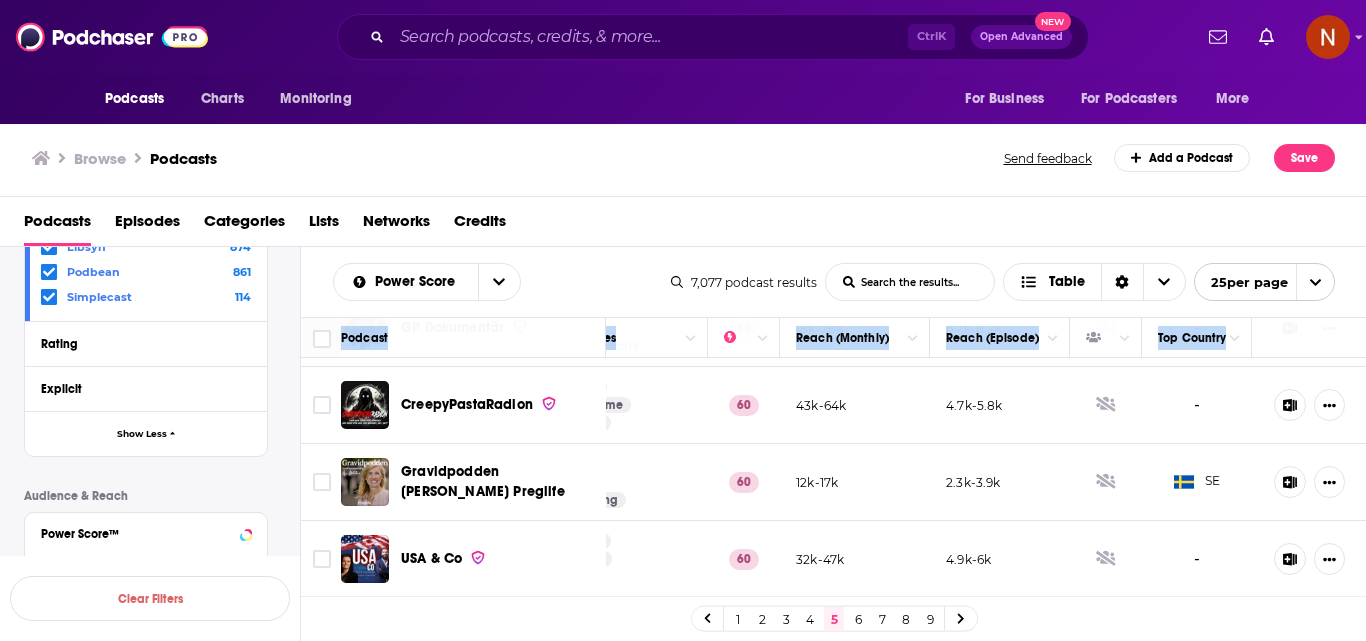 click on "INTE DIN MORSA En härlig och snackig podd med parhästarna Sanna Lundell och Ann Söderlund. Tillsammans har de ni  ...More Kids Family Parenting 61 41k-61k 9.3k-11k   SE Stress och utmattning - med Björn Rudman "Stress och utmattning - med Björn Rudman", en insiktsfull podcast där vi utforskar hanteringen av stressrelat  ...More Health Fitness Mental Health 61 22k-33k 2.5k-3.1k - Ingredienserna Ingredienserna är en podcast om livet genom mat. Det bjuds in gäster, gör recensioner, restaurangtips, av  ...More Arts Food Society 61 29k-43k 5.7k-6.9k - Psykologsnack Psykologi är ett brett fält. Men mental hälsa och psykisk ohälsa är ämnen som ofta präglas av starka åsikte  ...More Health Fitness Mental Health 61 21k-30k 1.9k-2.4k   US About Yoga & Meditation En podd för dig som vill få mer lugn i vardagen.Lär dig att meditera med Magnus Fridh och Sheila Arnell. Ho  ...More Health Fitness Mental Health 61 19k-29k 2.2k-2.7k   SE Vi går till historien  ...More History Society Culture 61 17k-25k" at bounding box center [615, -365] 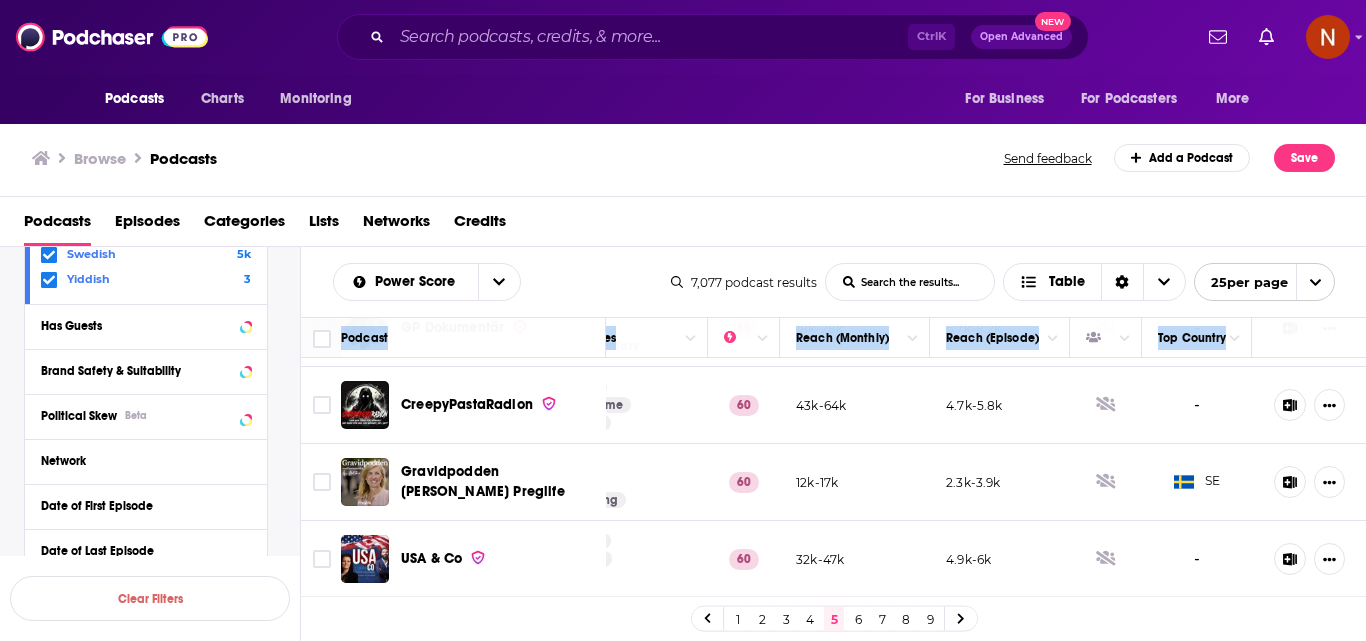 scroll, scrollTop: 595, scrollLeft: 0, axis: vertical 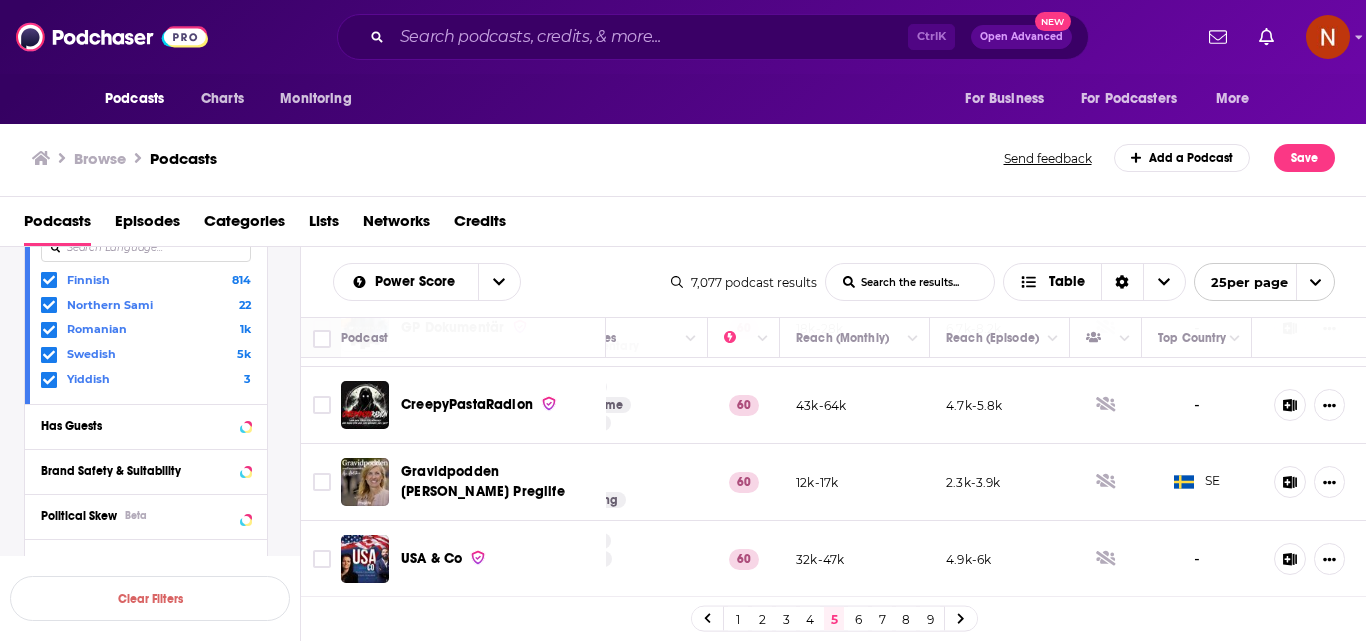 click on "Yiddish" at bounding box center [88, 379] 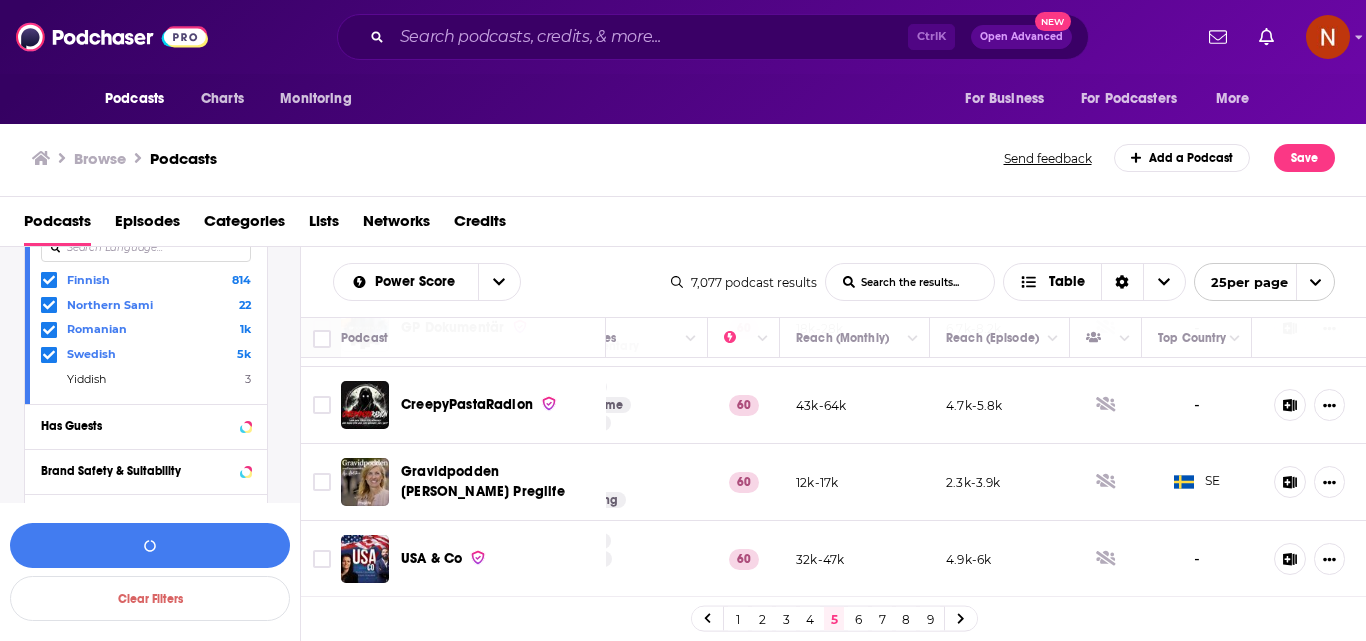 click on "Swedish" at bounding box center (91, 354) 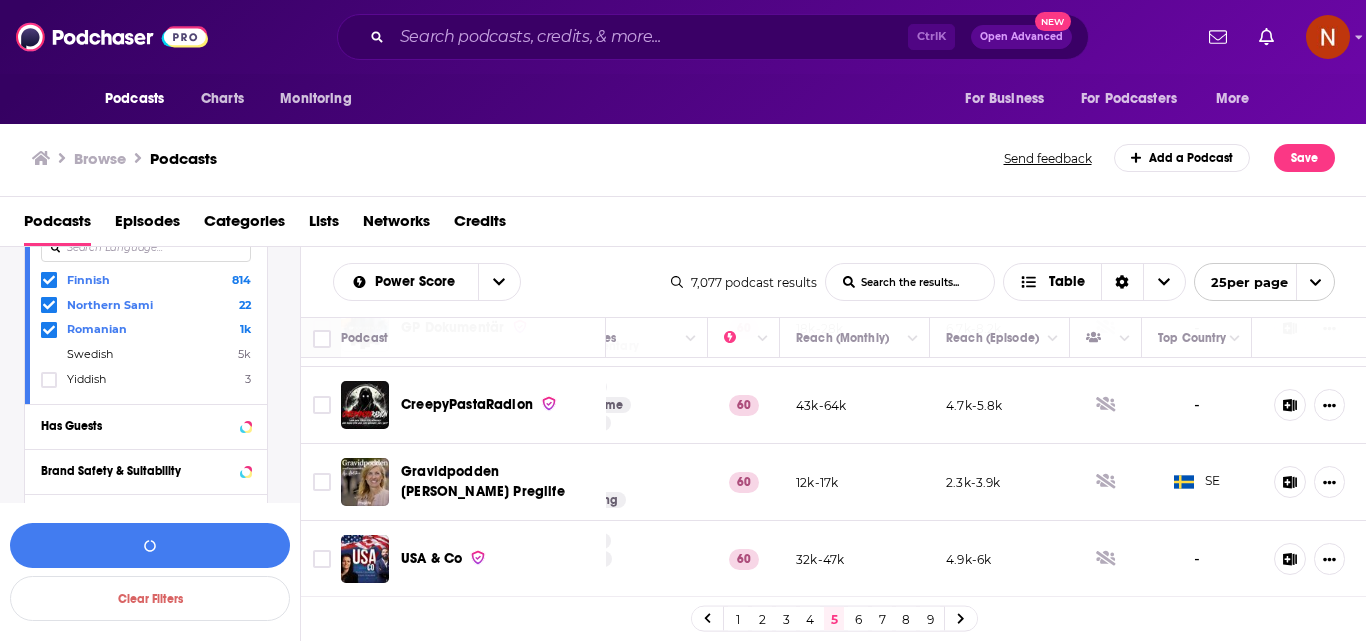 click on "Romanian" at bounding box center [97, 329] 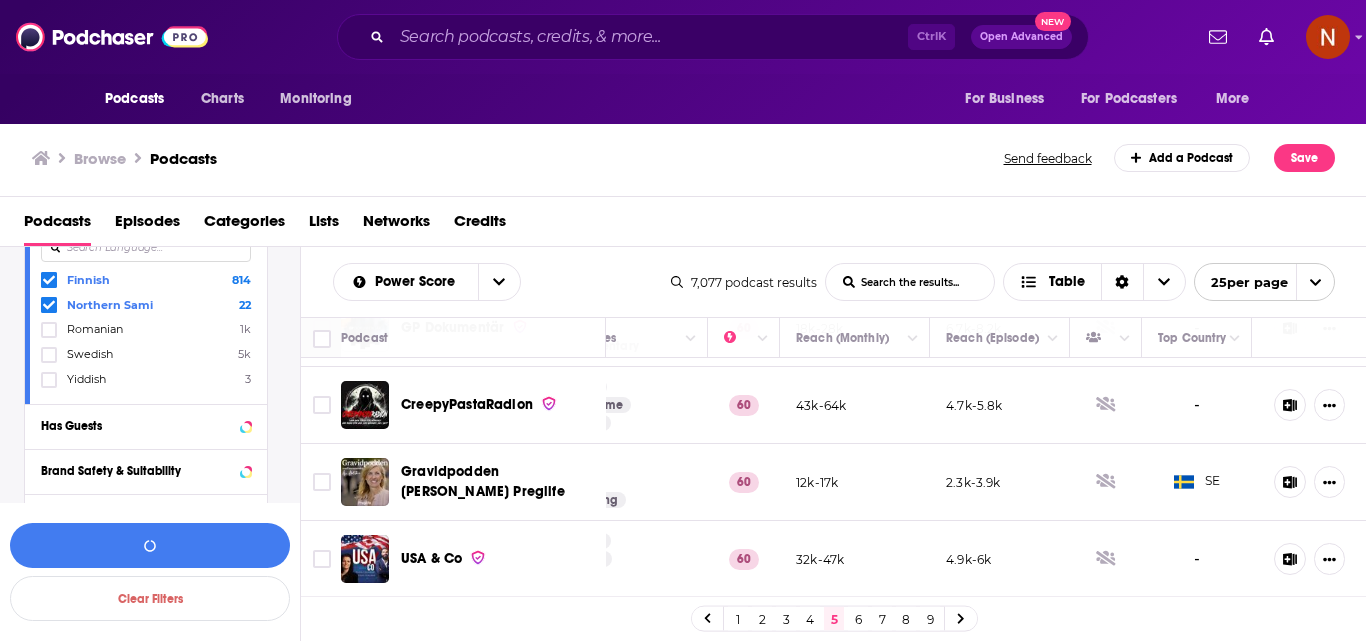 click on "Northern Sami" at bounding box center [110, 305] 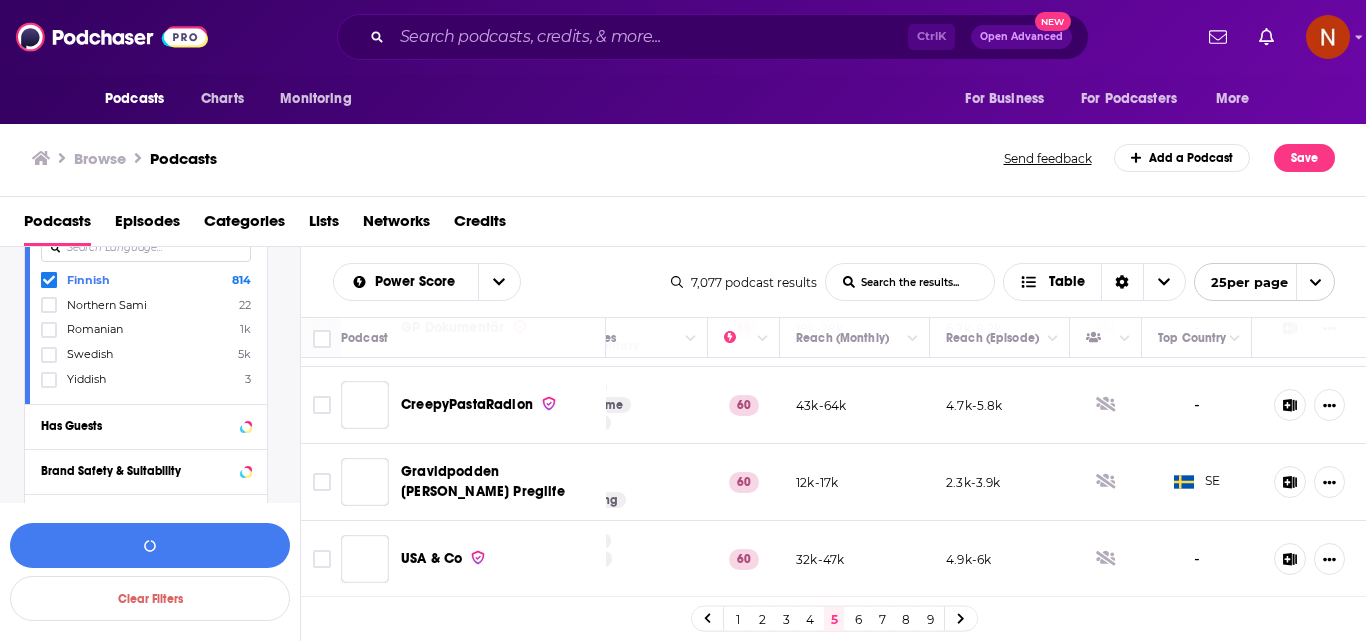 click on "Finnish" at bounding box center [88, 280] 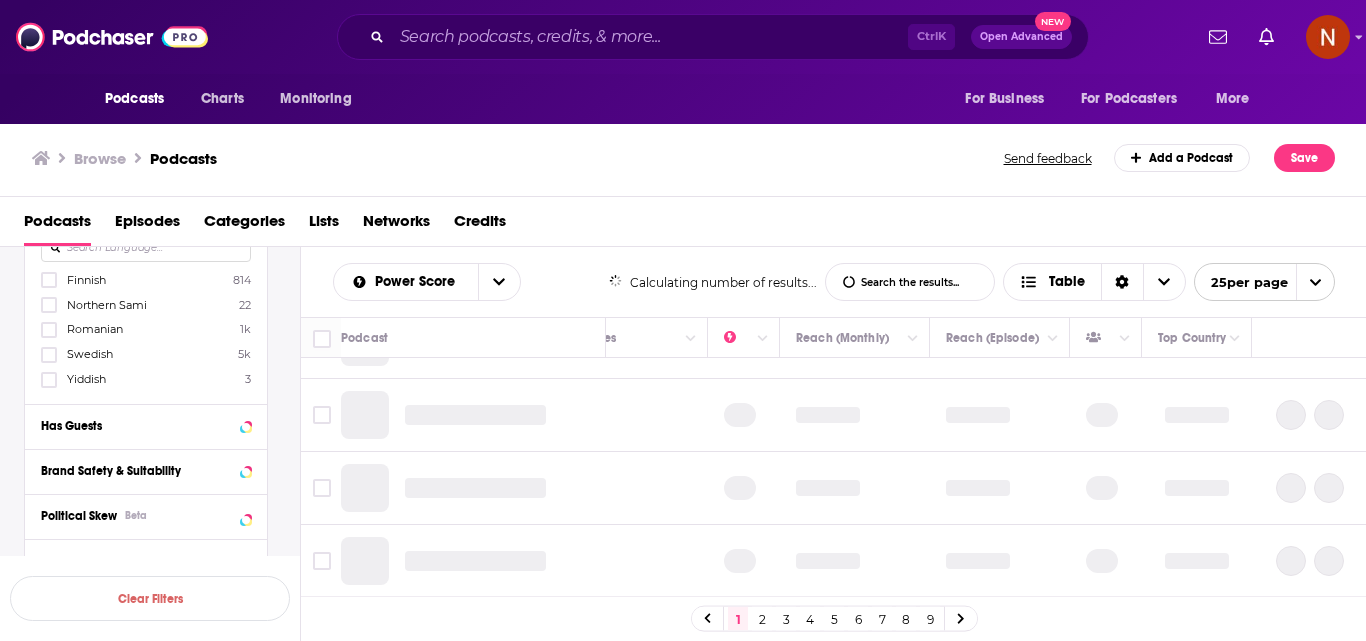 click on "Category Culture 5k Society 5k Health 1k Business 1k News 736 Travel 100 Fitness 1k Education 862 More Categories Active Status Language Finnish 814 Northern Sami 22 Romanian 1k Swedish 5k Yiddish 3 Has Guests Brand Safety & Suitability Political Skew Beta Network Date of First Episode Date of Last Episode Episode Length Release Schedule Episode Count Hosting Provider Spreaker 3k Acast 2k Libsyn 874 Podbean 861 Simplecast 114 Rating Explicit Show Less" at bounding box center (146, 492) 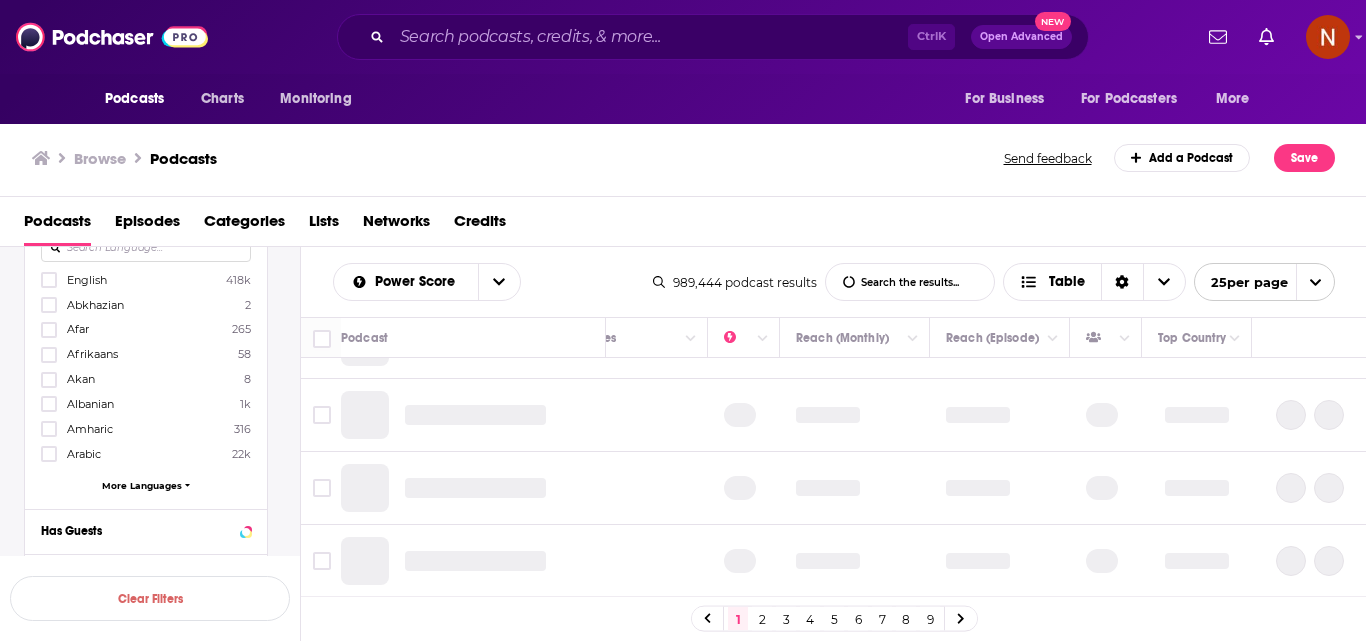 paste on "Norweguan" 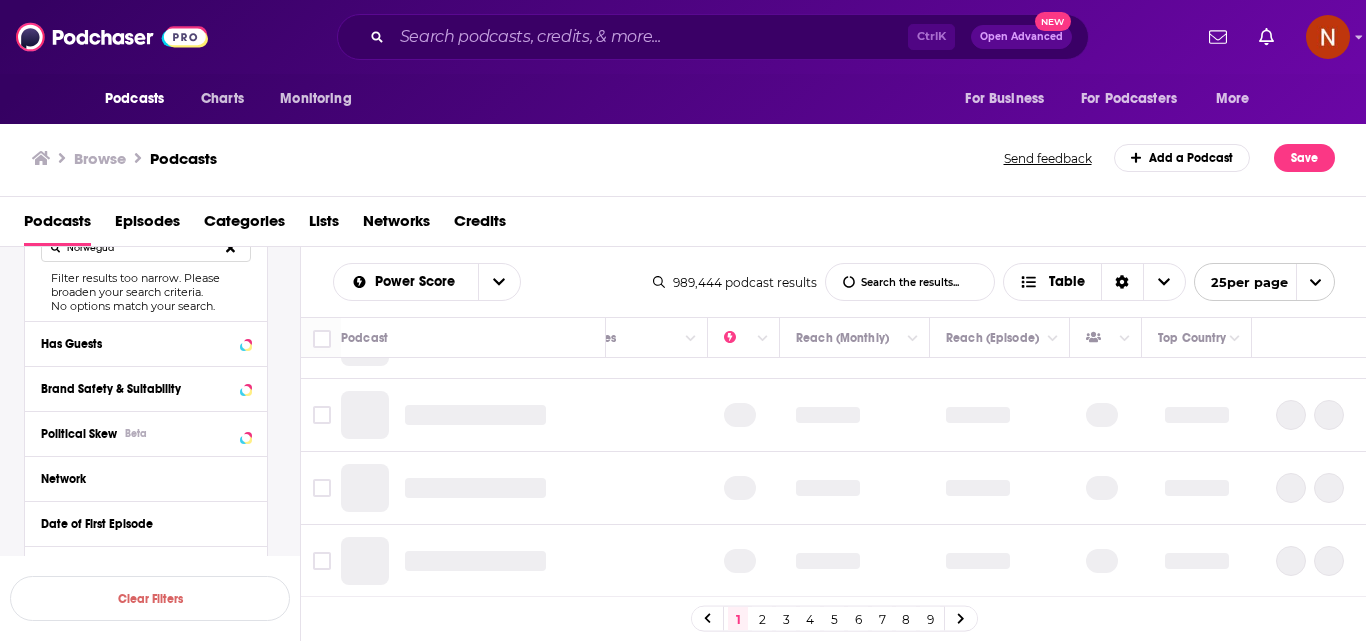 scroll, scrollTop: 0, scrollLeft: 453, axis: horizontal 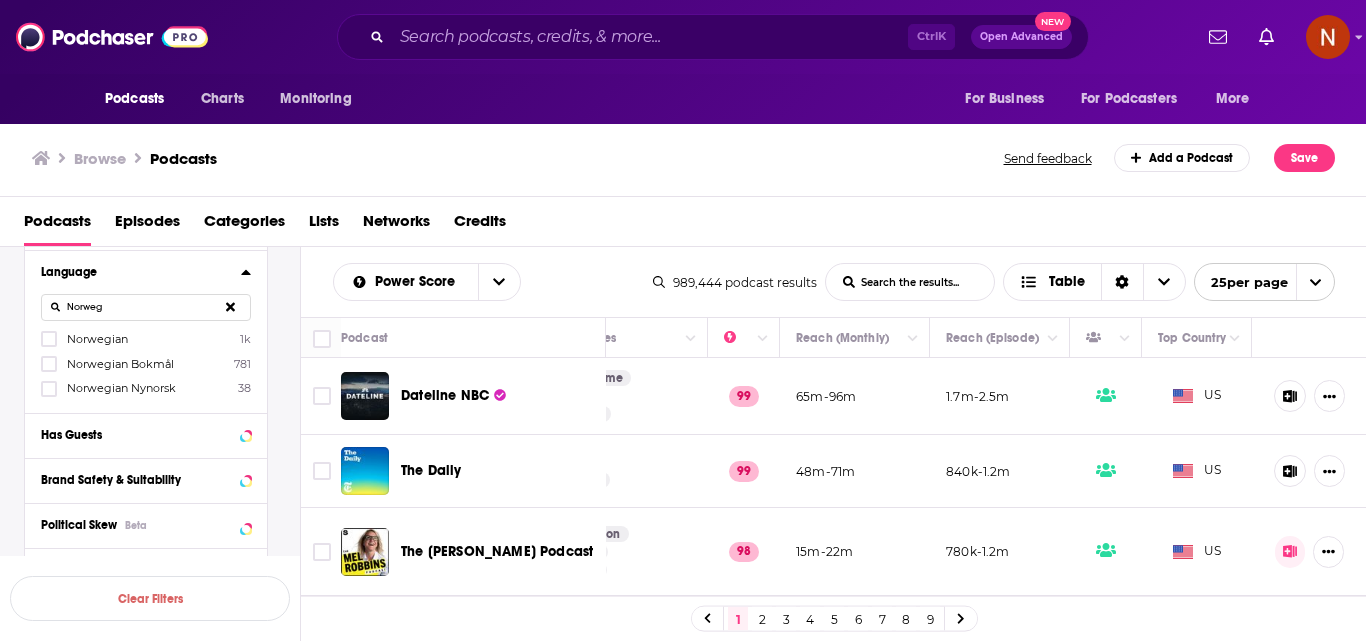 type on "Norweg" 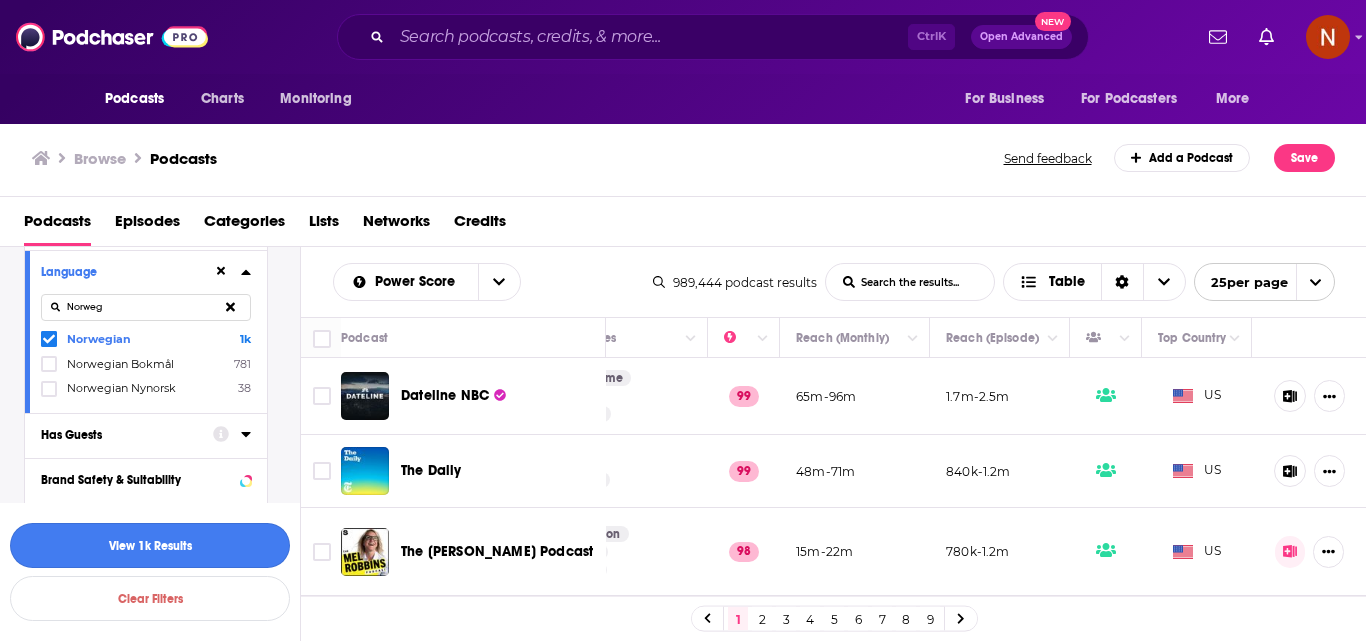 click on "View 1k Results" at bounding box center [150, 545] 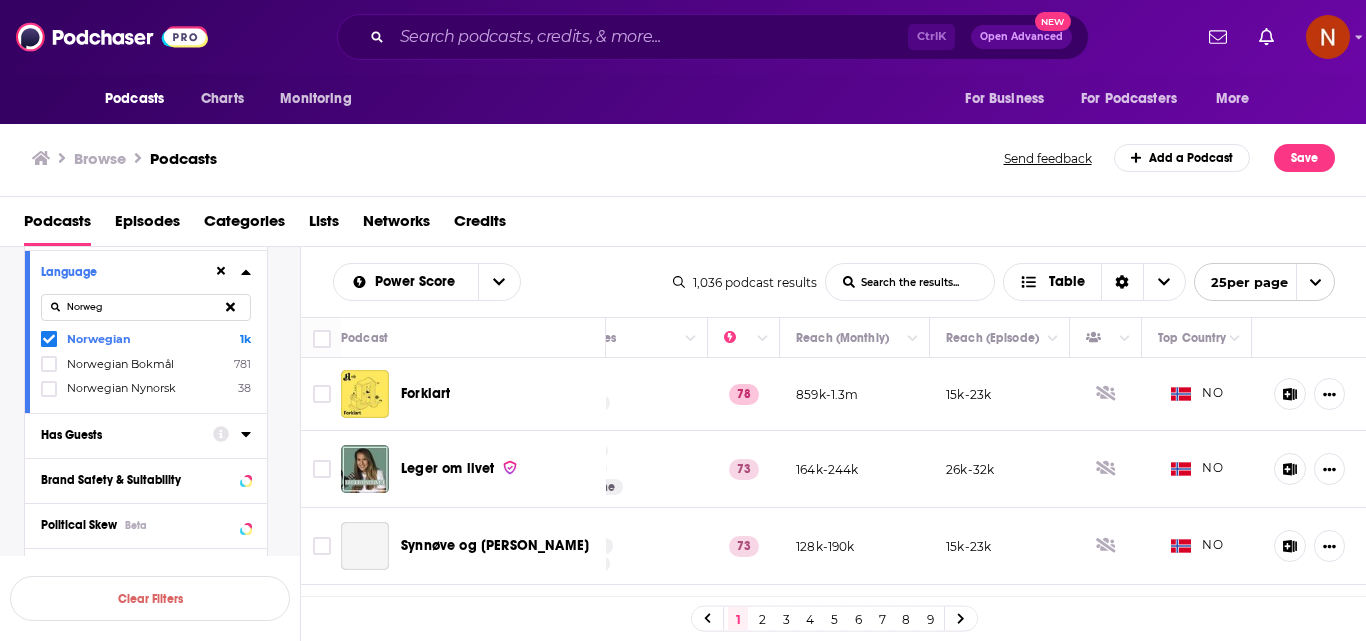 click on "5" at bounding box center (834, 619) 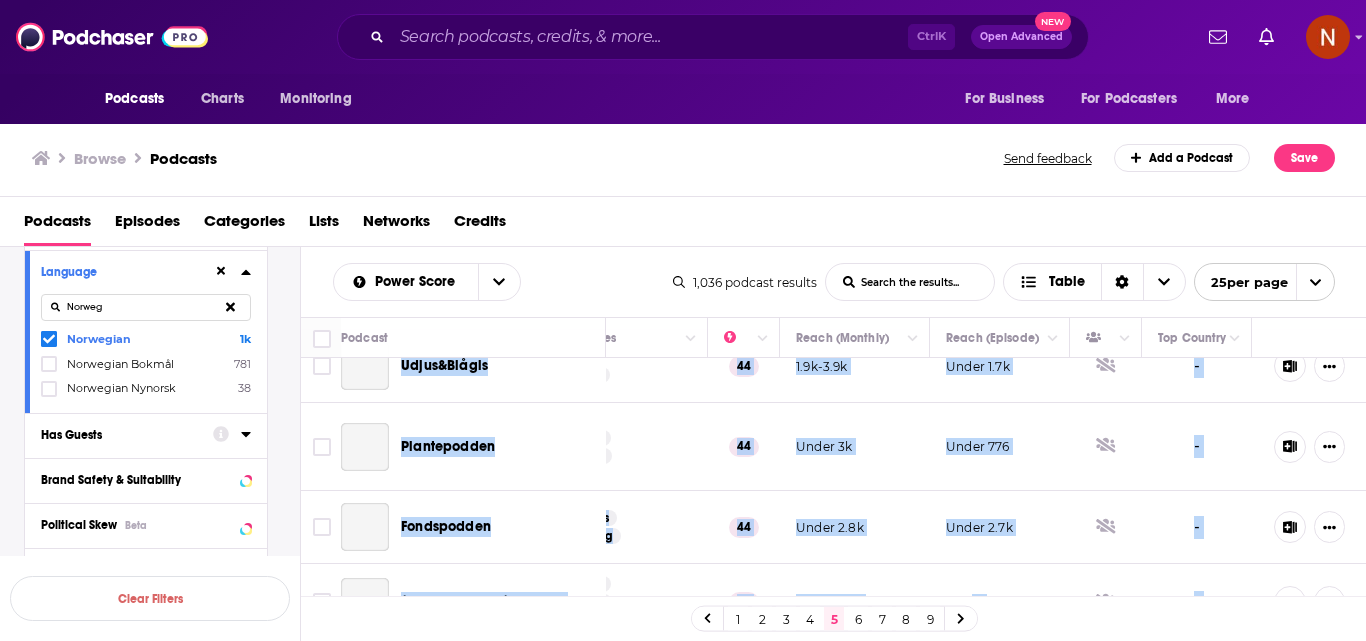 scroll, scrollTop: 1656, scrollLeft: 453, axis: both 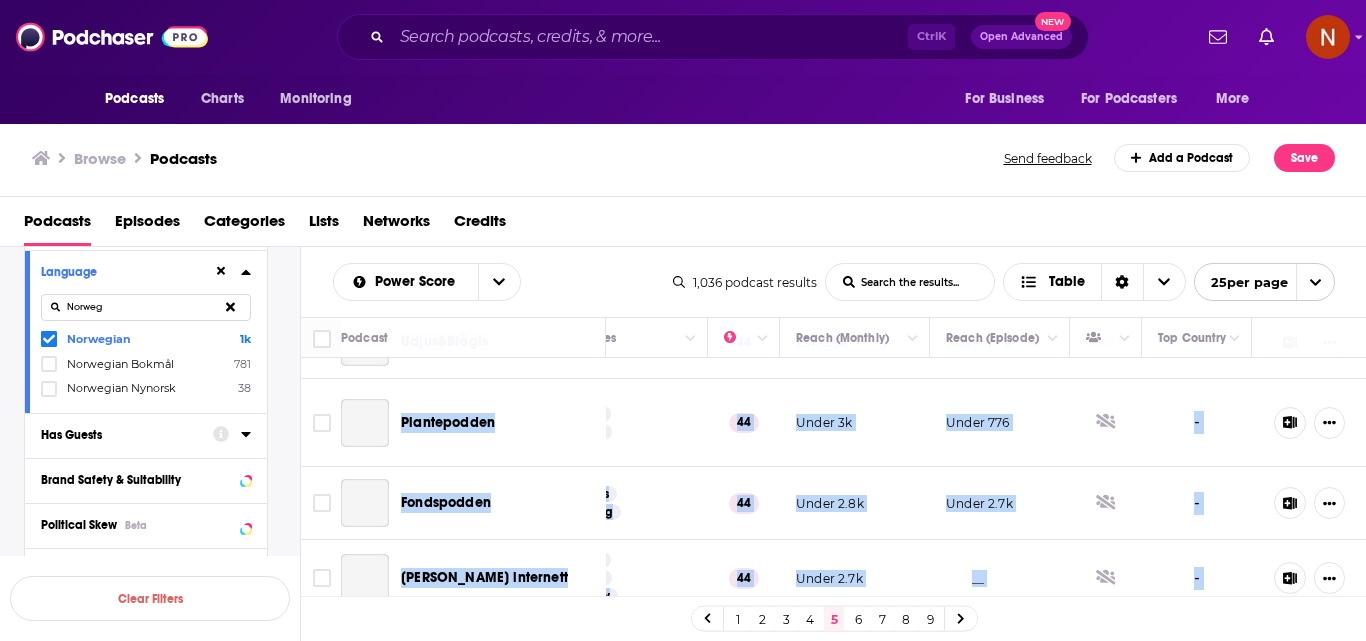 drag, startPoint x: 398, startPoint y: 373, endPoint x: 1094, endPoint y: 593, distance: 729.94244 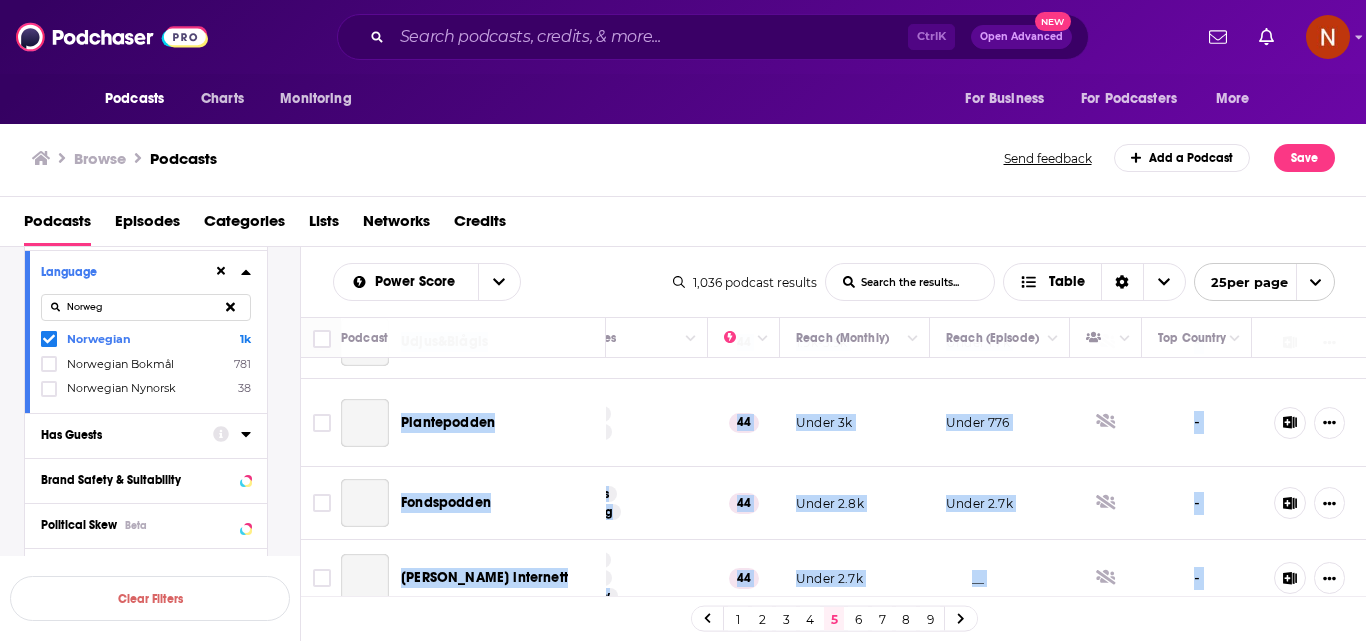 click on "Podcast Description Categories Reach (Monthly) Reach (Episode) Top Country Hvordan har du det, mann? Hvorfor det er så forbanna vanskelig for menn å prate om følelser? Erik Follestad spør gutta rett ut om hvord  ...More Health Fitness Mental Health 47 Under 2.3k Under 2.8k - Haill og Knall-podden Kristine Thybo Hansen og Robert Bjørklund fra Haill og Knall snakker om jakt, fiske, friluftsliv, hunder og   ...More Society Culture Personal Journals 47 2.6k-4.6k Under 788 - Elektropodden Elektropodden er NHO Elektro sin podcast som tar opp interessante temaer, tekniske spørsmål, og aktuell  ...More News Tech News 46 2.1k-4.1k Under 627 - Dagen podkast Hør intervju og historier fra reportasjer i avisen Dagen. Hosted on Acast. See acast.com/privacy for more i  ...More News 46 2.3k-4.3k Under 1.1k - Fjøssystemer Gruppen Fjøssystemer er en landsdekkende leverandør av bygg og innendørsmekanisering til alle dyreslag i landbruk  ...More Business Education 46 5.8k-8.6k 1k-1.2k   NO OmAdressert  ...More News" at bounding box center [834, 457] 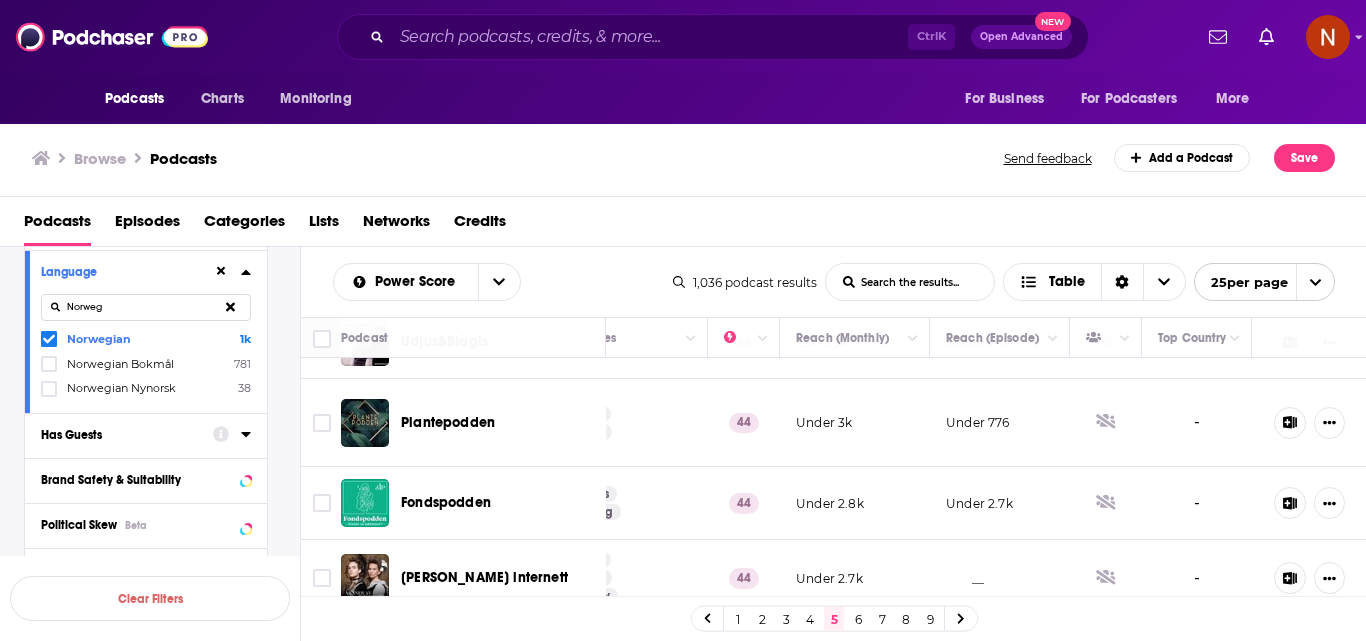 click on "Browse Podcasts" at bounding box center [519, 158] 